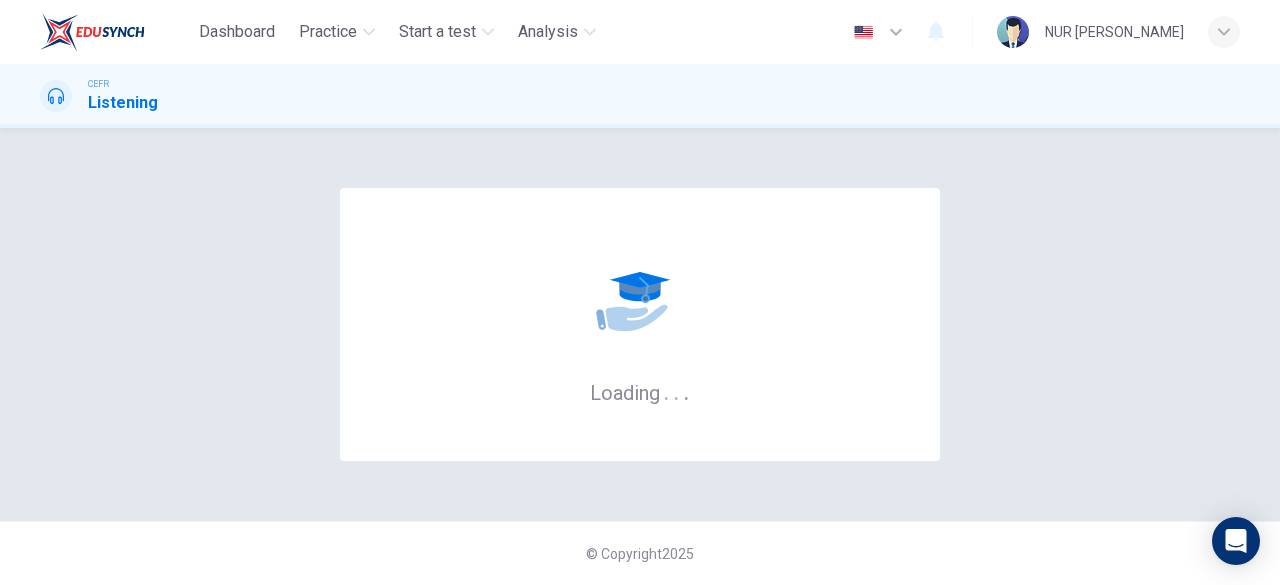 scroll, scrollTop: 0, scrollLeft: 0, axis: both 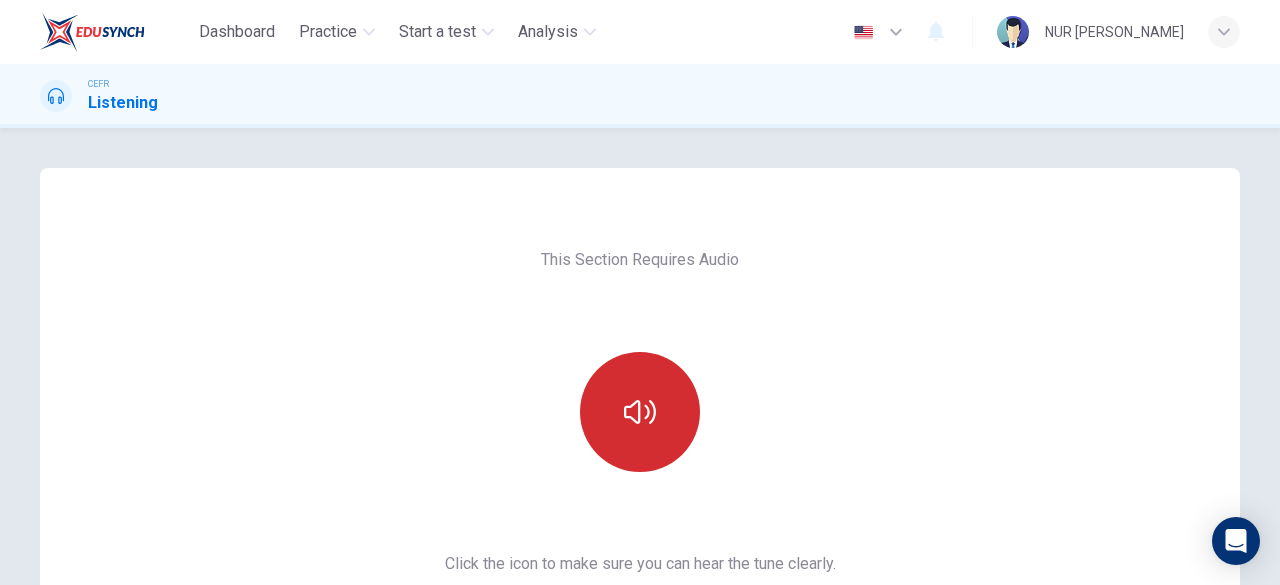 click at bounding box center (640, 412) 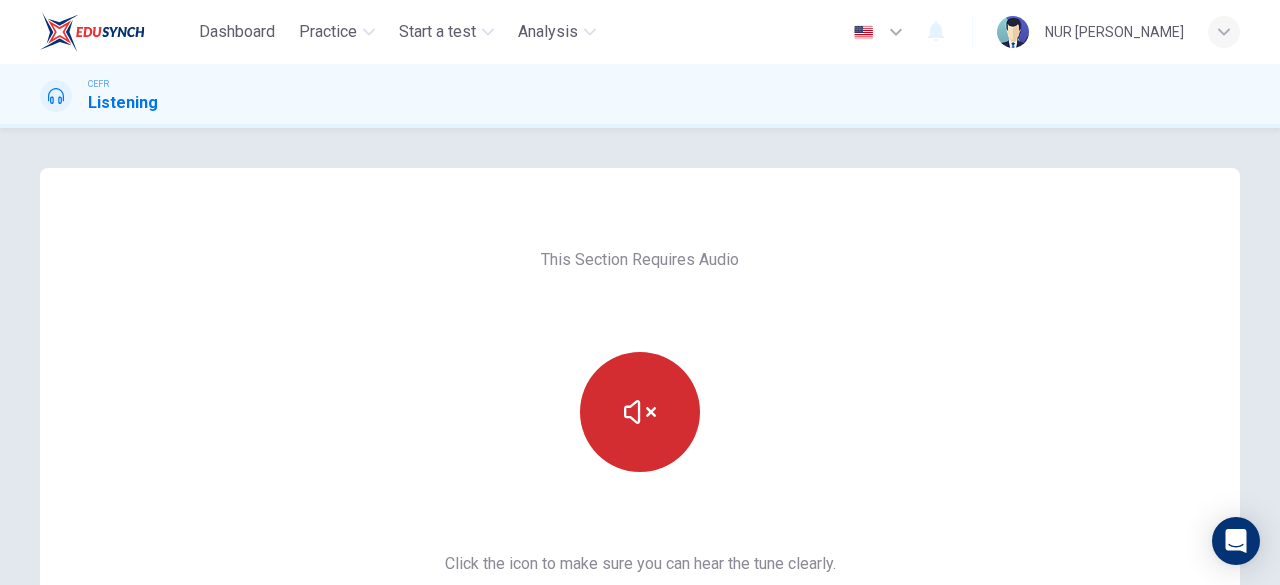 type 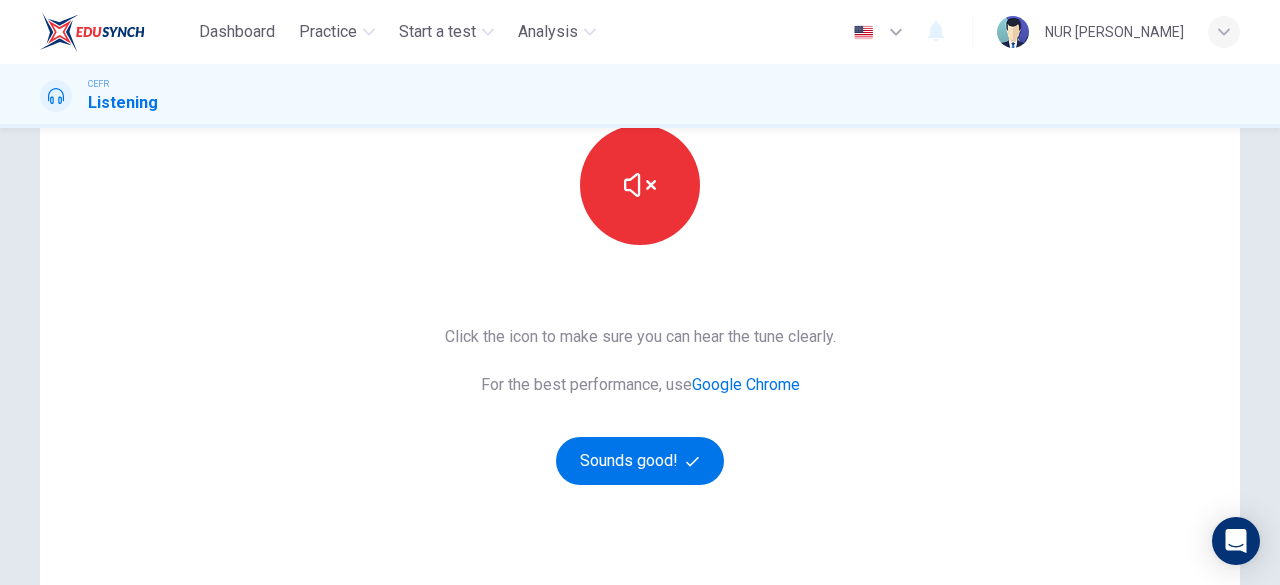 scroll, scrollTop: 245, scrollLeft: 0, axis: vertical 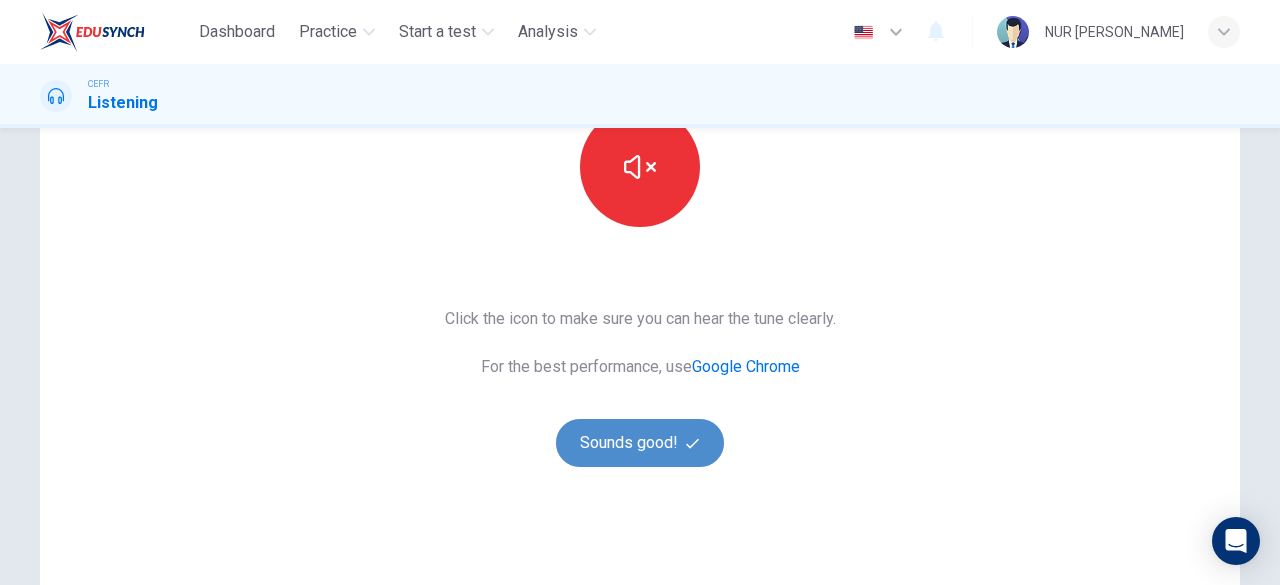 click on "Sounds good!" at bounding box center (640, 443) 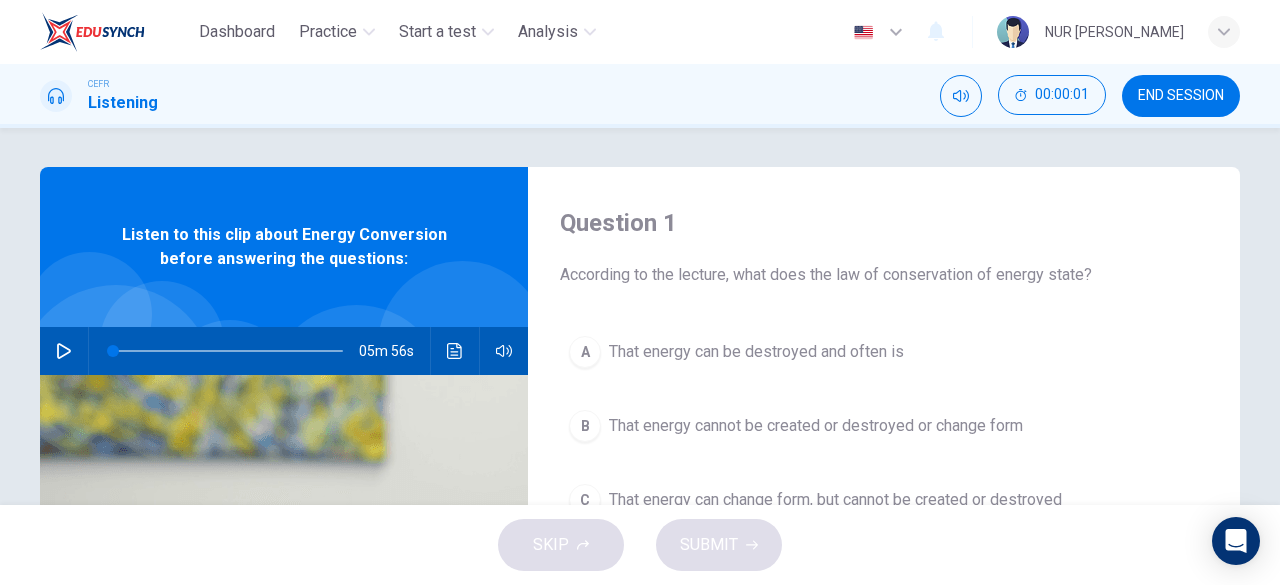 scroll, scrollTop: 0, scrollLeft: 0, axis: both 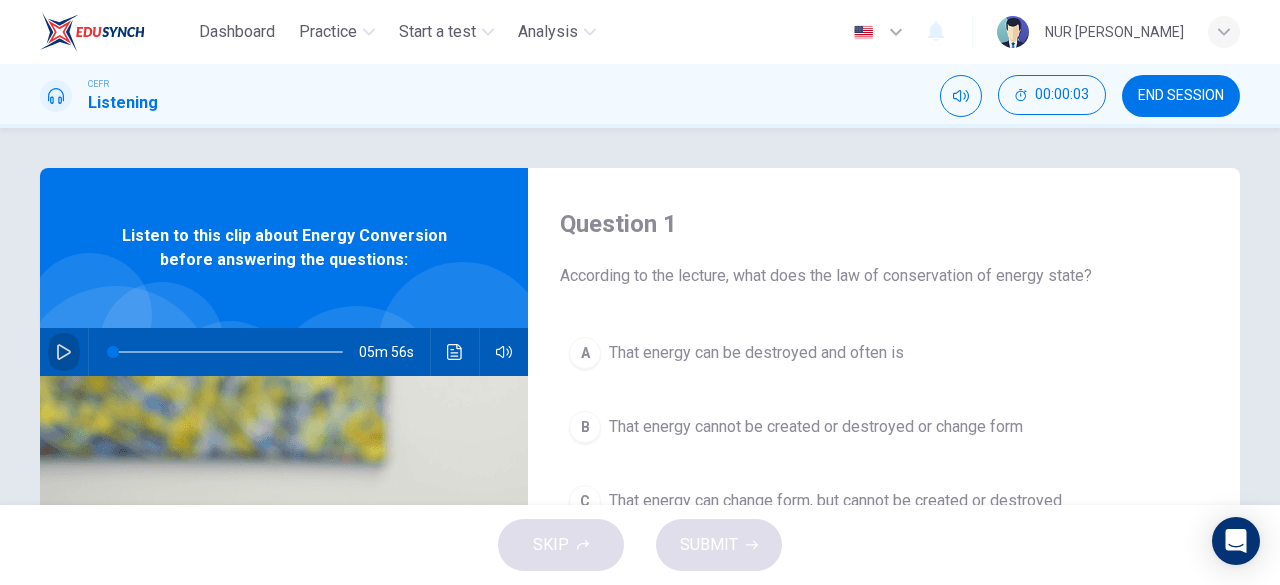 click 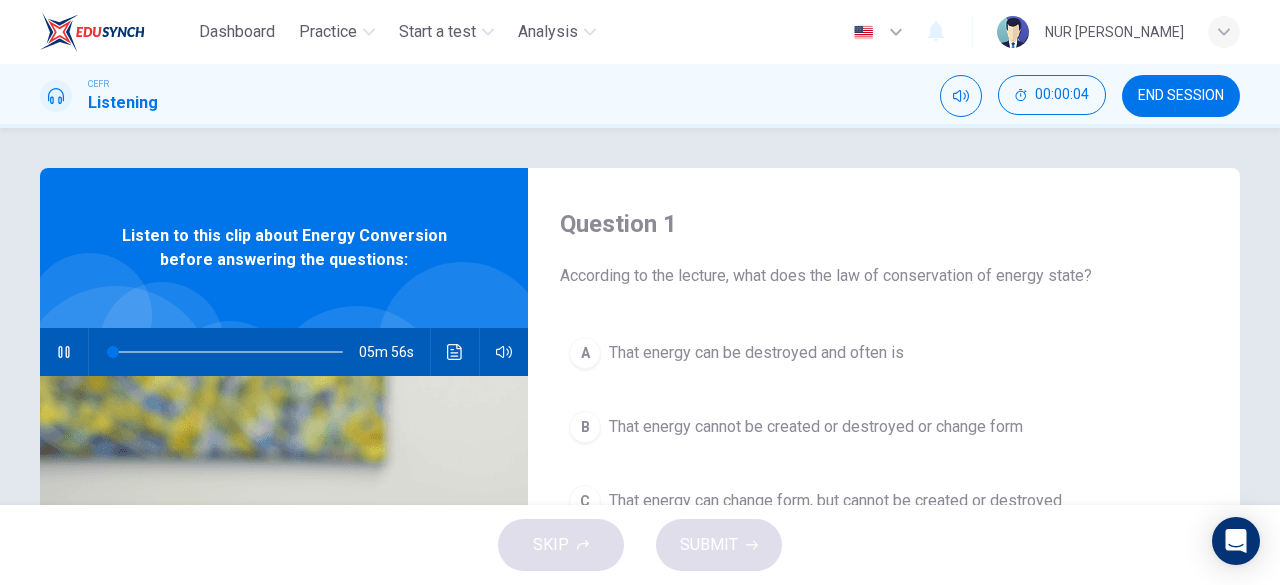 type on "0" 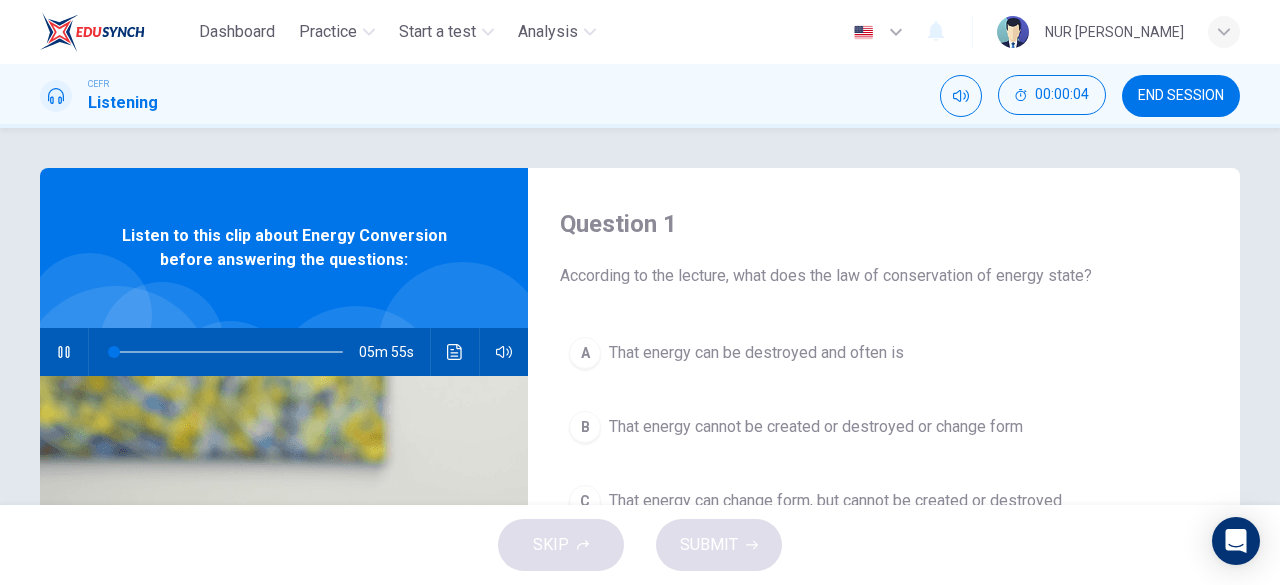 type 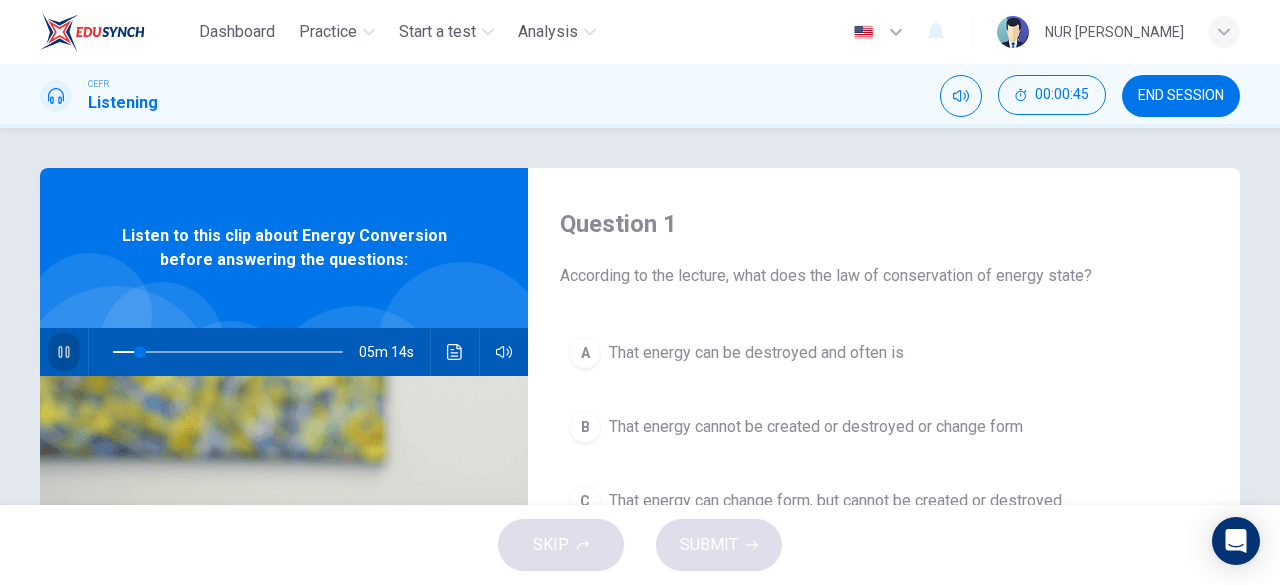 click 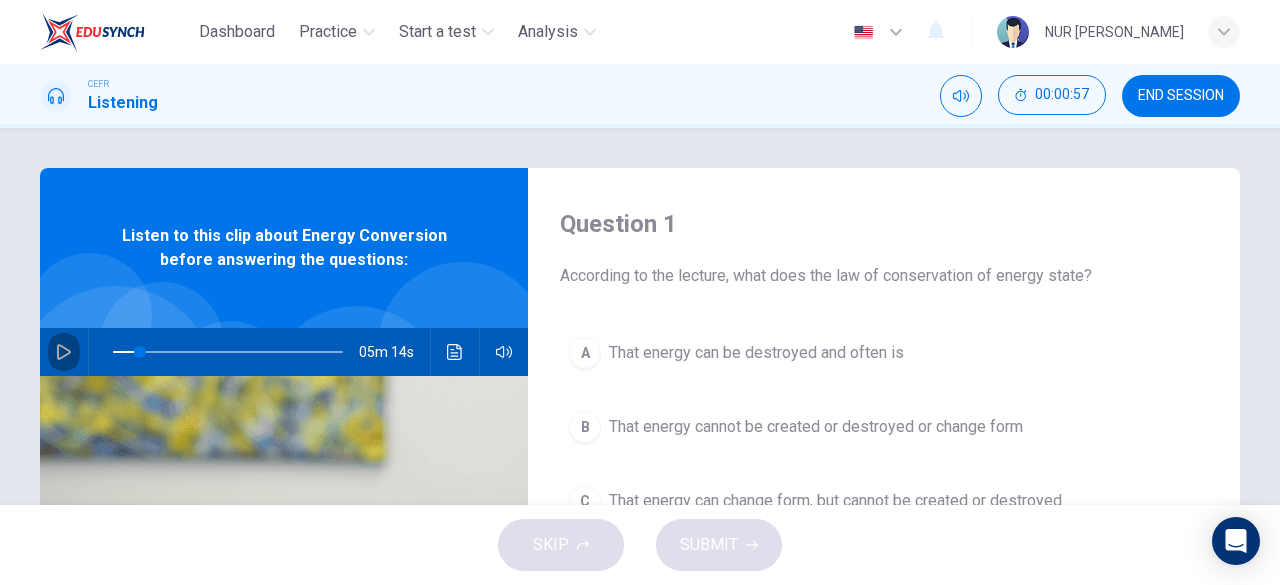click at bounding box center [64, 352] 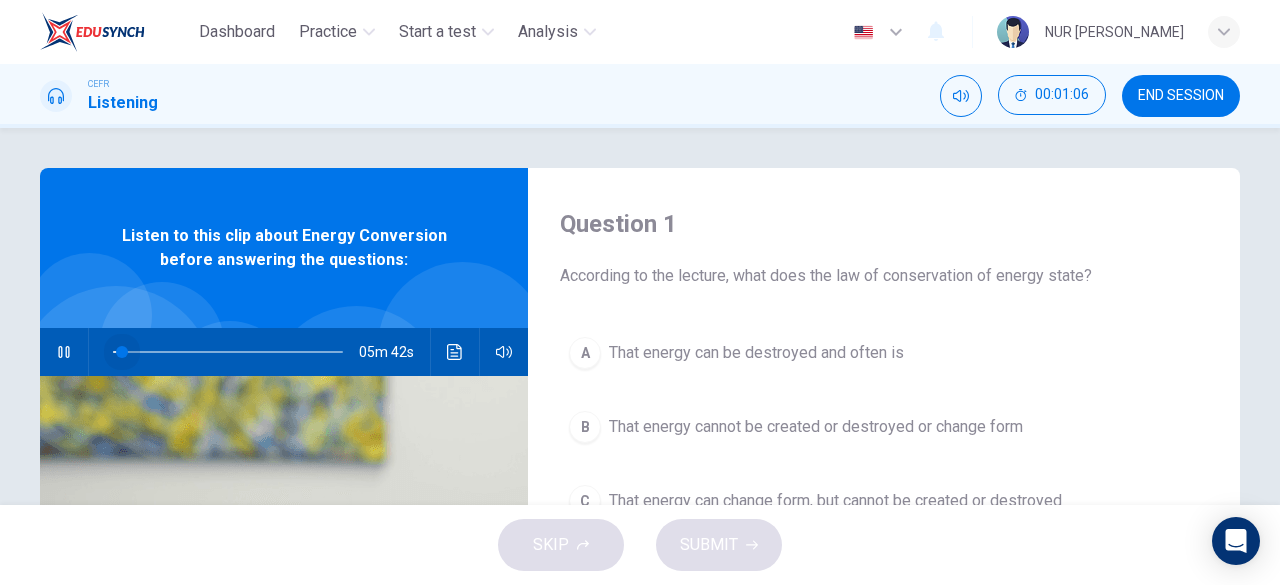 click at bounding box center (228, 352) 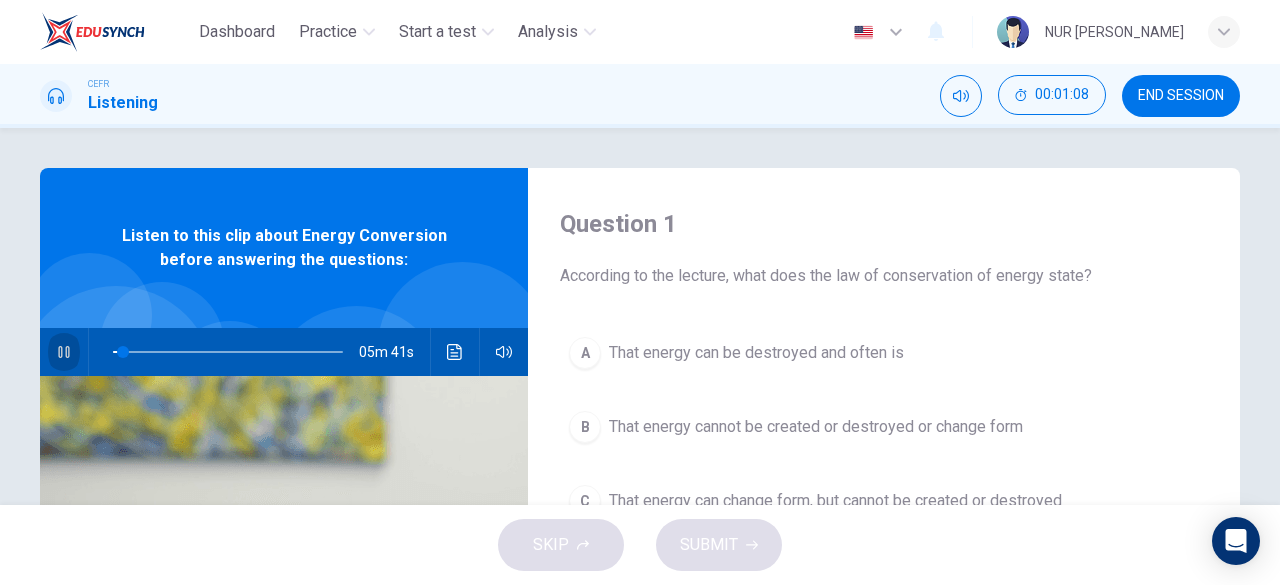 click at bounding box center (64, 352) 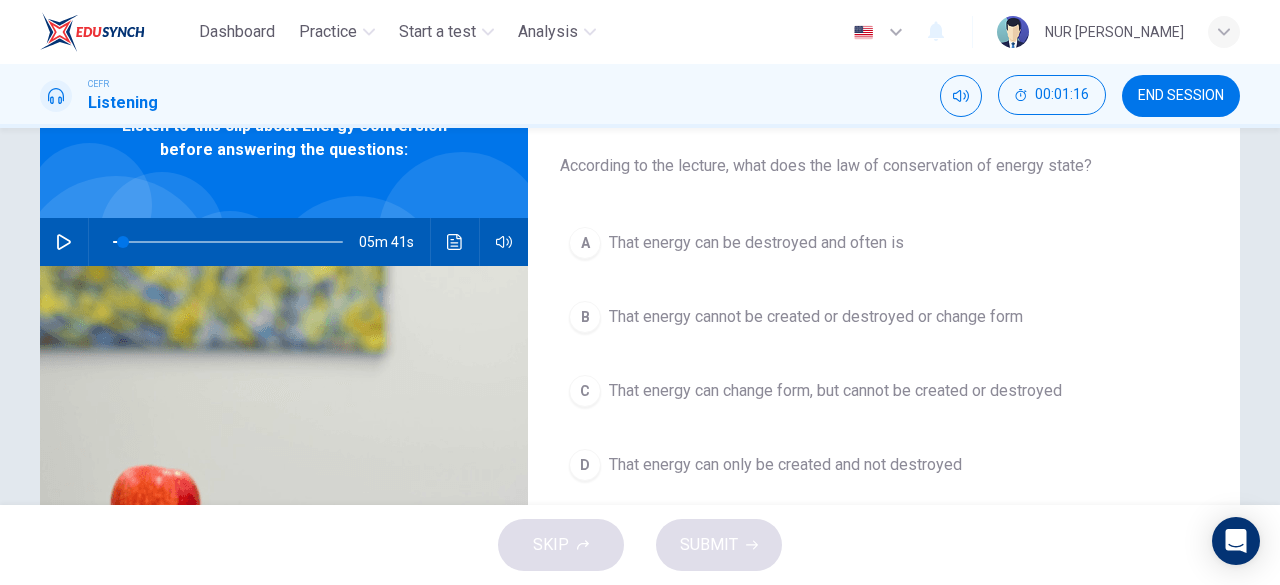 scroll, scrollTop: 149, scrollLeft: 0, axis: vertical 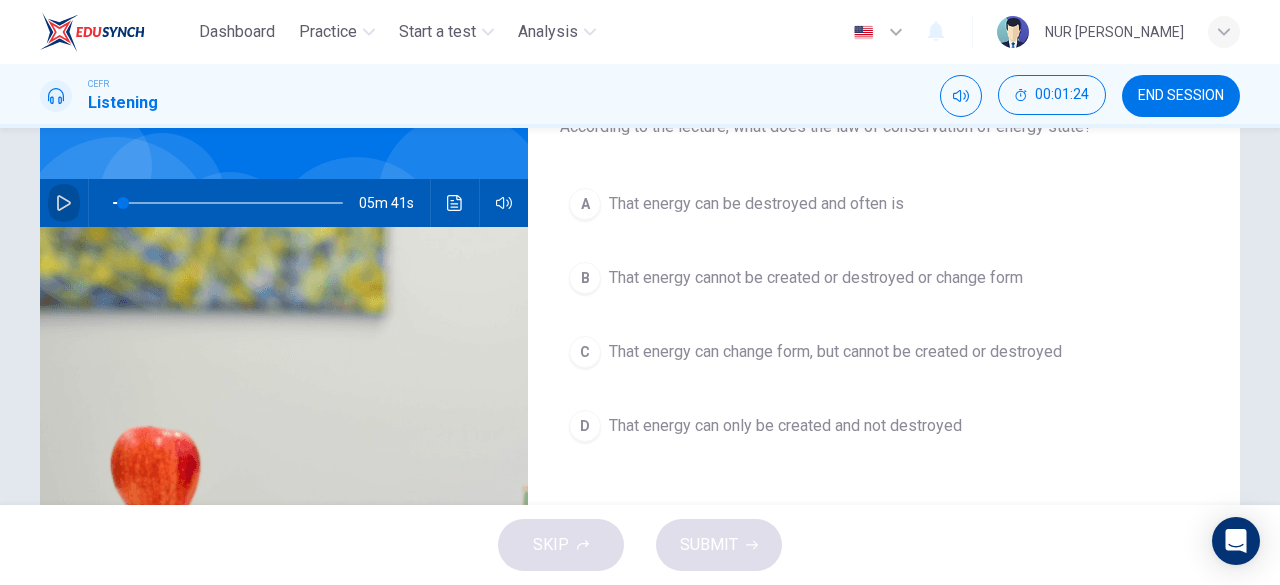 click 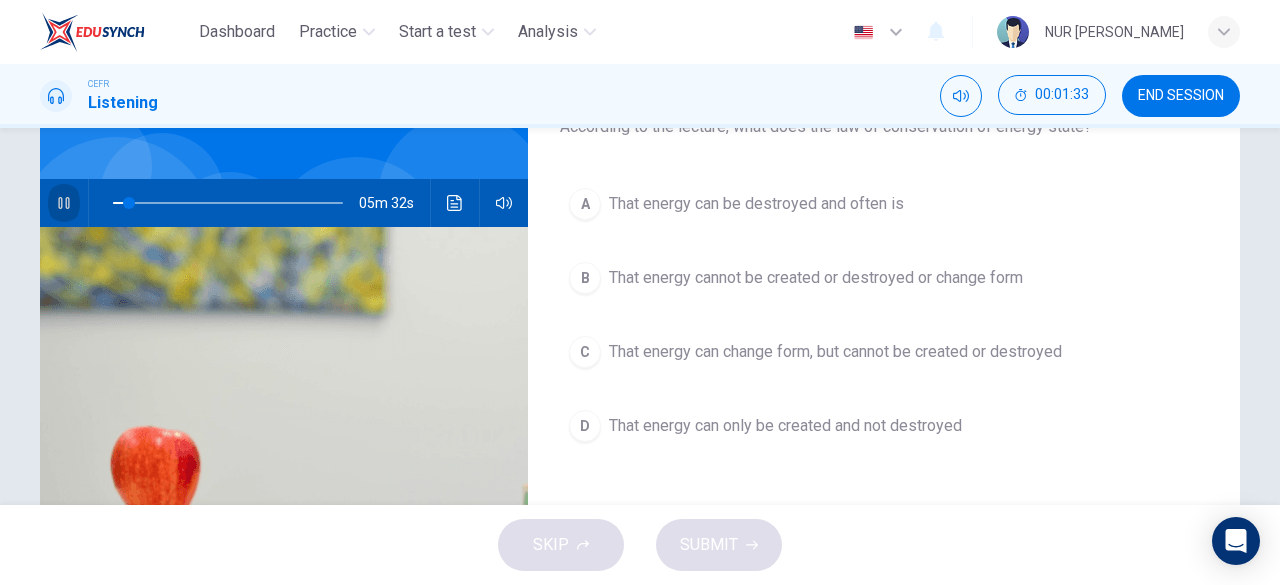 click at bounding box center [64, 203] 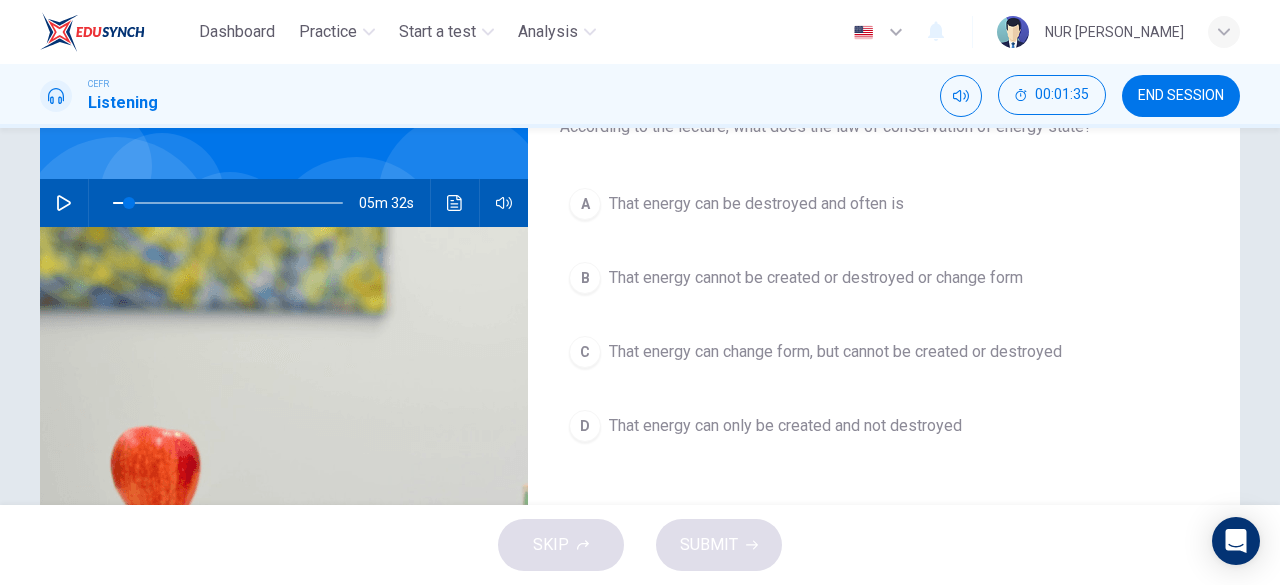 click on "C That energy can change form, but cannot be created or destroyed" at bounding box center [884, 352] 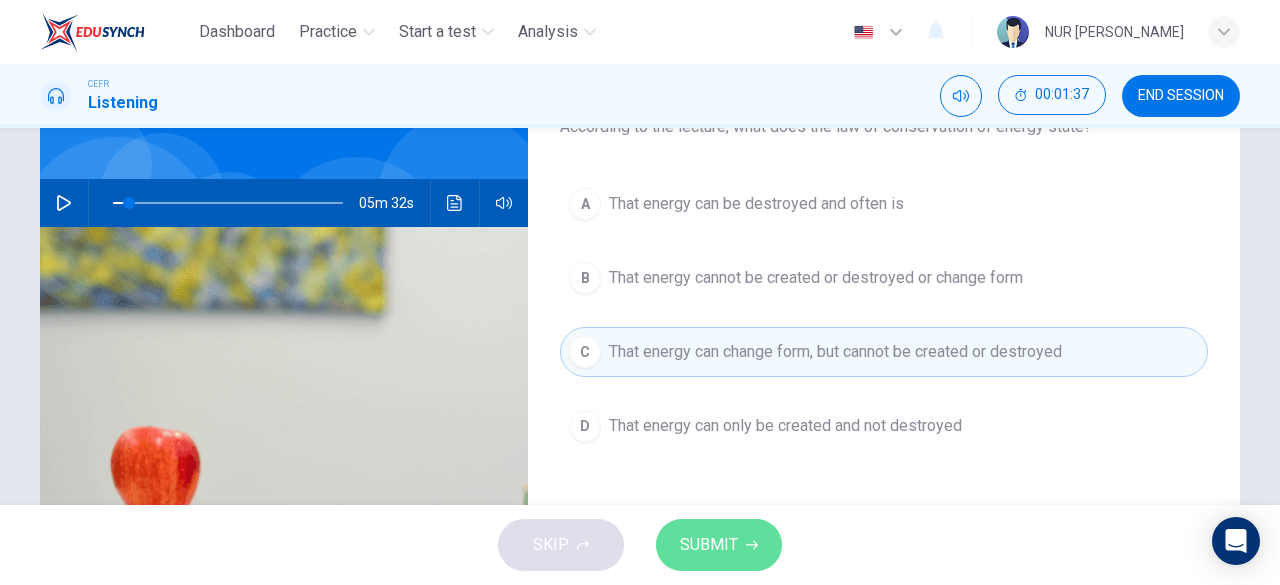 click on "SUBMIT" at bounding box center [709, 545] 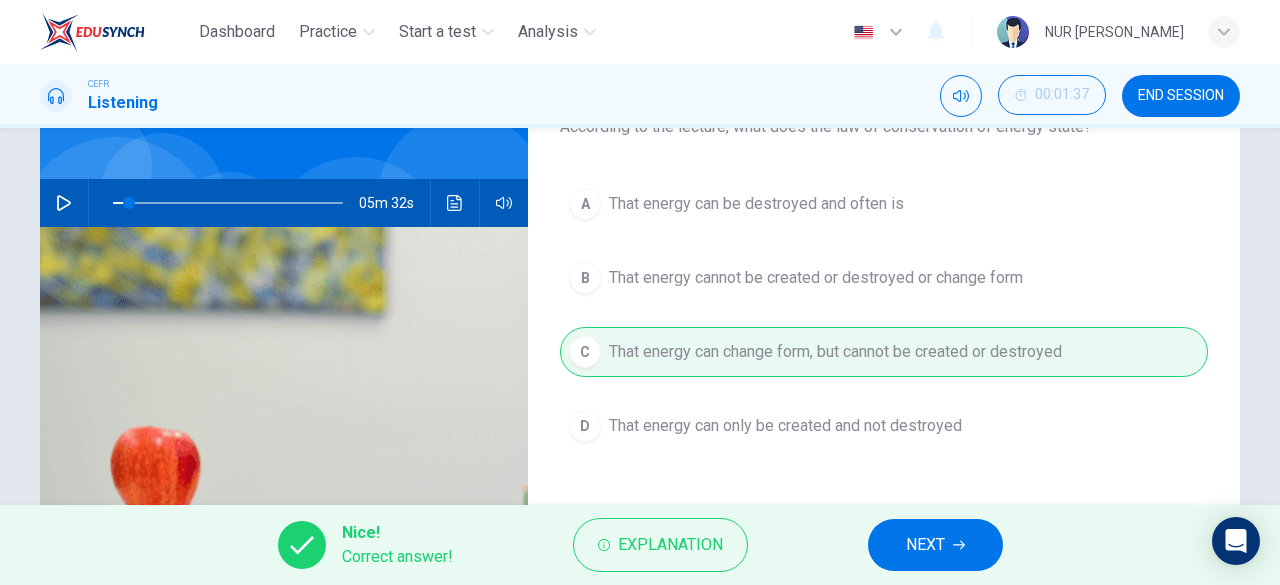click on "NEXT" at bounding box center (935, 545) 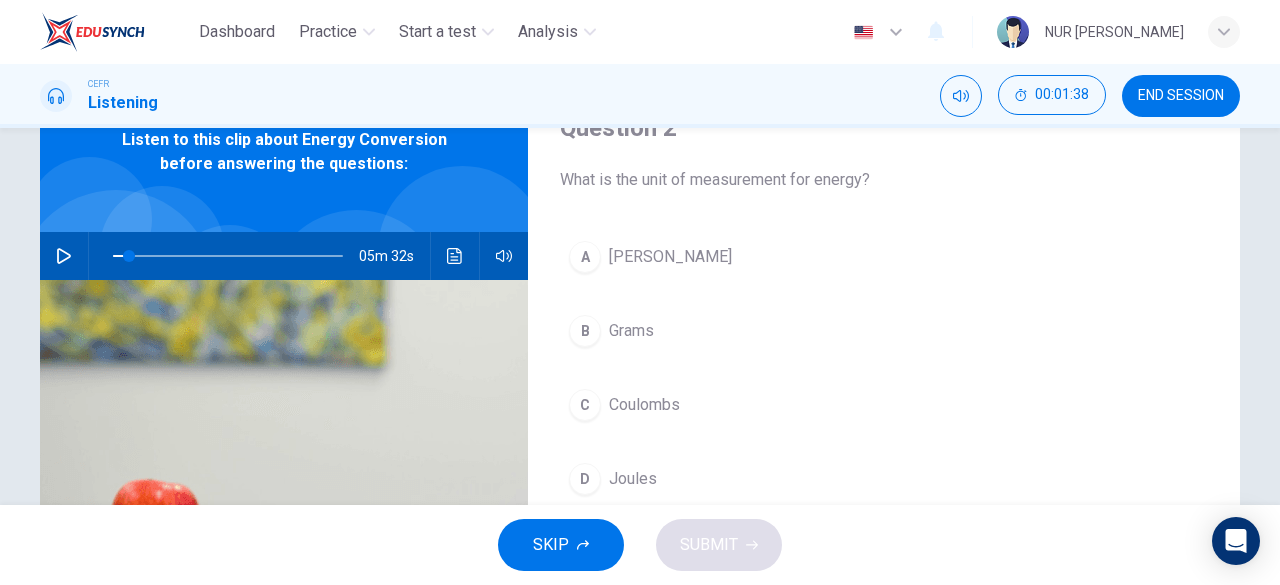 scroll, scrollTop: 133, scrollLeft: 0, axis: vertical 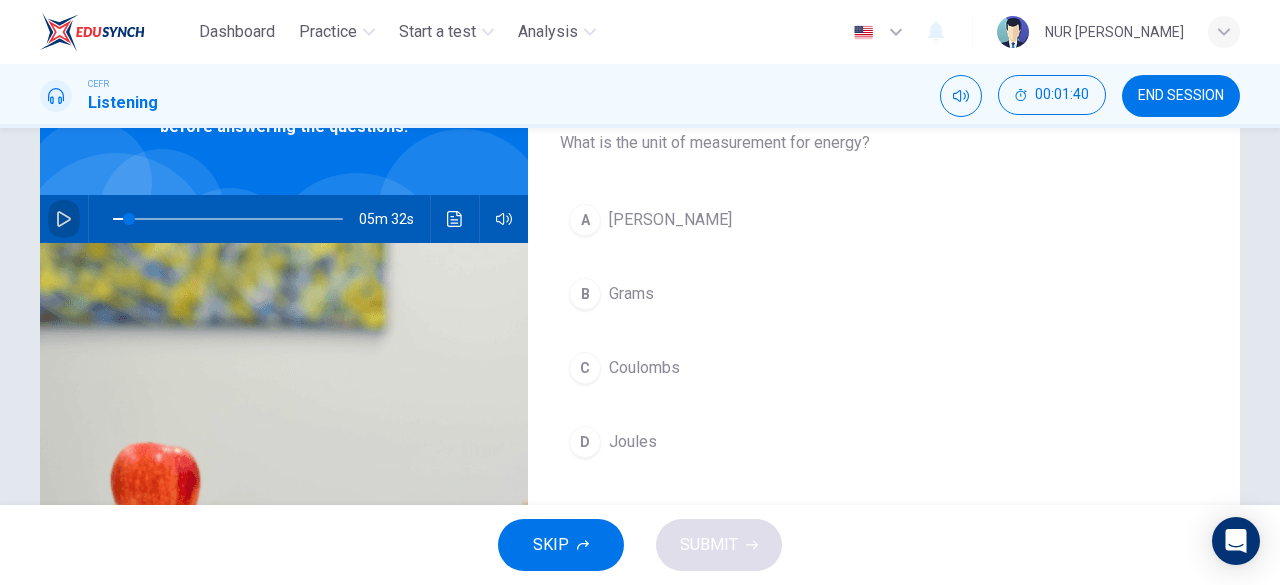 click 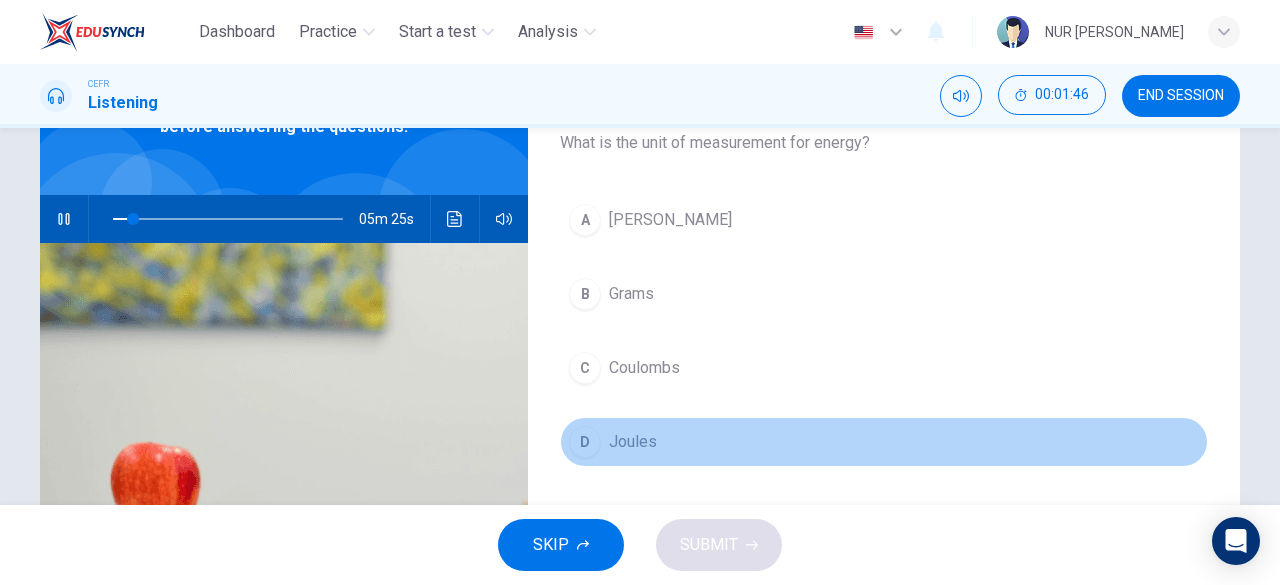click on "D Joules" at bounding box center (884, 442) 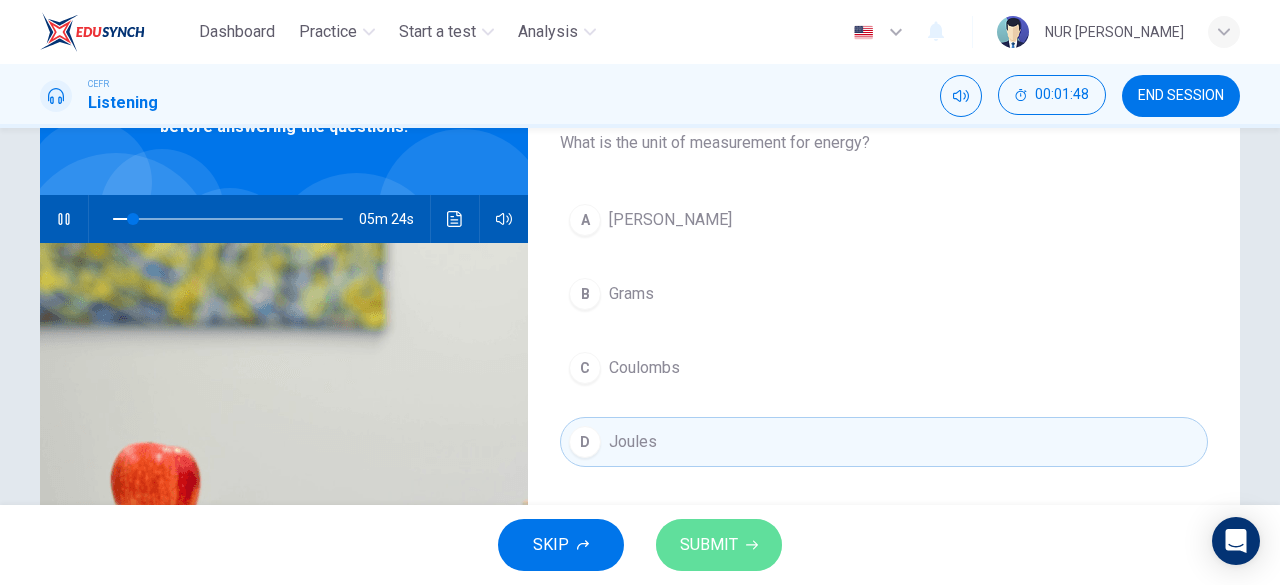click on "SUBMIT" at bounding box center [709, 545] 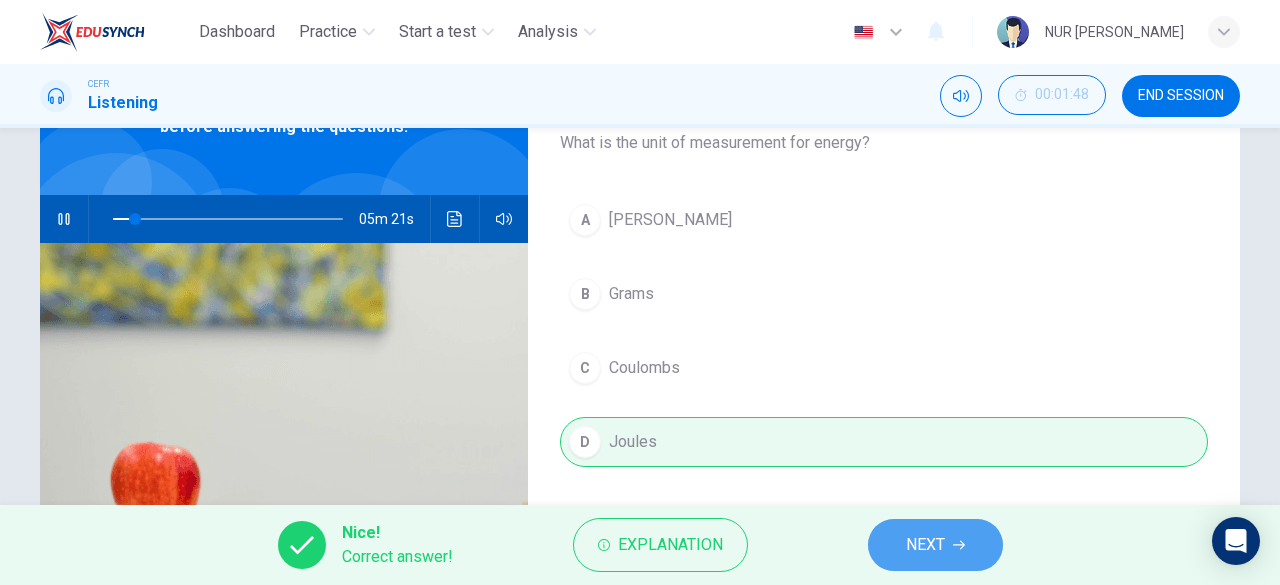 click on "NEXT" at bounding box center (935, 545) 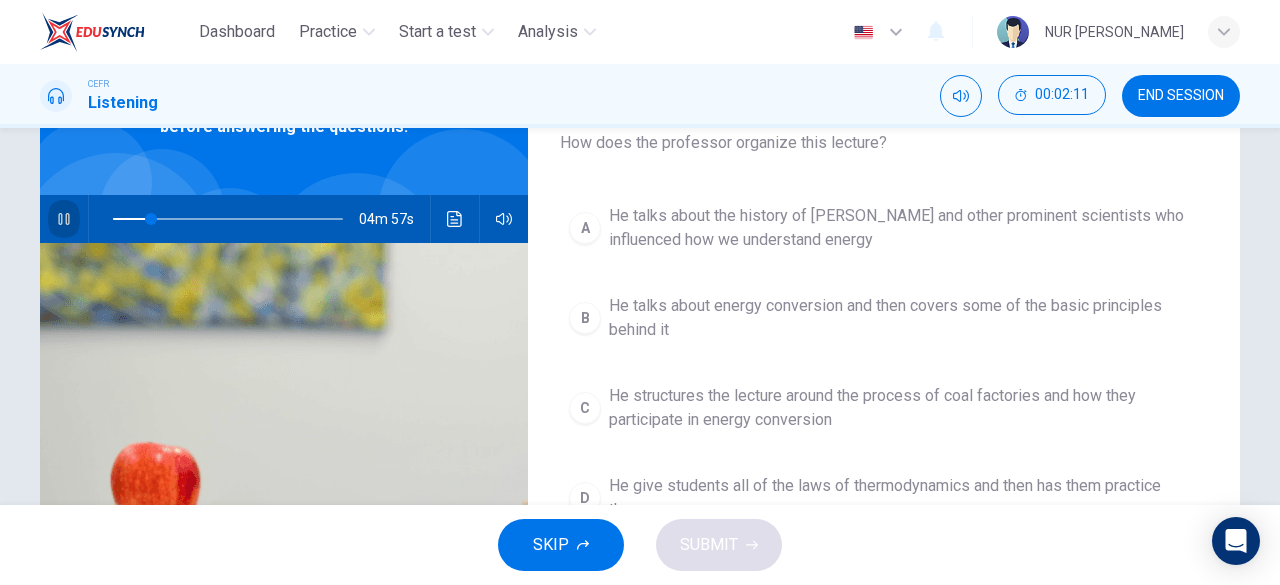 click at bounding box center (64, 219) 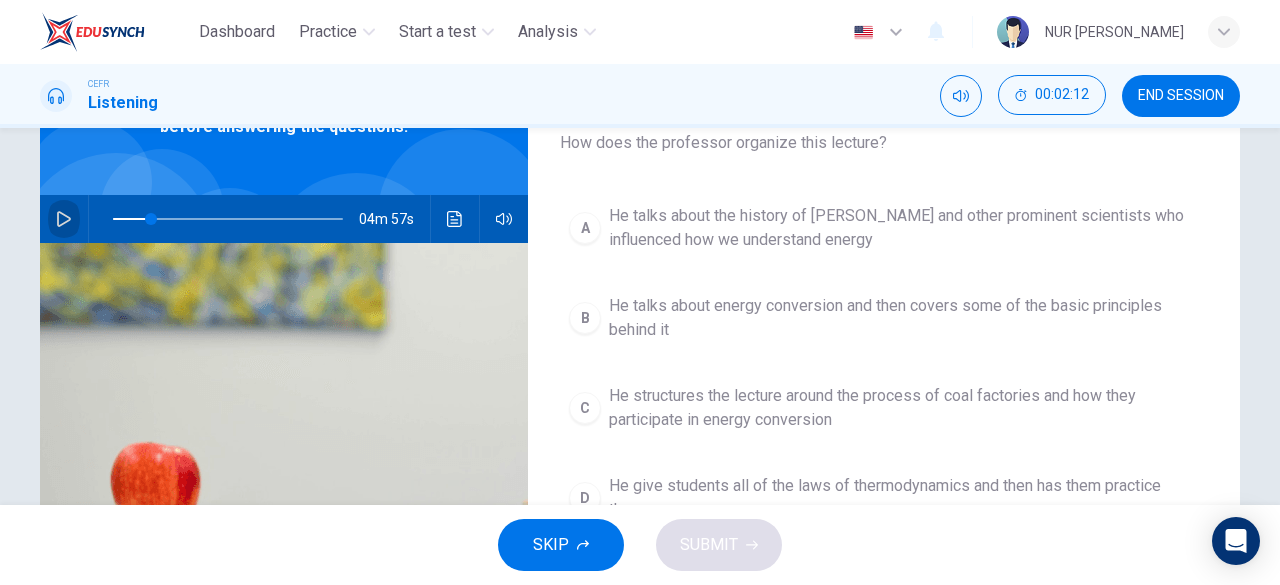 click at bounding box center [64, 219] 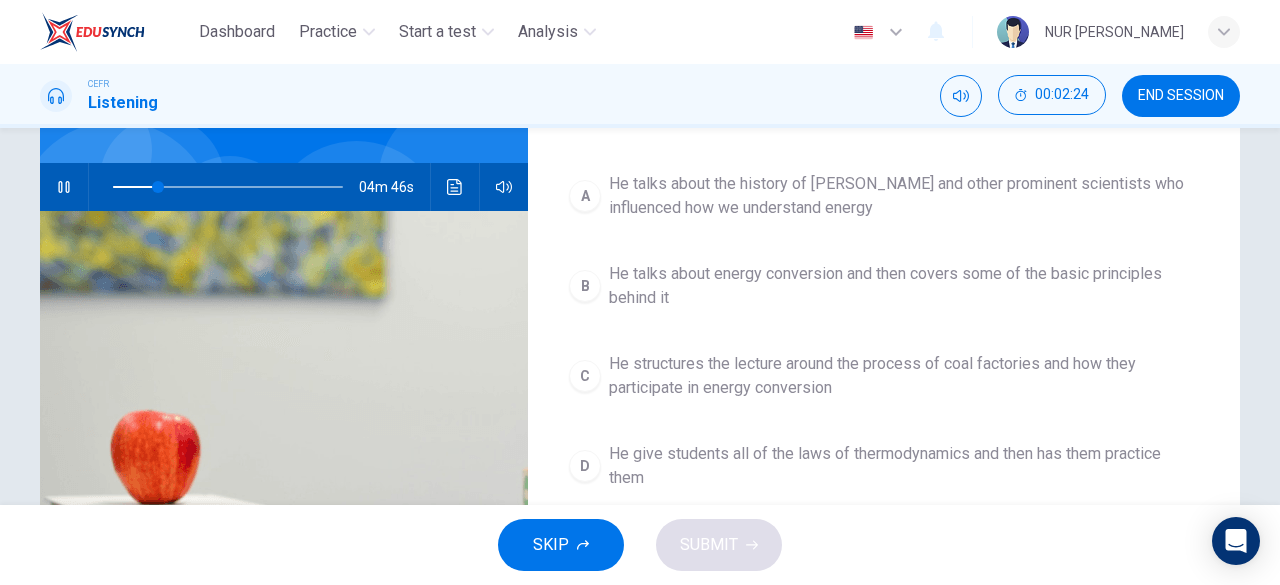 scroll, scrollTop: 166, scrollLeft: 0, axis: vertical 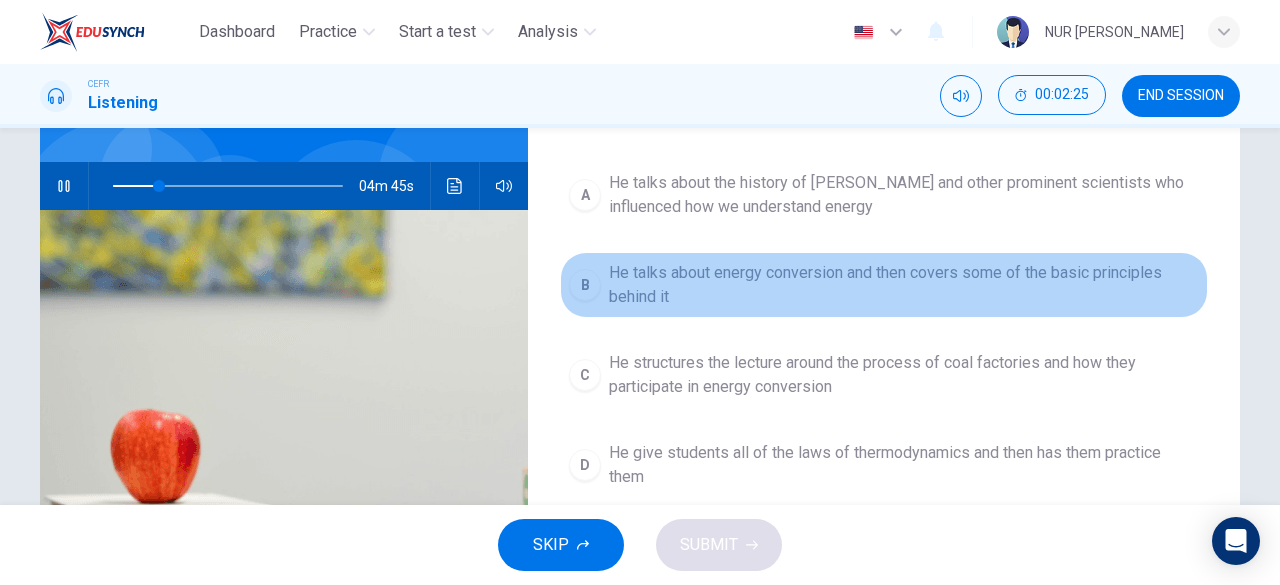 click on "He talks about energy conversion and then covers some of the basic principles behind it" at bounding box center [904, 285] 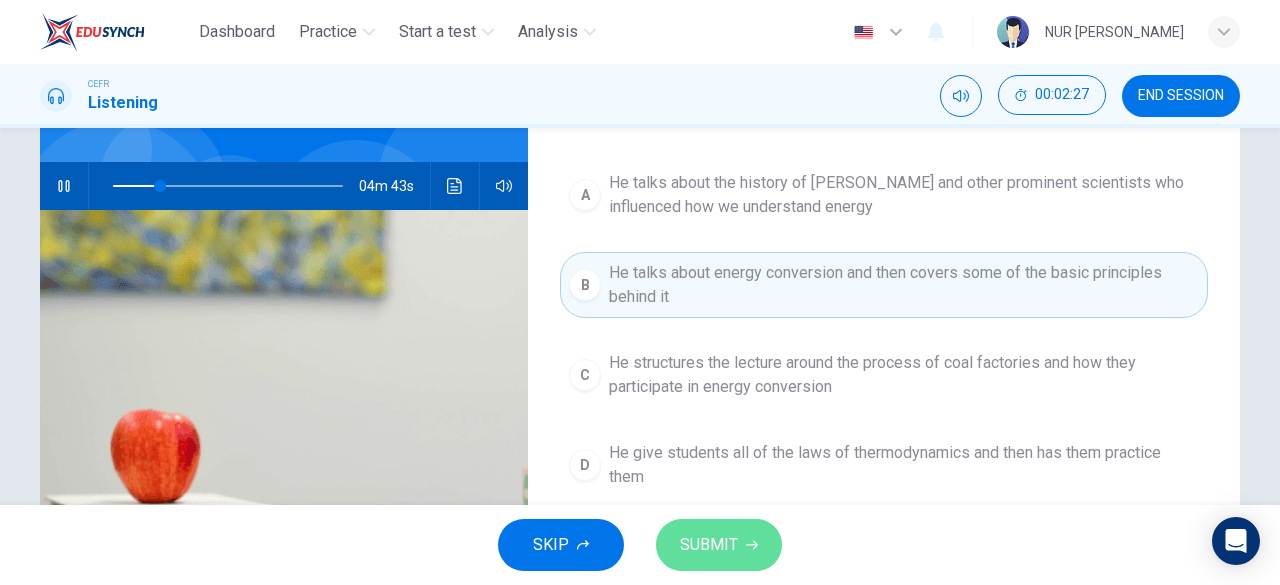 click on "SUBMIT" at bounding box center (719, 545) 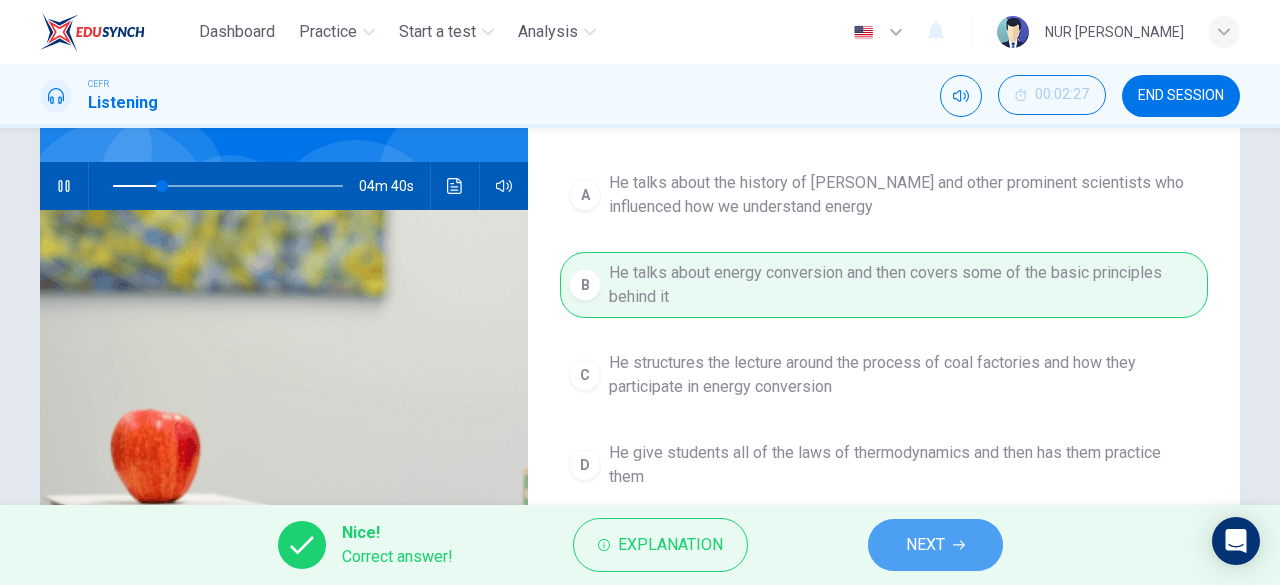 click on "NEXT" at bounding box center [935, 545] 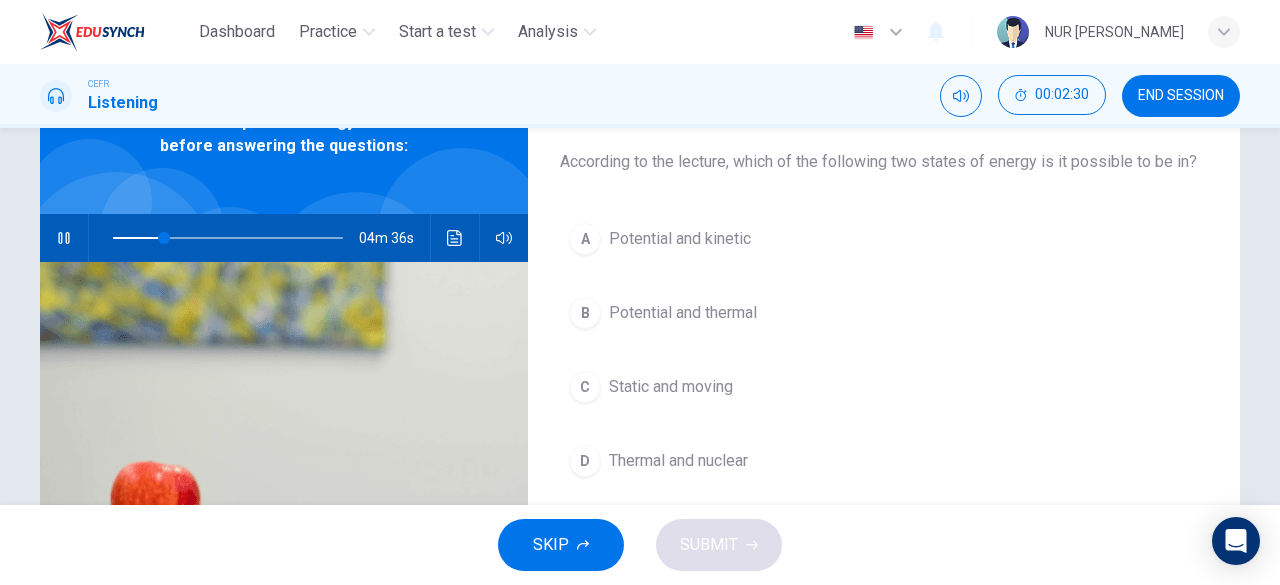 scroll, scrollTop: 115, scrollLeft: 0, axis: vertical 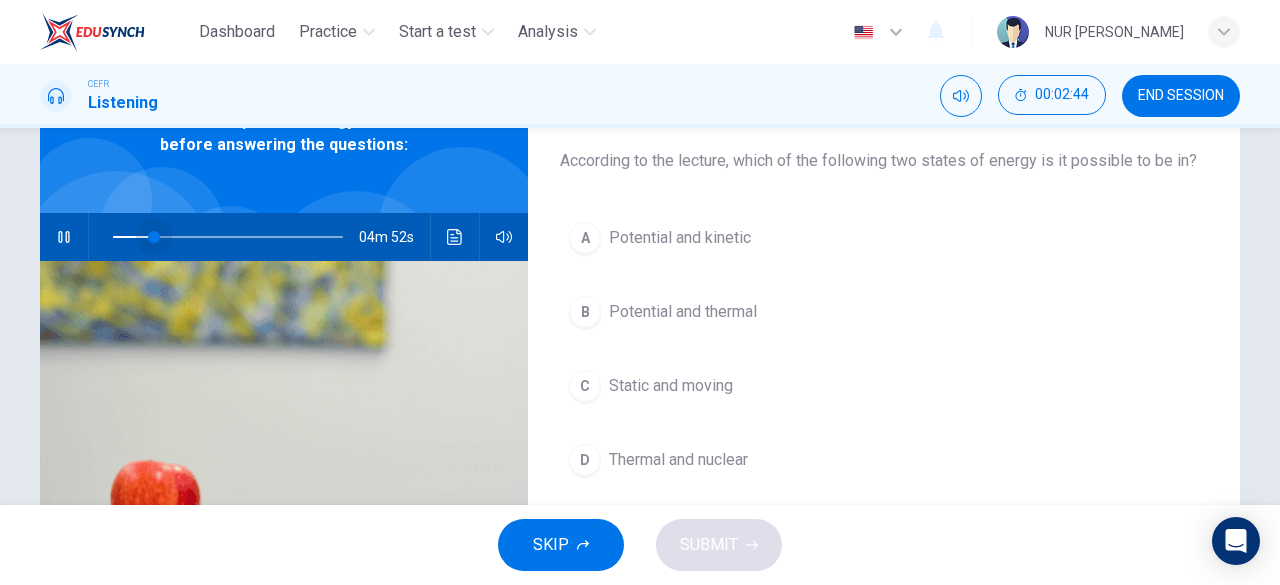 click at bounding box center (154, 237) 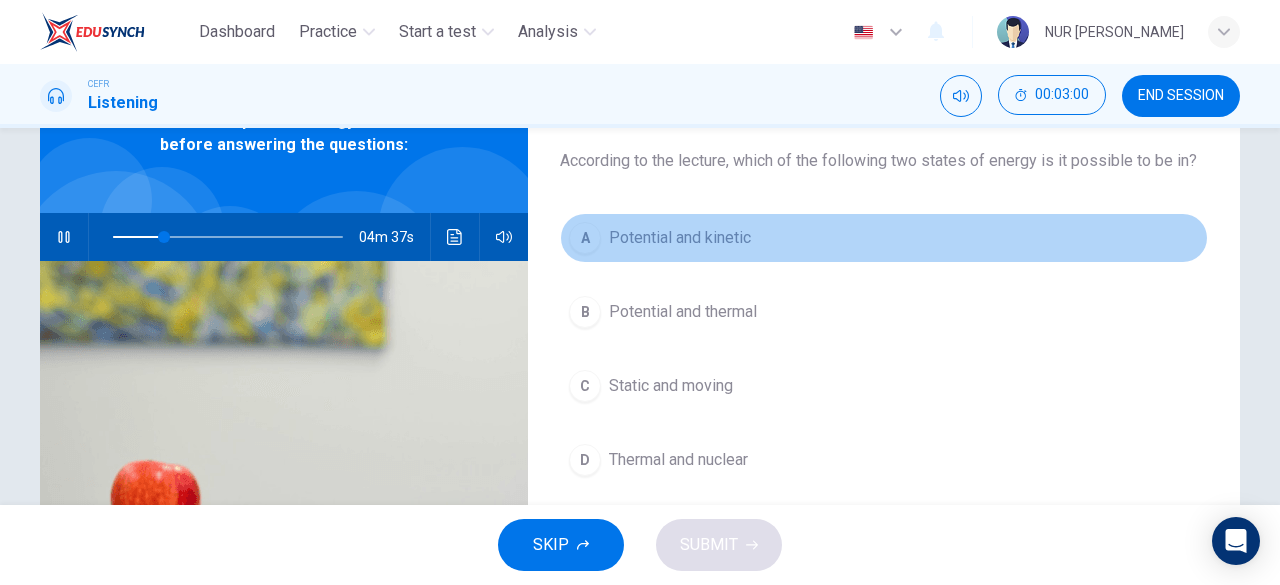click on "A Potential and kinetic" at bounding box center [884, 238] 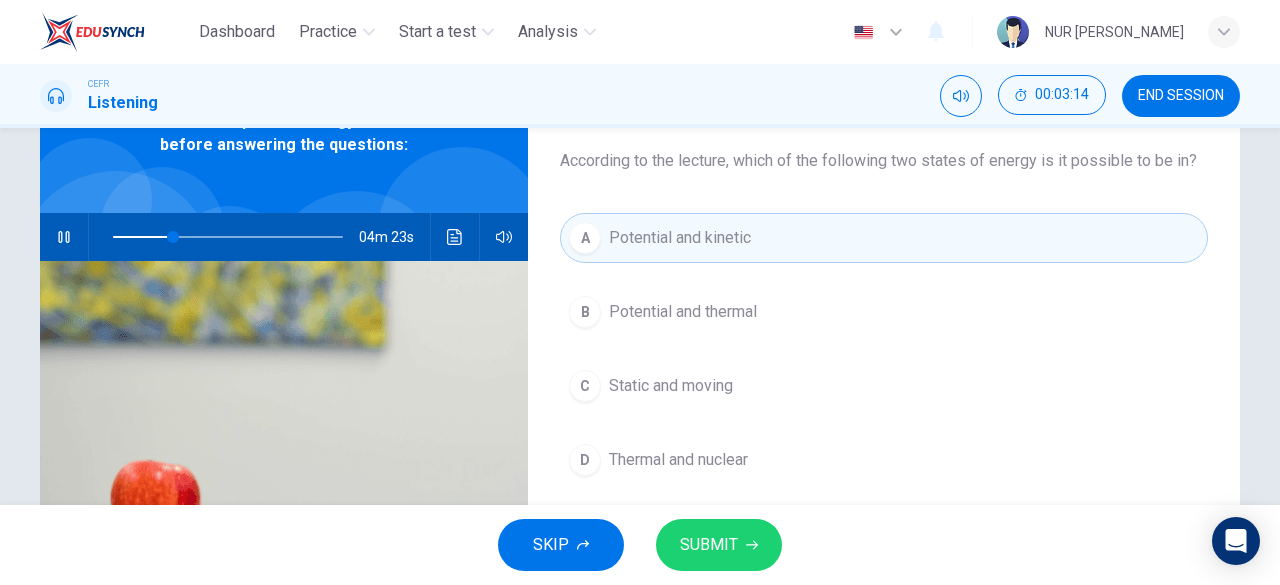 click on "SUBMIT" at bounding box center [719, 545] 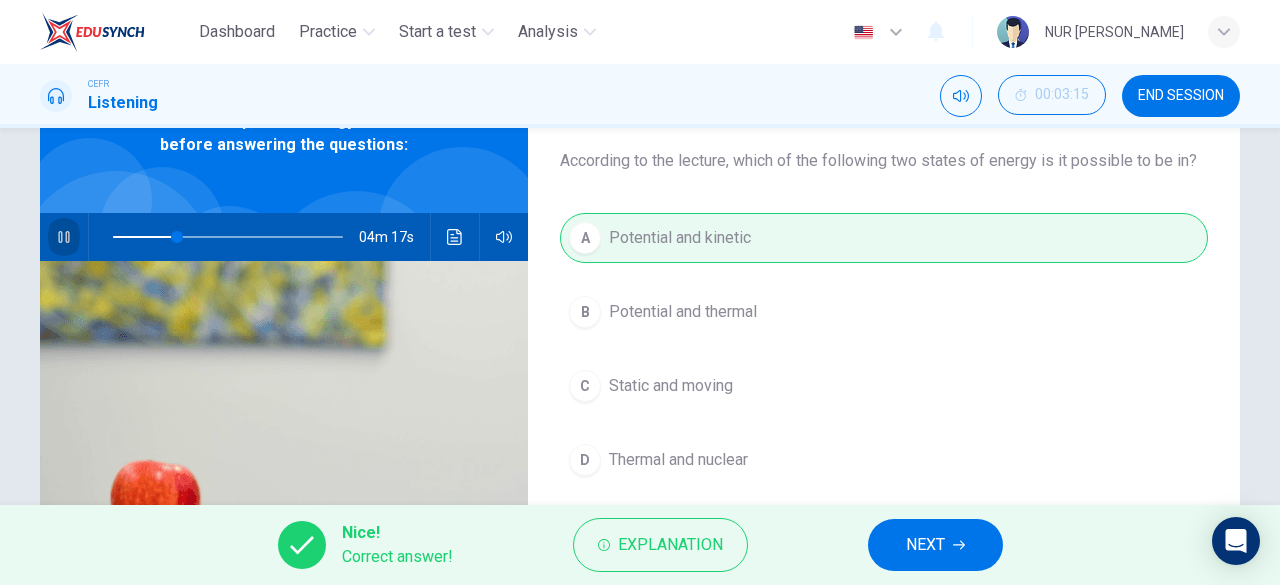 click at bounding box center [64, 237] 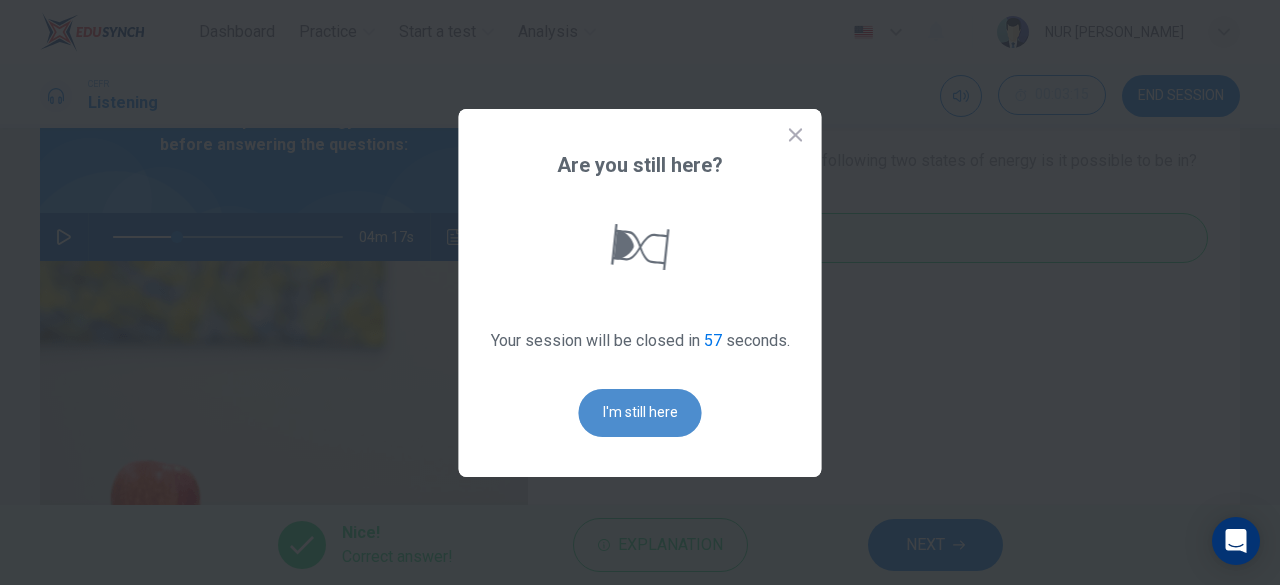 click on "I'm still here" at bounding box center (640, 413) 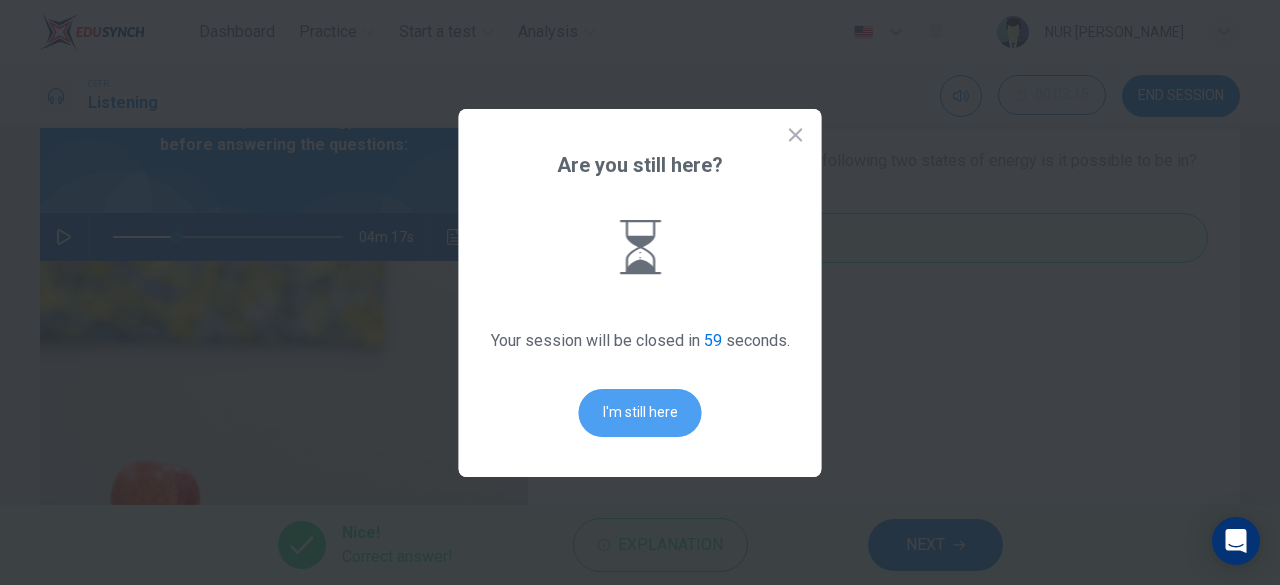 click on "I'm still here" at bounding box center [640, 413] 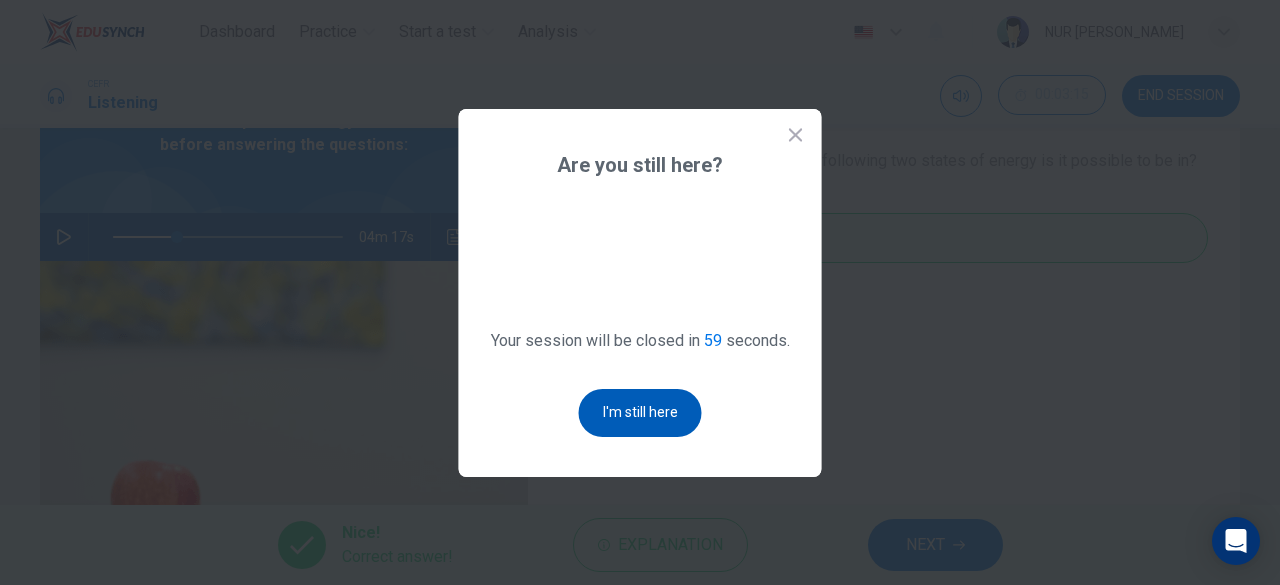 click on "I'm still here" at bounding box center [640, 413] 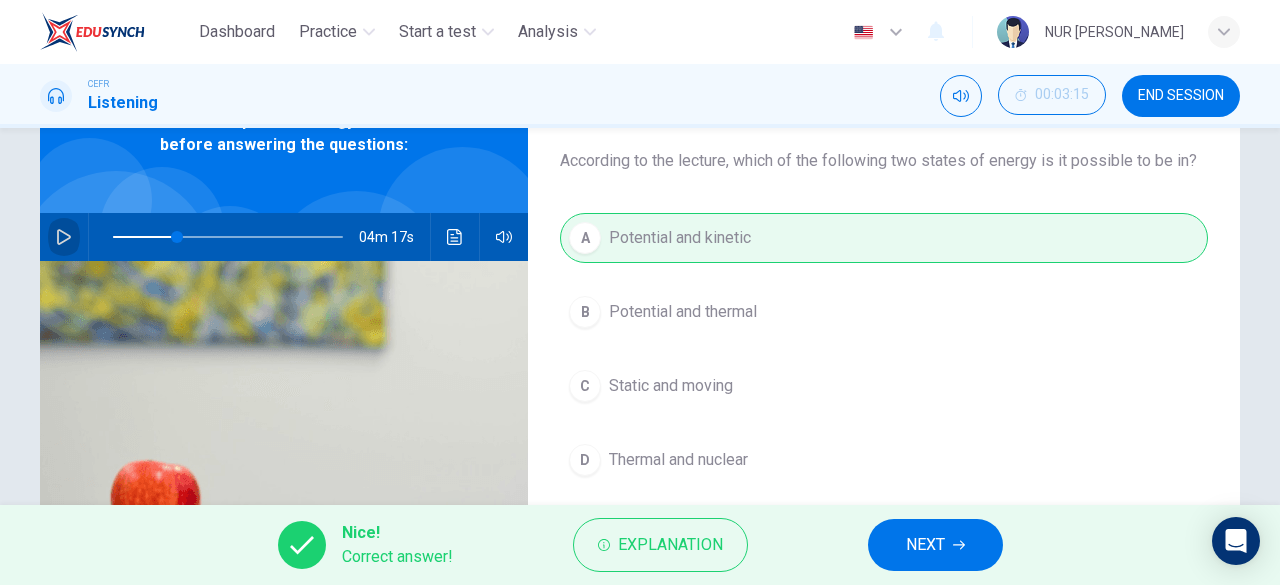 click at bounding box center [64, 237] 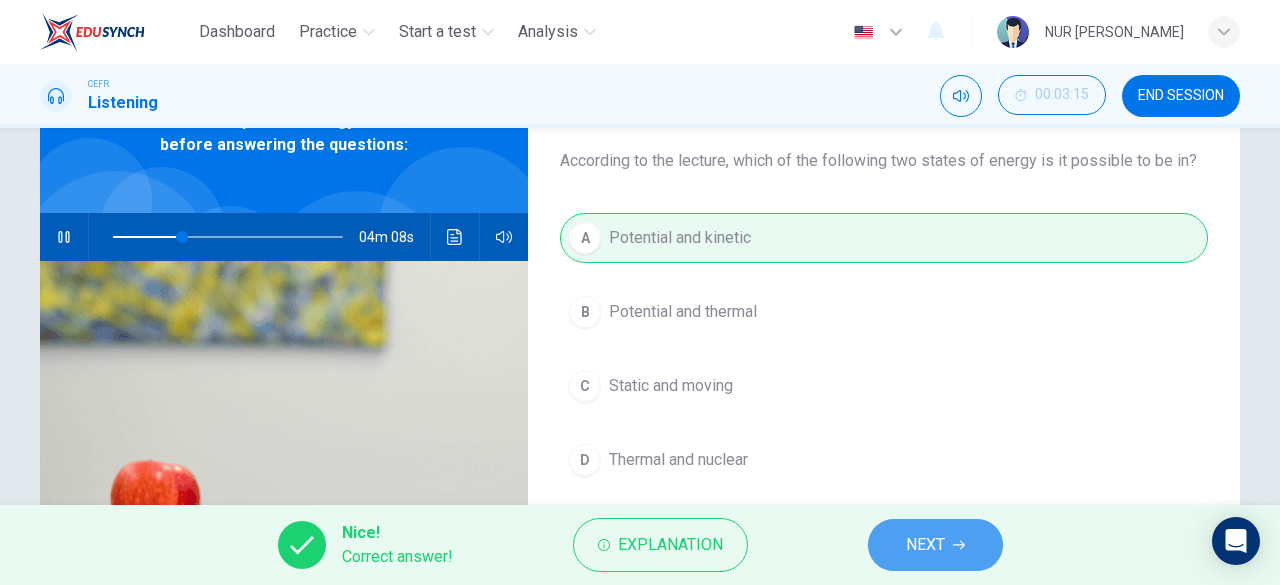 click on "NEXT" at bounding box center (935, 545) 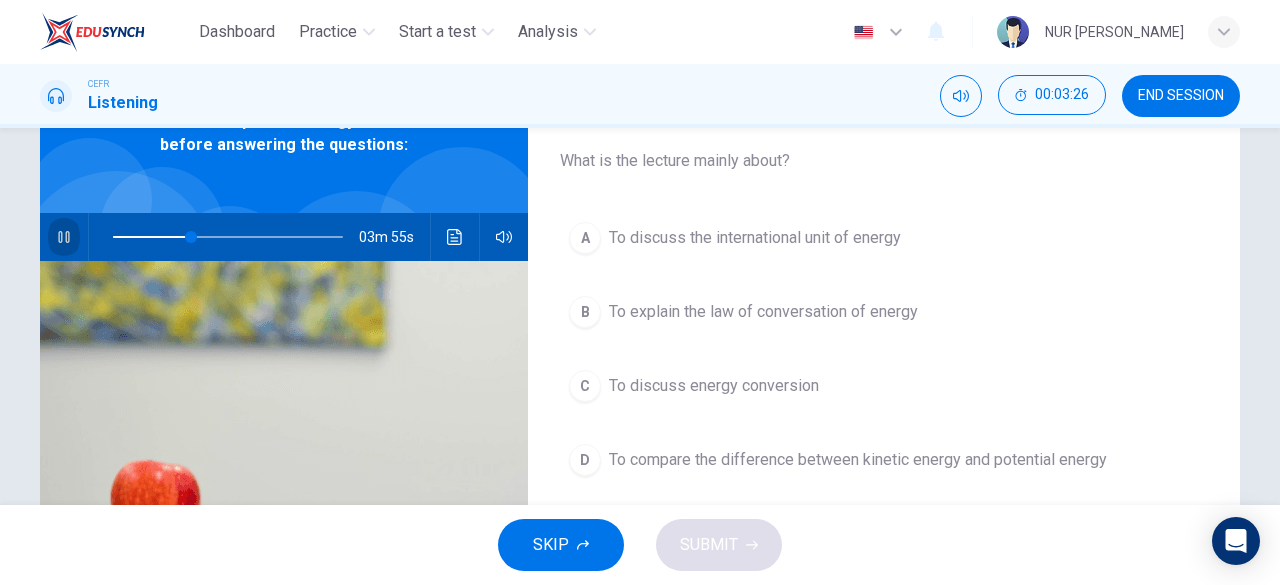 click 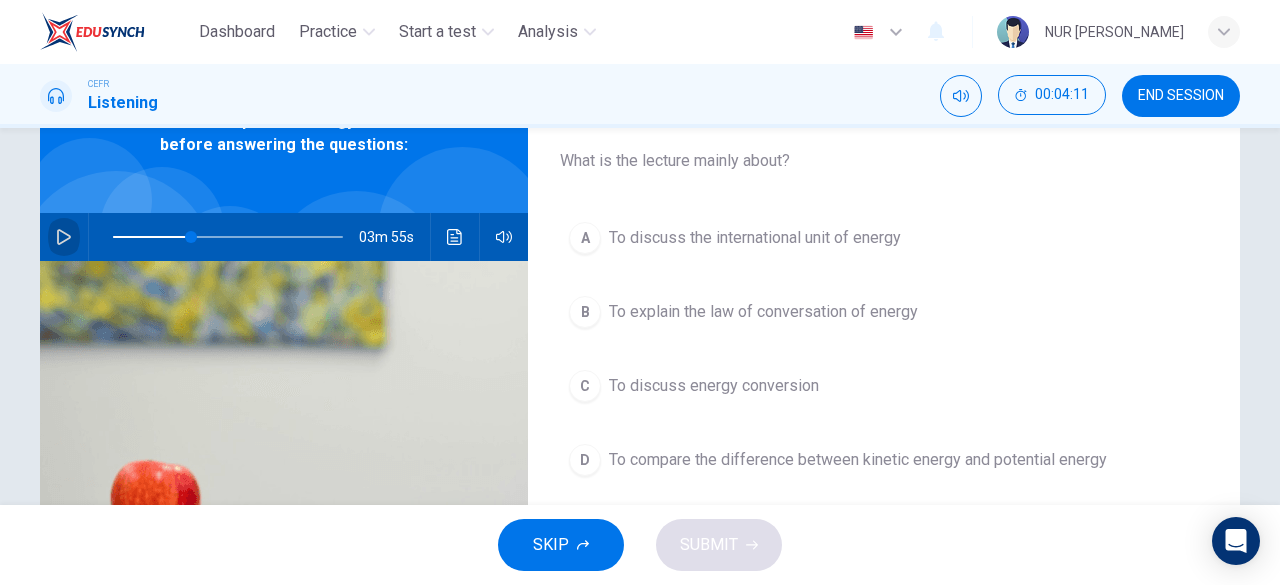 click 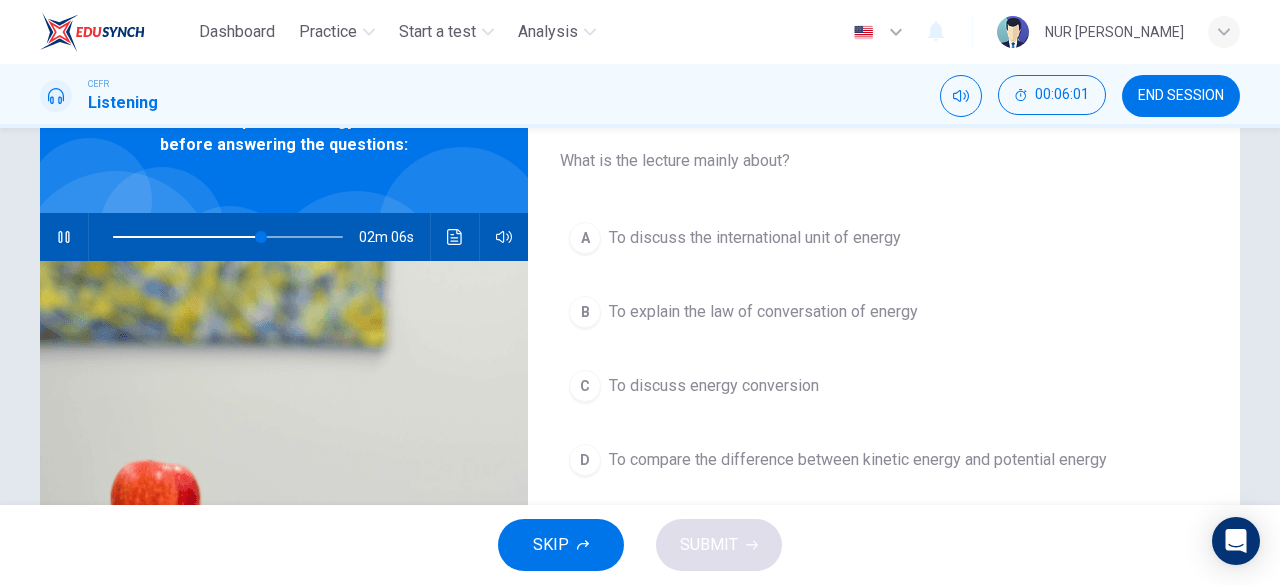 click on "To discuss energy conversion" at bounding box center (714, 386) 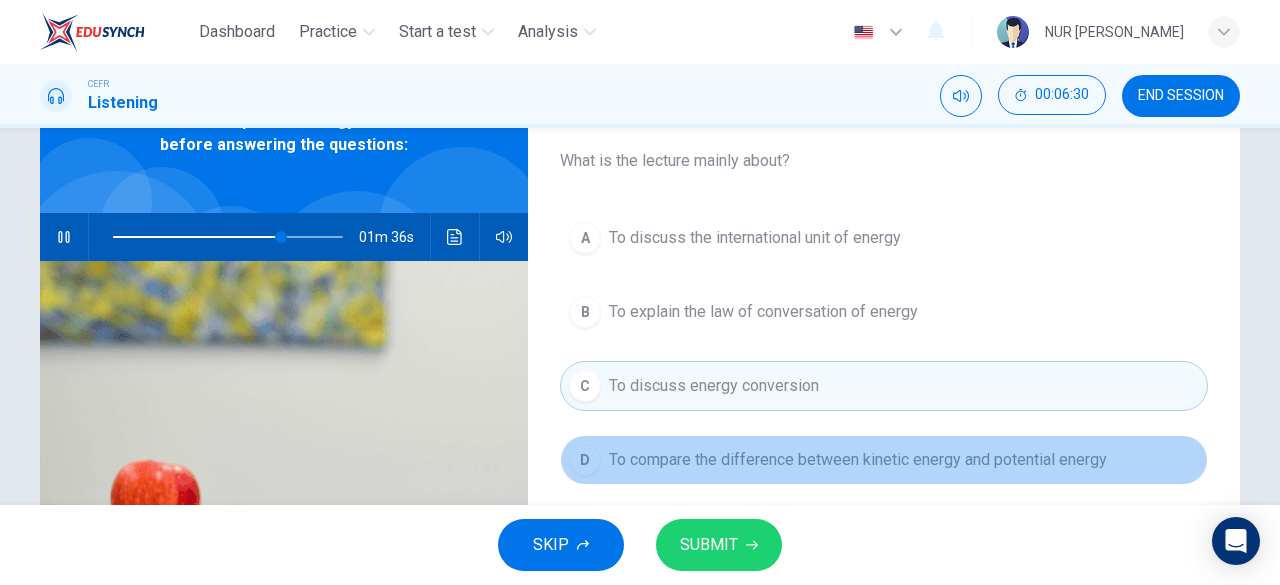 click on "To compare the difference between kinetic energy and potential energy" at bounding box center [858, 460] 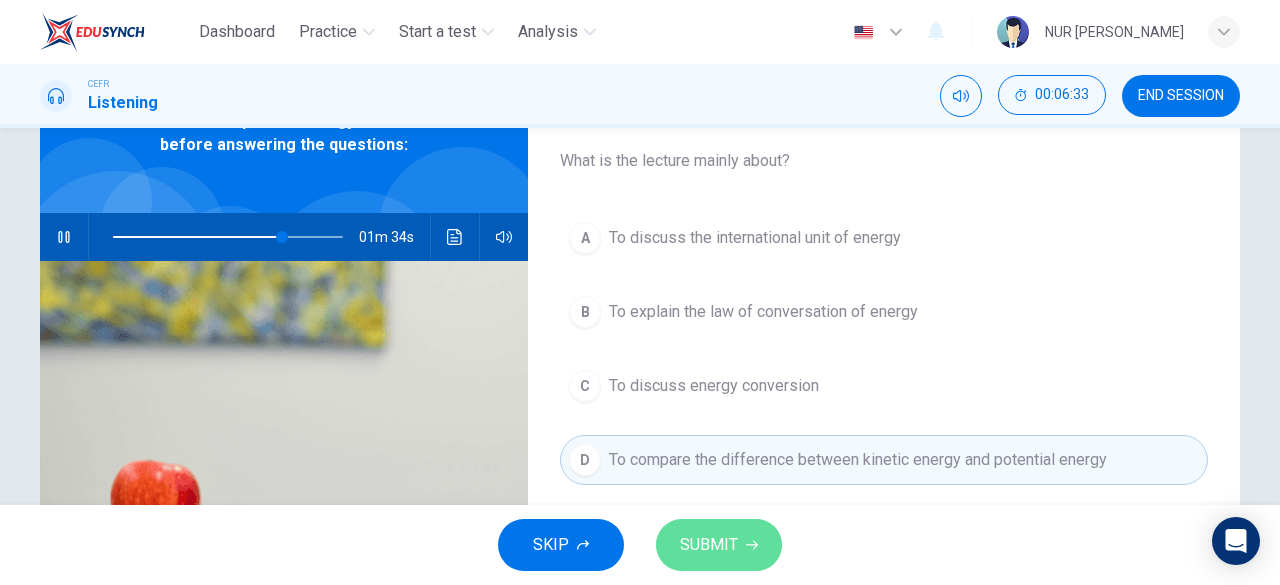 click on "SUBMIT" at bounding box center [719, 545] 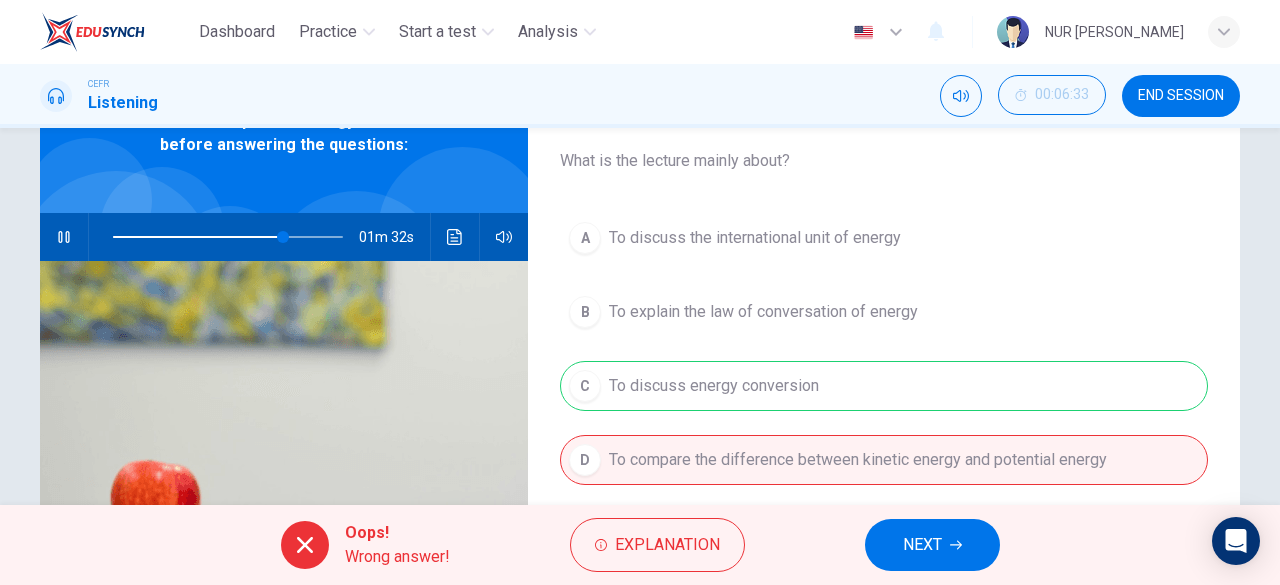 type on "74" 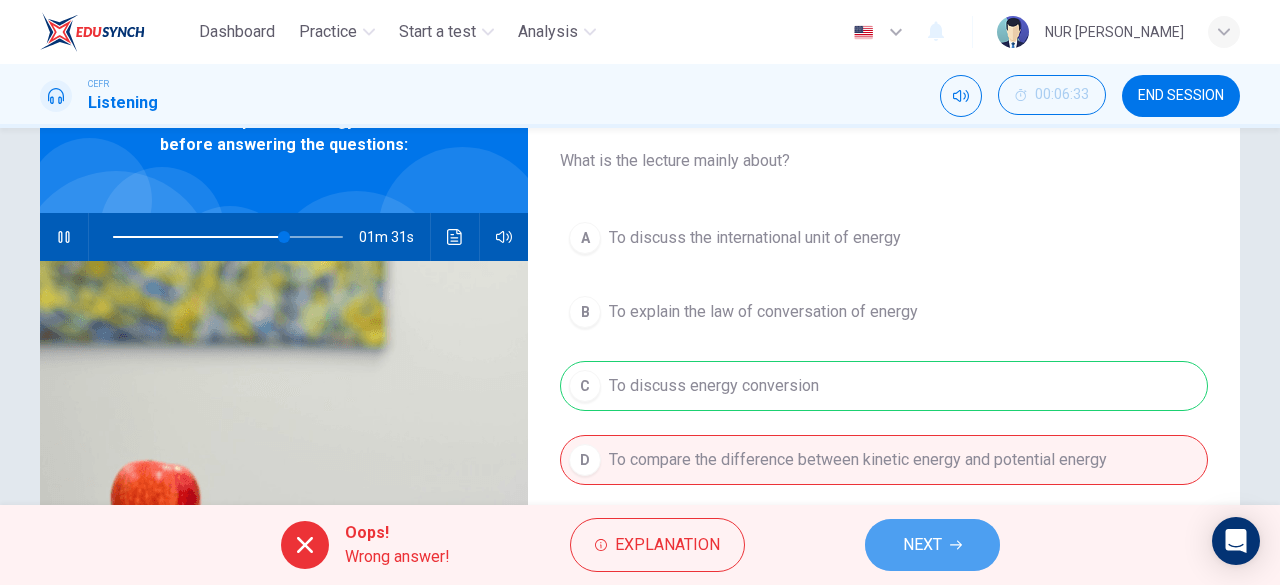 click on "NEXT" at bounding box center (922, 545) 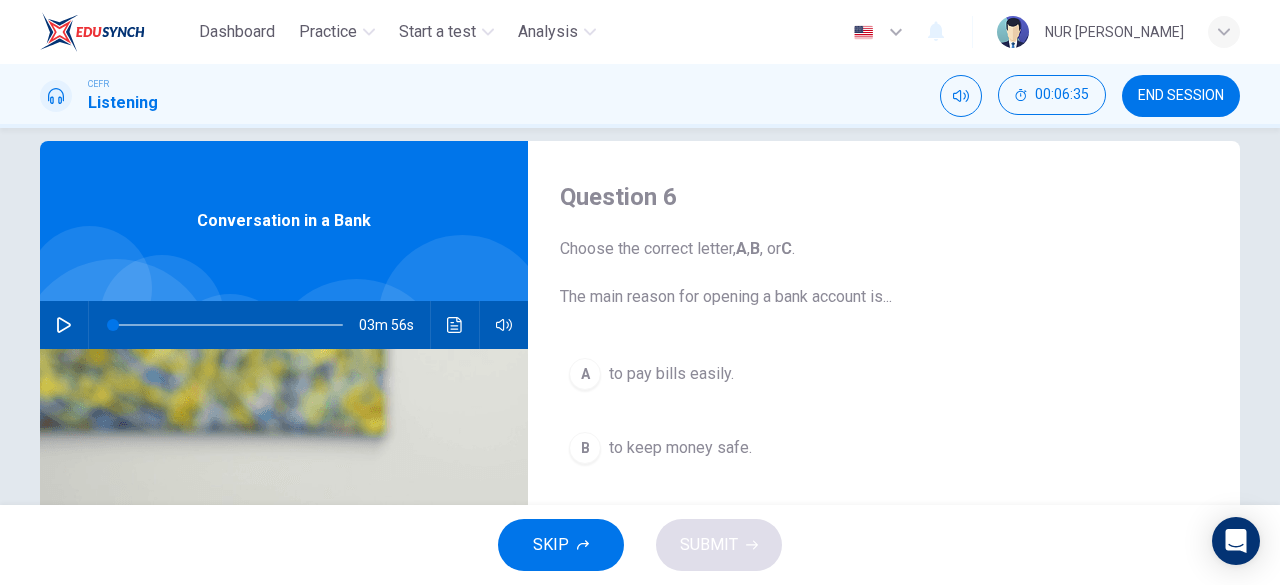 scroll, scrollTop: 26, scrollLeft: 0, axis: vertical 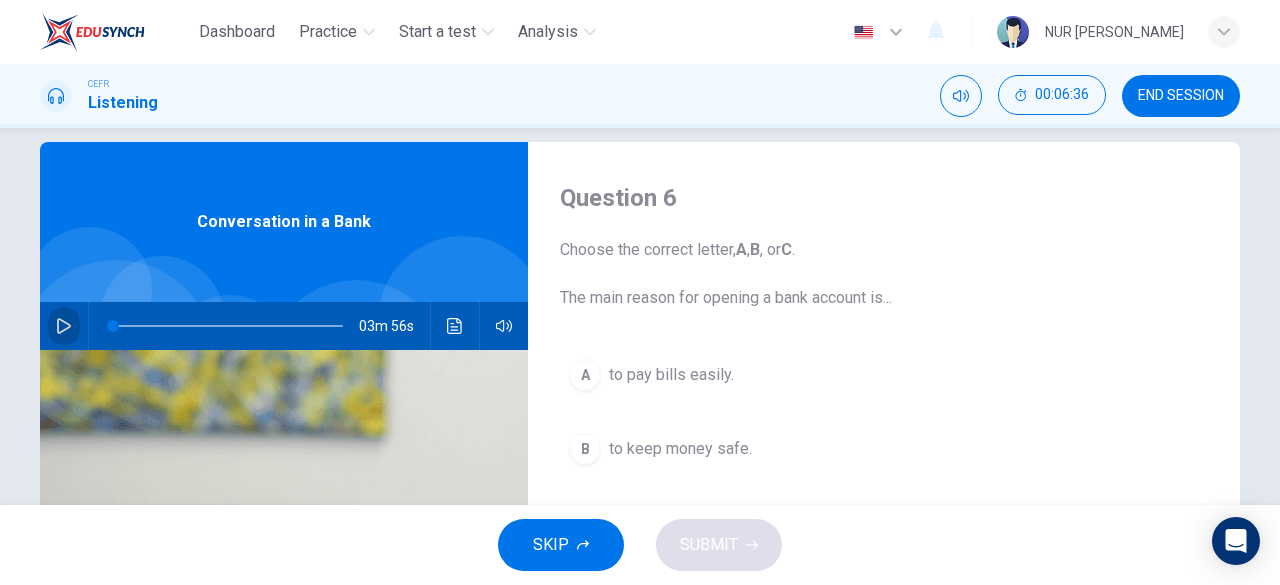 click 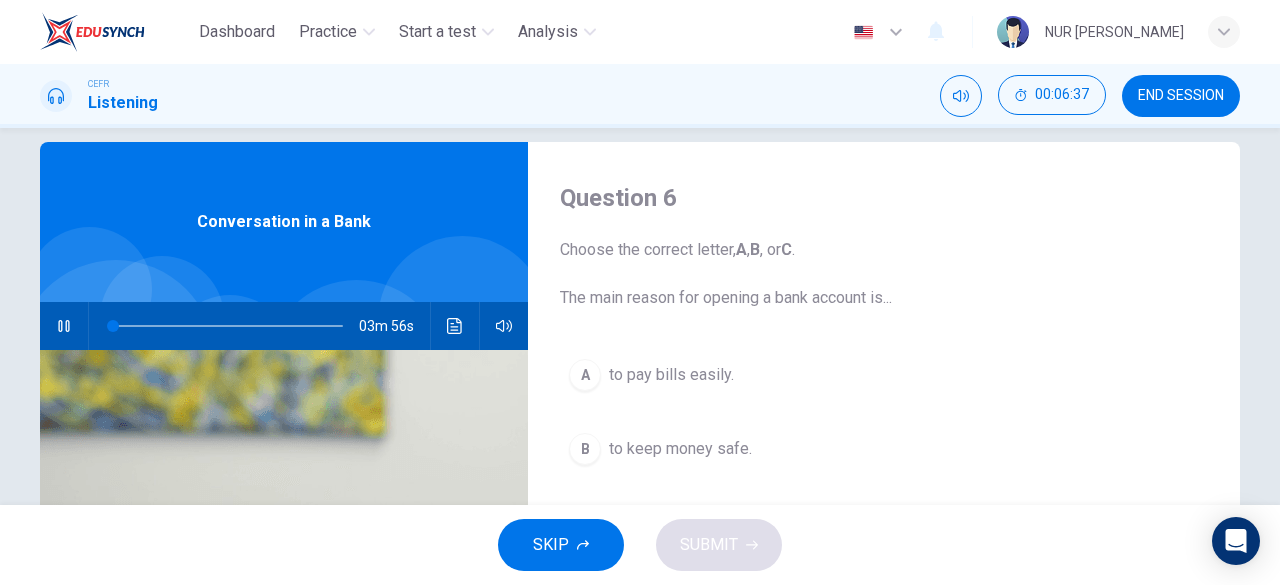 type on "0" 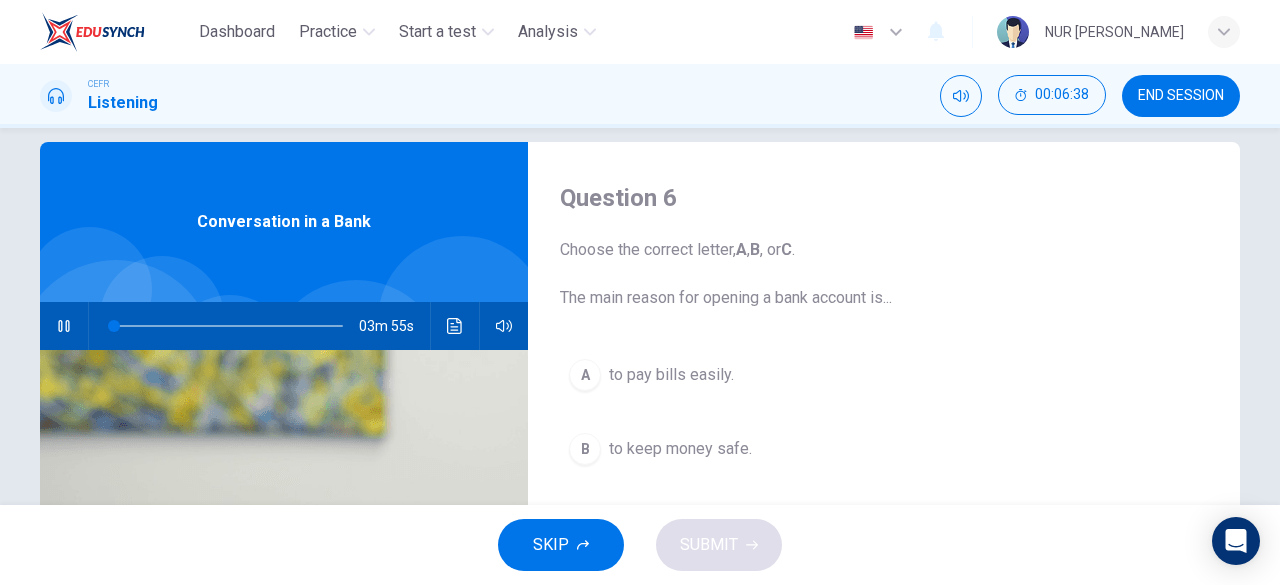 type 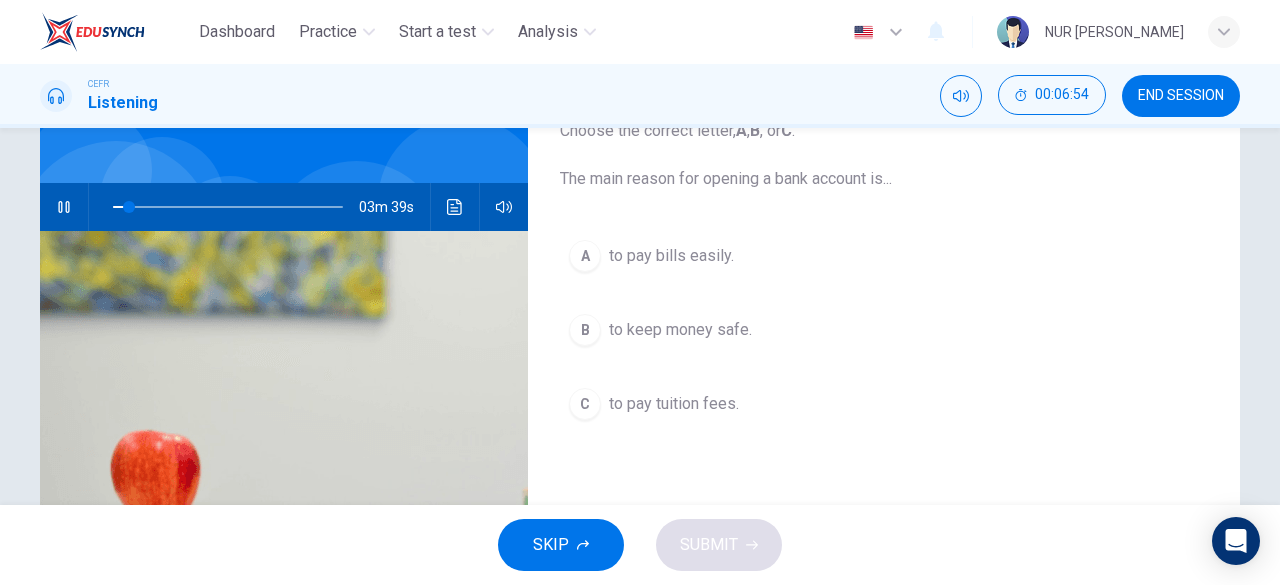 scroll, scrollTop: 146, scrollLeft: 0, axis: vertical 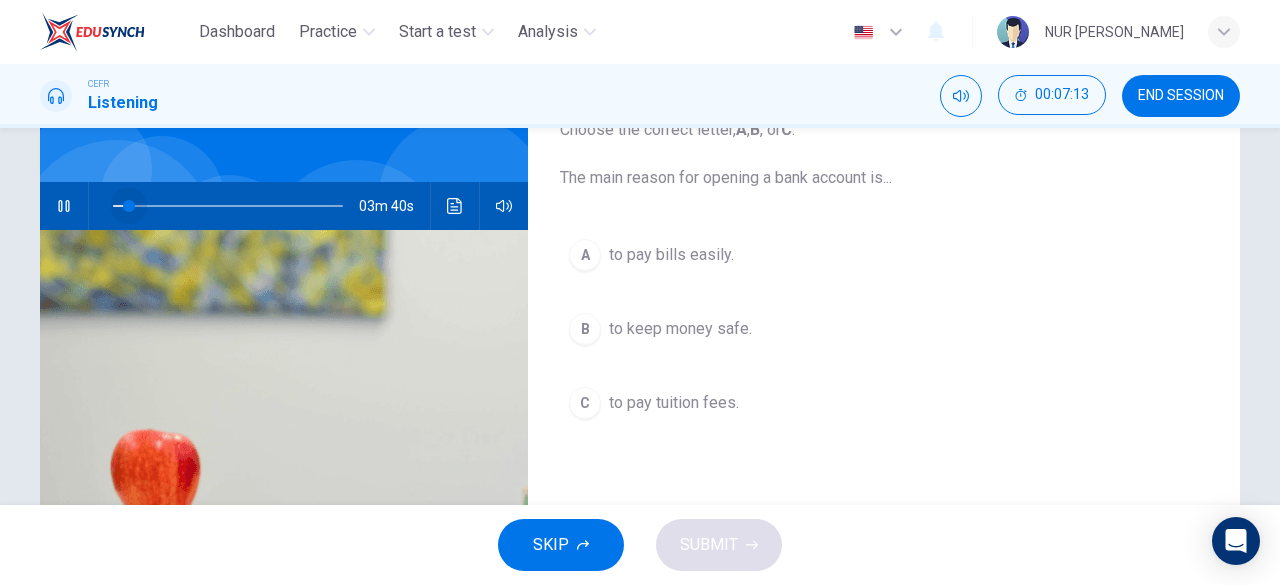 click at bounding box center [129, 206] 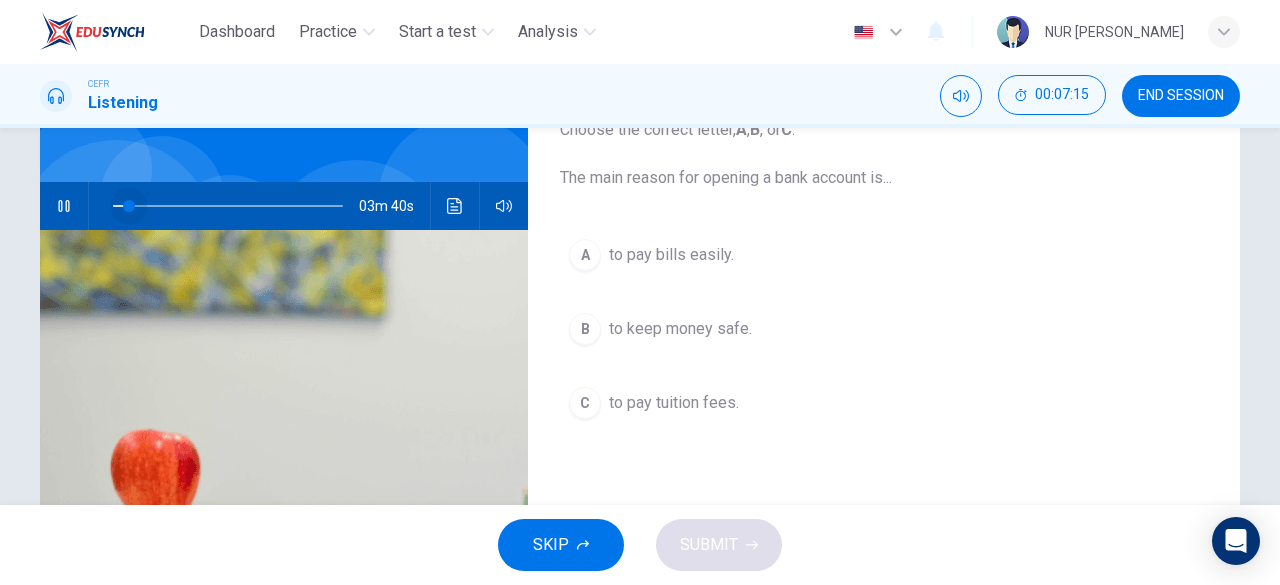 click at bounding box center [129, 206] 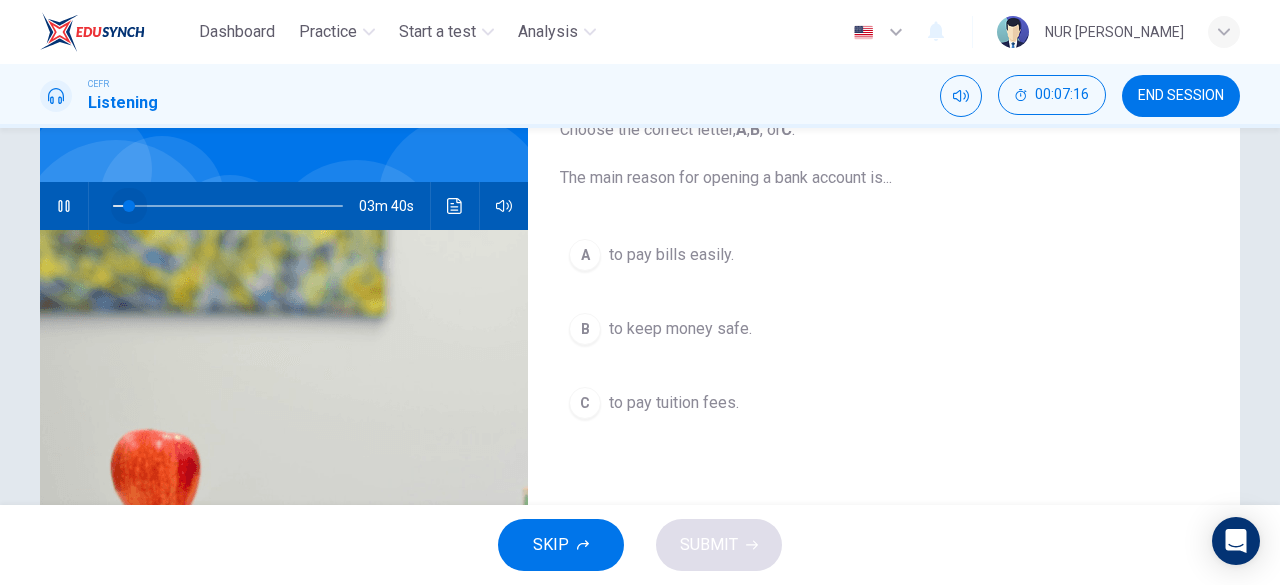 drag, startPoint x: 124, startPoint y: 209, endPoint x: 110, endPoint y: 209, distance: 14 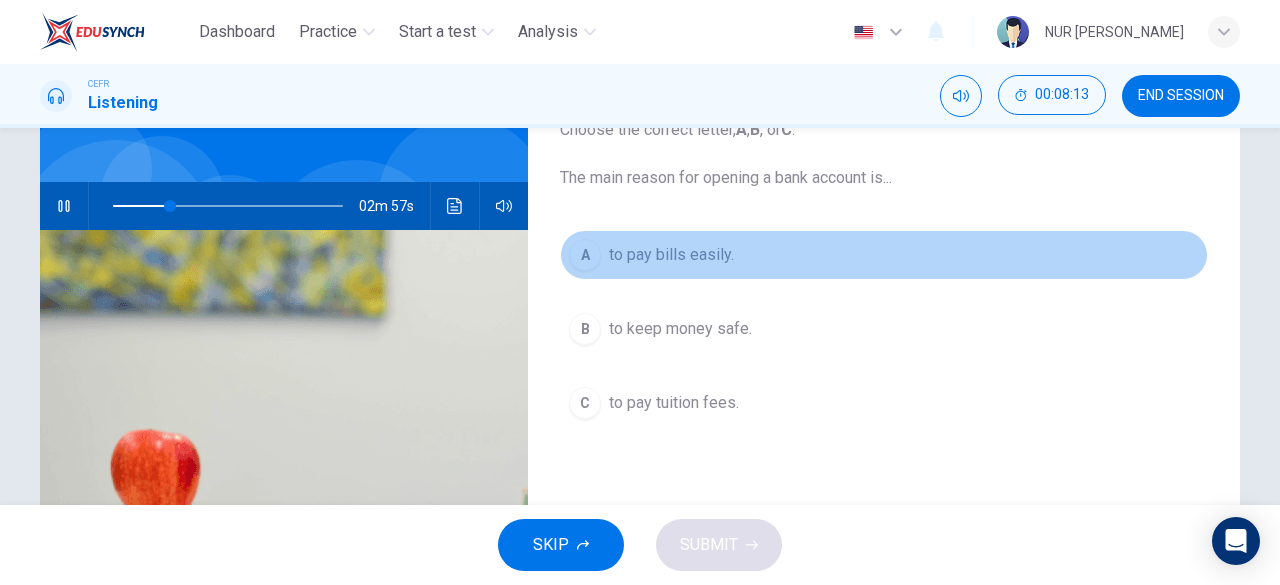 click on "A to pay bills easily." at bounding box center (884, 255) 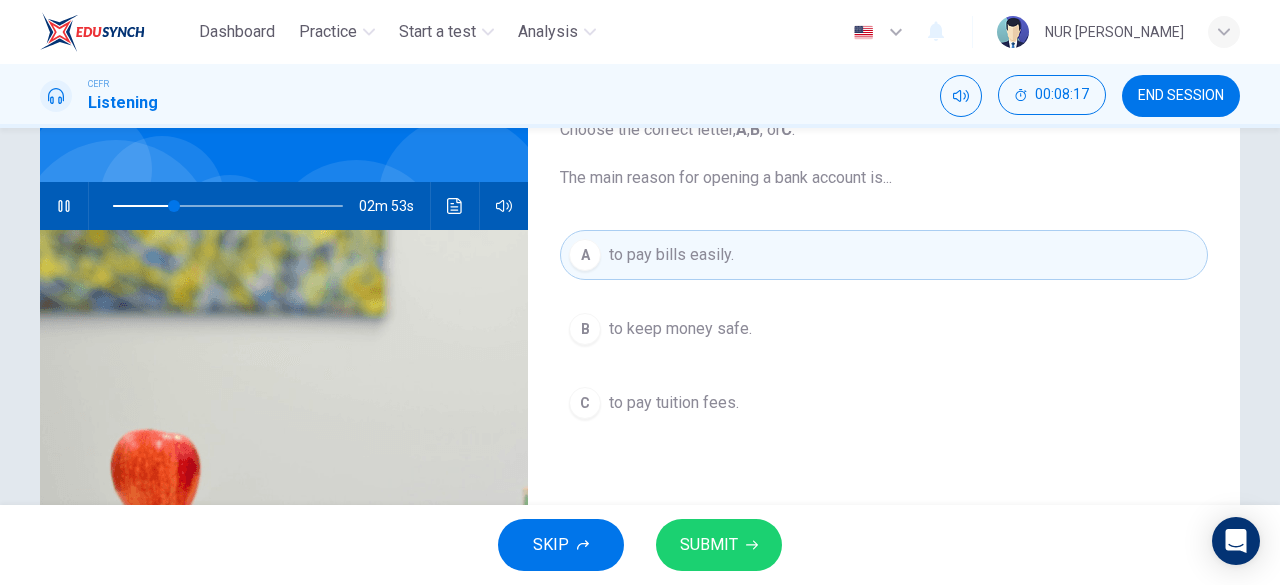 click on "SUBMIT" at bounding box center (709, 545) 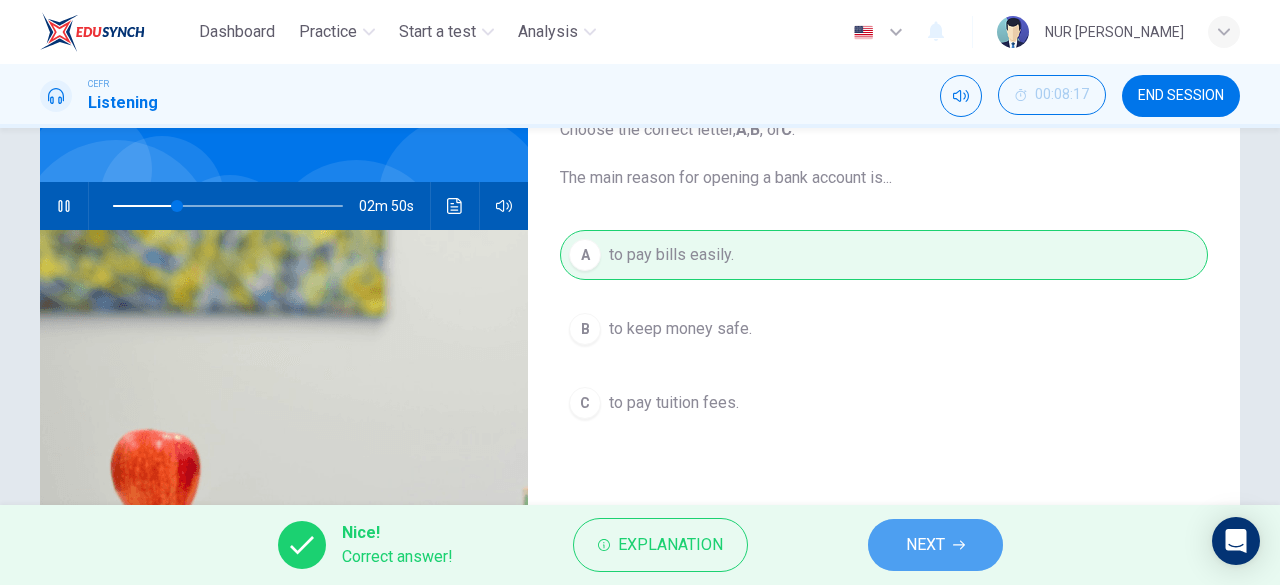 click on "NEXT" at bounding box center [935, 545] 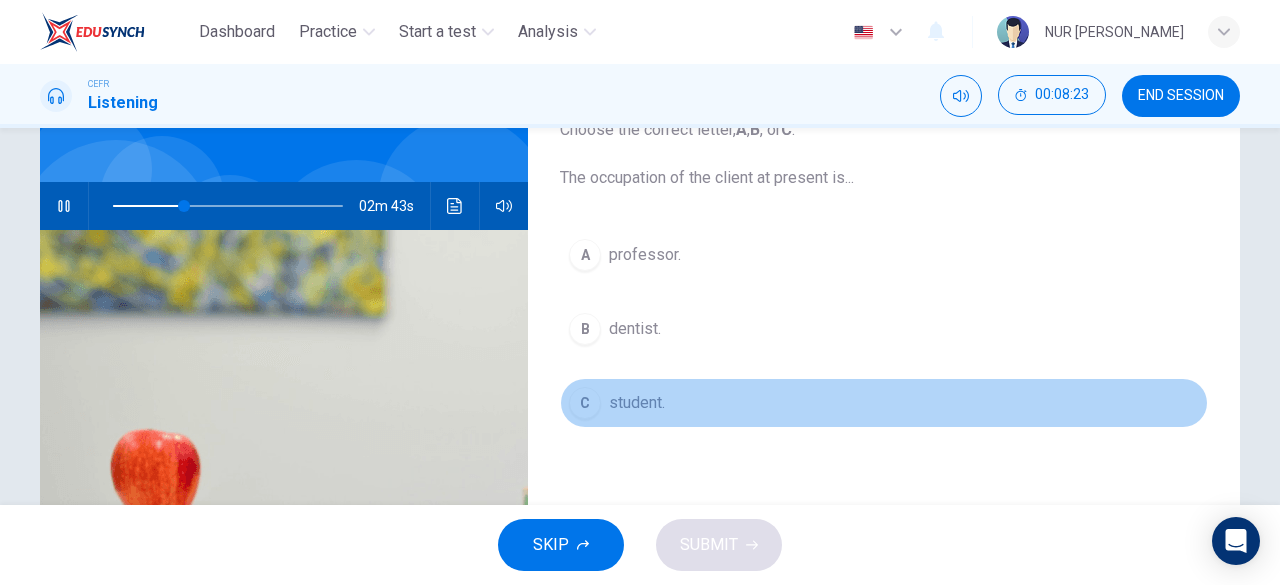 click on "C student." at bounding box center (884, 403) 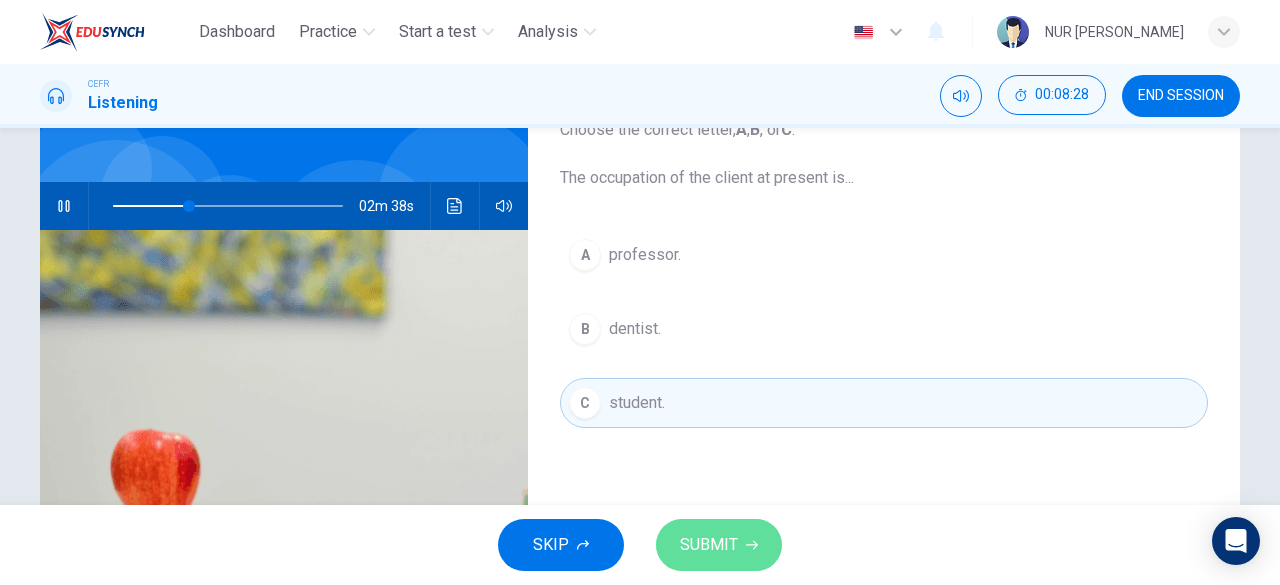 click on "SUBMIT" at bounding box center [719, 545] 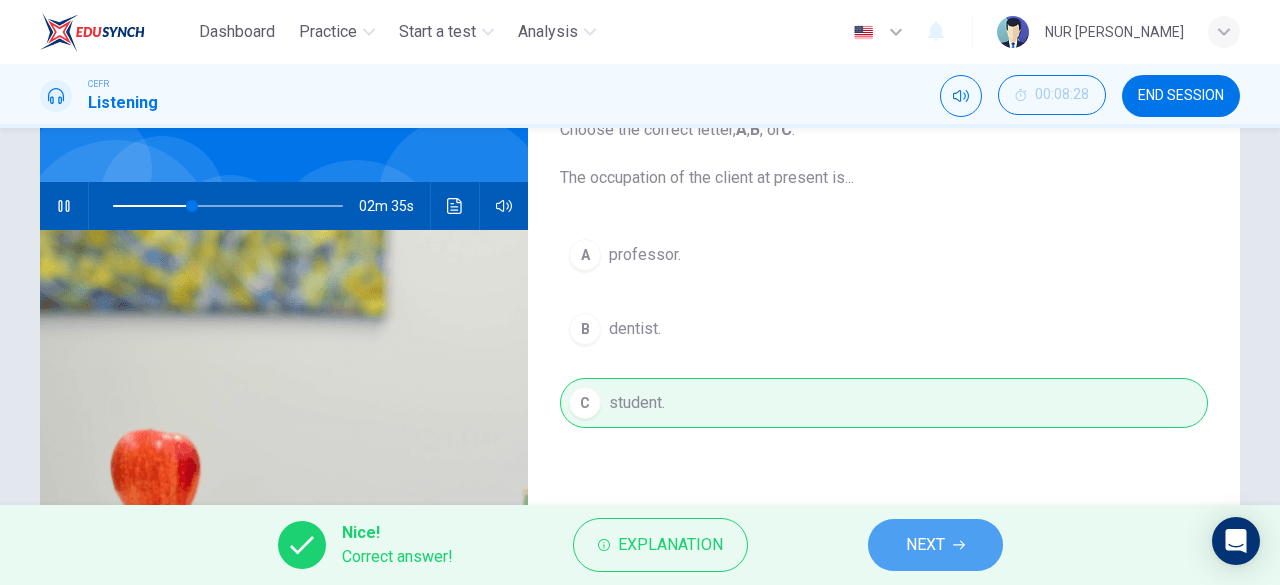 click on "NEXT" at bounding box center (925, 545) 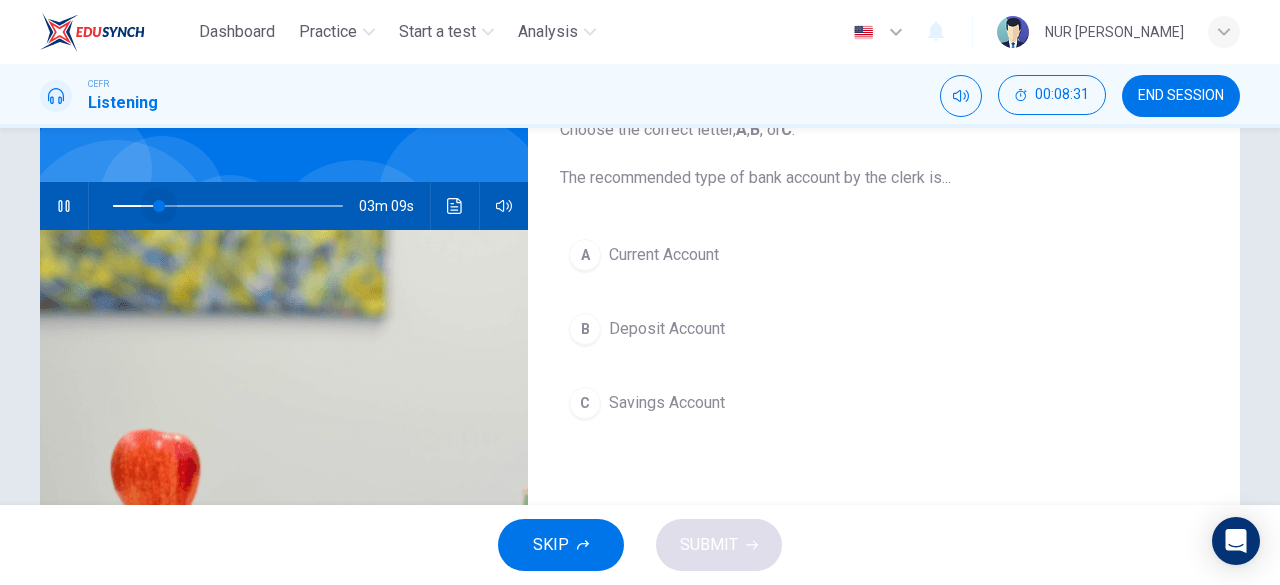 click at bounding box center [228, 206] 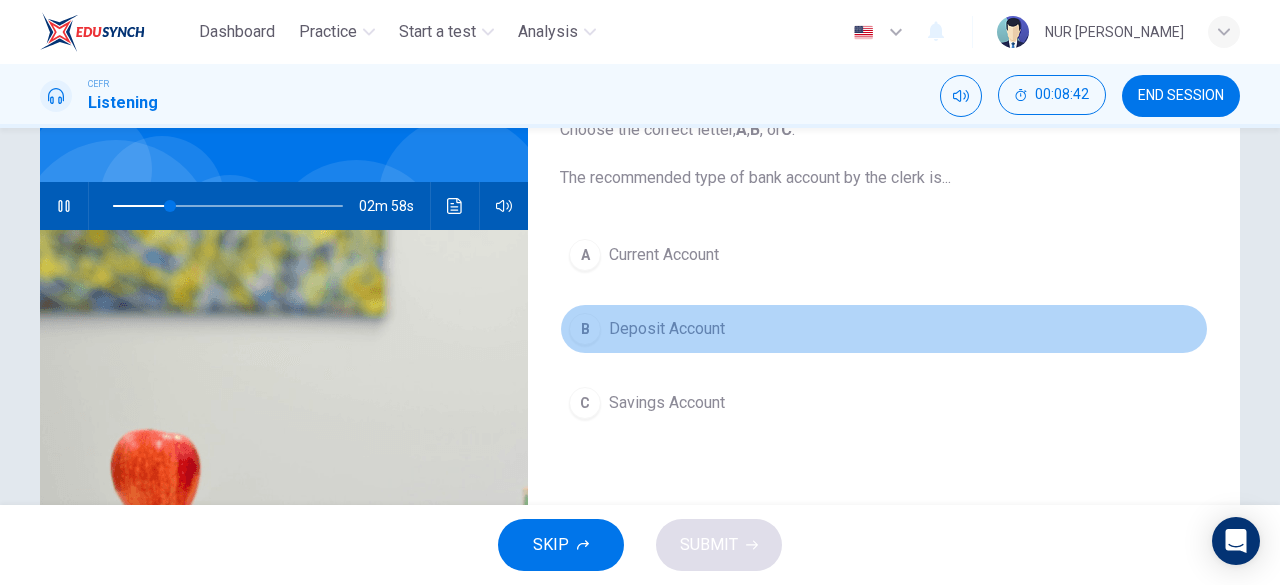 click on "Deposit Account" at bounding box center (667, 329) 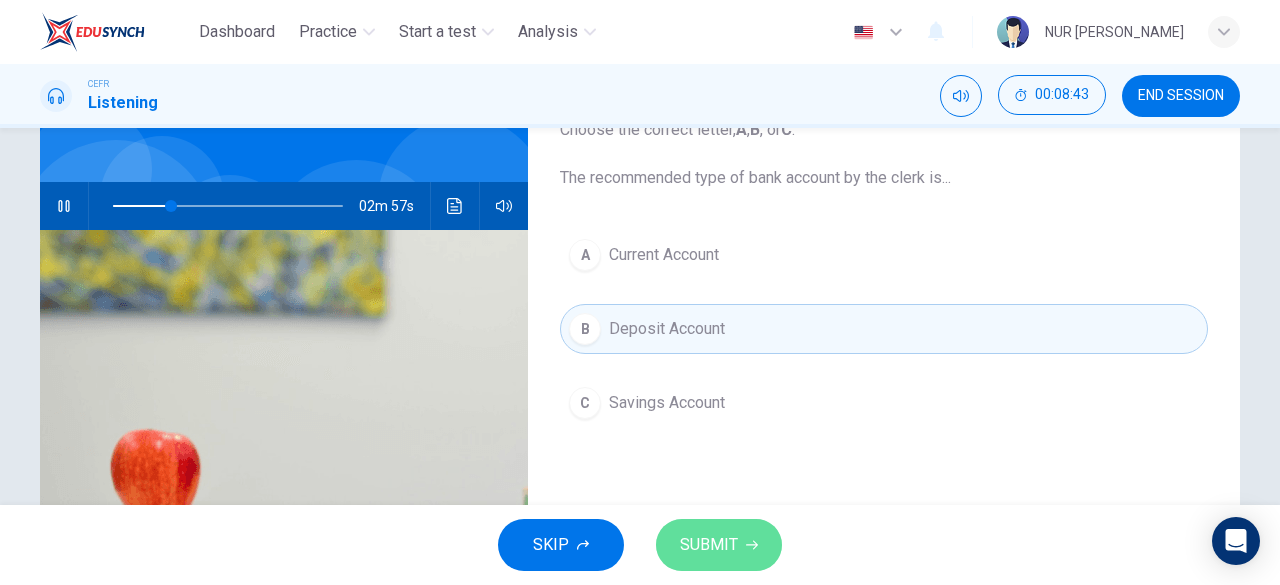 click on "SUBMIT" at bounding box center [709, 545] 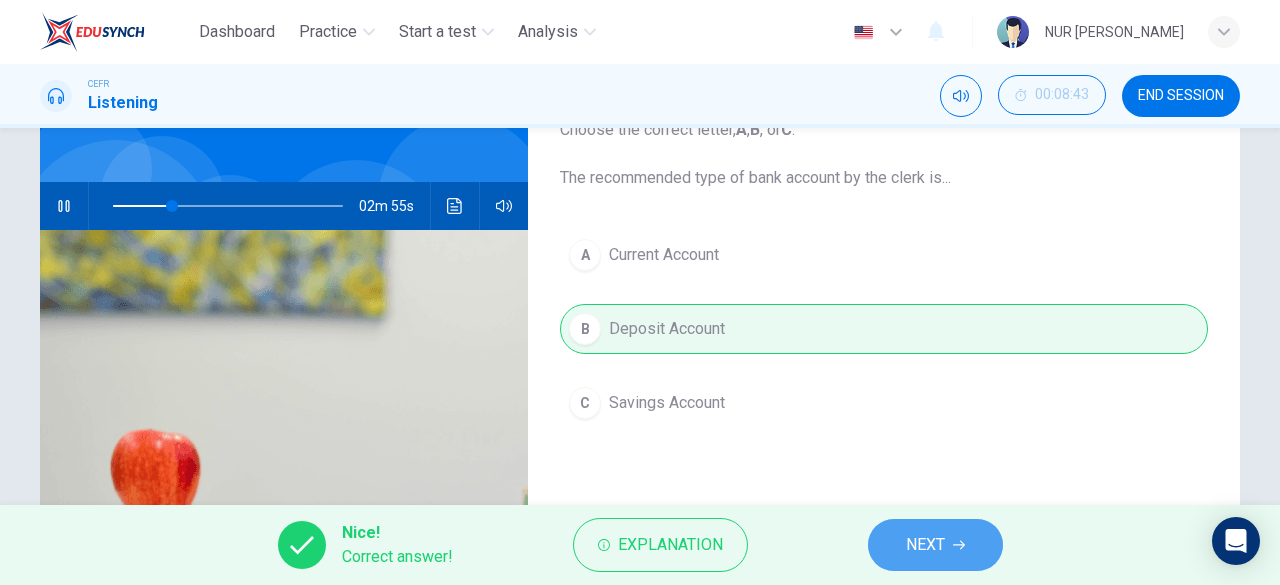 click on "NEXT" at bounding box center [935, 545] 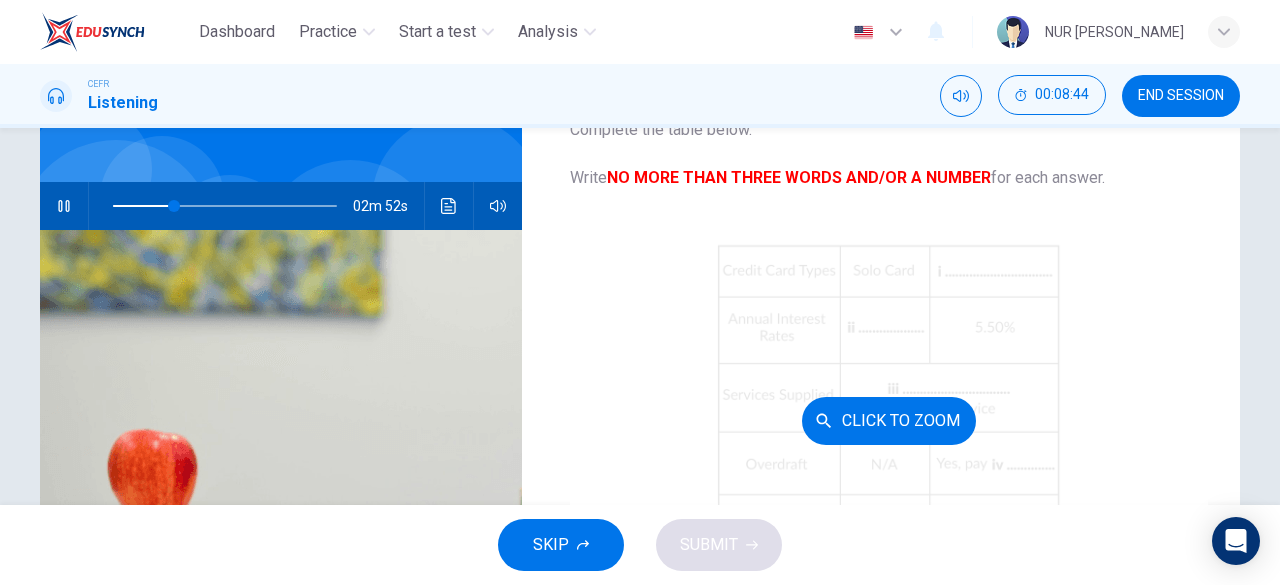 scroll, scrollTop: 138, scrollLeft: 0, axis: vertical 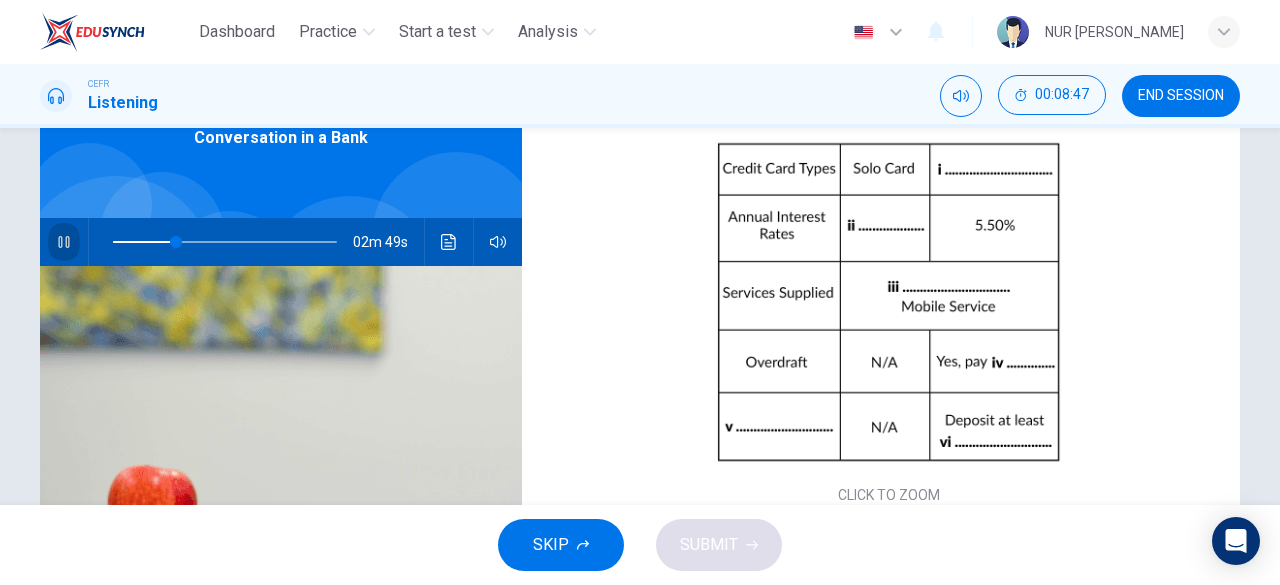 click at bounding box center (64, 242) 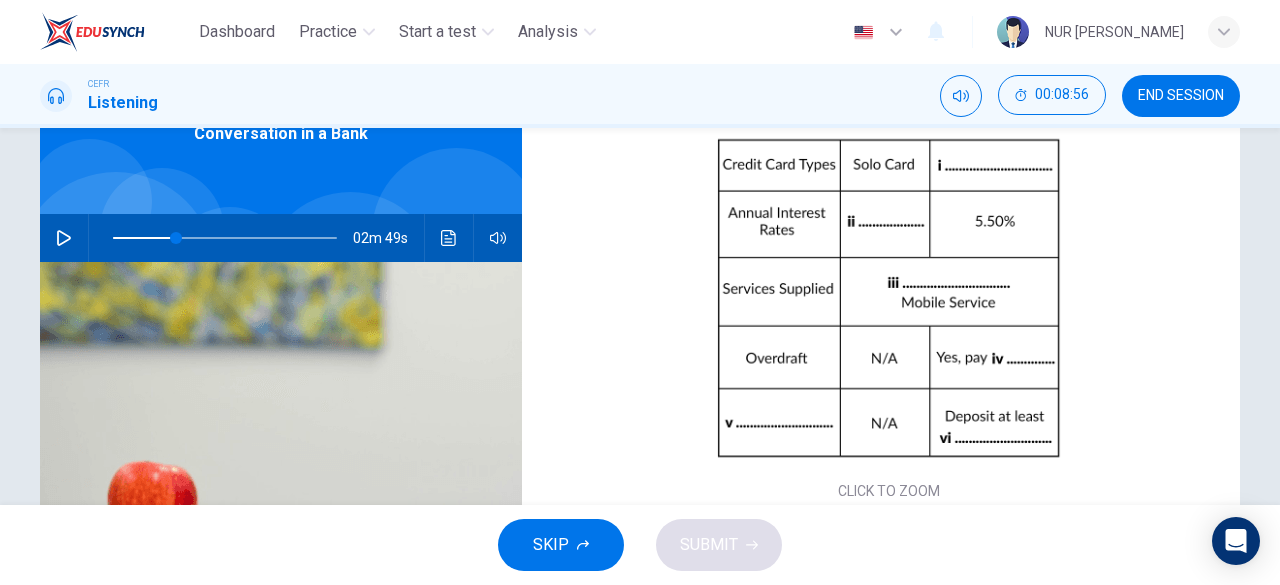 scroll, scrollTop: 119, scrollLeft: 0, axis: vertical 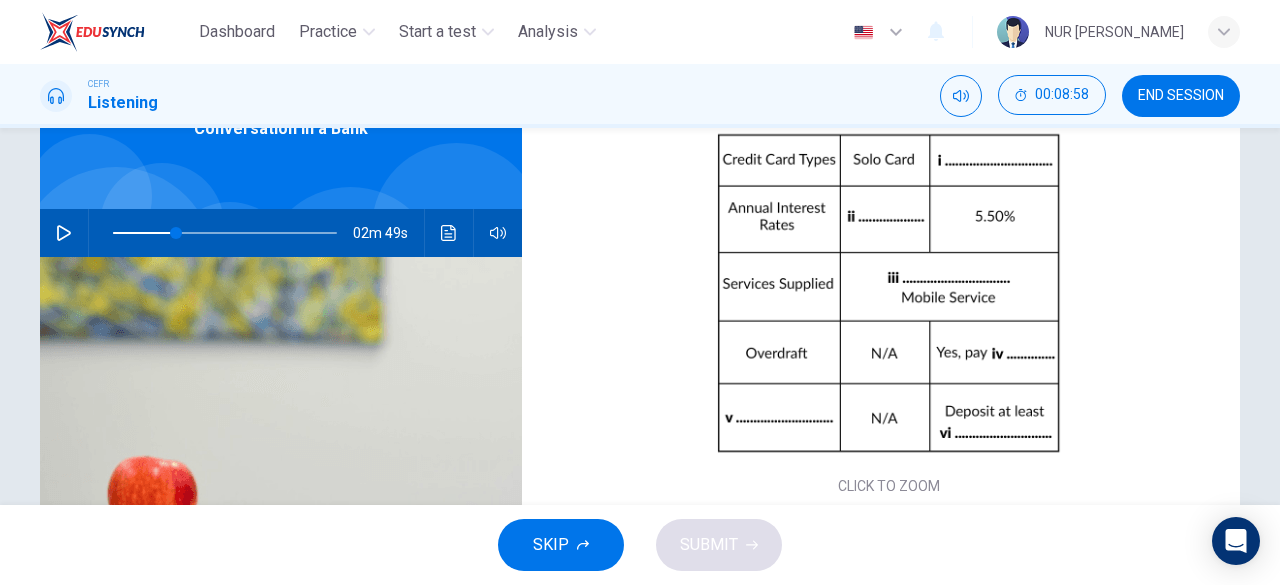 click at bounding box center [64, 233] 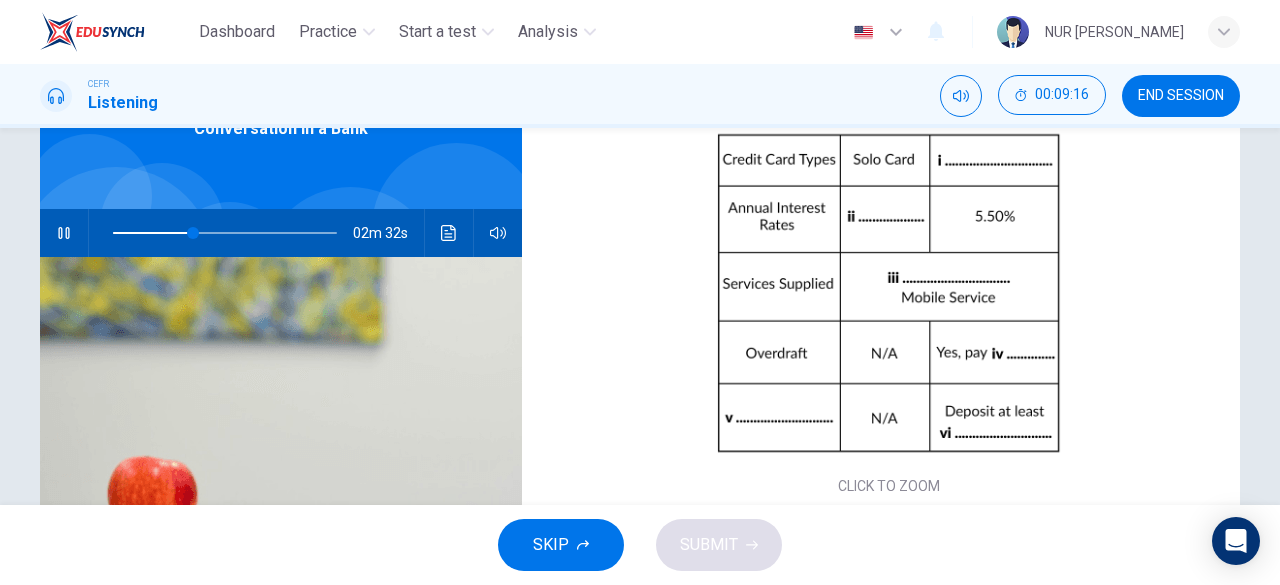 click 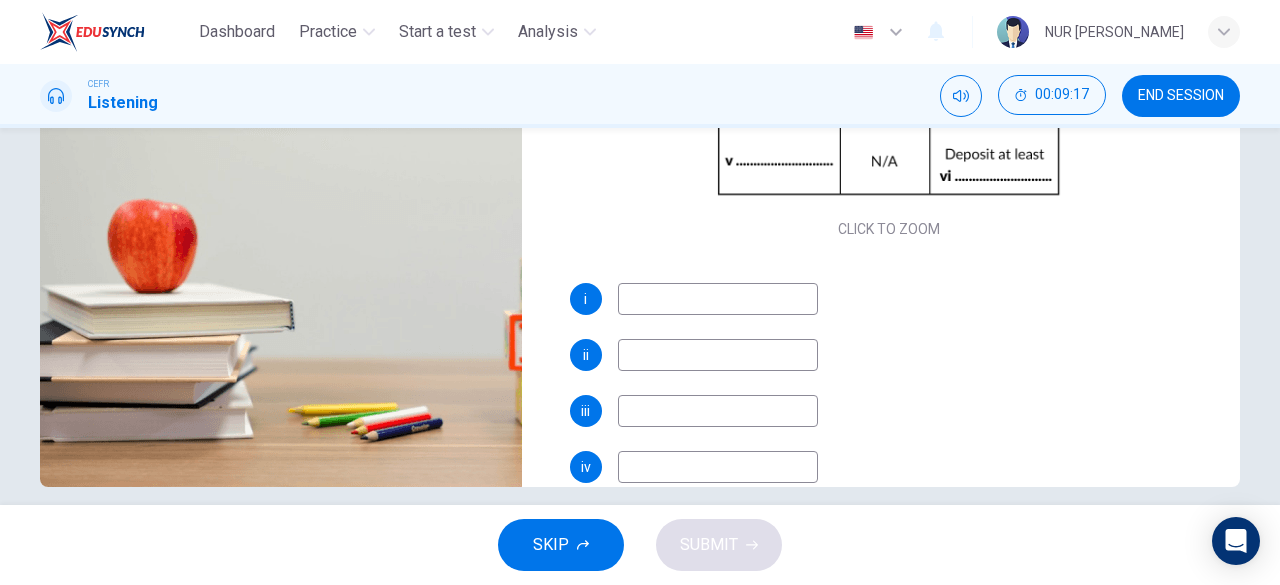 scroll, scrollTop: 375, scrollLeft: 0, axis: vertical 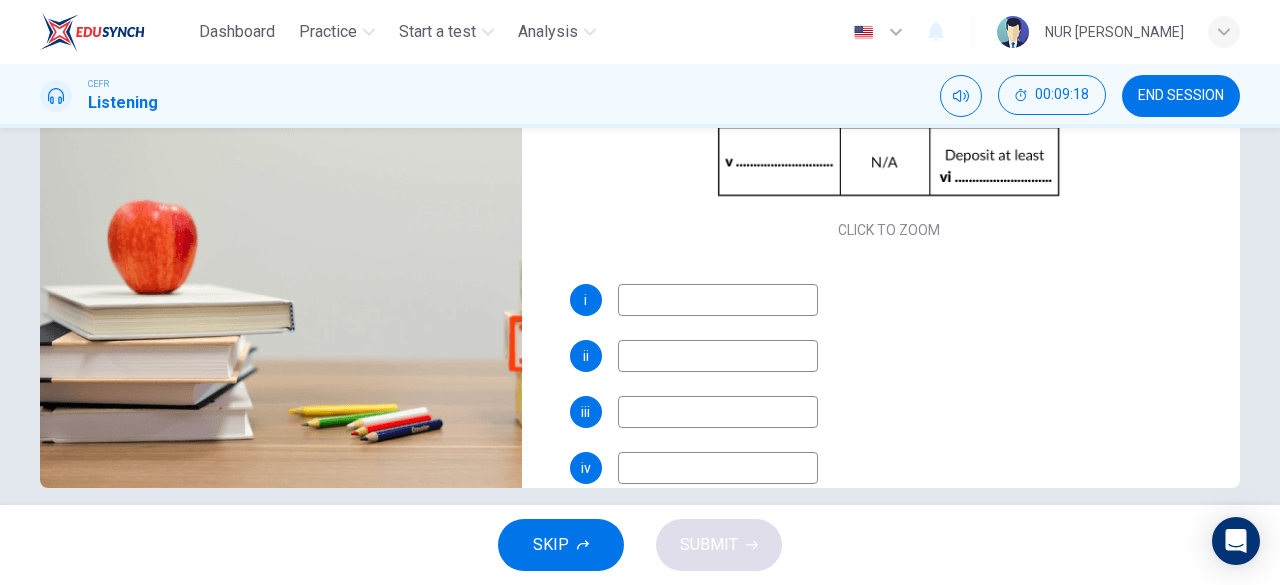 click on "Questions 9 - 14 Complete the table below. Write  NO MORE THAN THREE WORDS AND/OR A NUMBER  for each answer. CLICK TO ZOOM Click to Zoom i ii iii iv v vi" at bounding box center (889, 2) 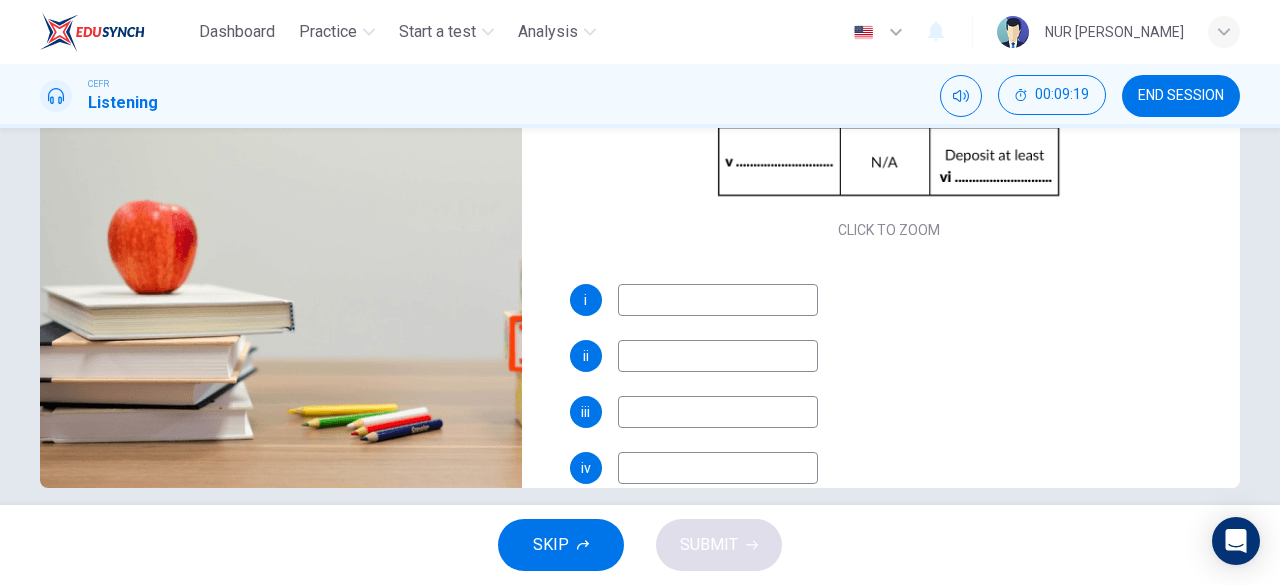 click at bounding box center [718, 300] 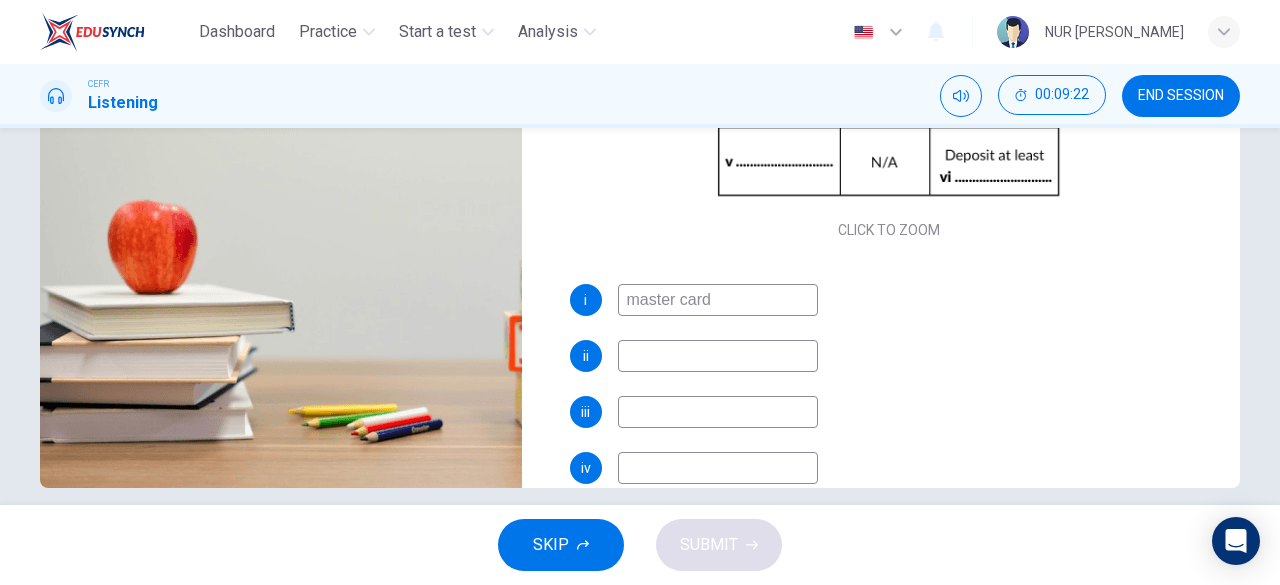 scroll, scrollTop: 0, scrollLeft: 0, axis: both 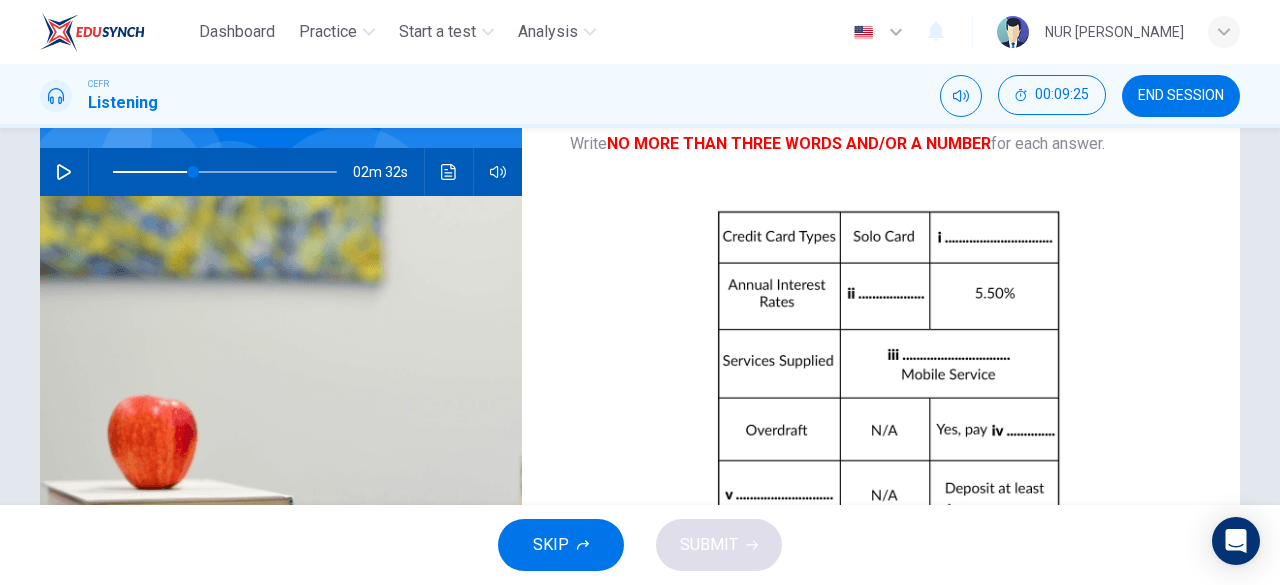 type on "master card" 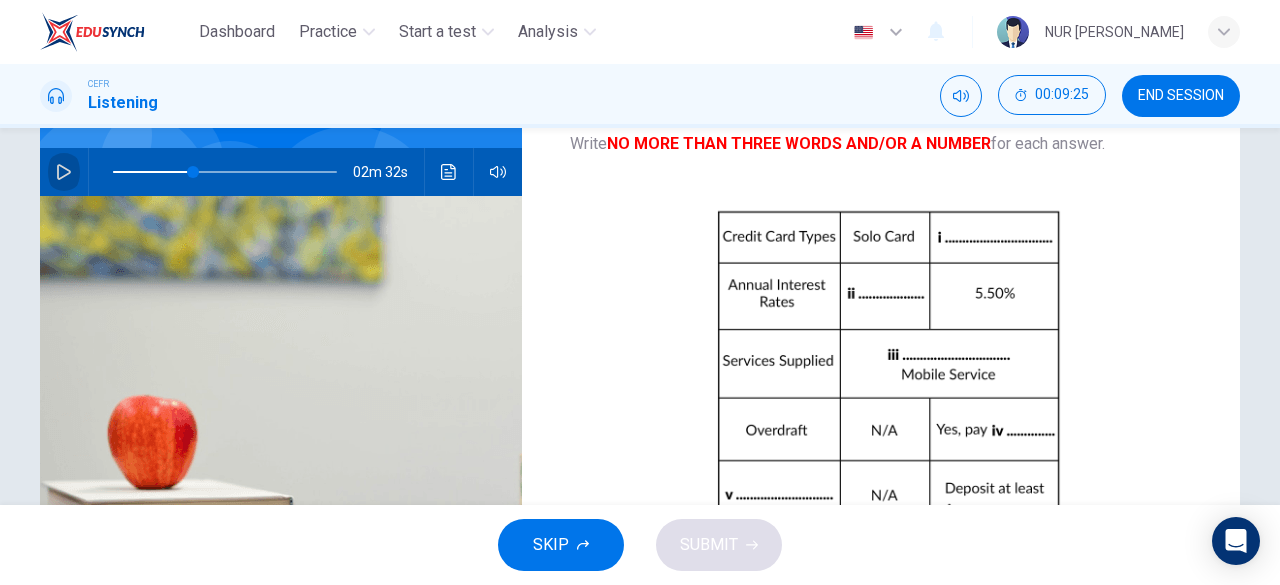 click 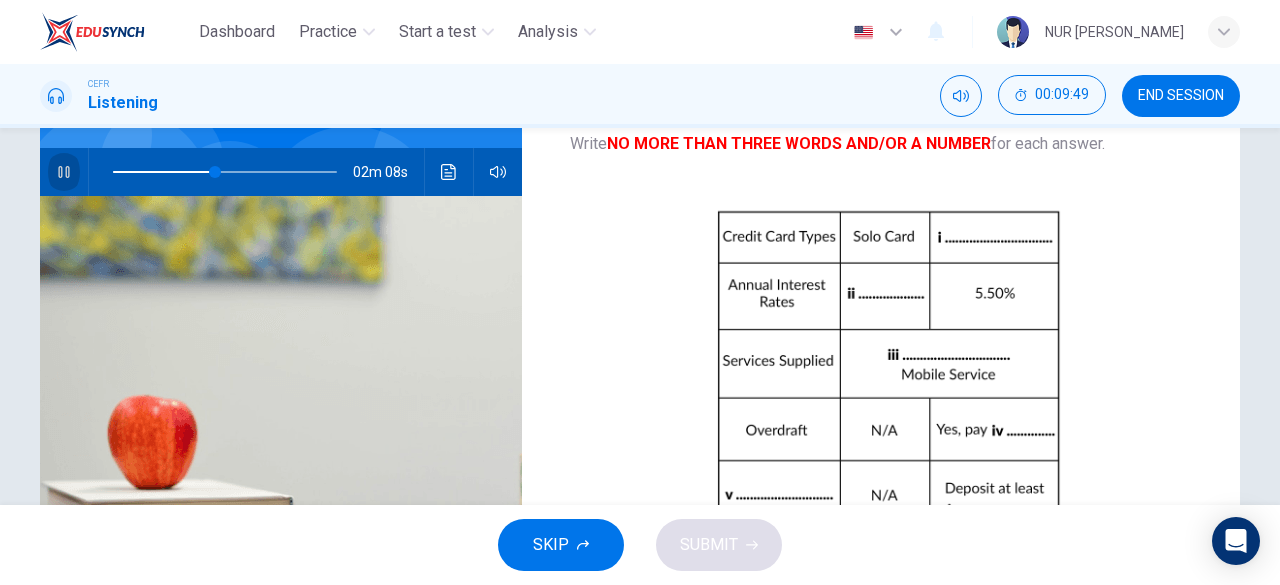 click 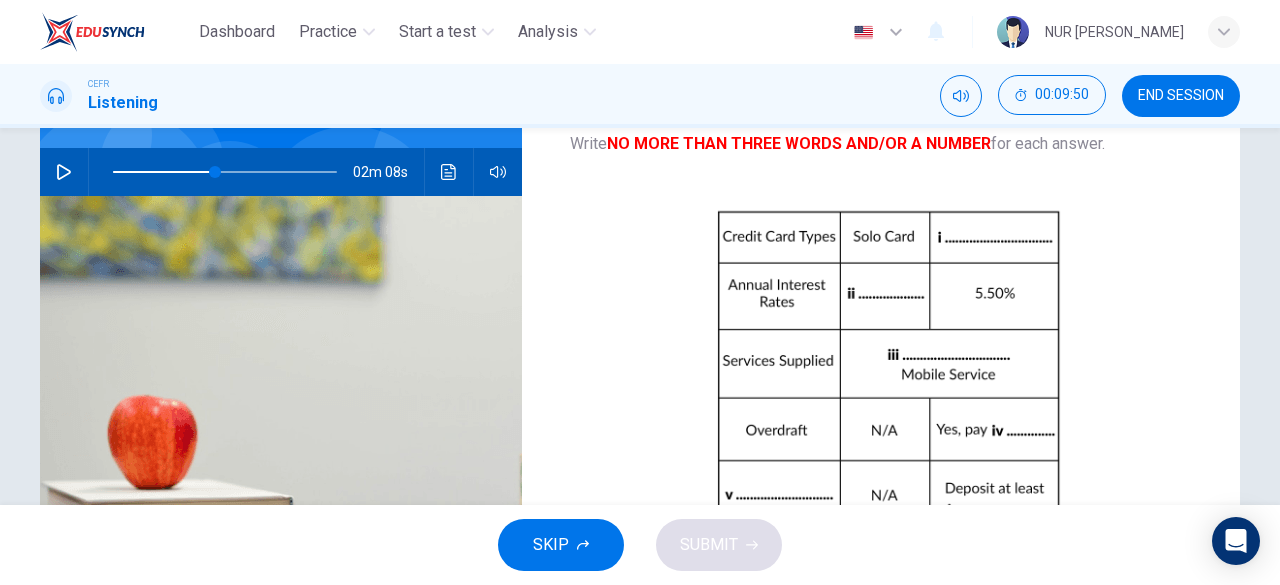 scroll, scrollTop: 398, scrollLeft: 0, axis: vertical 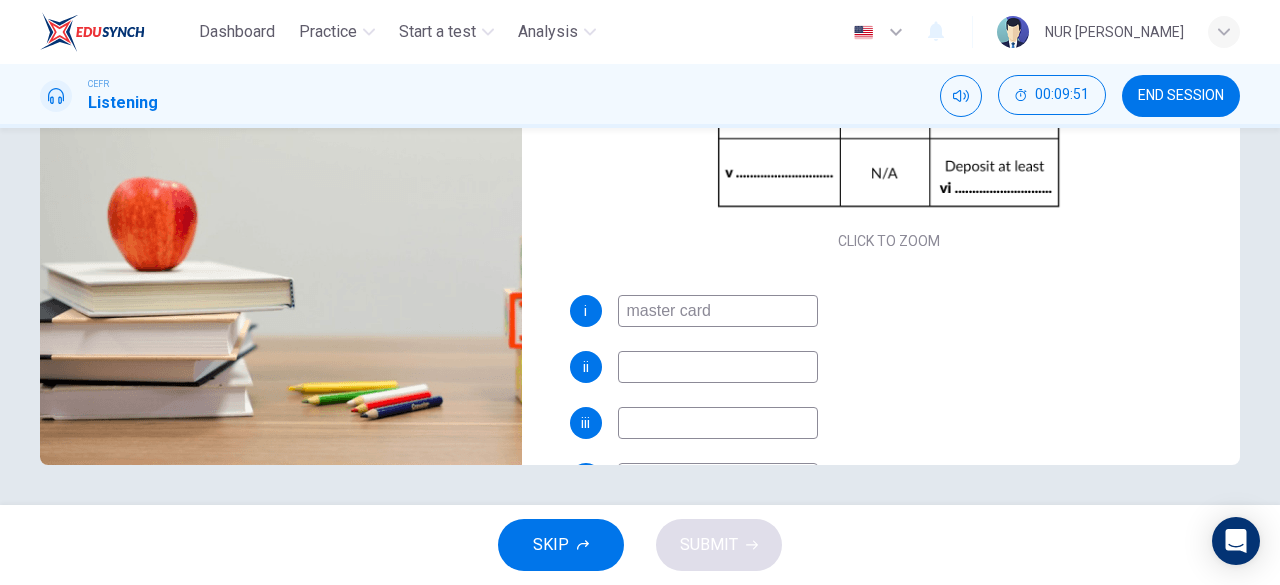 click at bounding box center [718, 367] 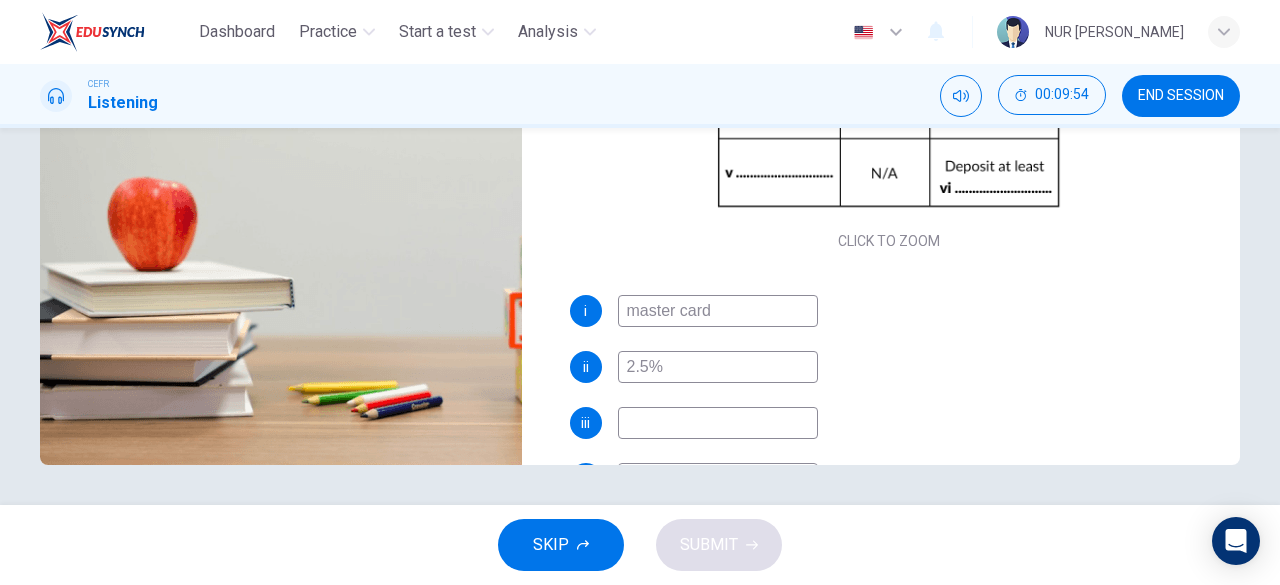scroll, scrollTop: 0, scrollLeft: 0, axis: both 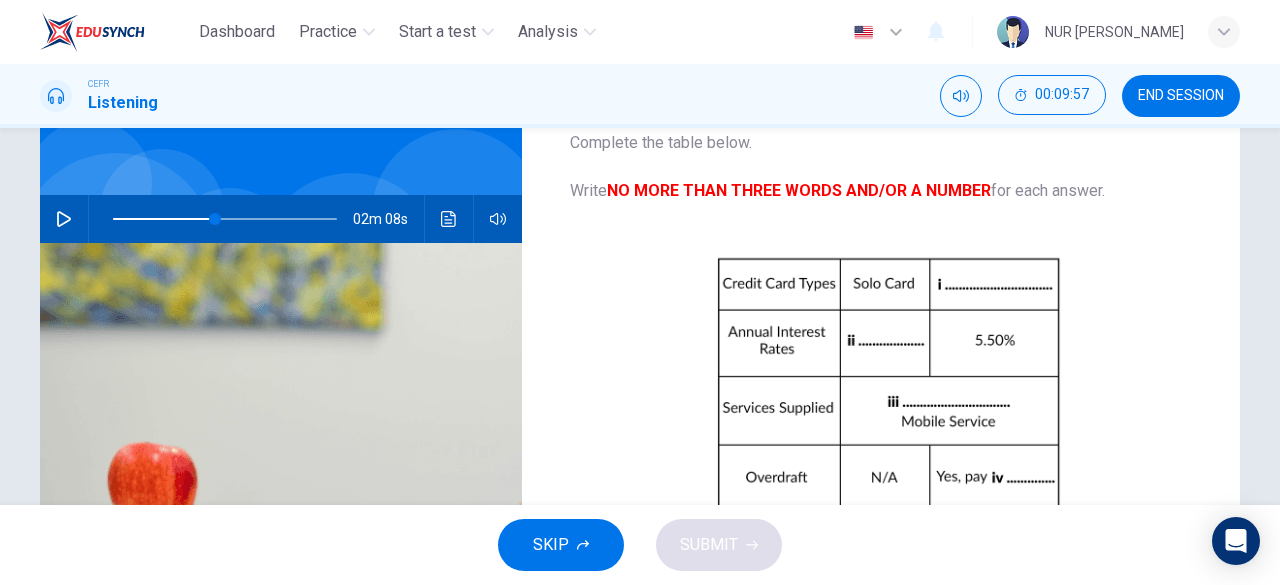 type on "2.5%" 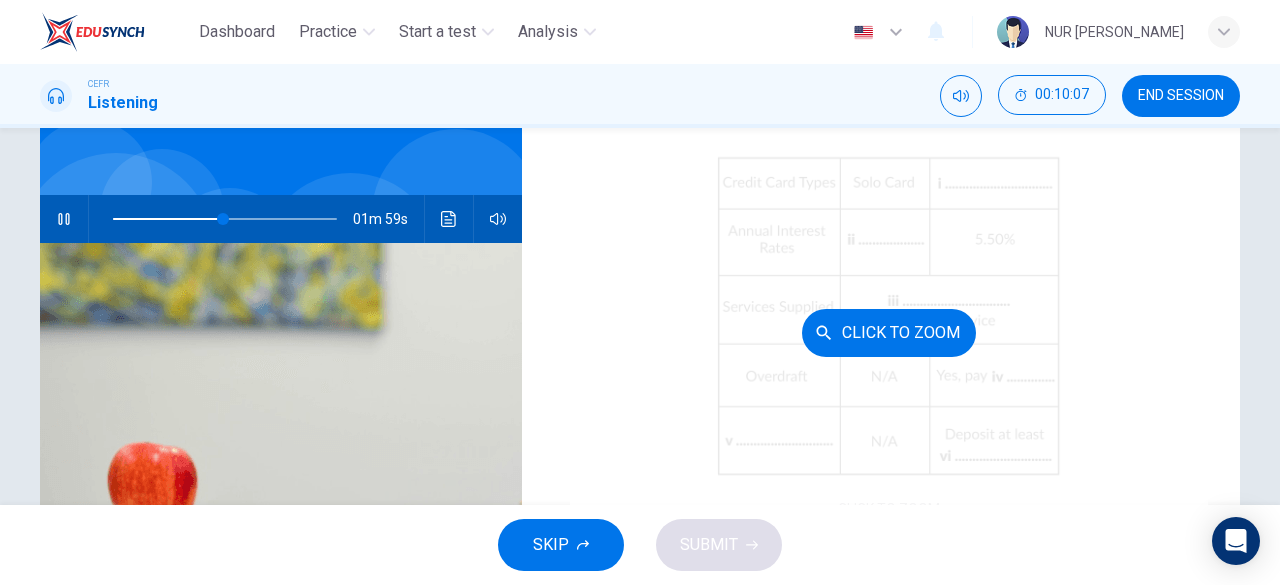 scroll, scrollTop: 106, scrollLeft: 0, axis: vertical 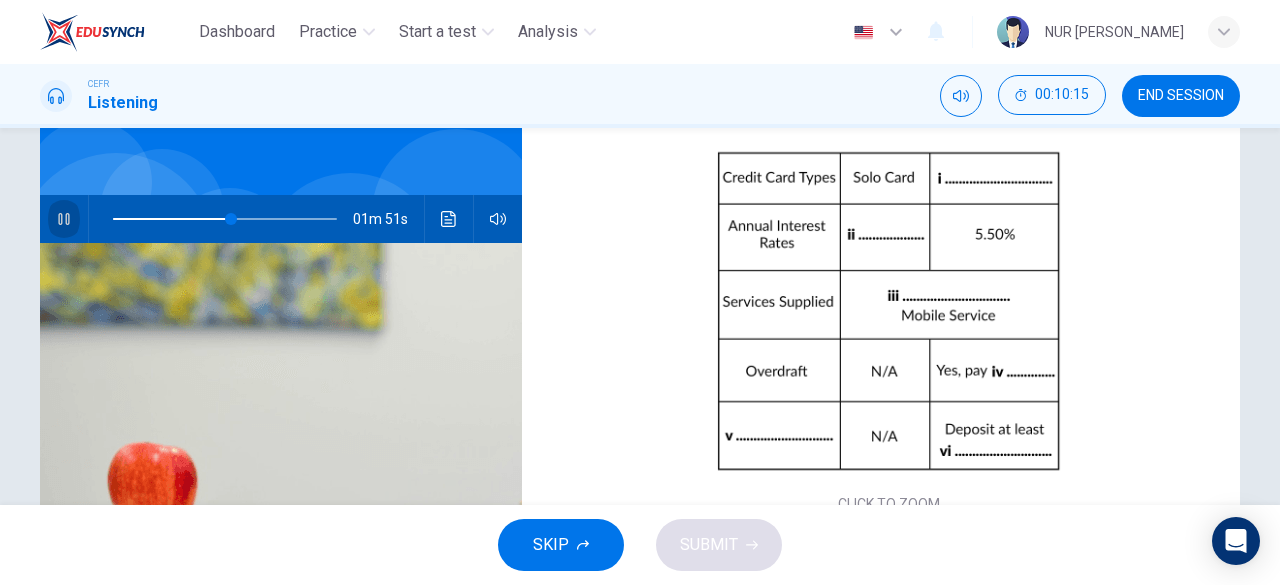 click 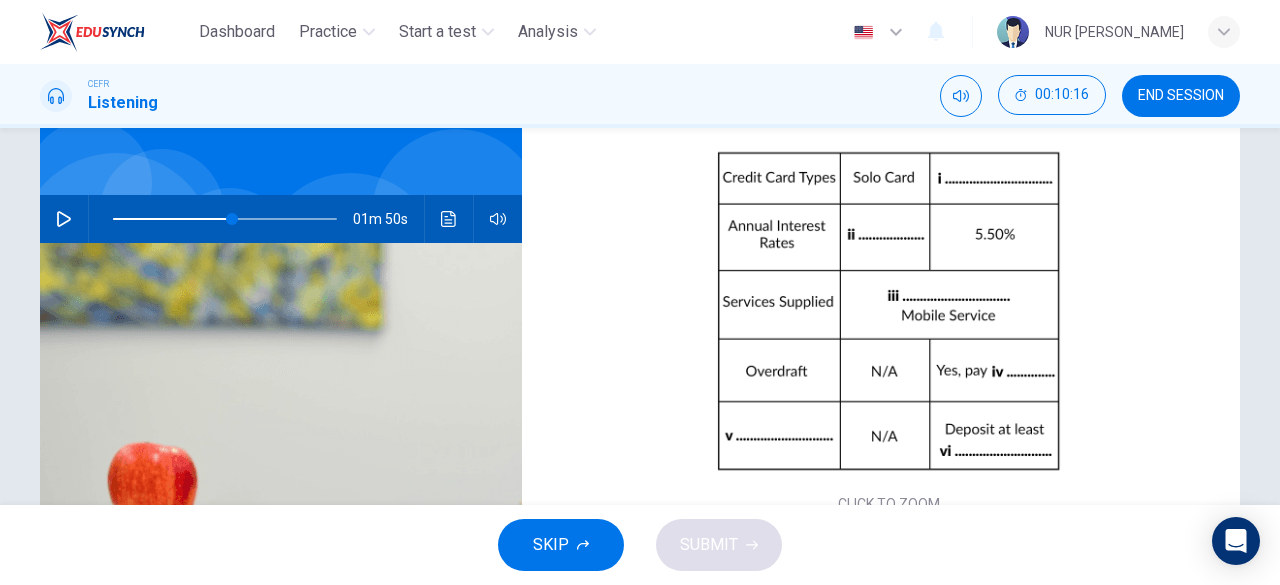 type on "53" 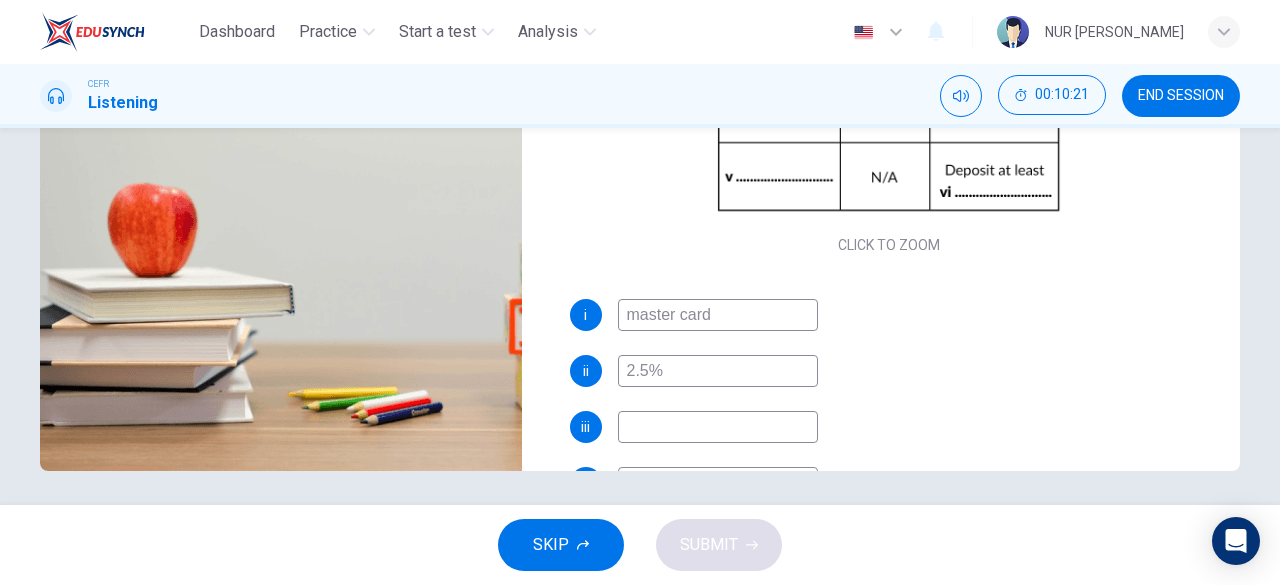scroll, scrollTop: 393, scrollLeft: 0, axis: vertical 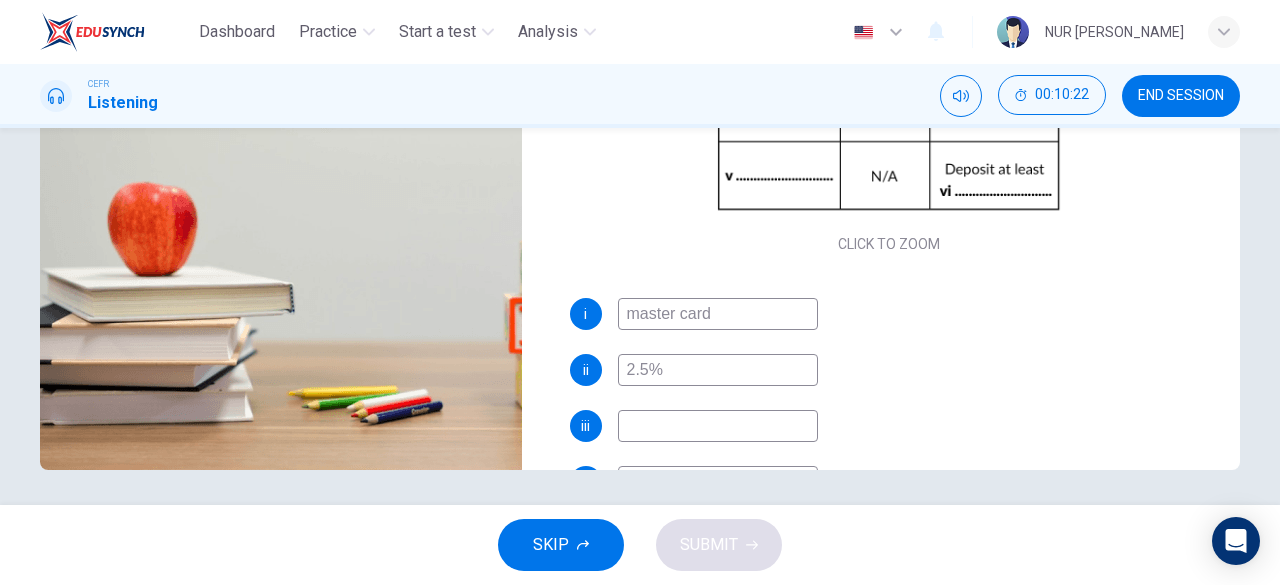 click at bounding box center [718, 426] 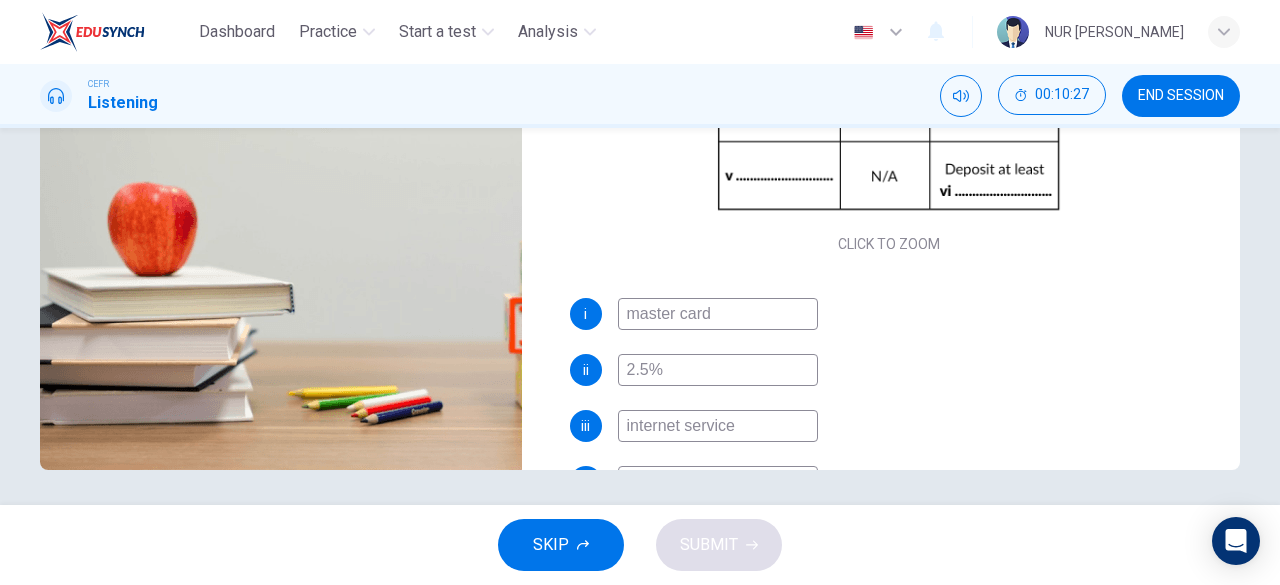 scroll, scrollTop: 0, scrollLeft: 0, axis: both 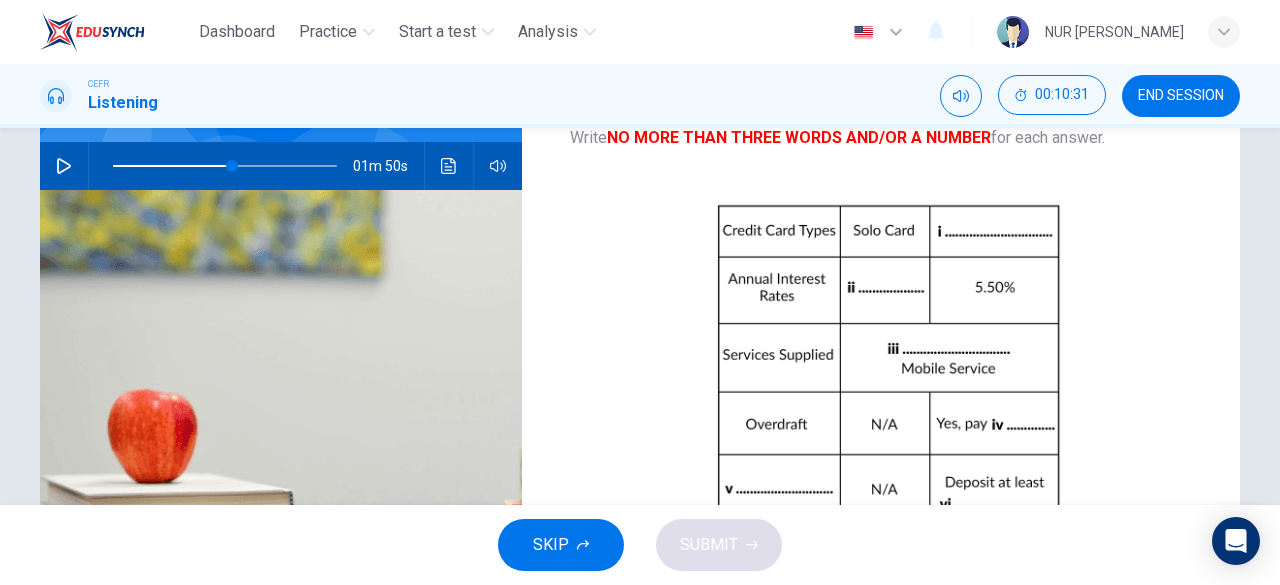 type on "internet service" 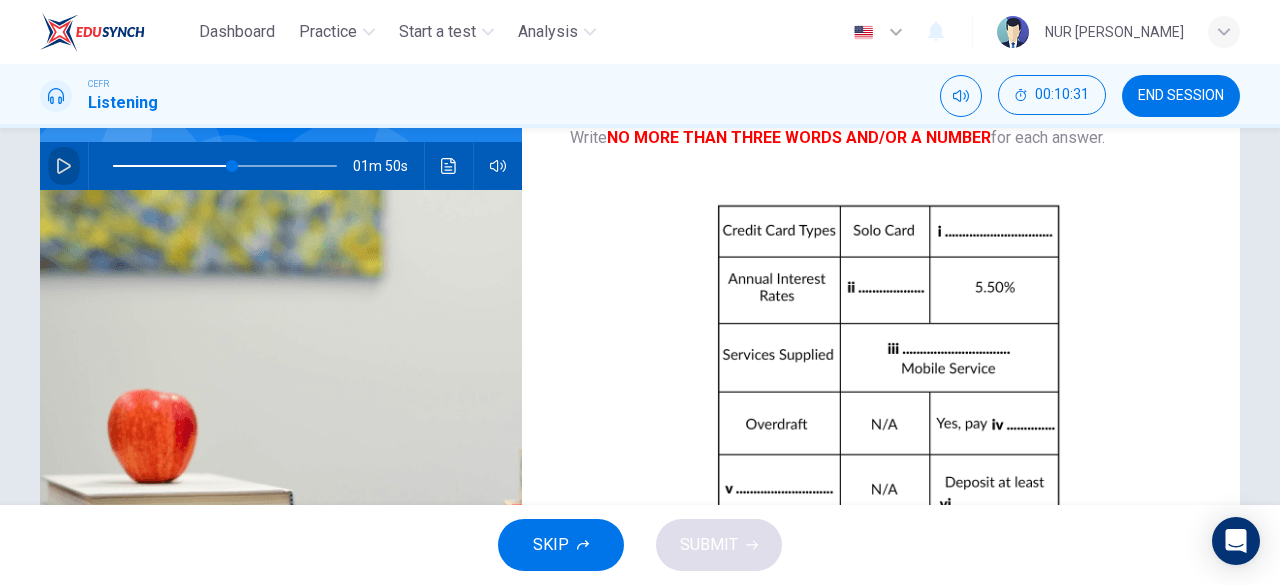 click 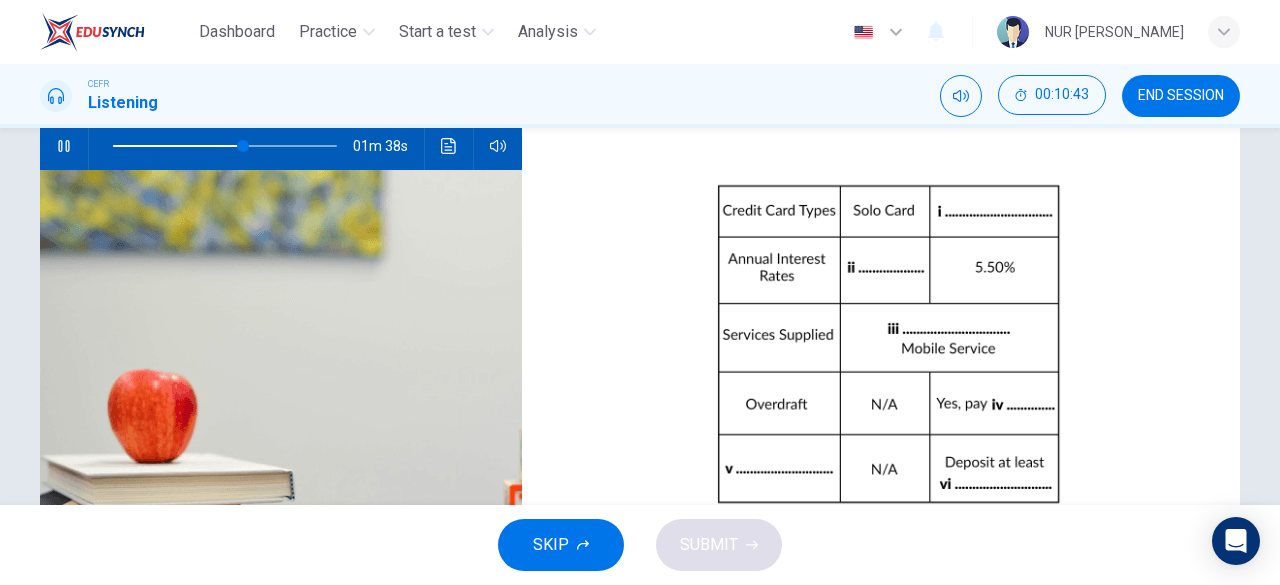 scroll, scrollTop: 207, scrollLeft: 0, axis: vertical 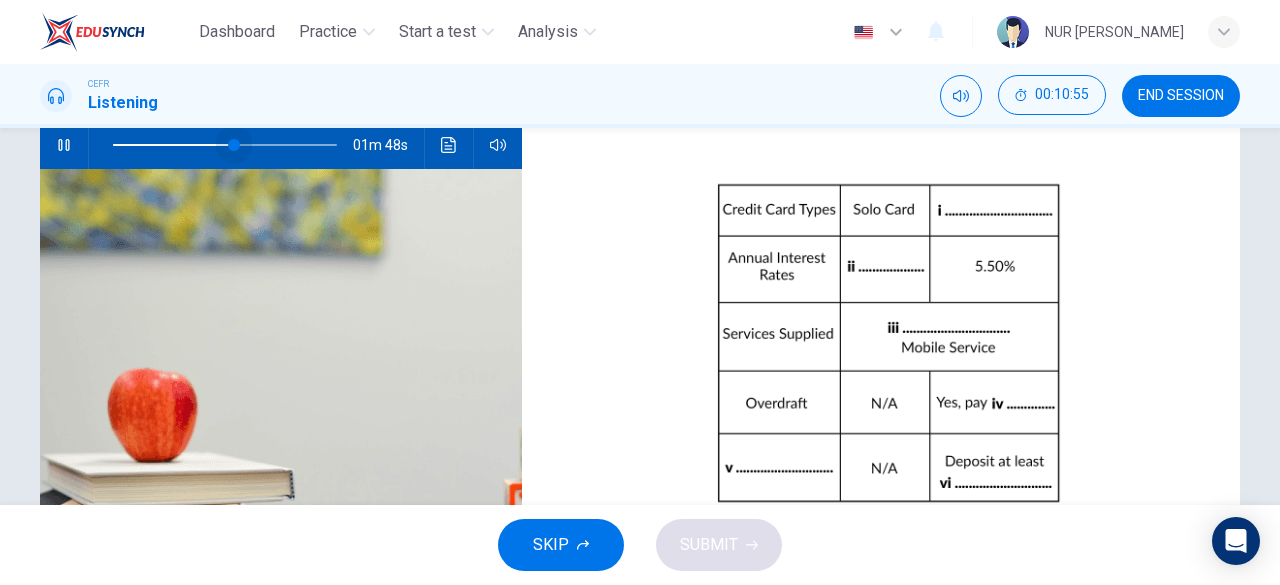 click at bounding box center [234, 145] 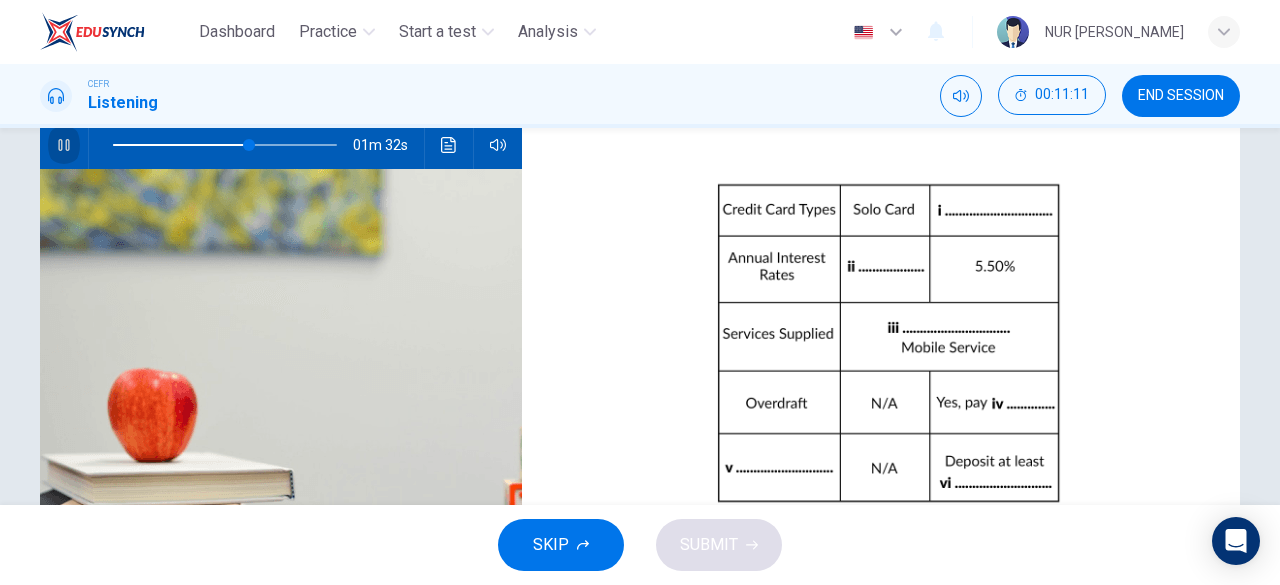 click 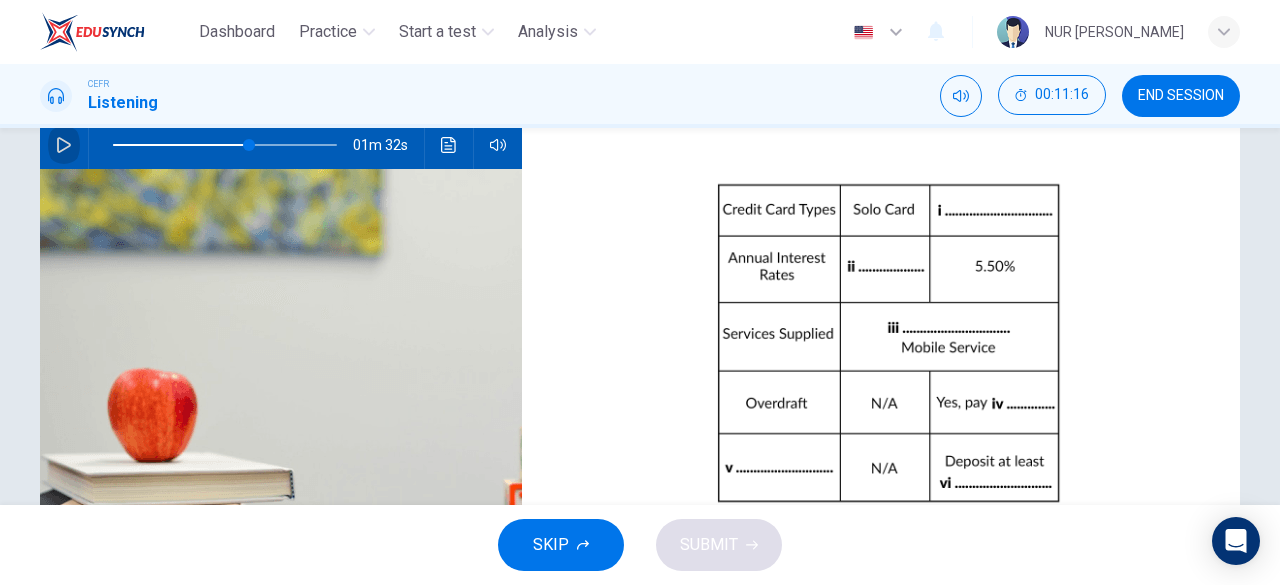 click 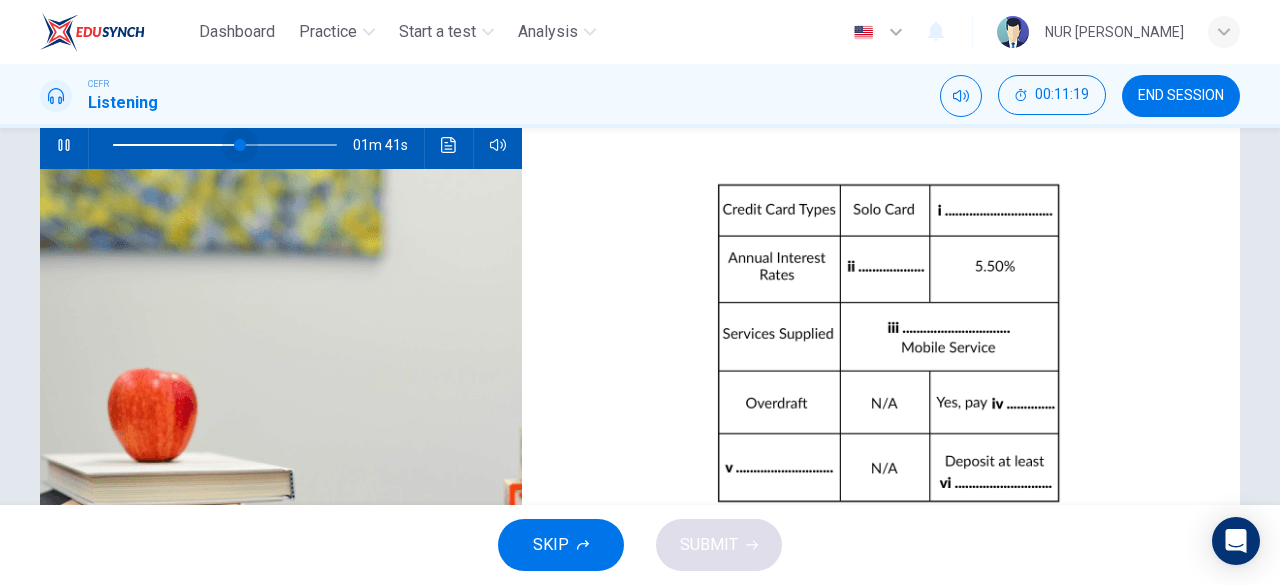 click at bounding box center [240, 145] 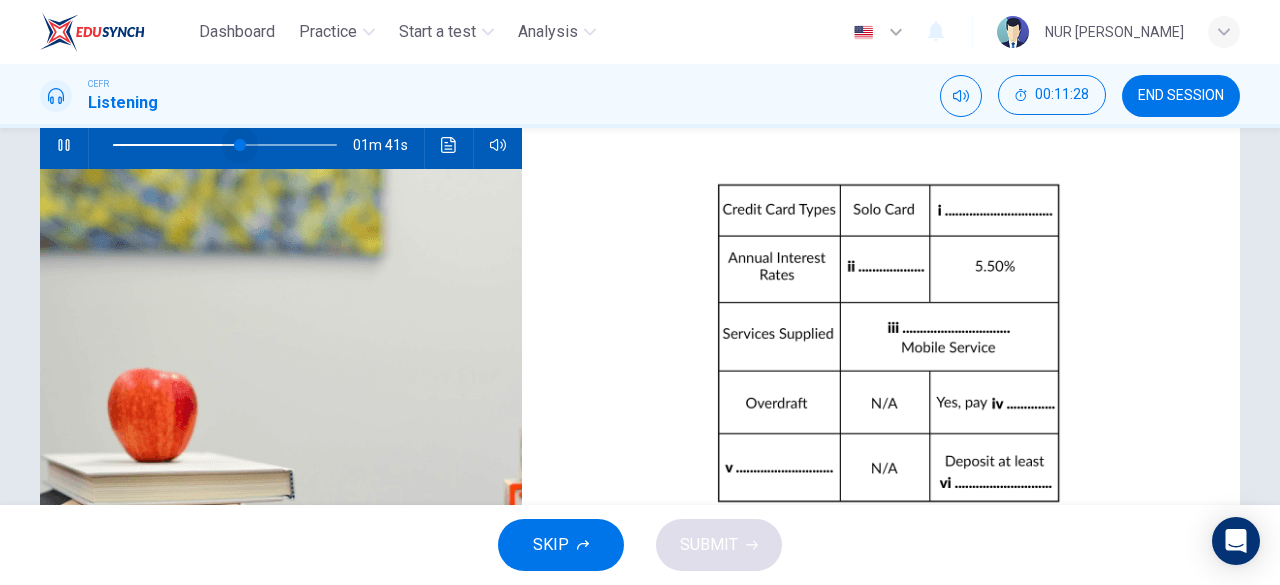 click at bounding box center [240, 145] 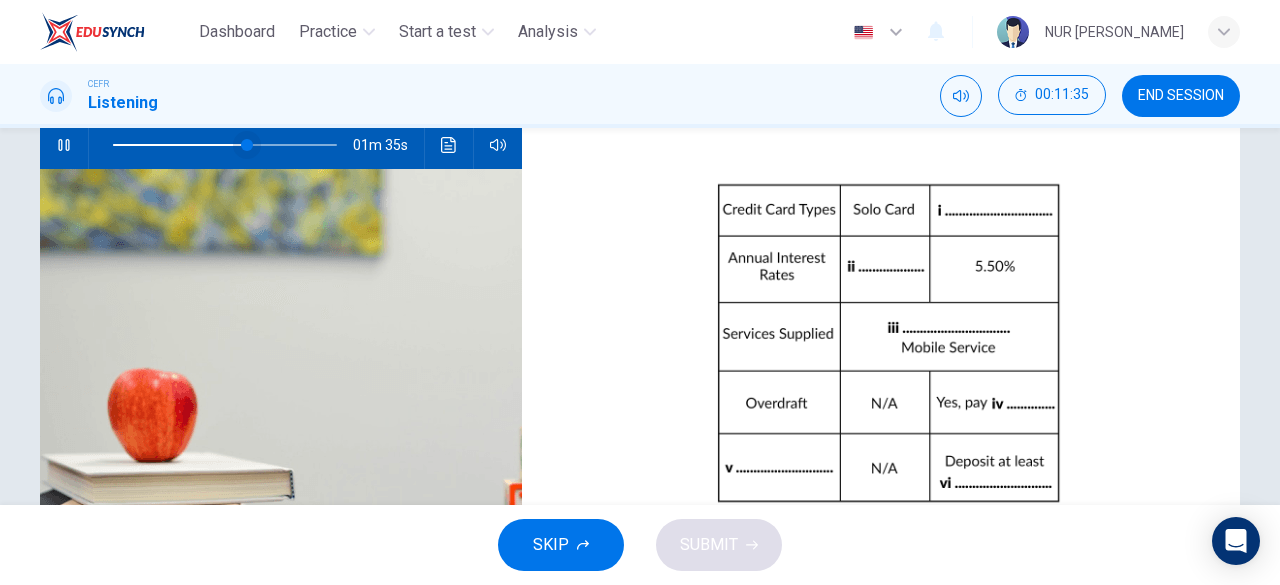 click at bounding box center (247, 145) 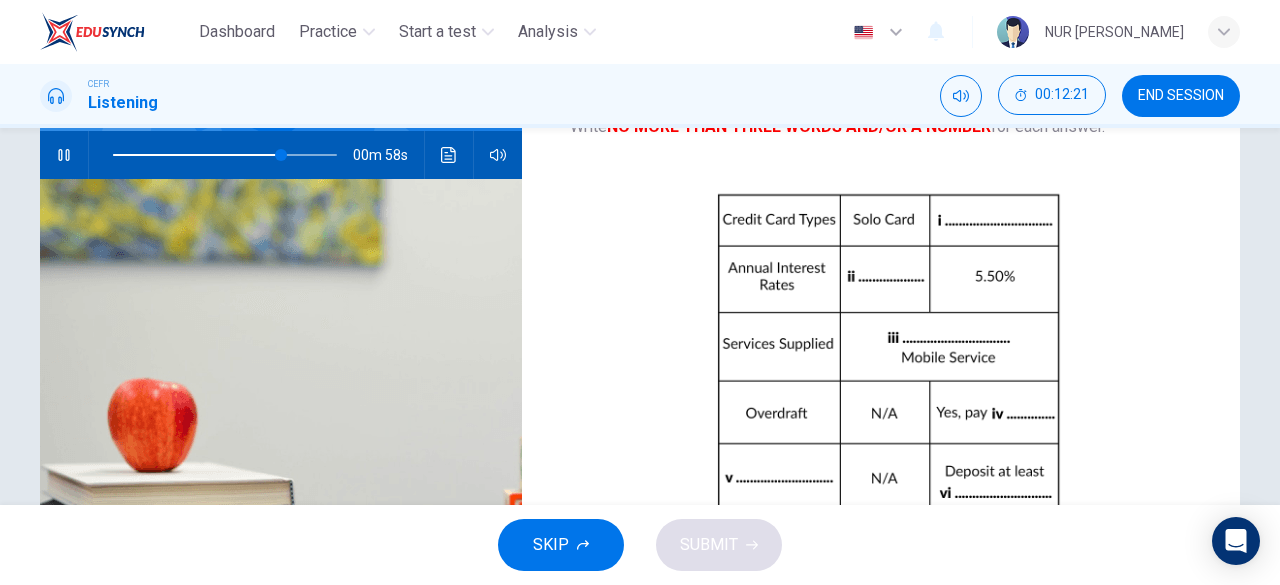 scroll, scrollTop: 196, scrollLeft: 0, axis: vertical 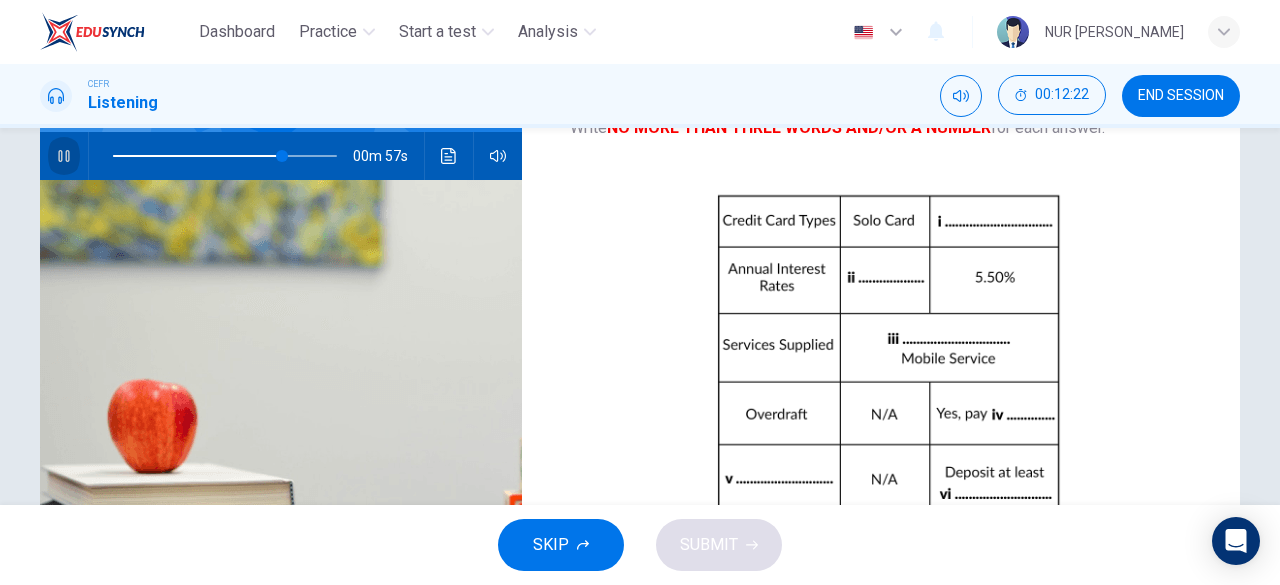 click 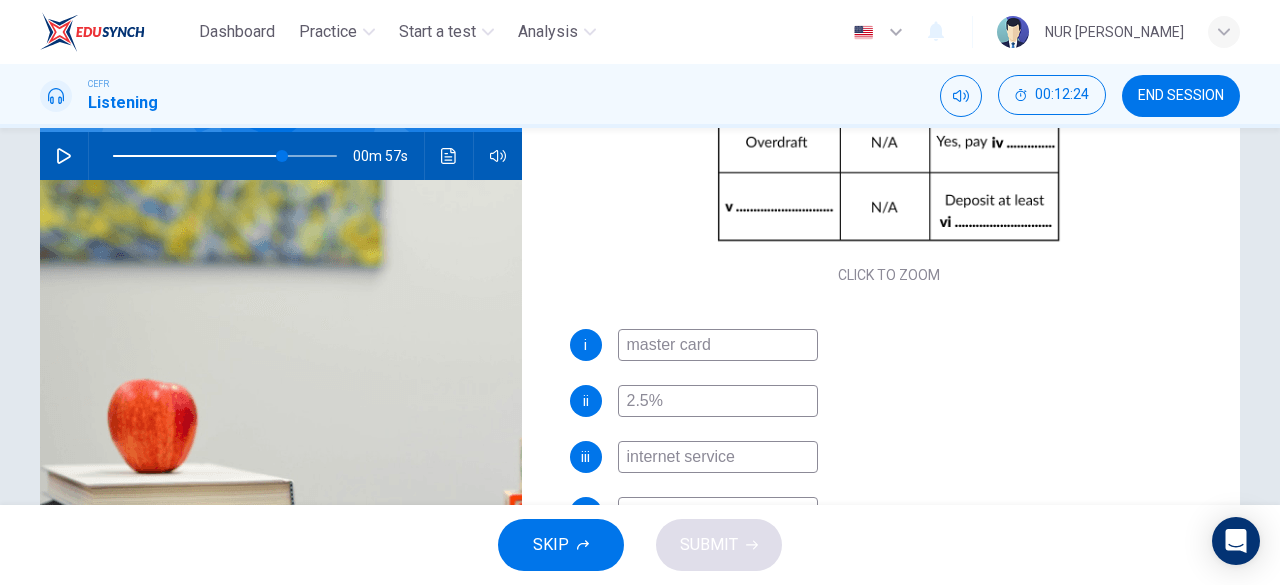 scroll, scrollTop: 286, scrollLeft: 0, axis: vertical 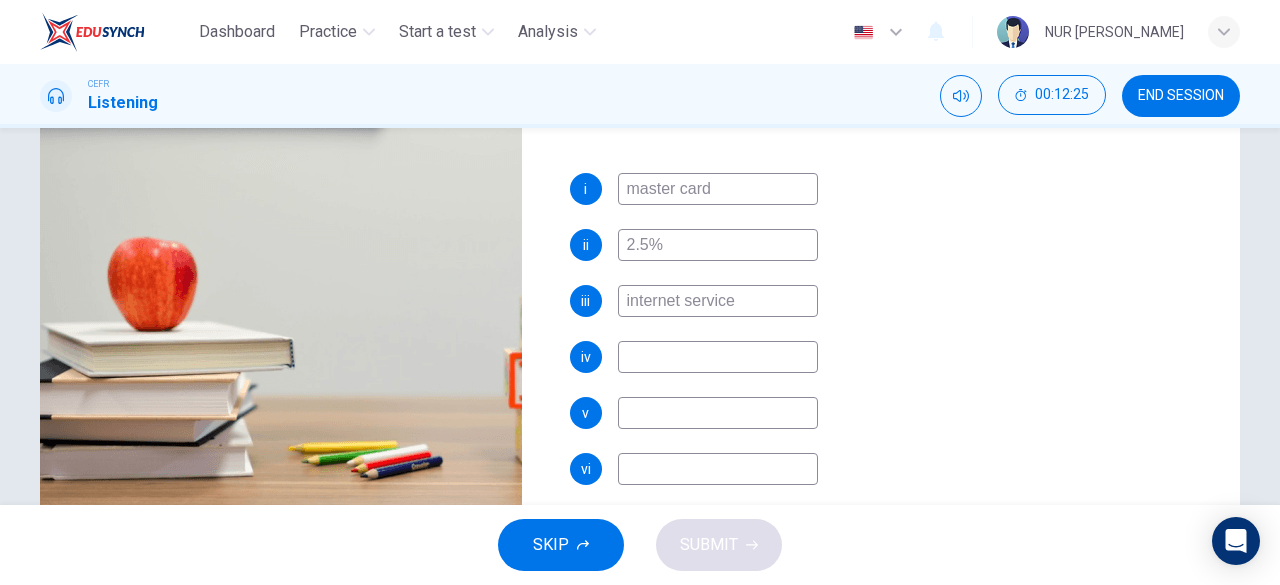 click at bounding box center (718, 413) 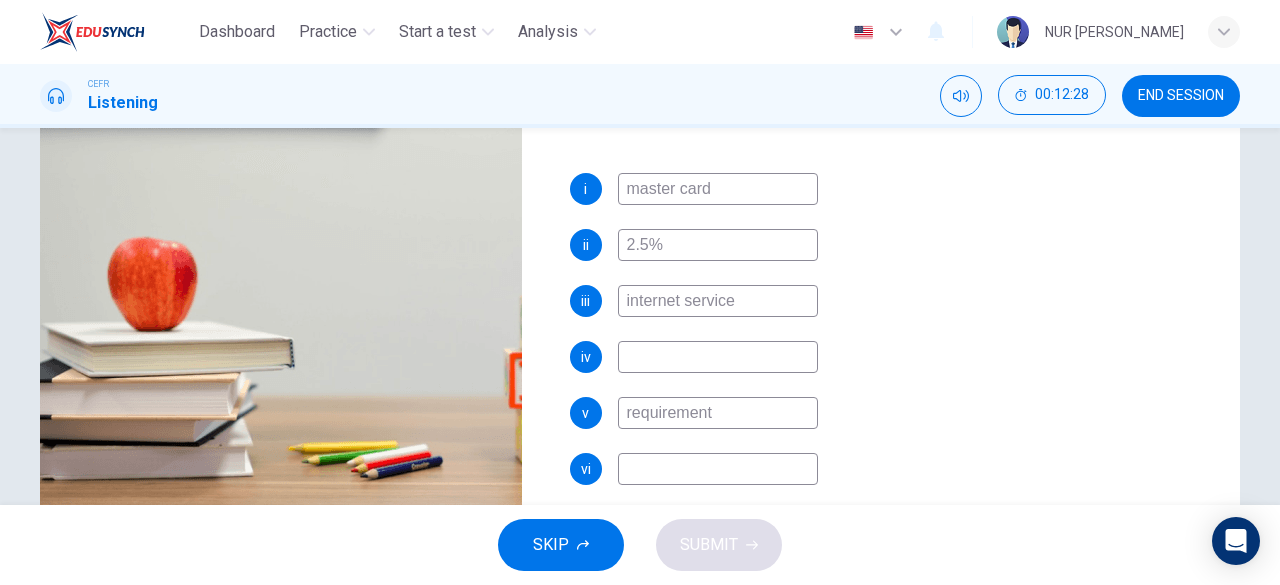 type on "requirements" 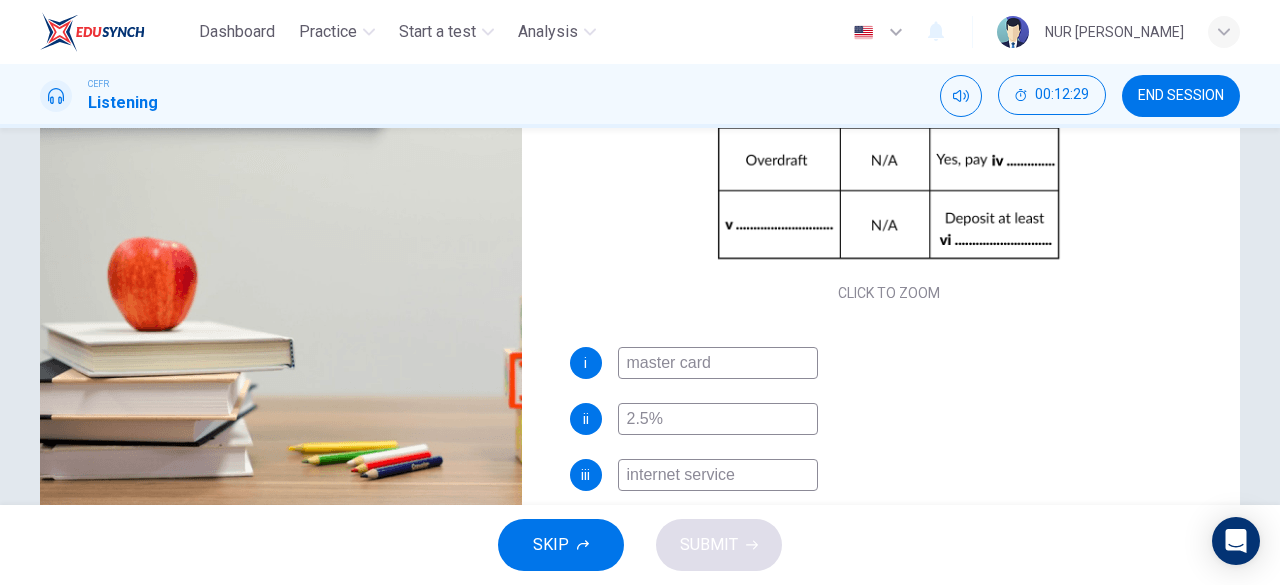 scroll, scrollTop: 106, scrollLeft: 0, axis: vertical 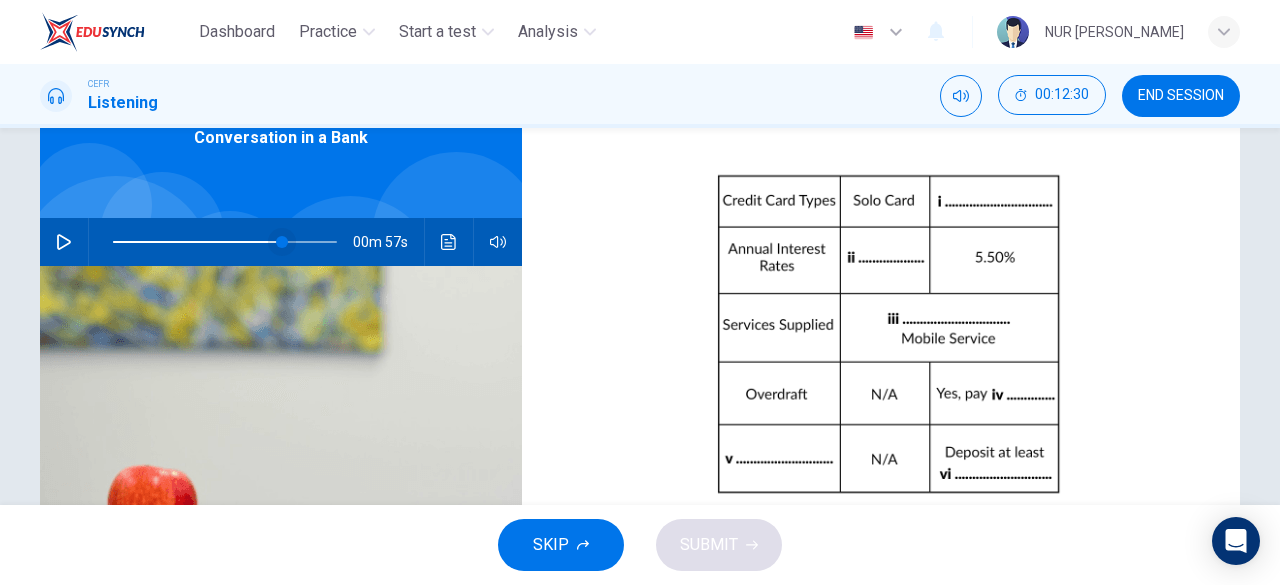 type on "76" 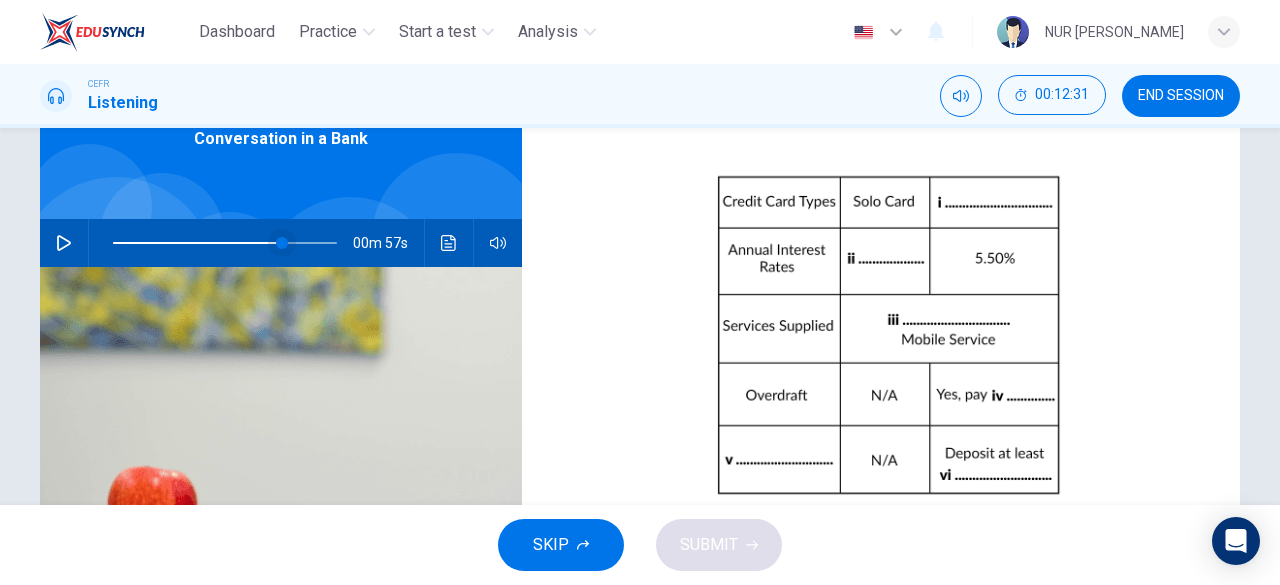 type on "requirements" 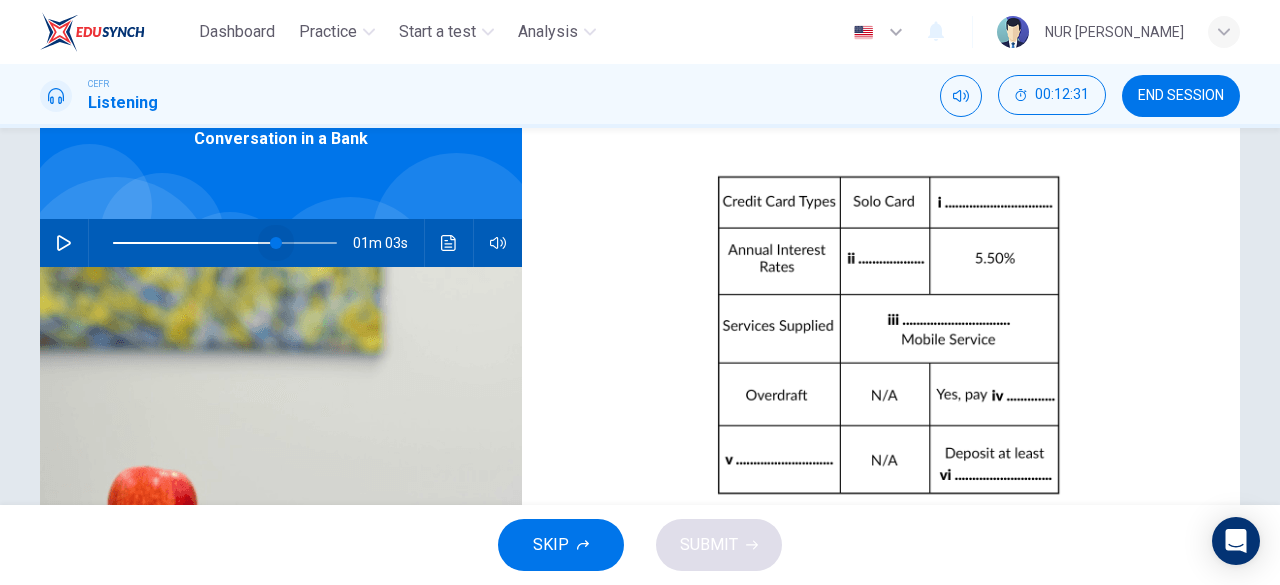 click at bounding box center [276, 243] 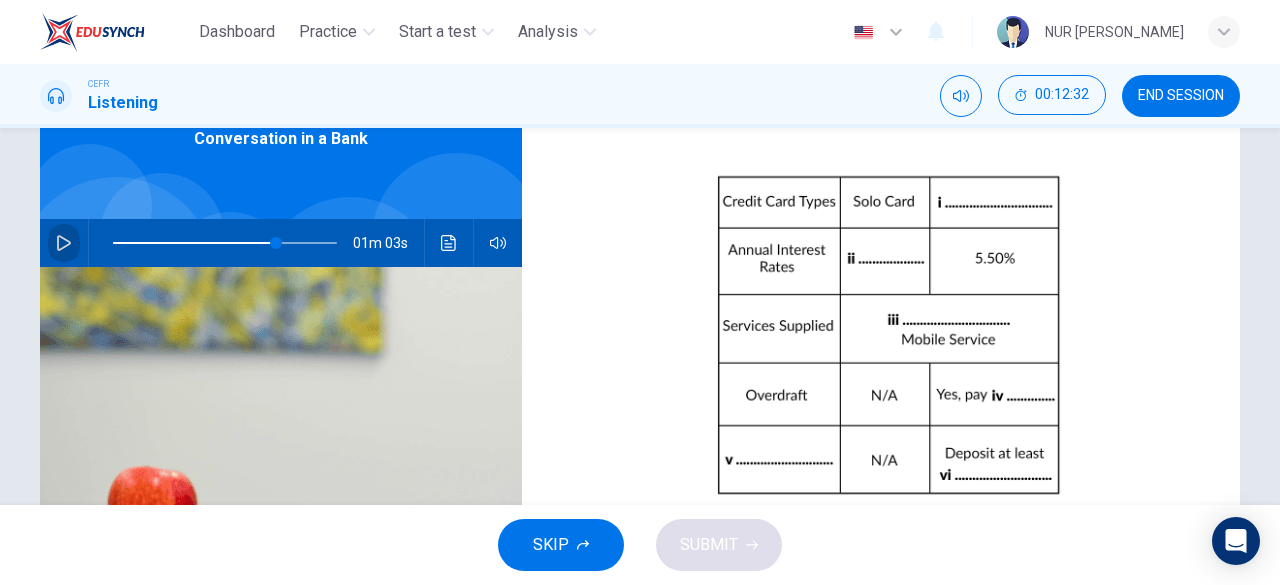click at bounding box center [64, 243] 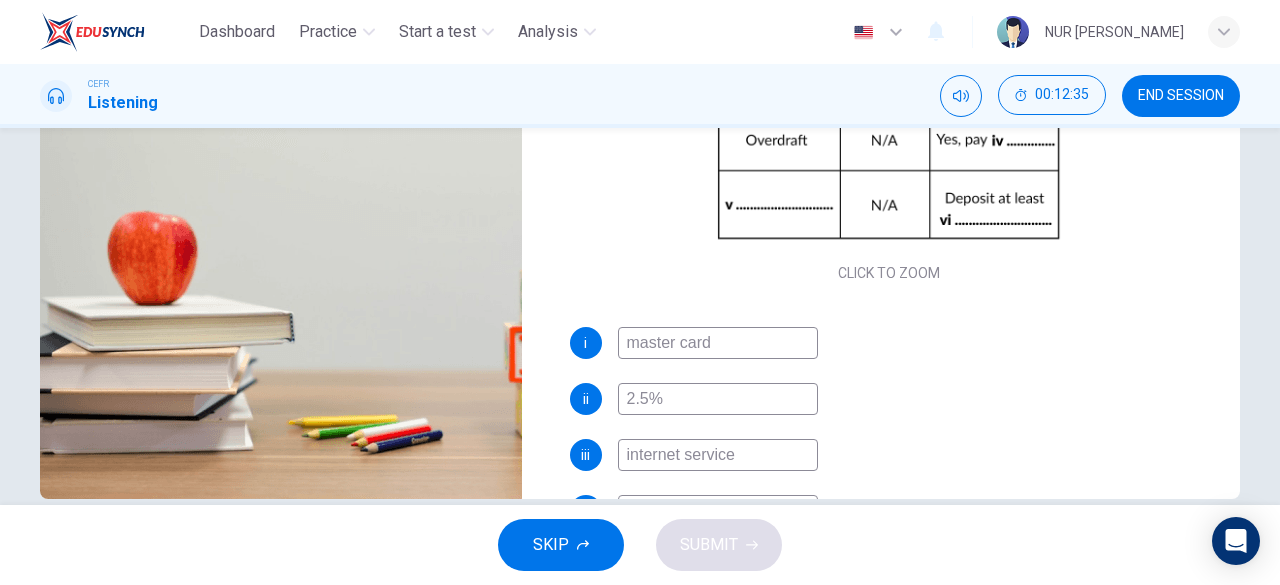 scroll, scrollTop: 398, scrollLeft: 0, axis: vertical 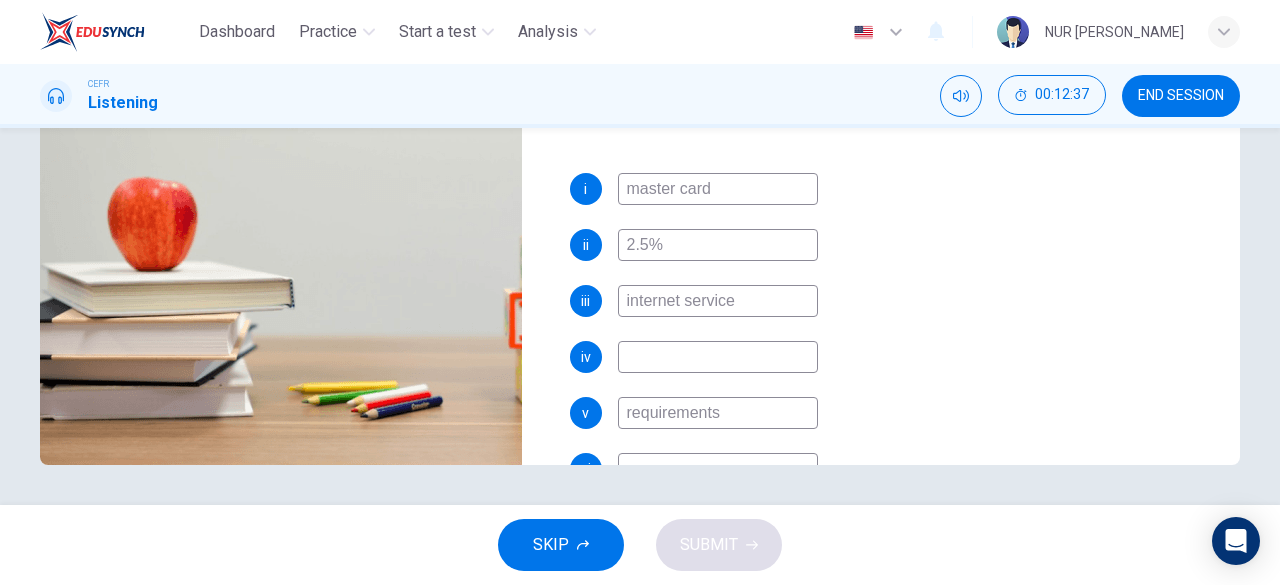 type on "75" 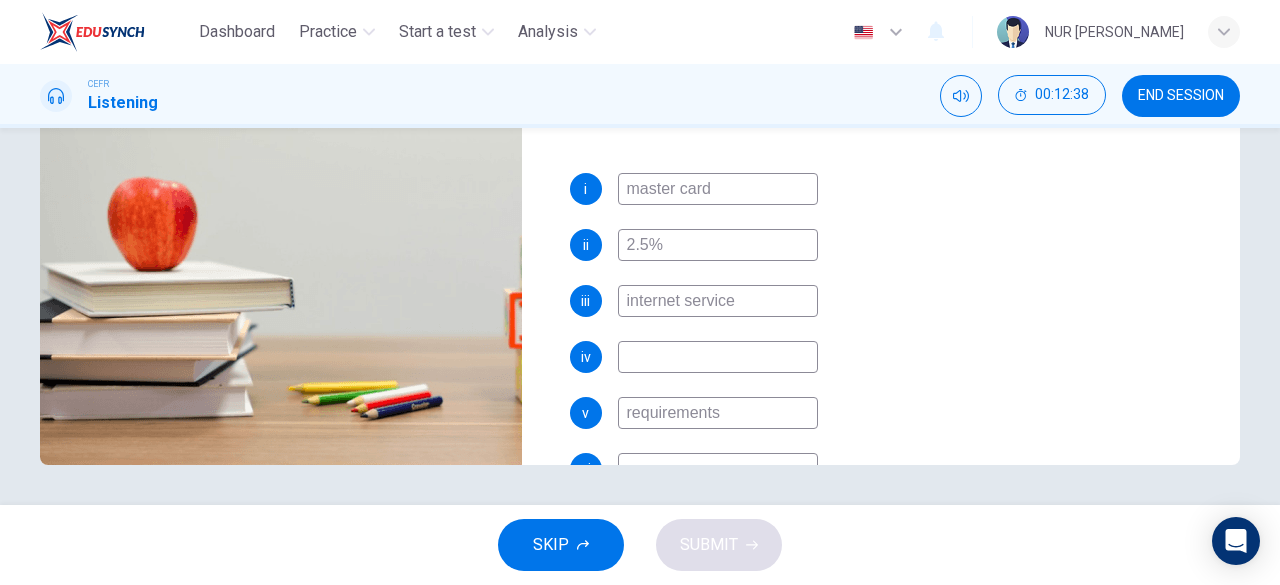 type on "requirement" 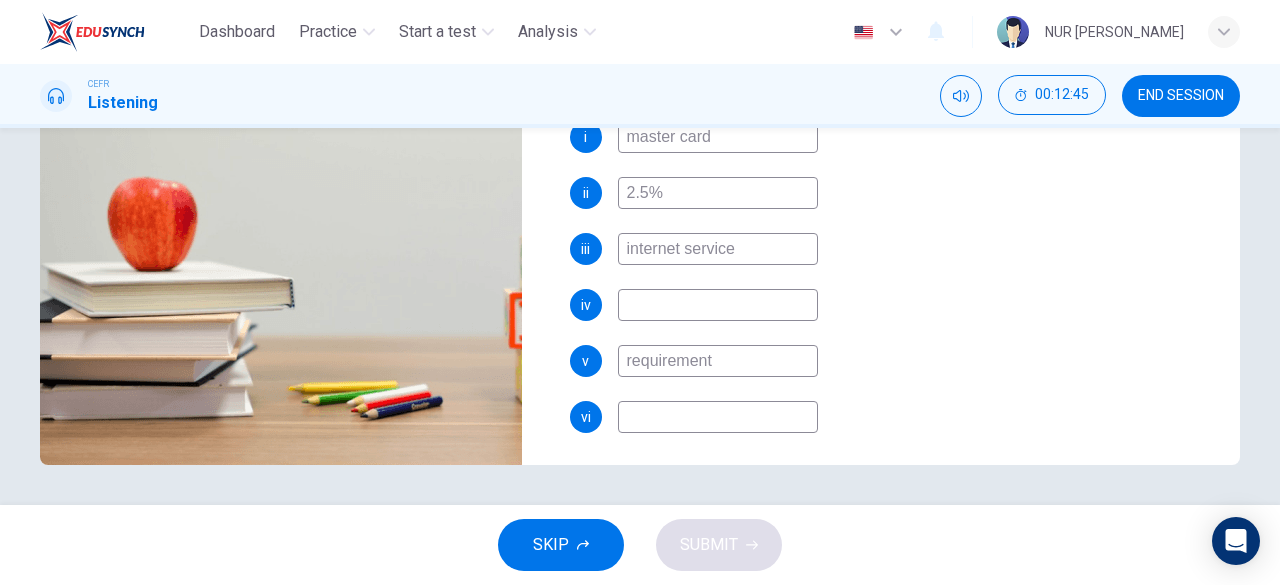 scroll, scrollTop: 286, scrollLeft: 0, axis: vertical 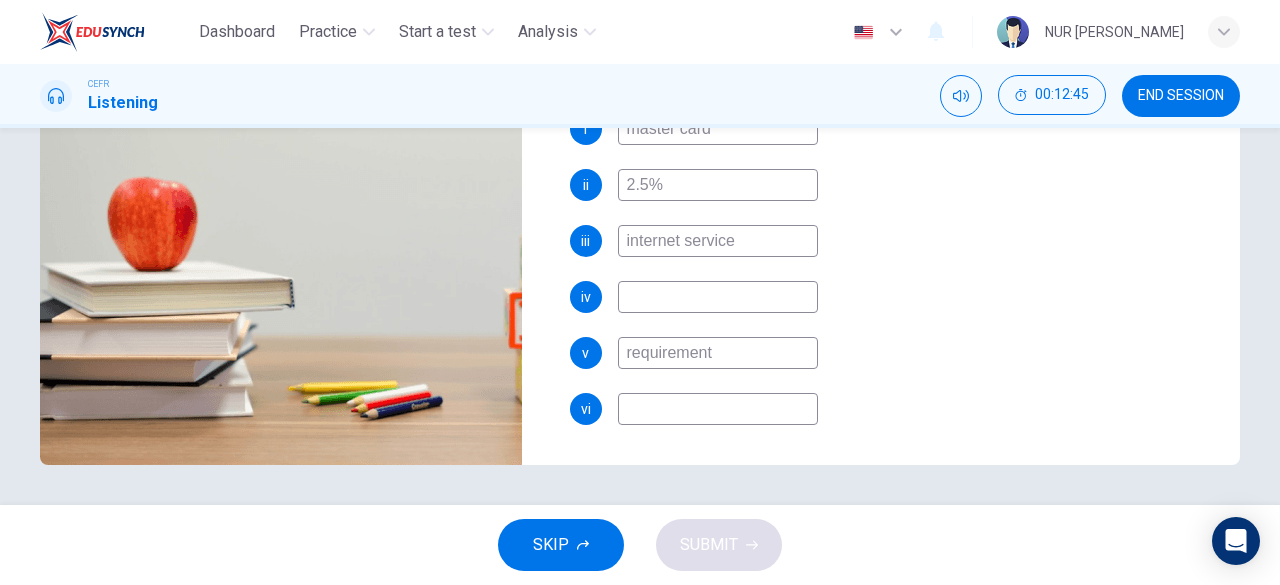 type on "78" 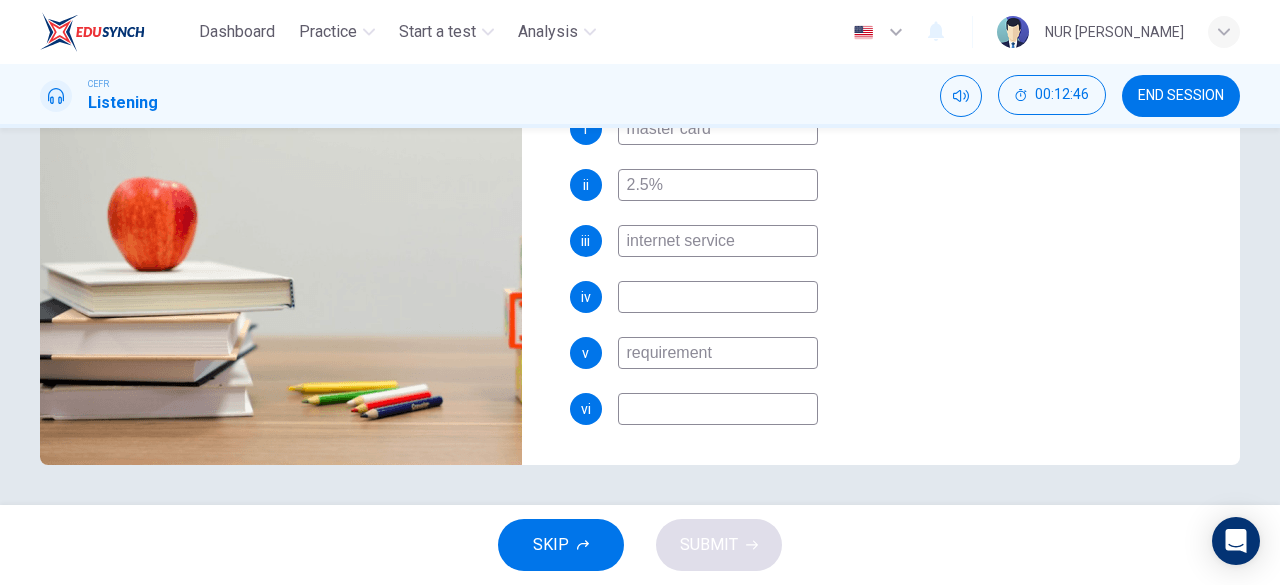 type on "requirement" 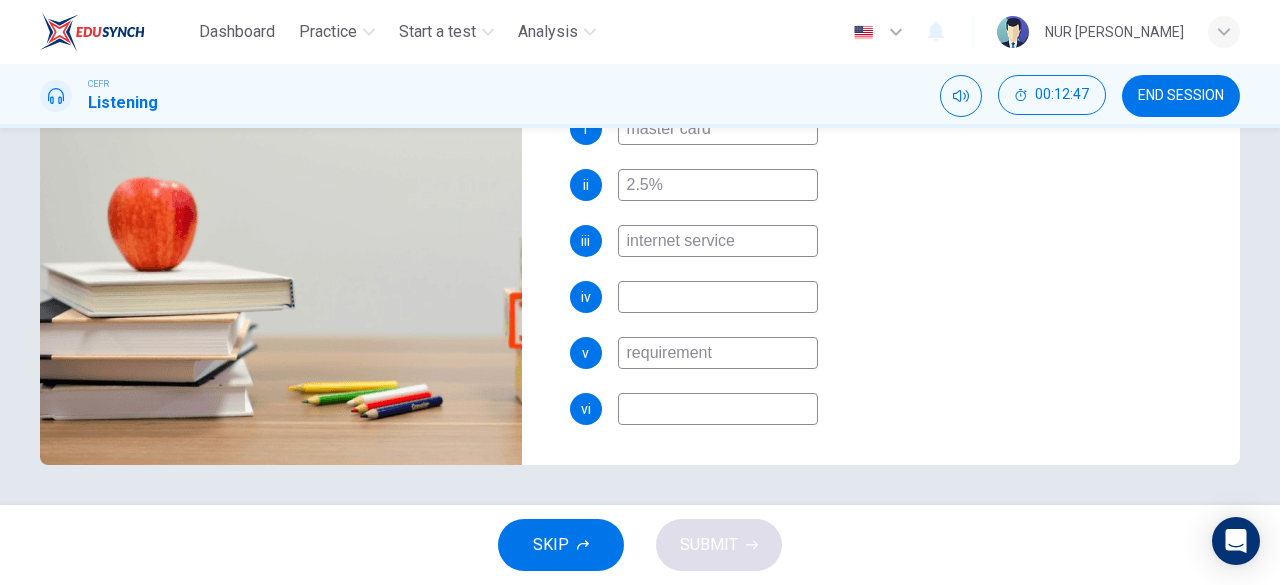 type on "1" 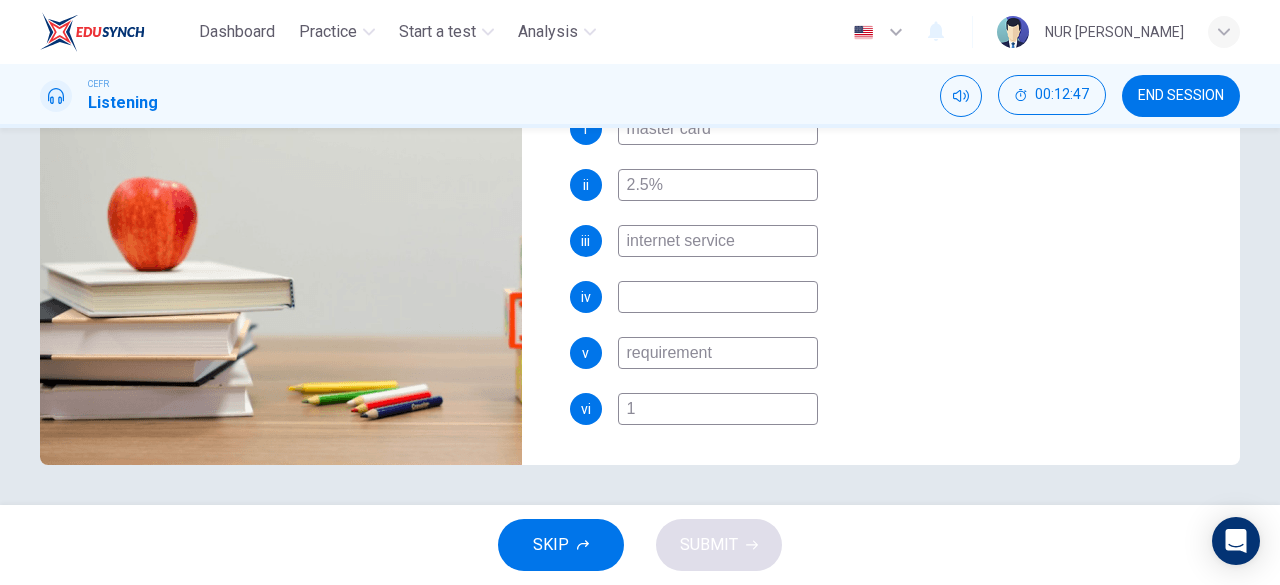 type on "79" 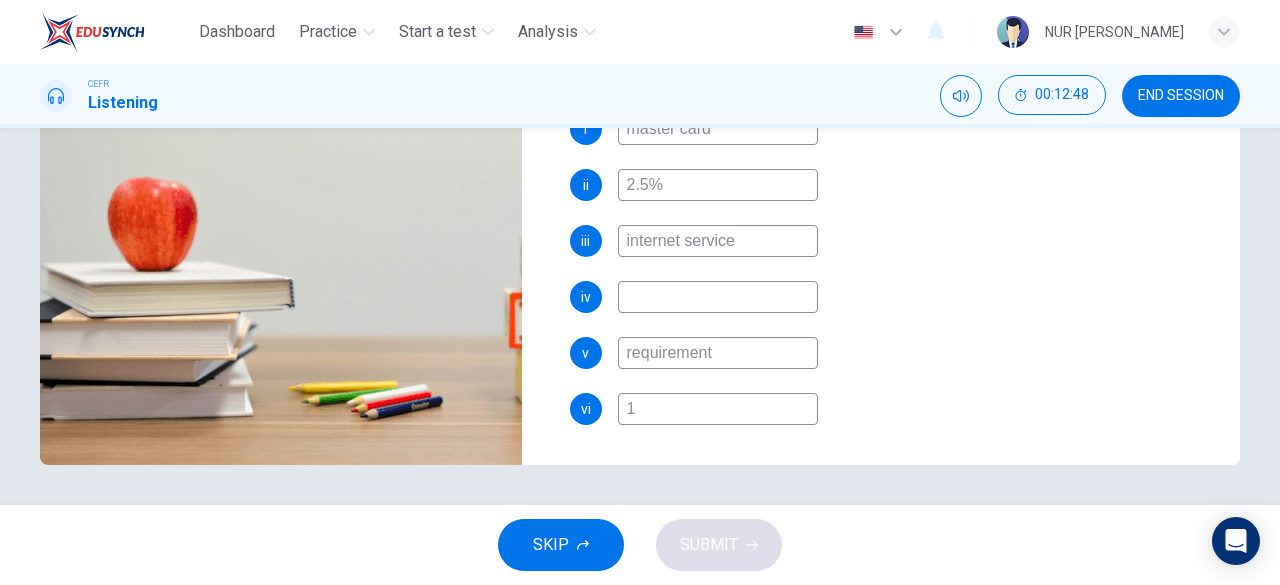 type on "15" 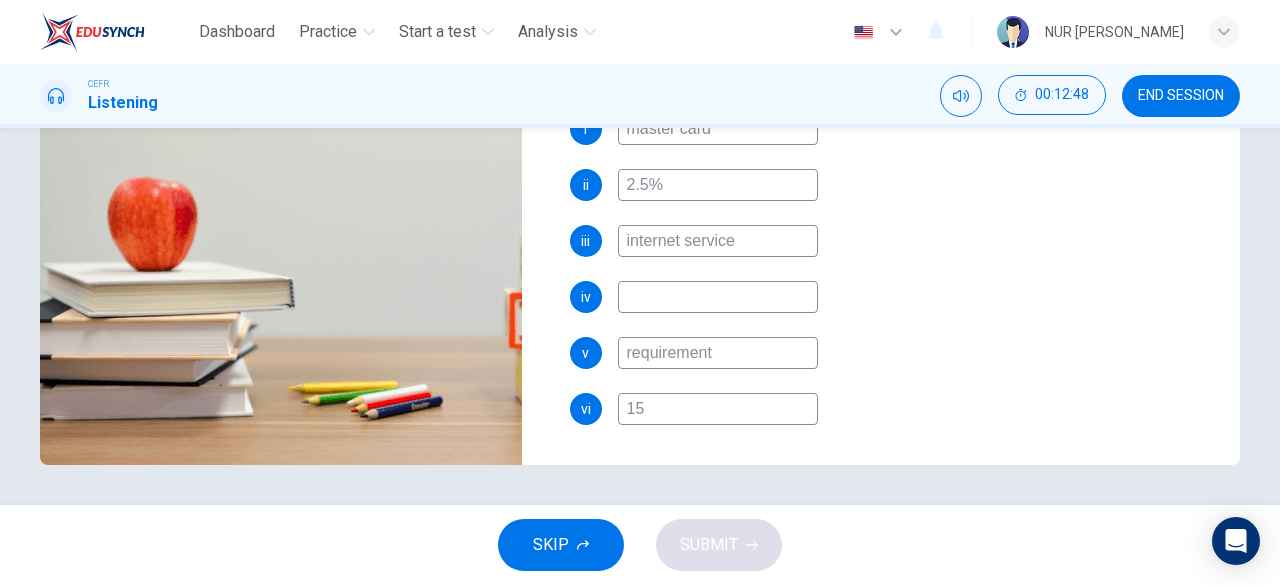 type on "80" 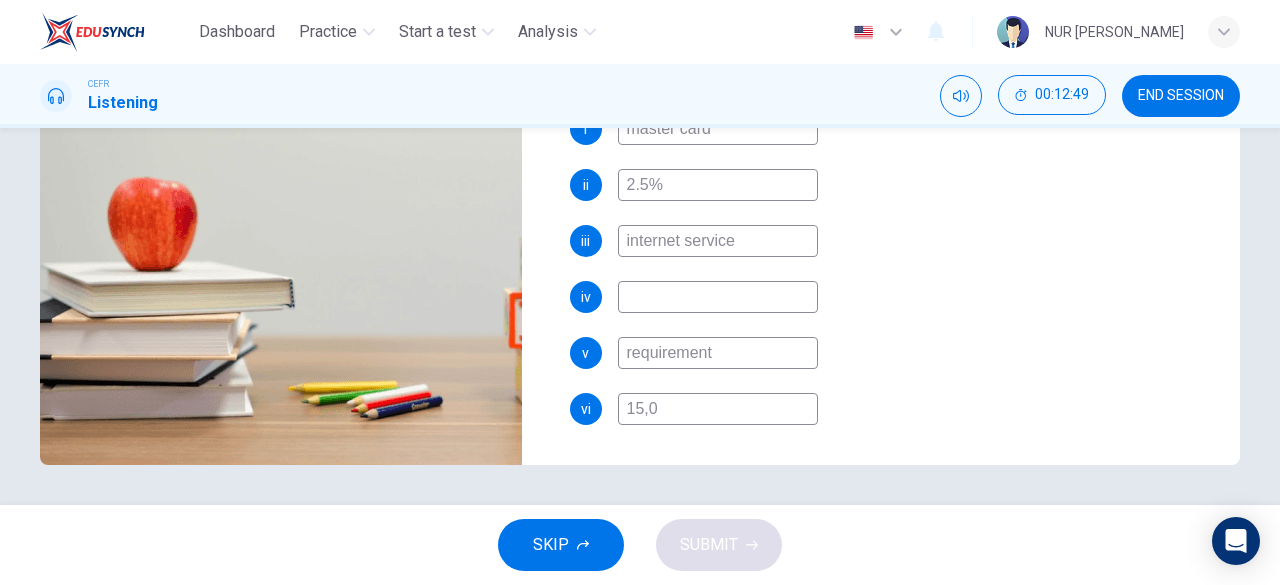 type on "15,00" 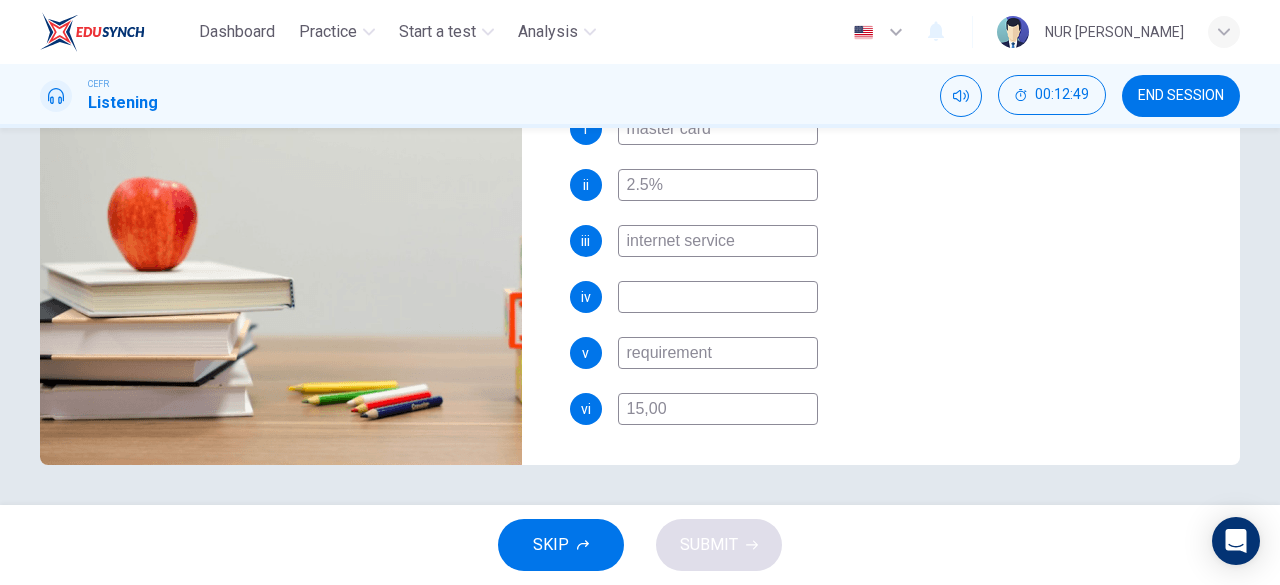 type on "80" 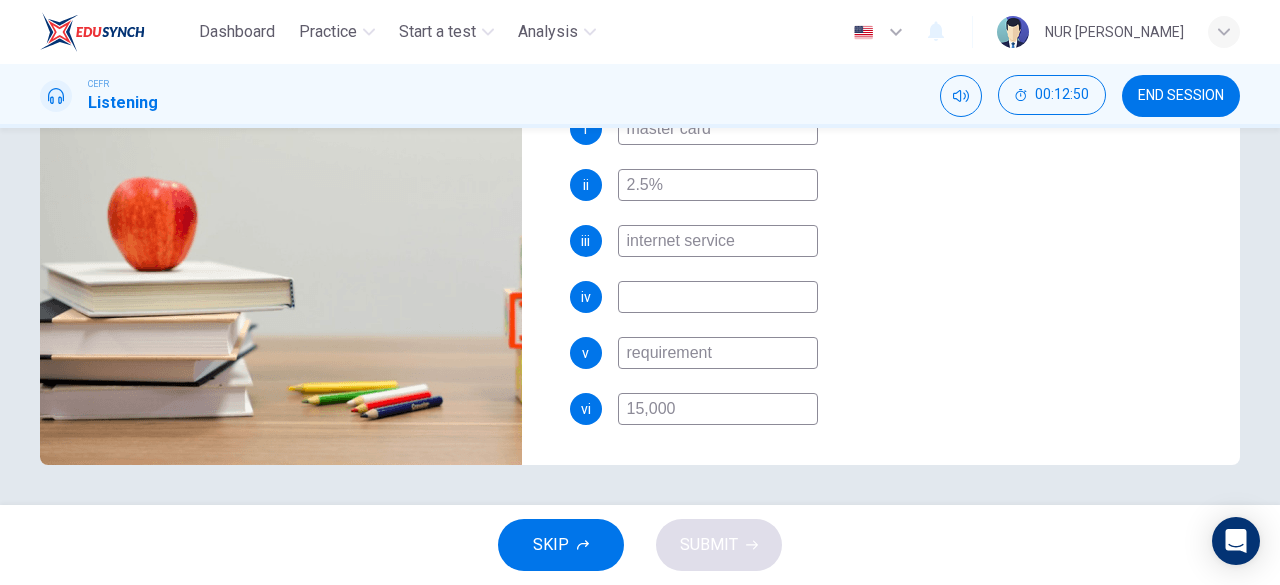 type on "81" 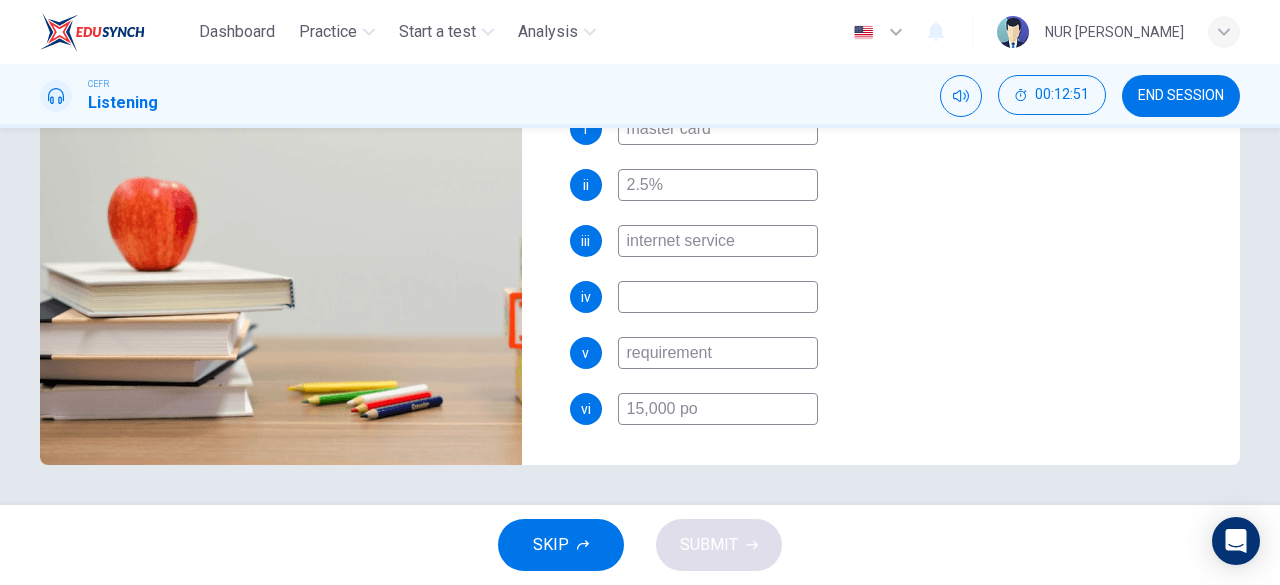 type on "15,000 pou" 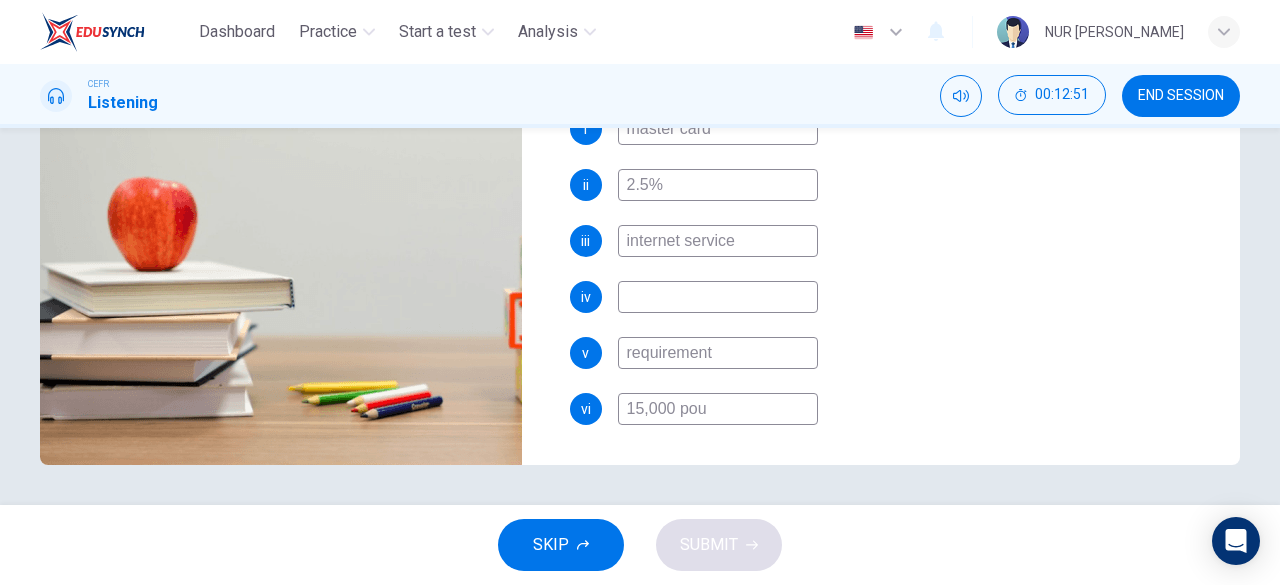 type on "81" 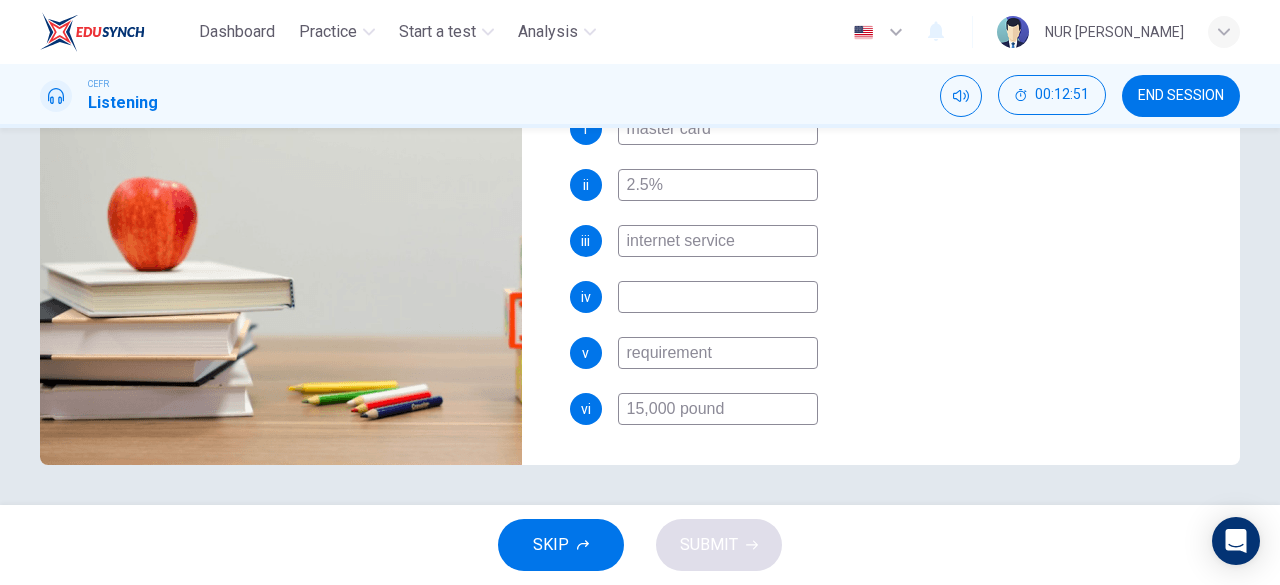 type on "15,000 pounds" 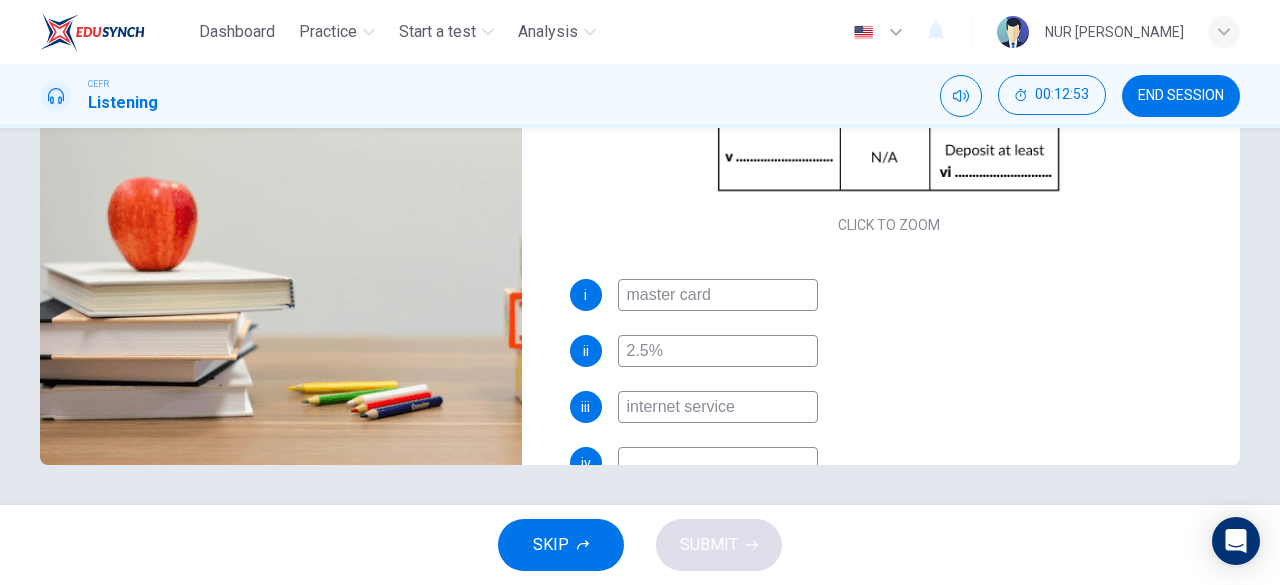 scroll, scrollTop: 0, scrollLeft: 0, axis: both 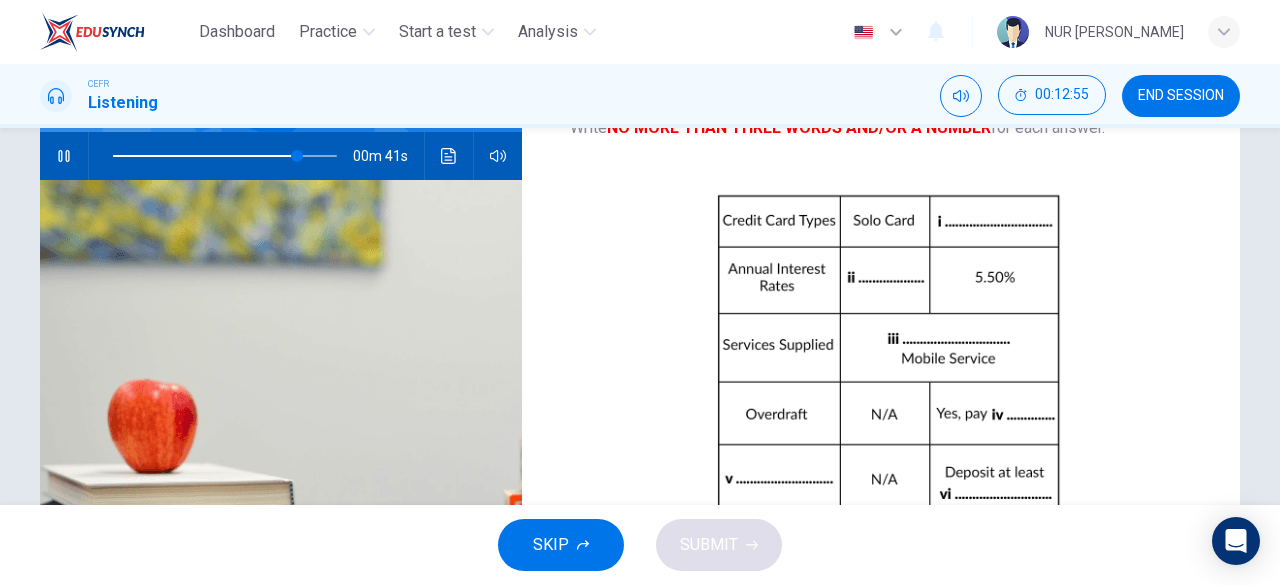 type on "83" 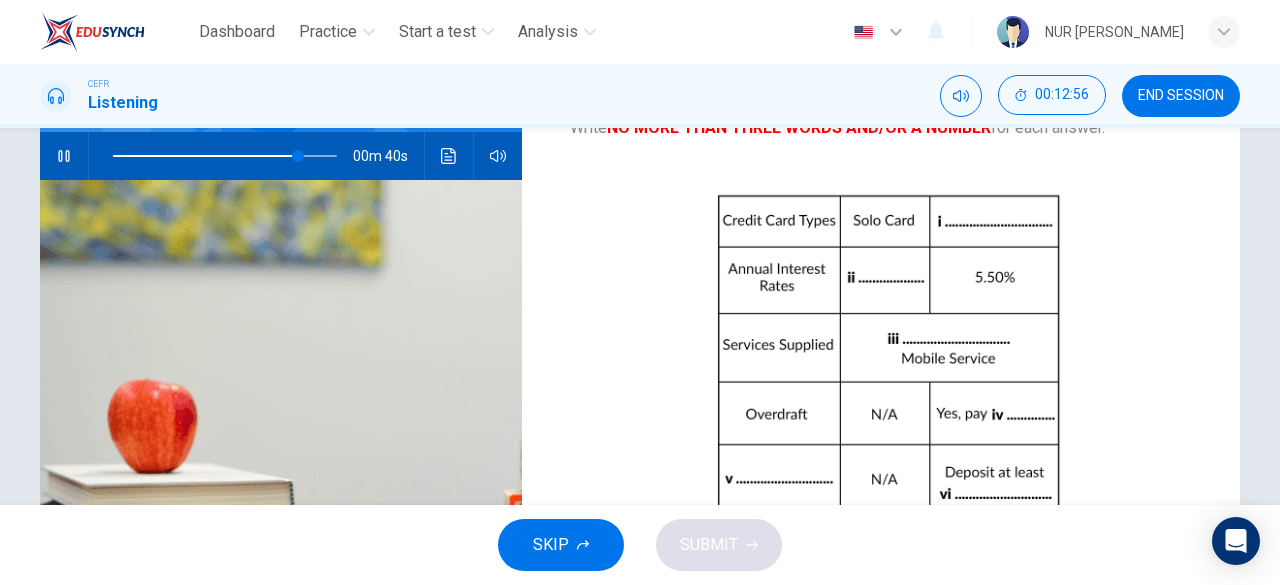 type on "15,000 pounds" 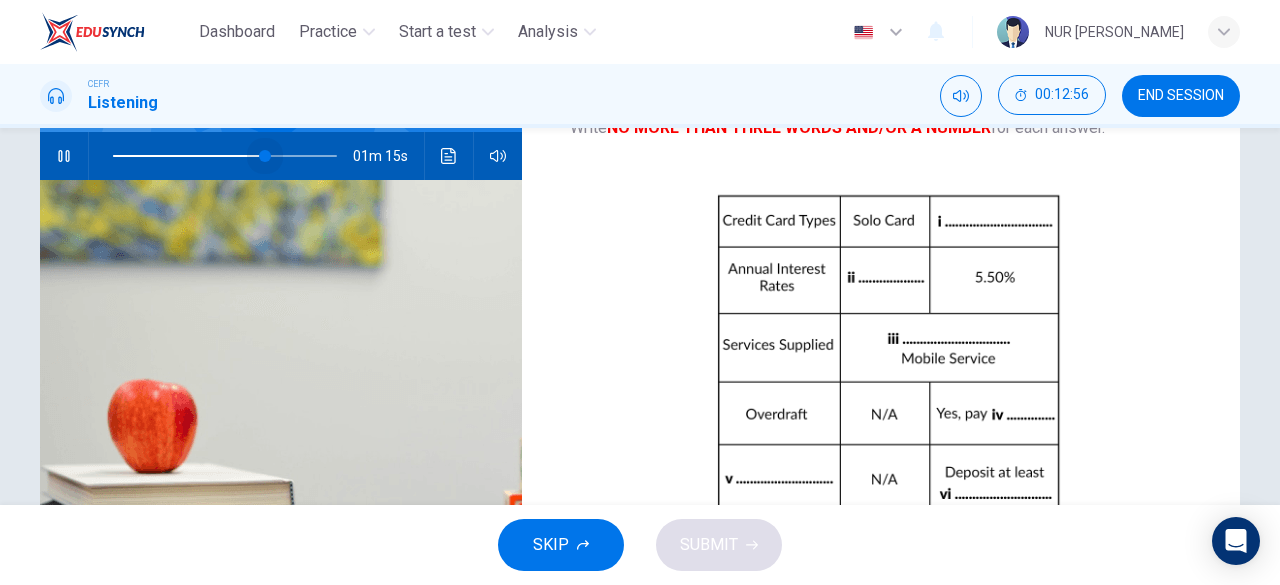 click at bounding box center (225, 156) 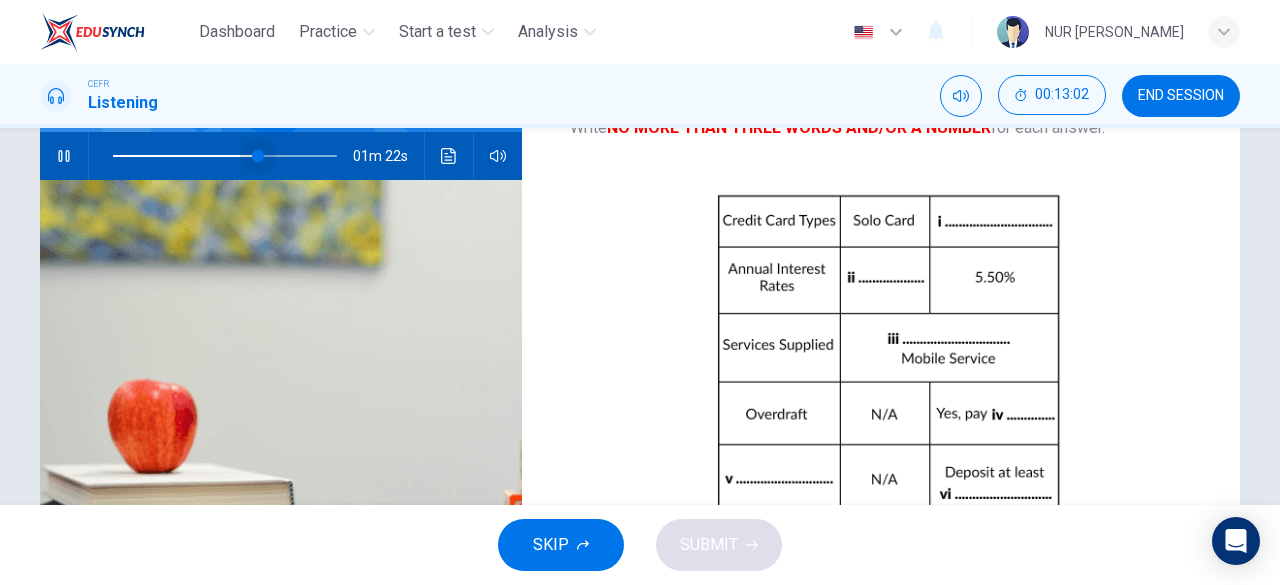 click at bounding box center [258, 156] 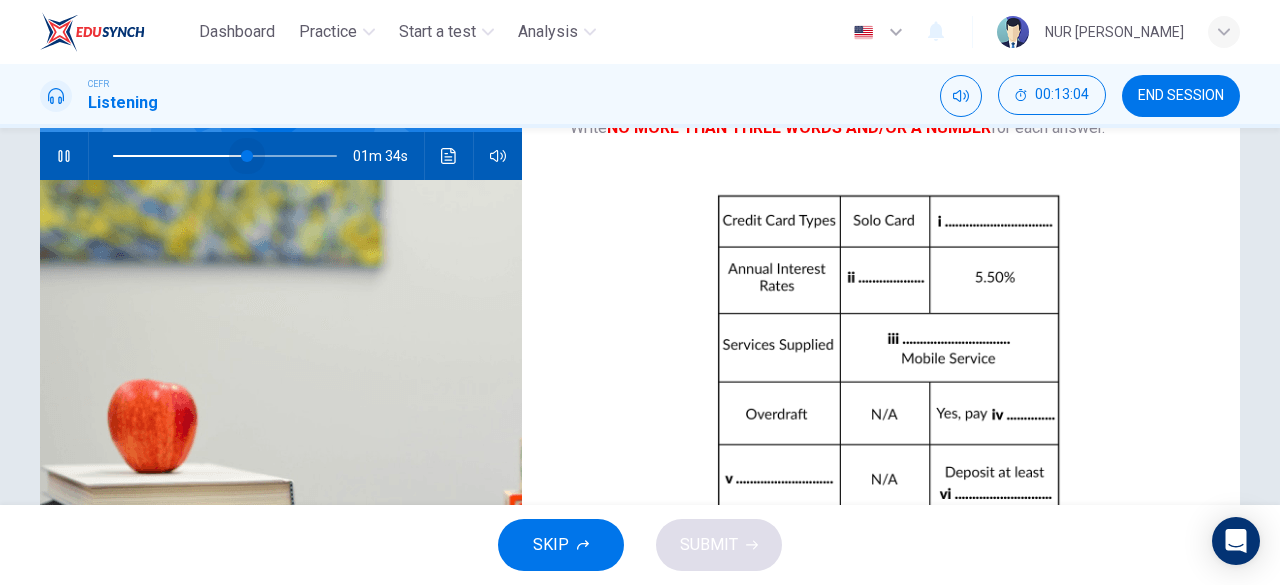 click at bounding box center [247, 156] 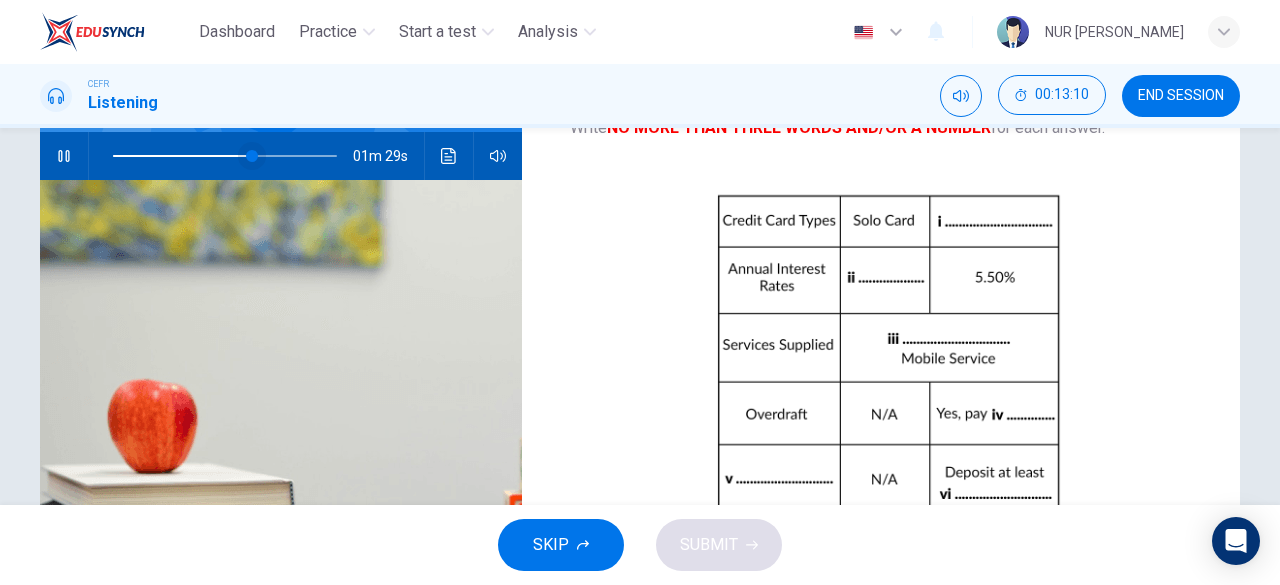 click at bounding box center (252, 156) 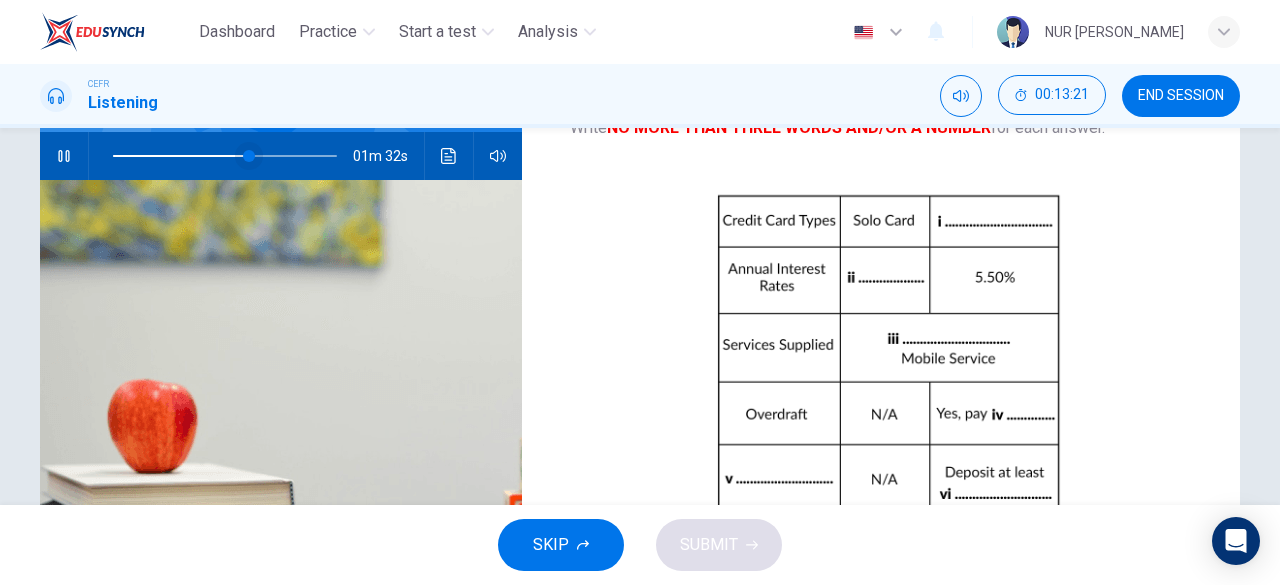 scroll, scrollTop: 398, scrollLeft: 0, axis: vertical 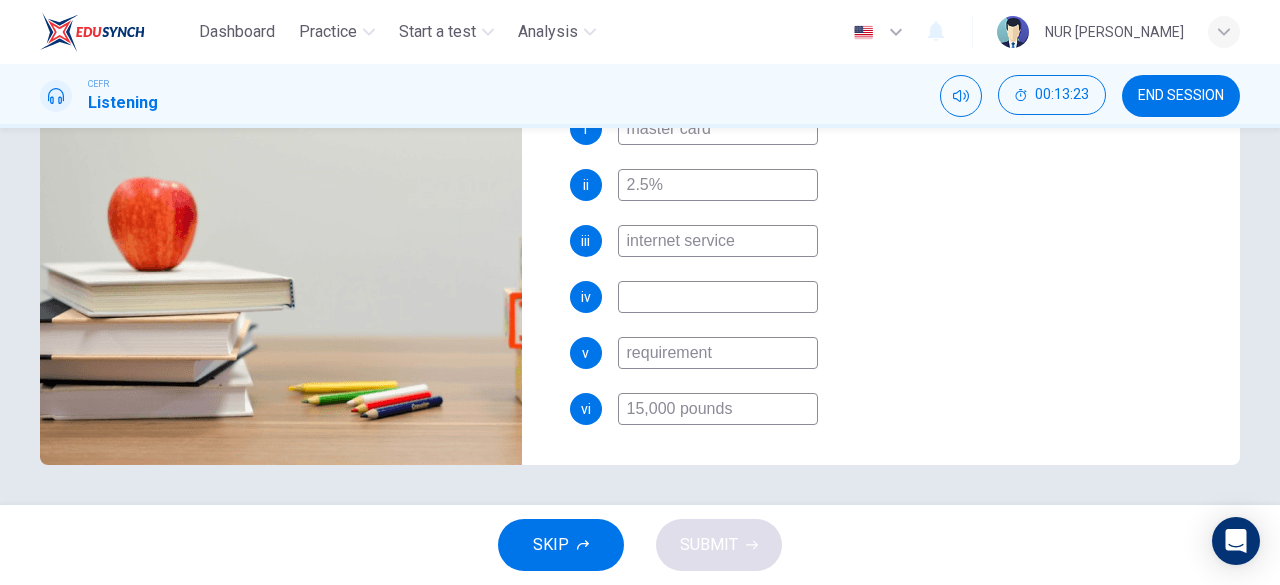 type on "62" 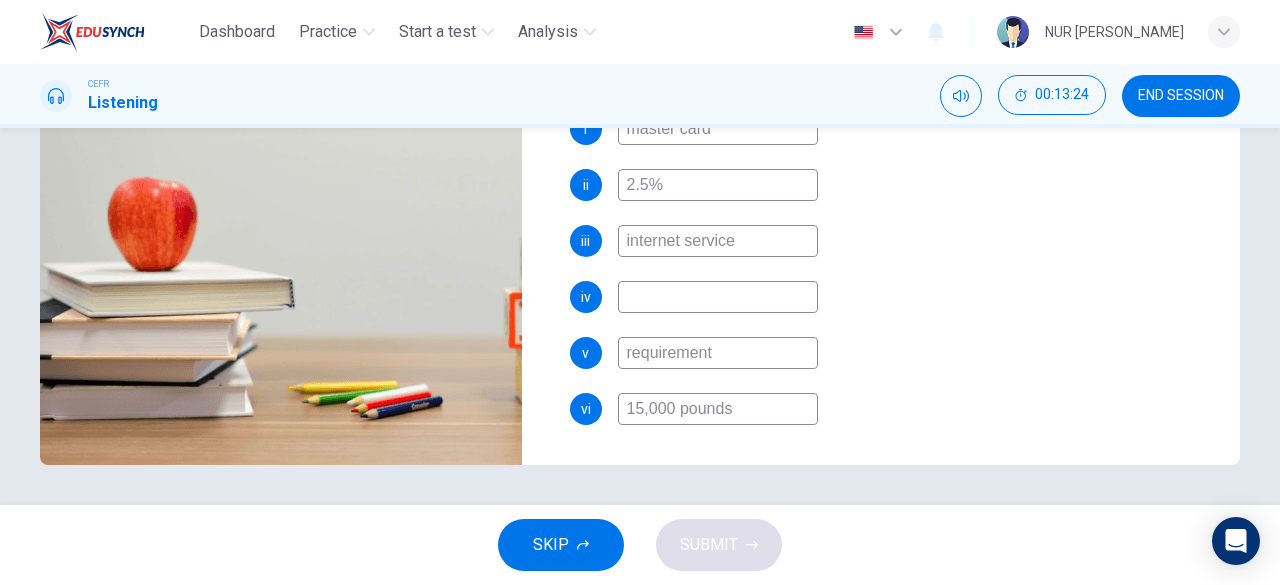 click at bounding box center (718, 297) 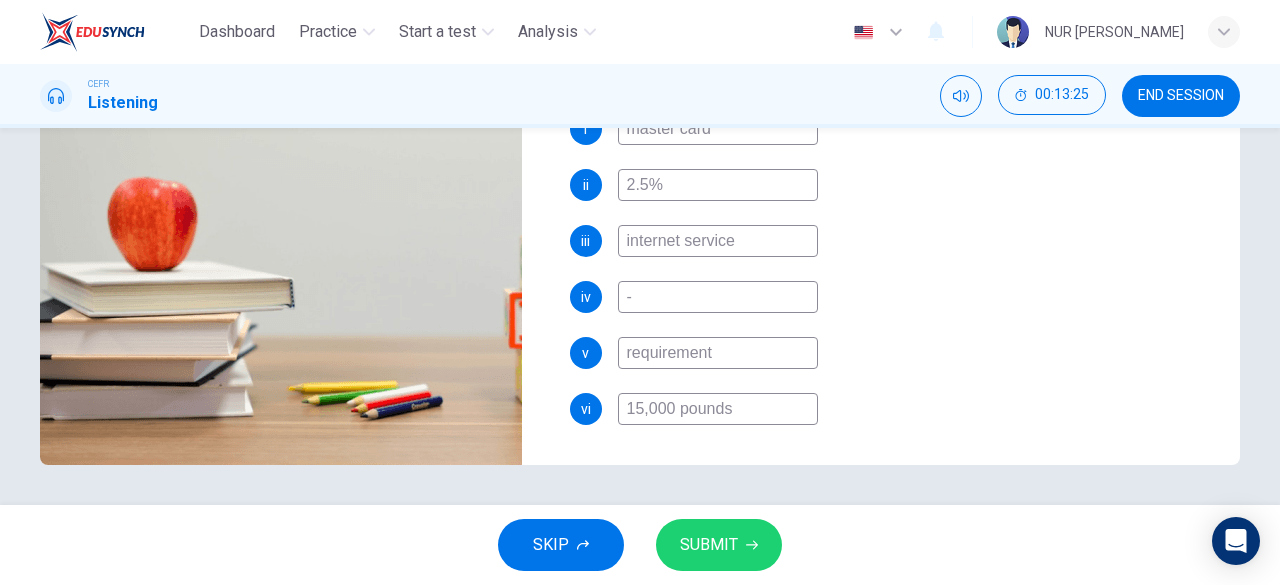 type on "62" 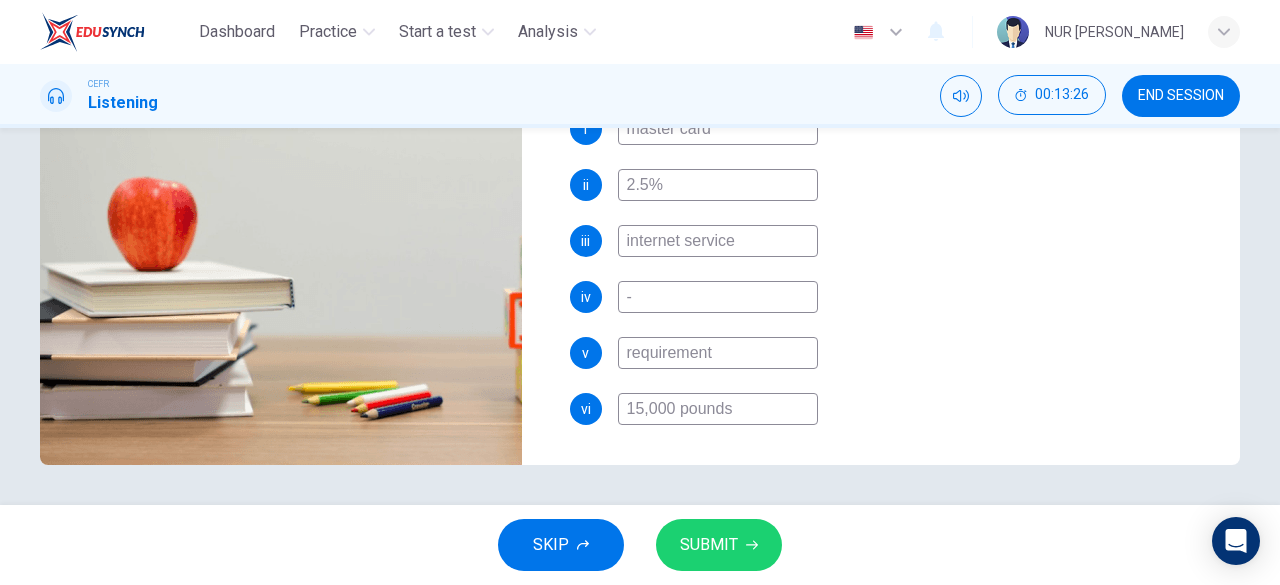 type on "-" 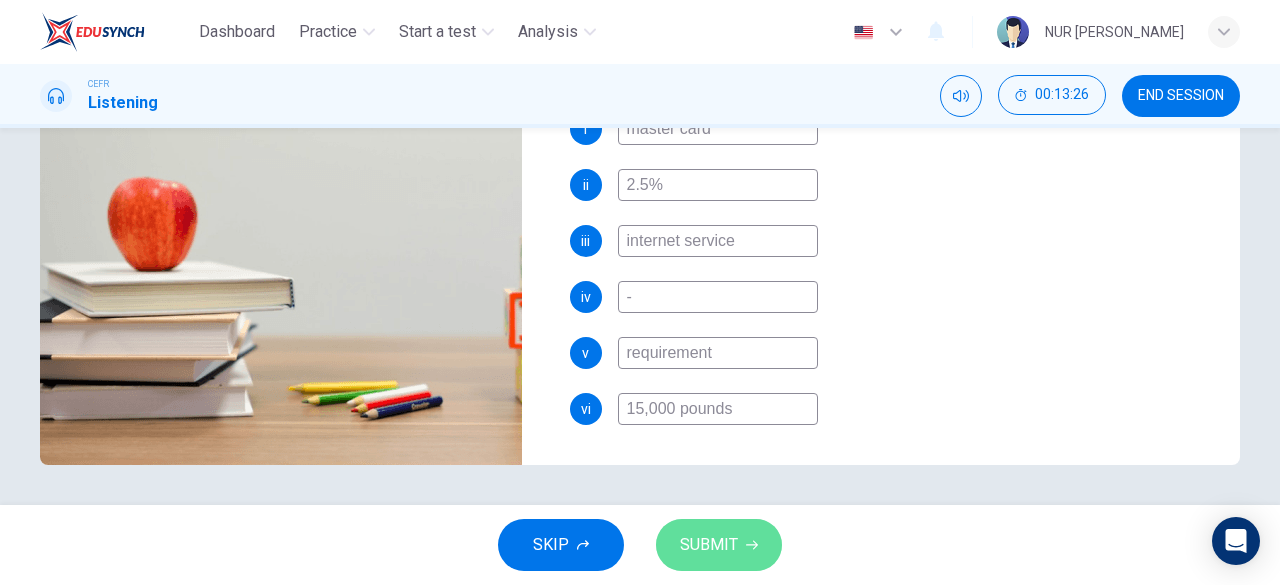 click on "SUBMIT" at bounding box center (719, 545) 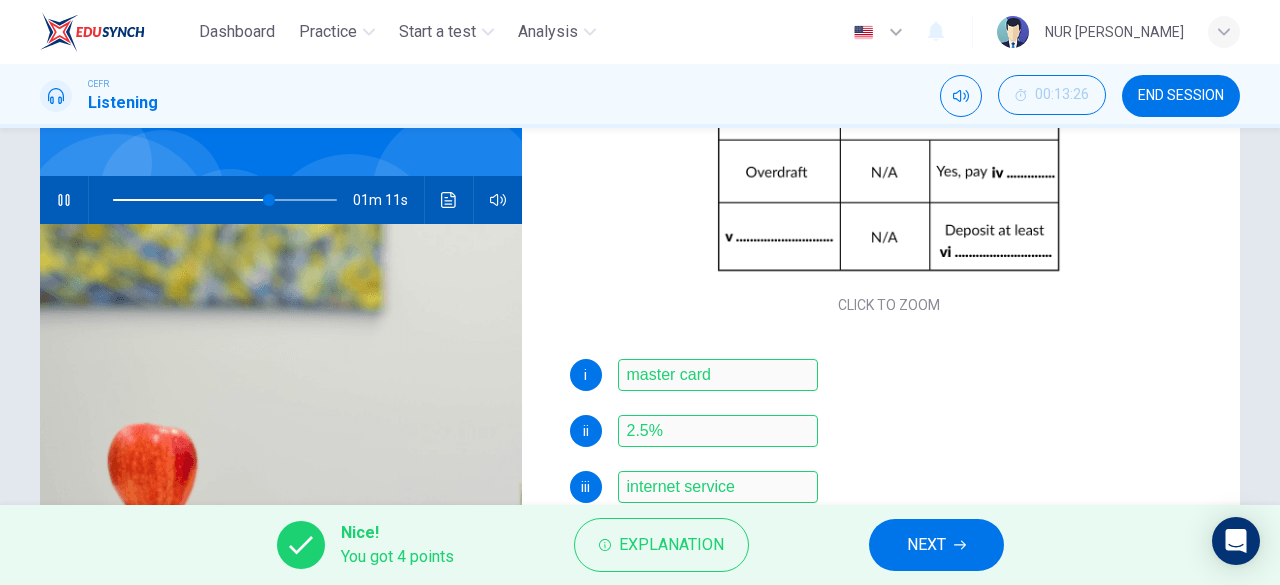 scroll, scrollTop: 145, scrollLeft: 0, axis: vertical 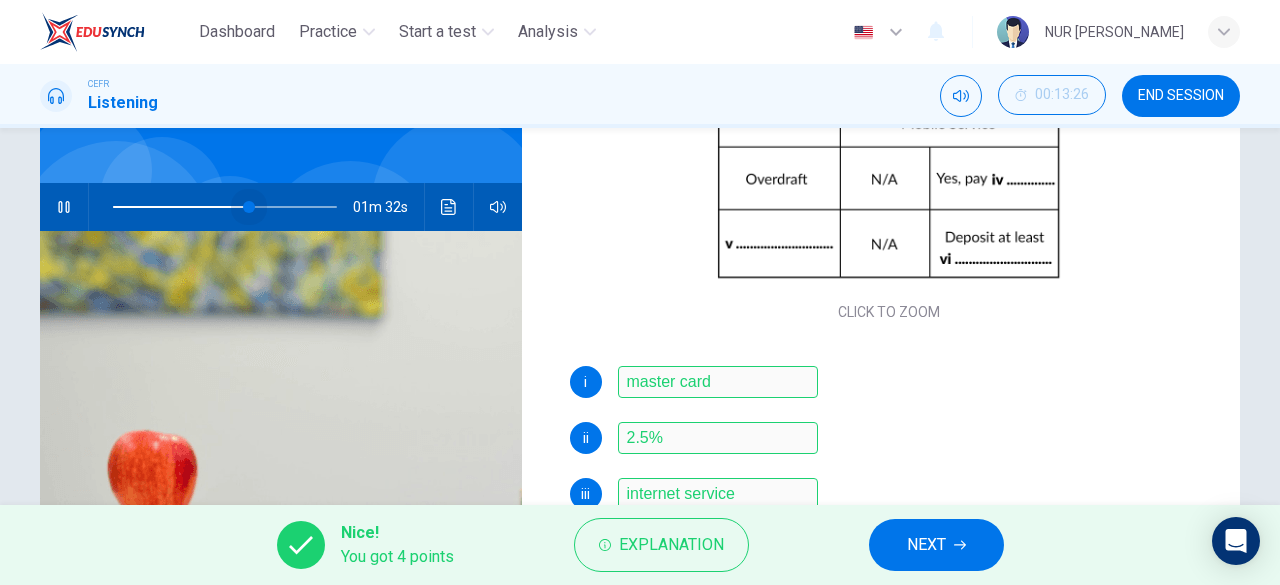 click at bounding box center (249, 207) 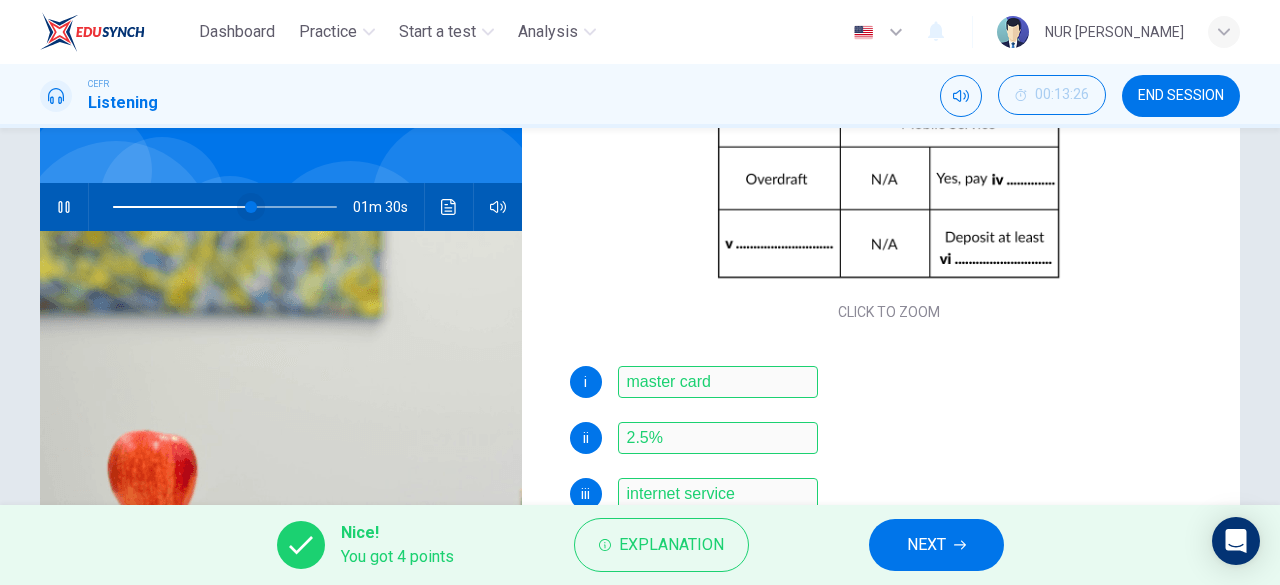 click at bounding box center [251, 207] 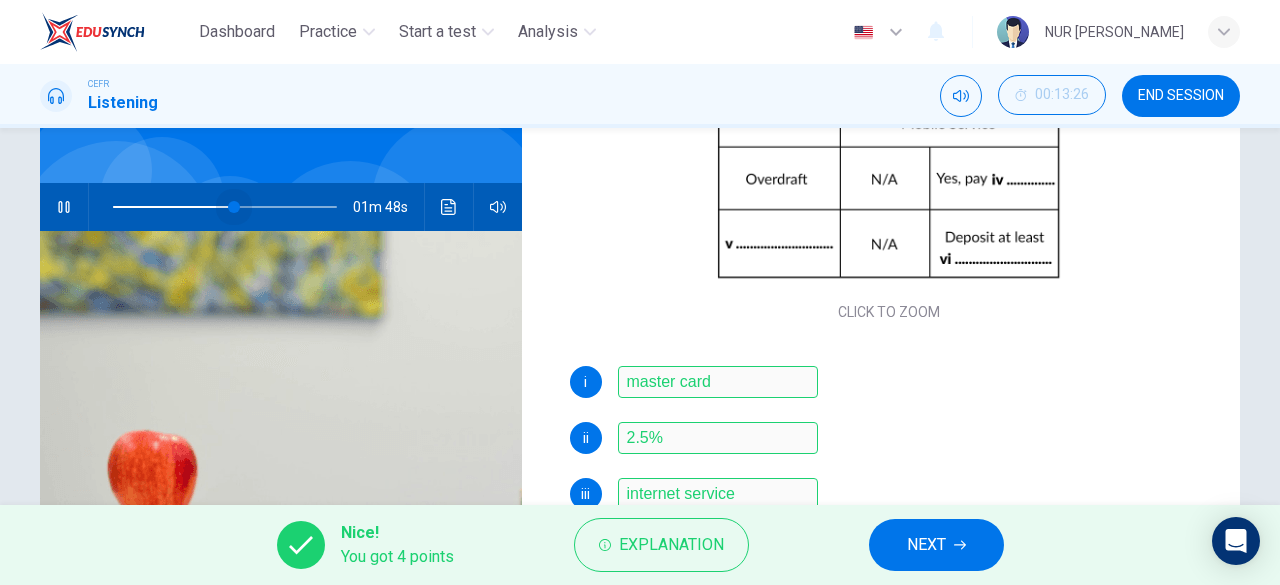 click at bounding box center [234, 207] 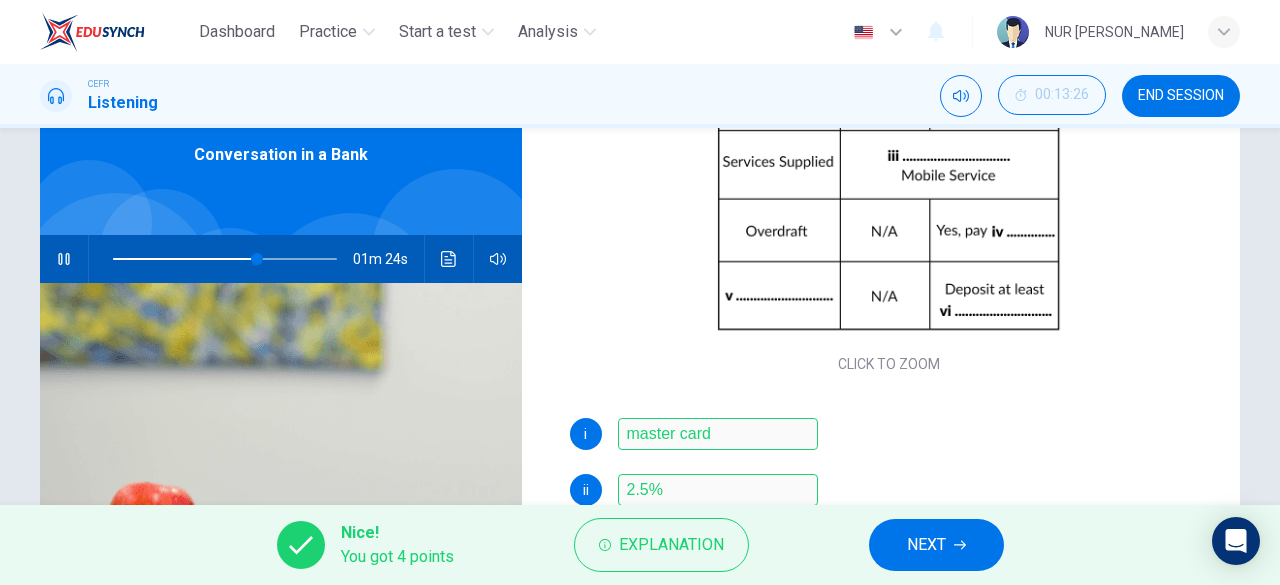 scroll, scrollTop: 91, scrollLeft: 0, axis: vertical 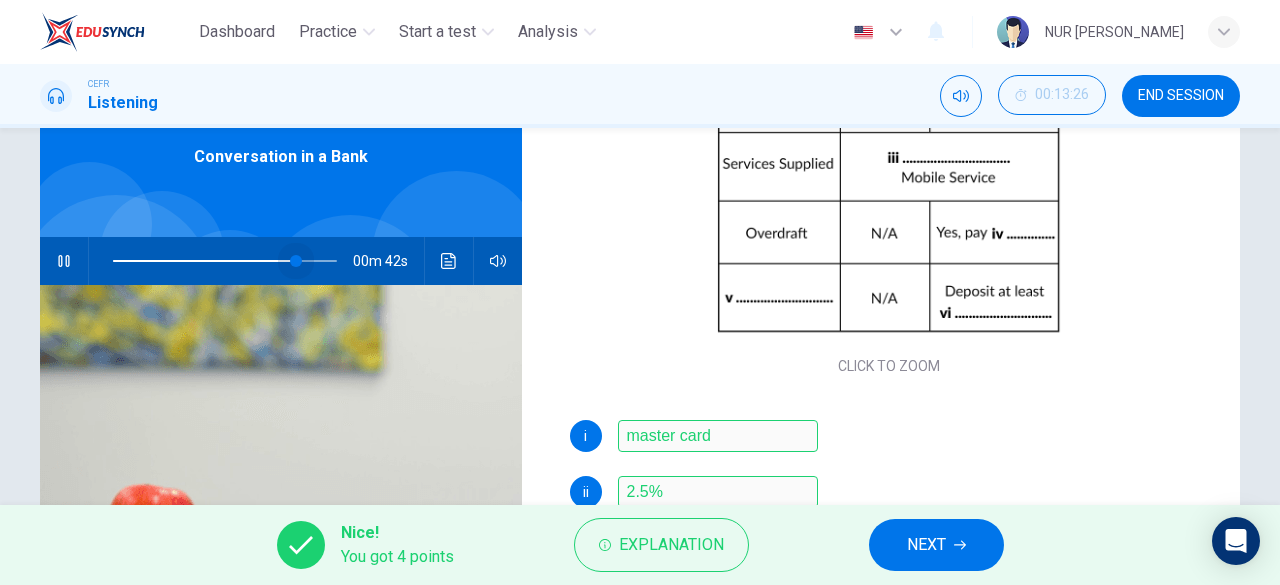 click at bounding box center [225, 261] 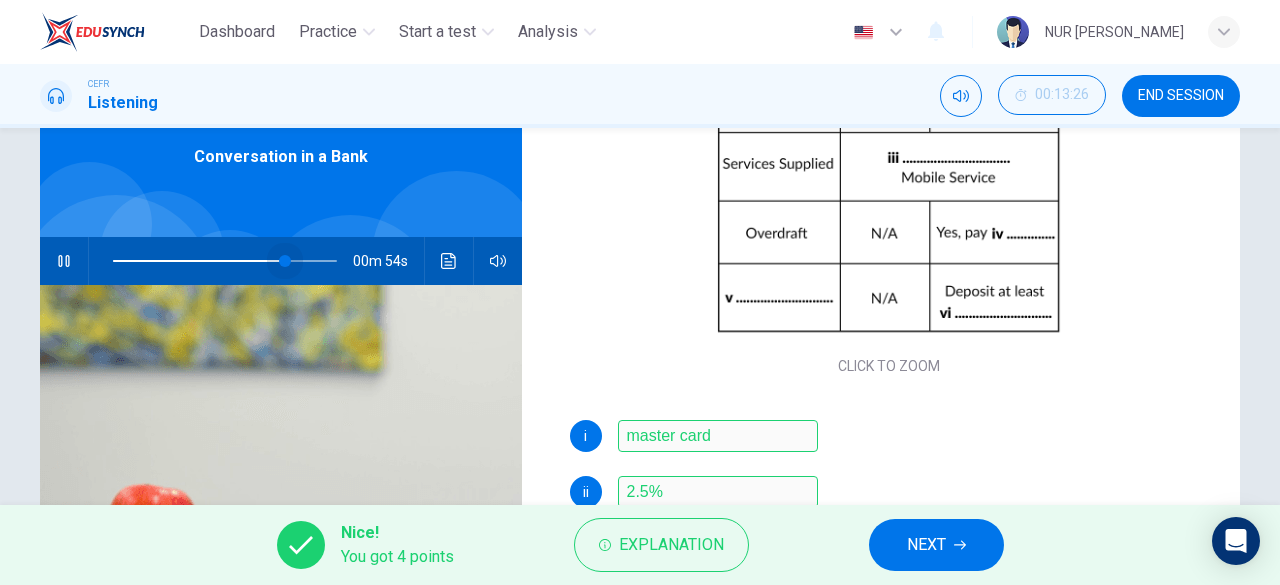 click at bounding box center [285, 261] 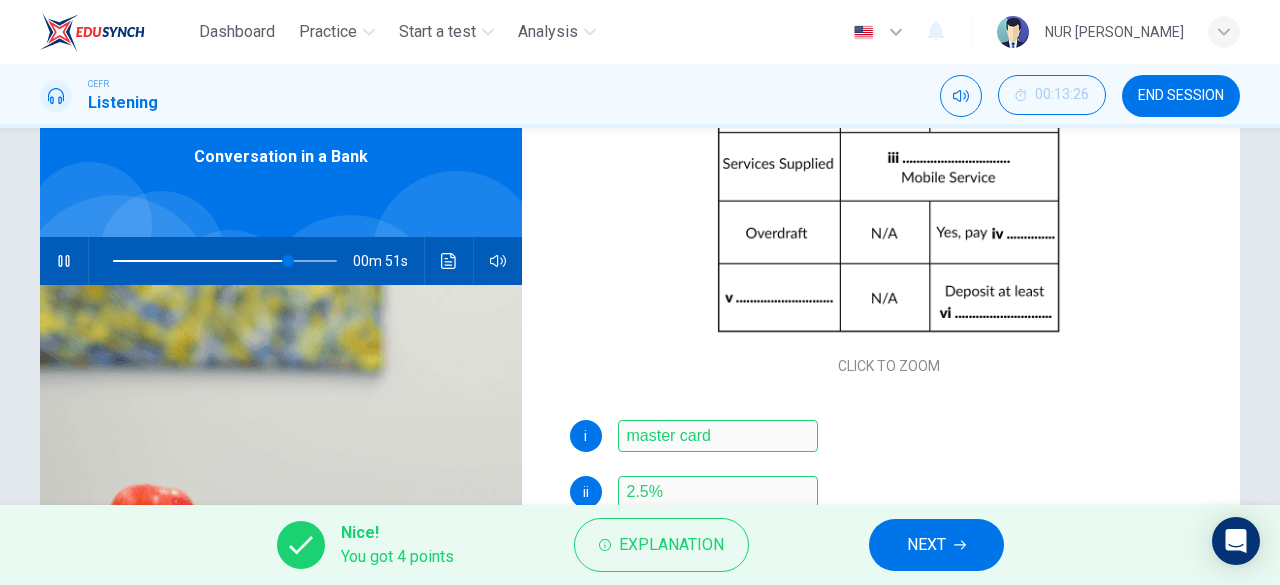 scroll, scrollTop: 110, scrollLeft: 0, axis: vertical 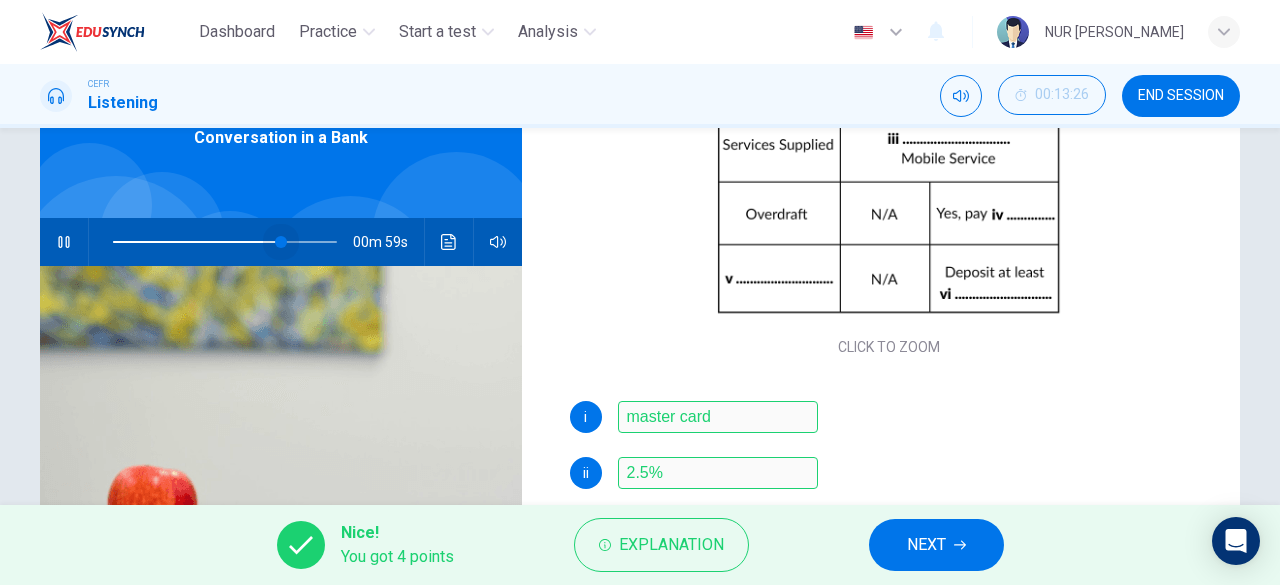 click at bounding box center [281, 242] 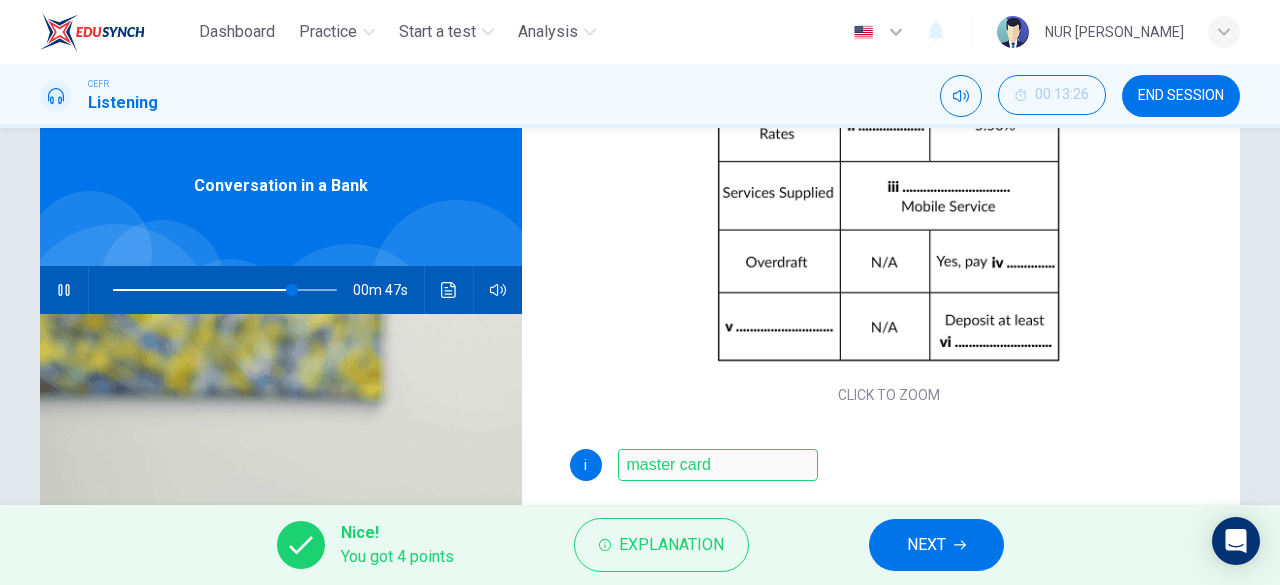 scroll, scrollTop: 54, scrollLeft: 0, axis: vertical 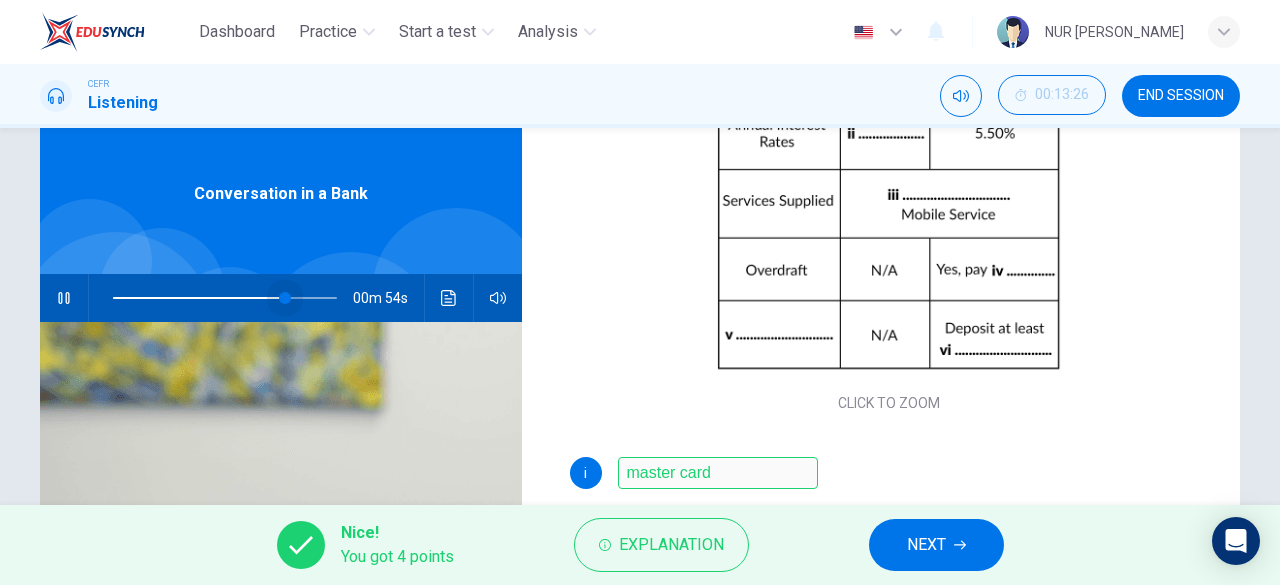 click at bounding box center [285, 298] 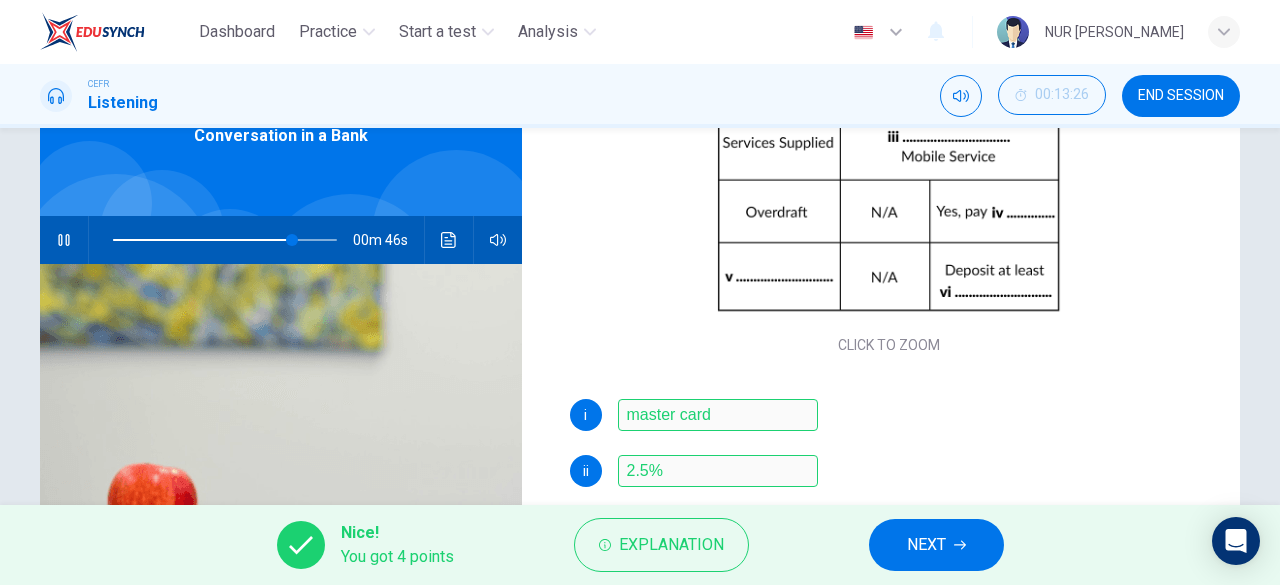 scroll, scrollTop: 111, scrollLeft: 0, axis: vertical 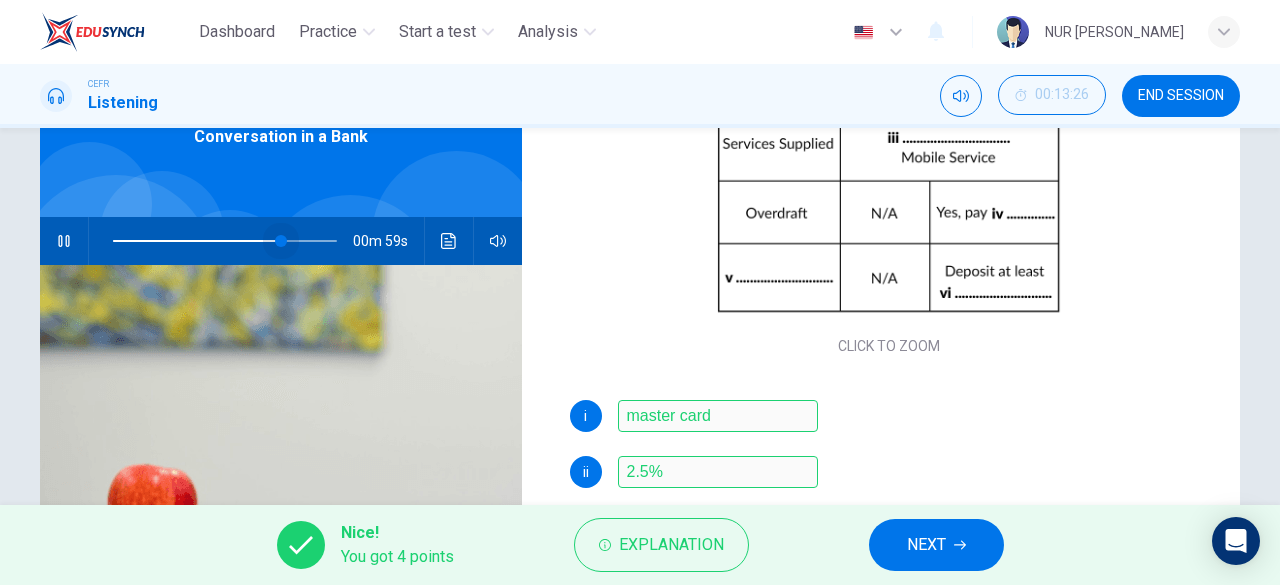 click at bounding box center [281, 241] 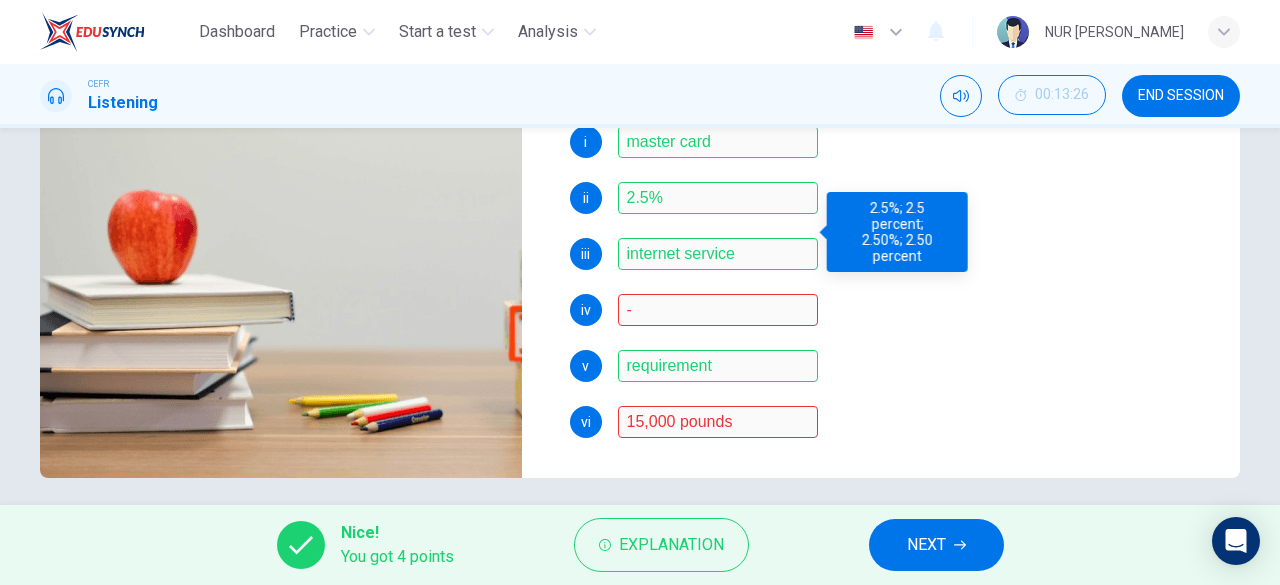 scroll, scrollTop: 398, scrollLeft: 0, axis: vertical 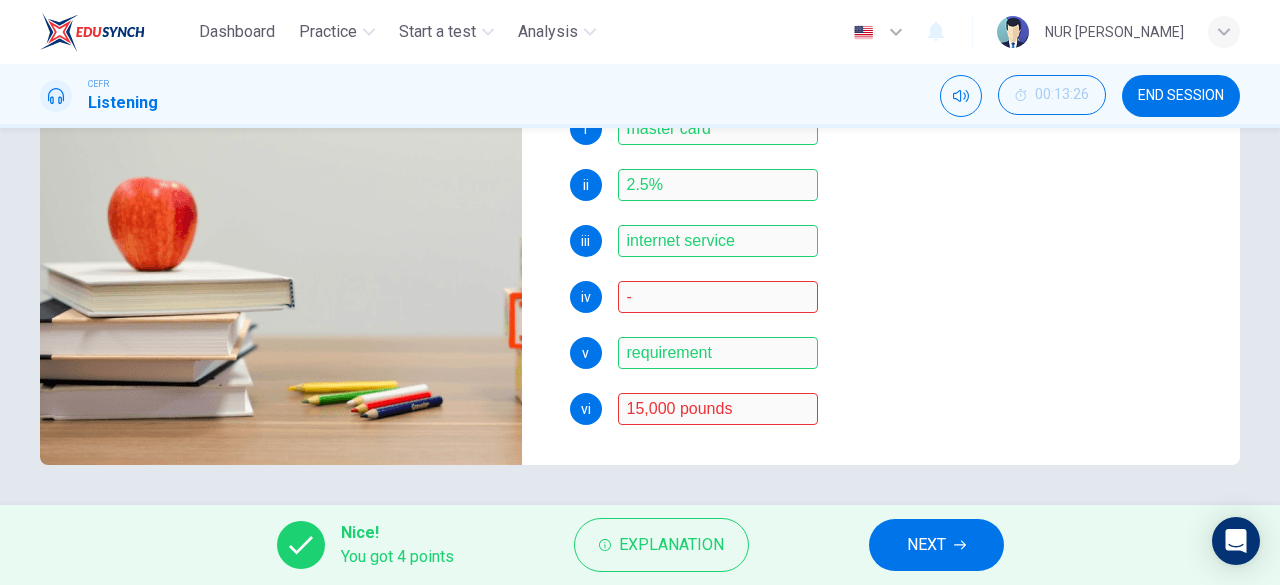 click on "NEXT" at bounding box center (926, 545) 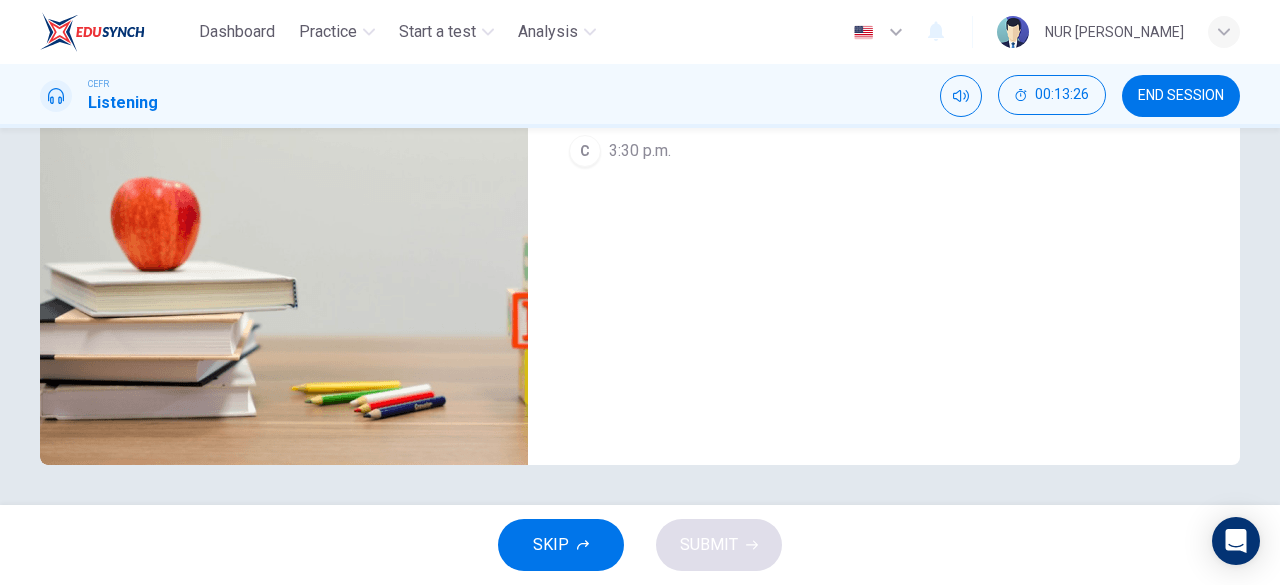 scroll, scrollTop: 0, scrollLeft: 0, axis: both 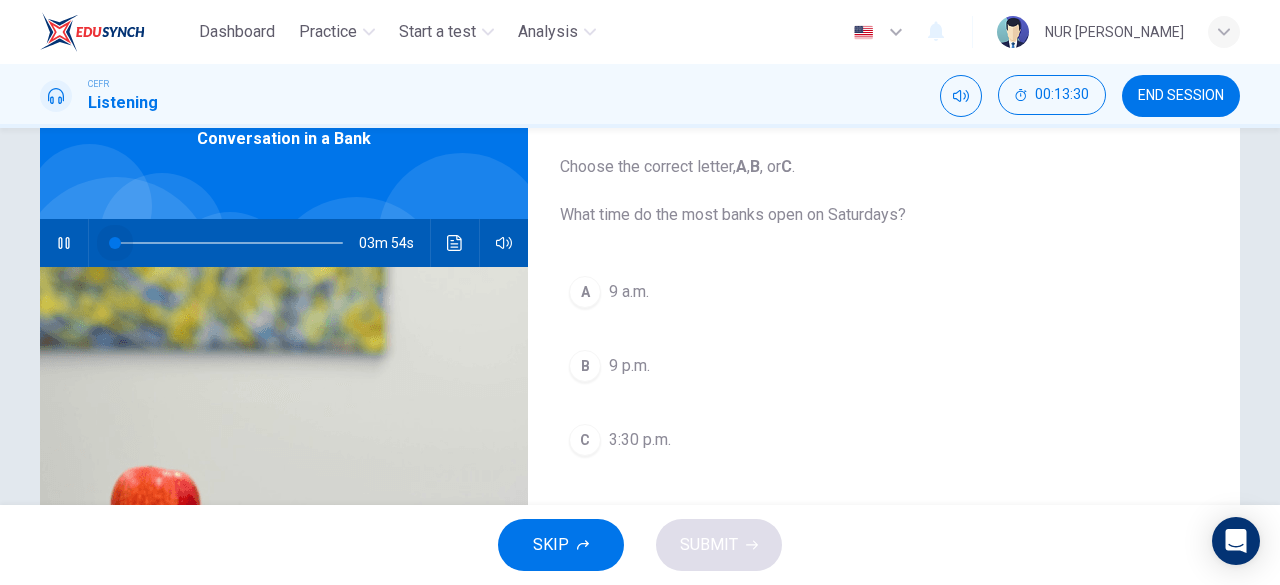 click at bounding box center (228, 243) 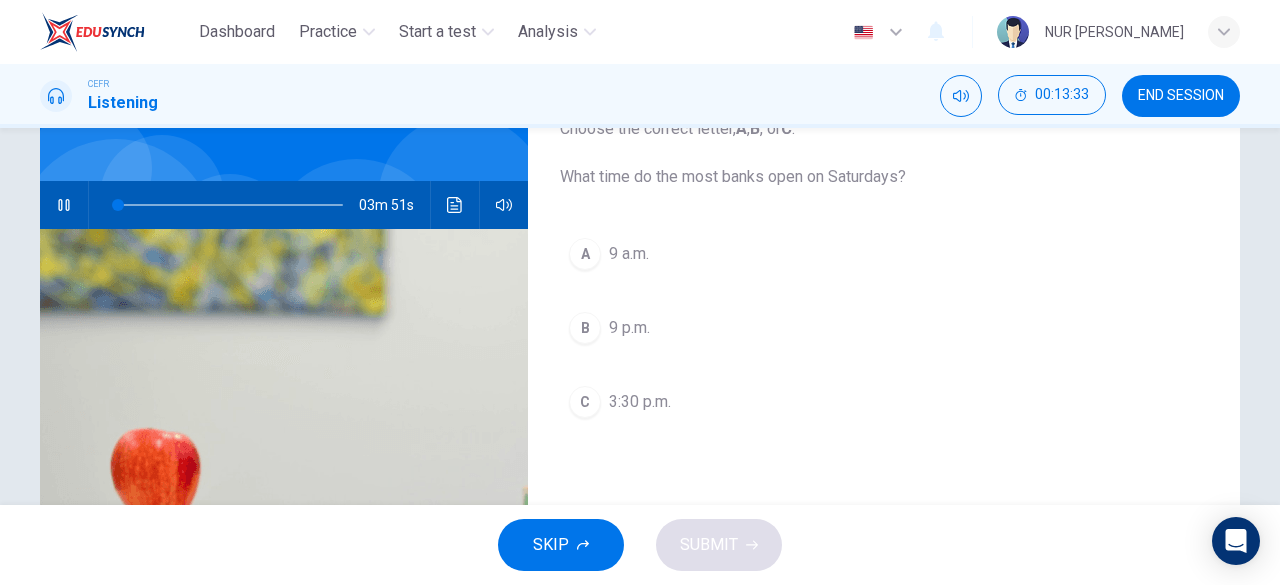 scroll, scrollTop: 146, scrollLeft: 0, axis: vertical 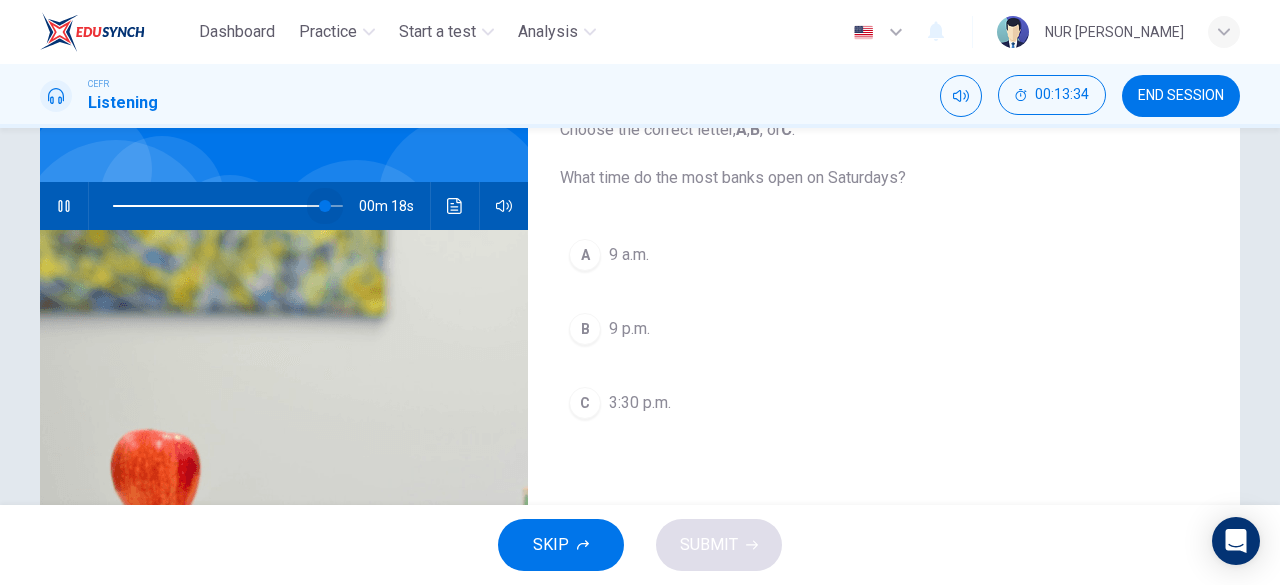 click at bounding box center (228, 206) 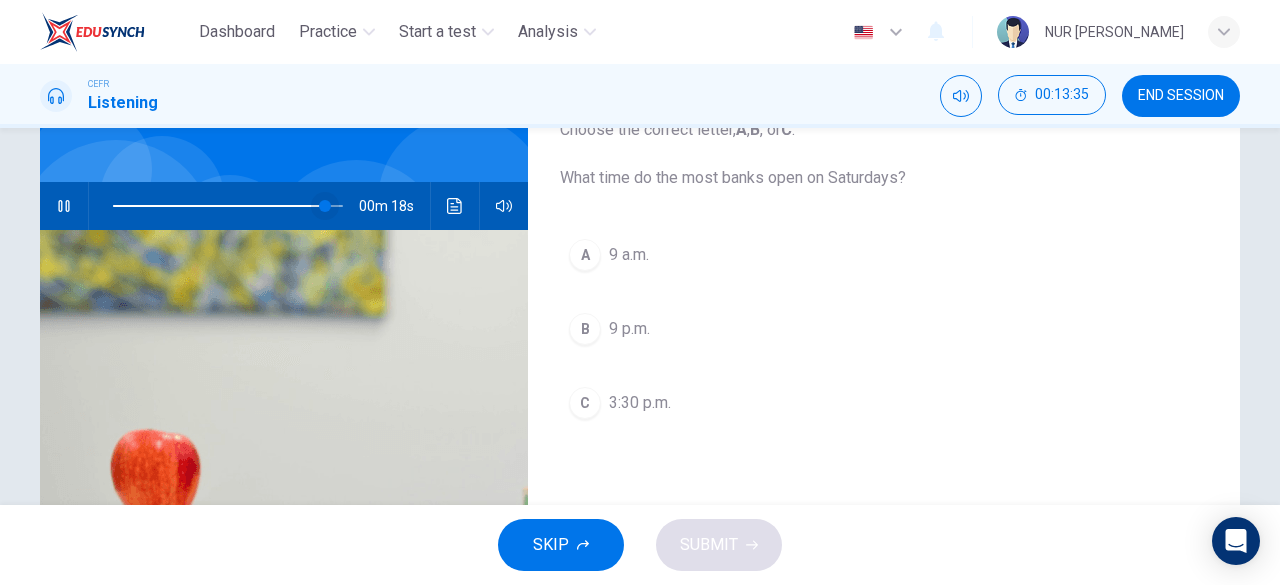 click at bounding box center (325, 206) 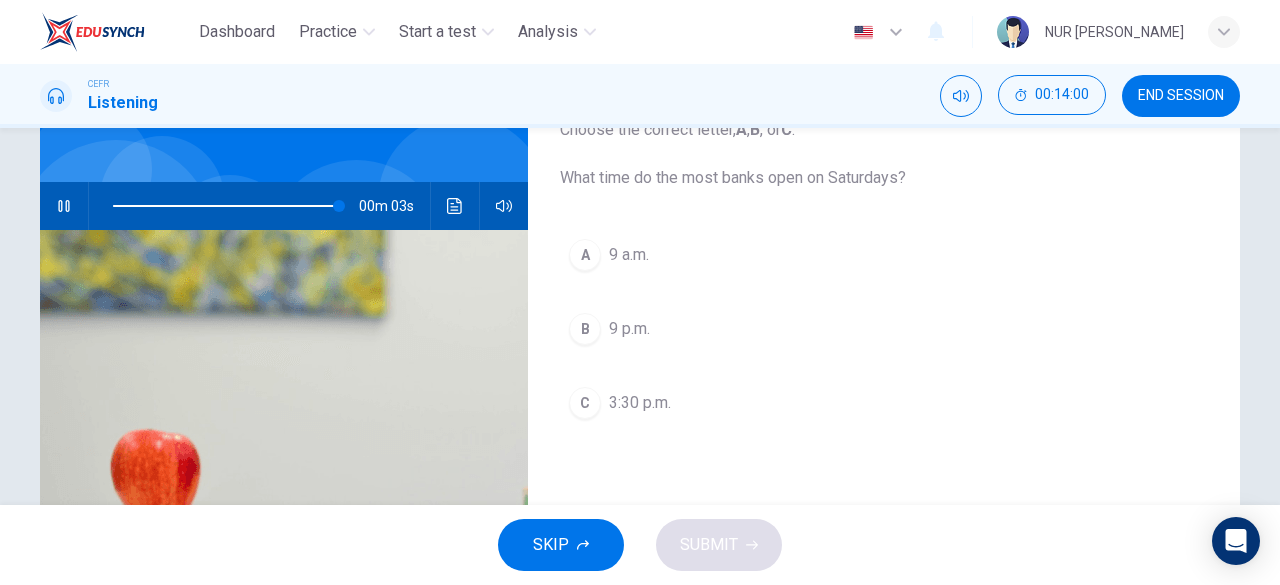 click on "9 a.m." at bounding box center (629, 255) 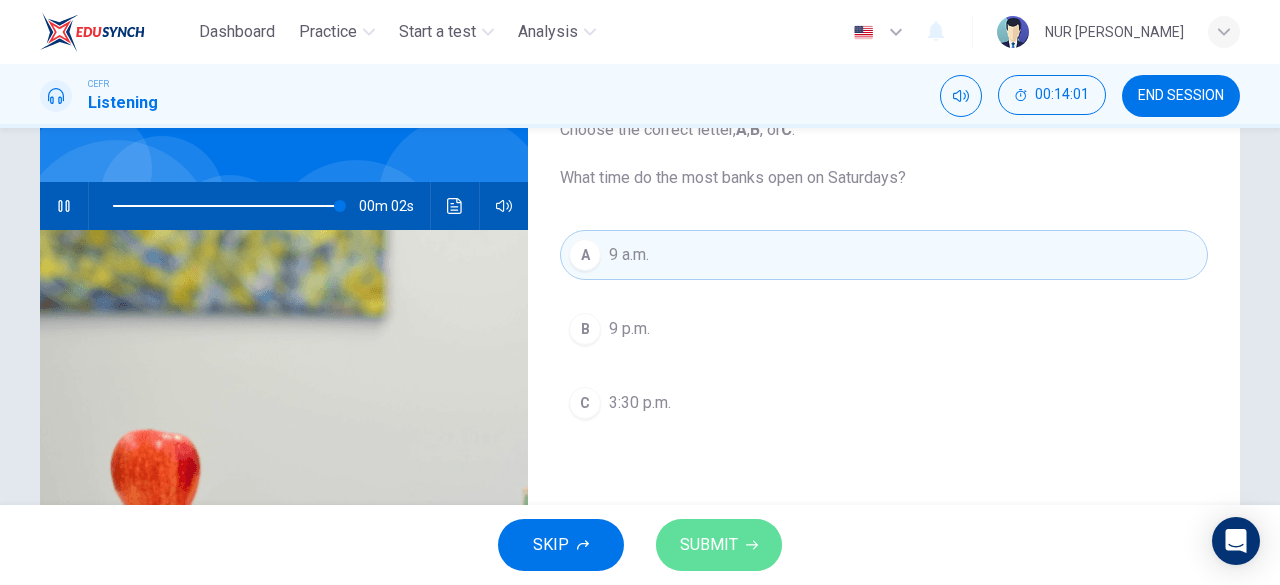 click on "SUBMIT" at bounding box center [719, 545] 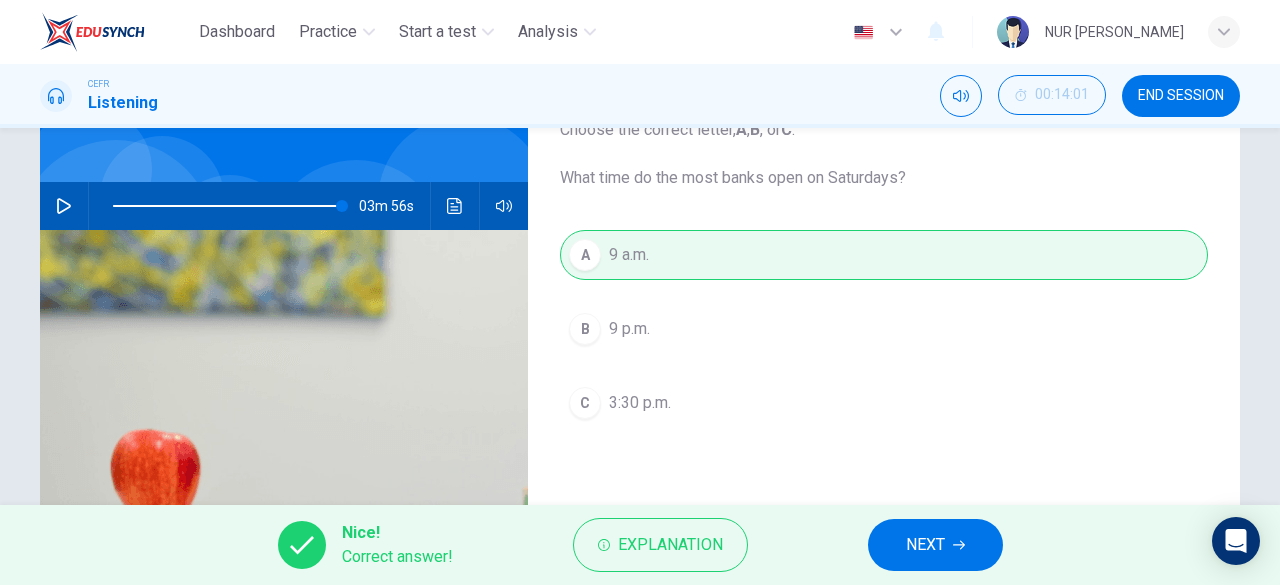type on "0" 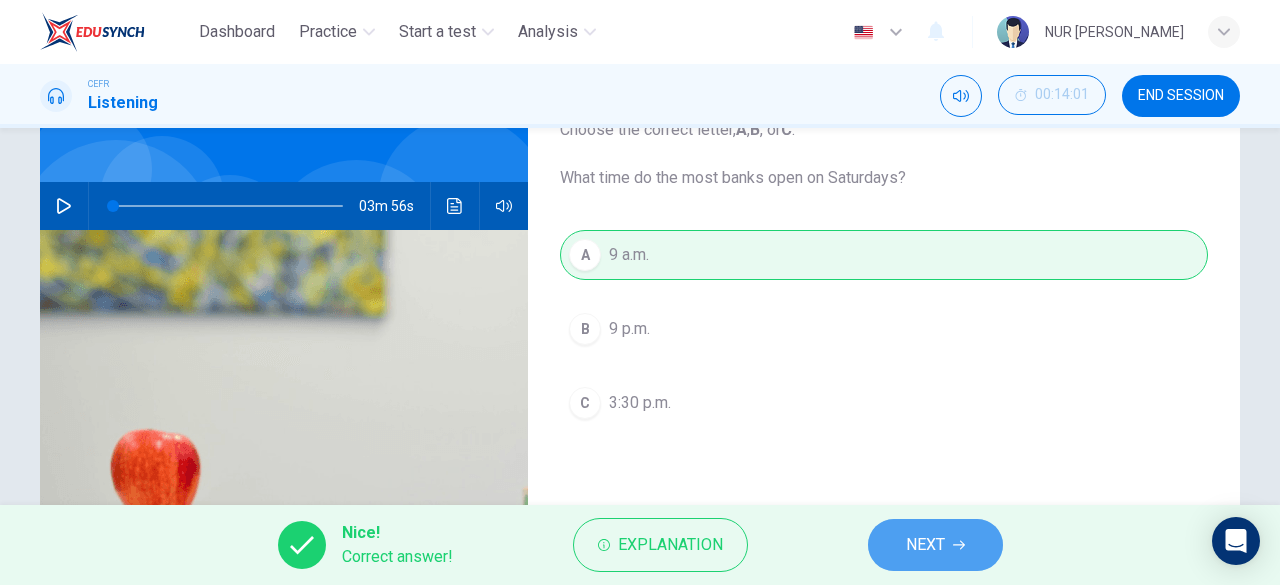 click on "NEXT" at bounding box center (935, 545) 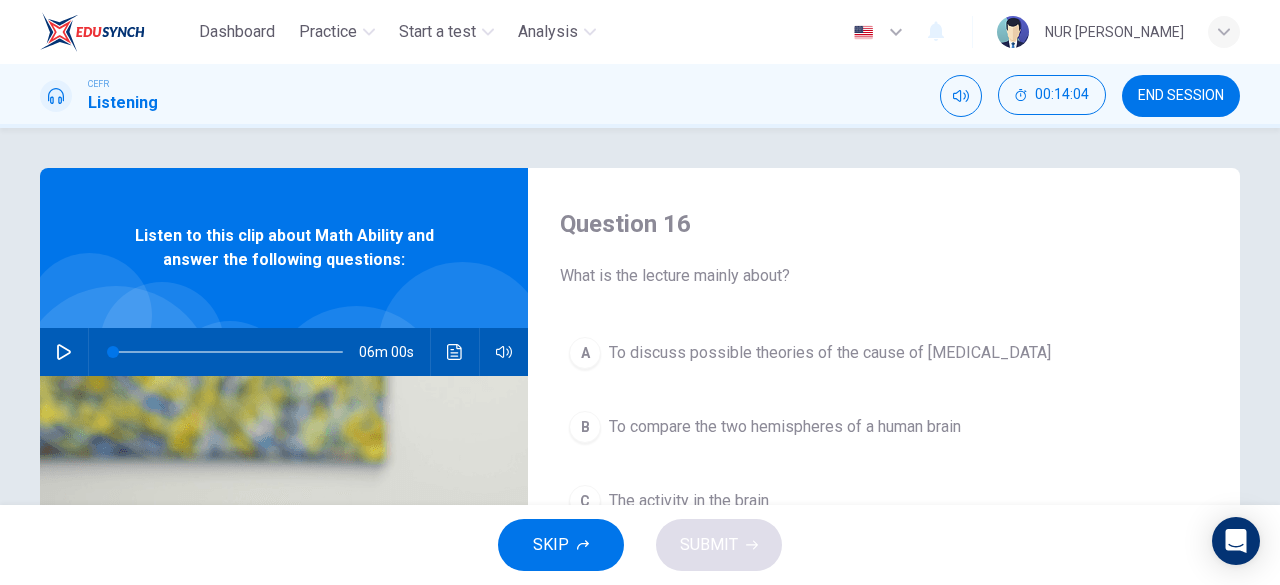 click on "06m 00s" at bounding box center (284, 352) 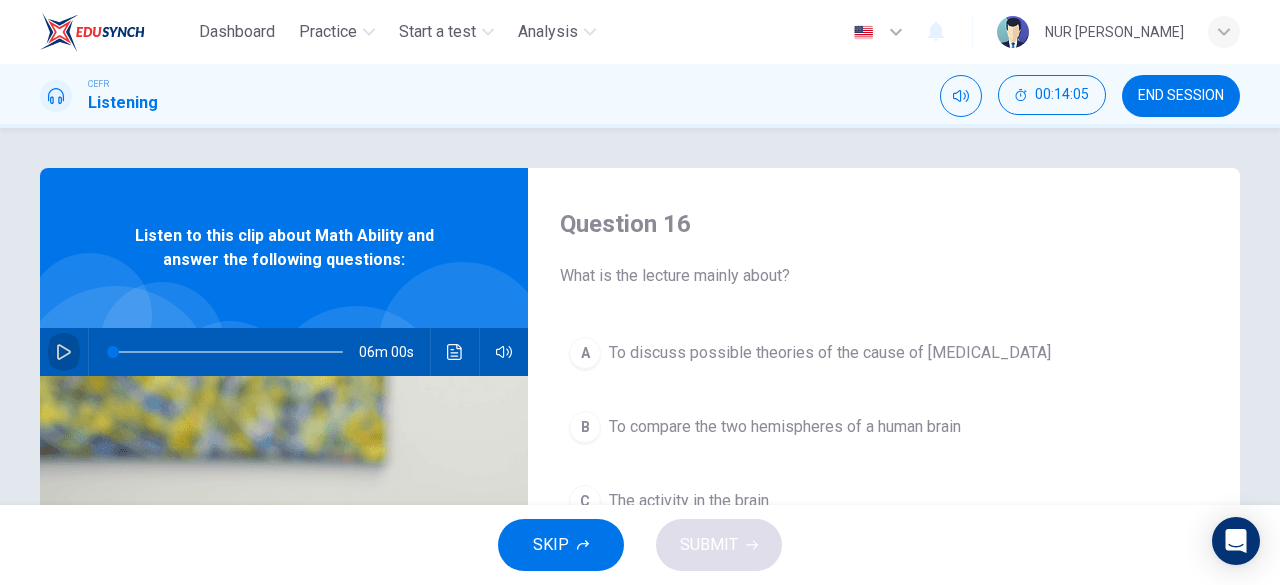 click 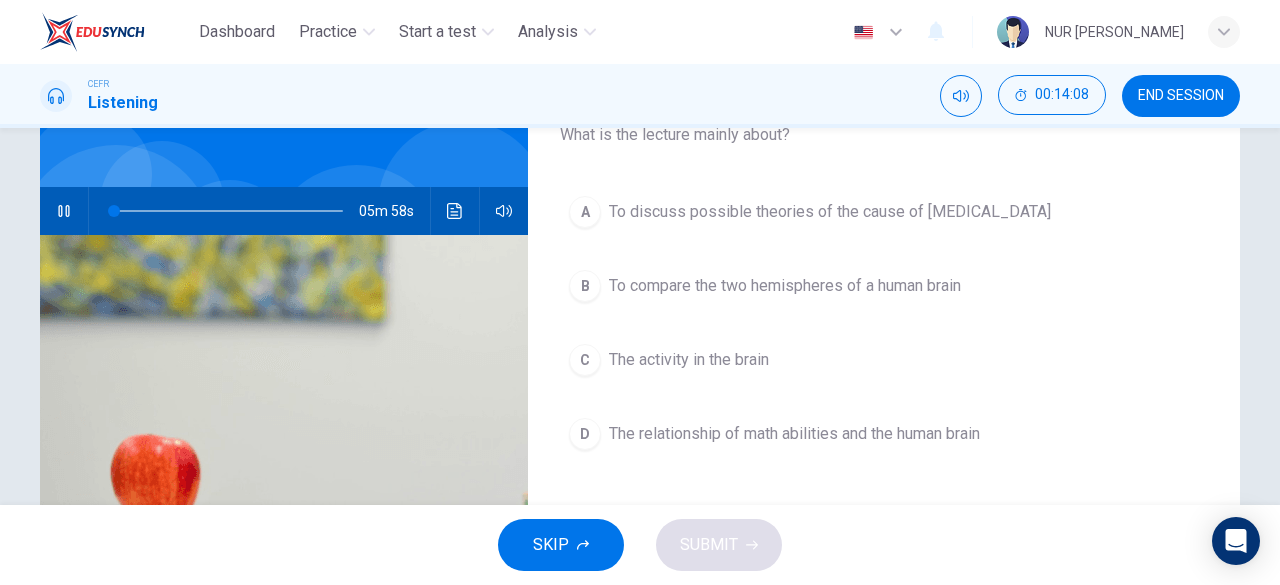 scroll, scrollTop: 142, scrollLeft: 0, axis: vertical 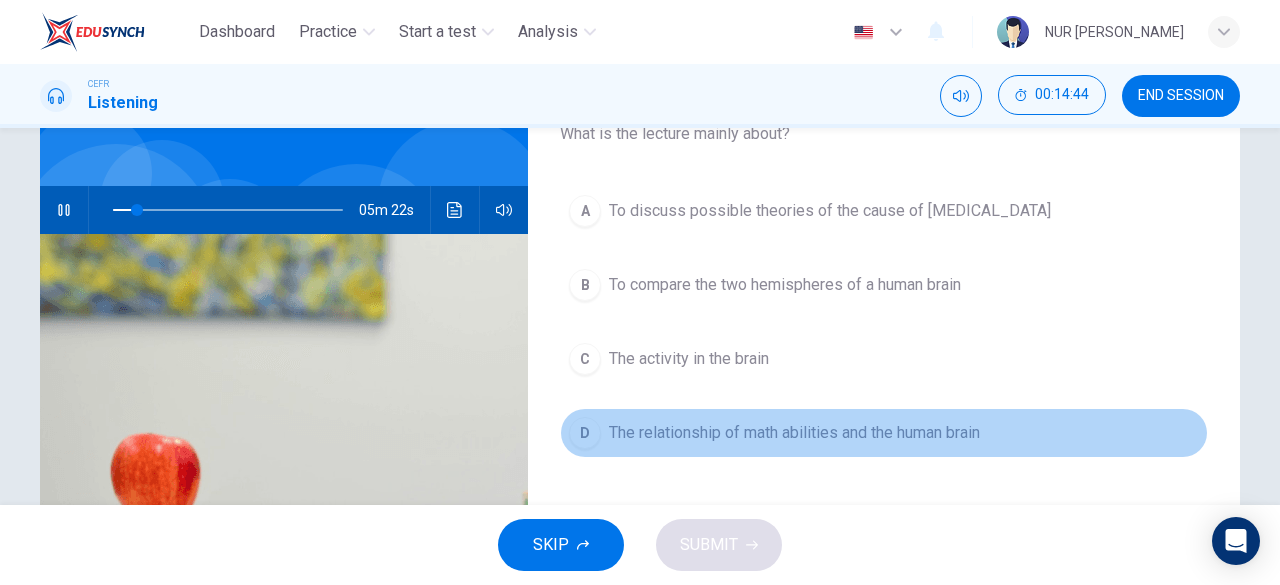 click on "The relationship of math abilities and the human brain" at bounding box center (794, 433) 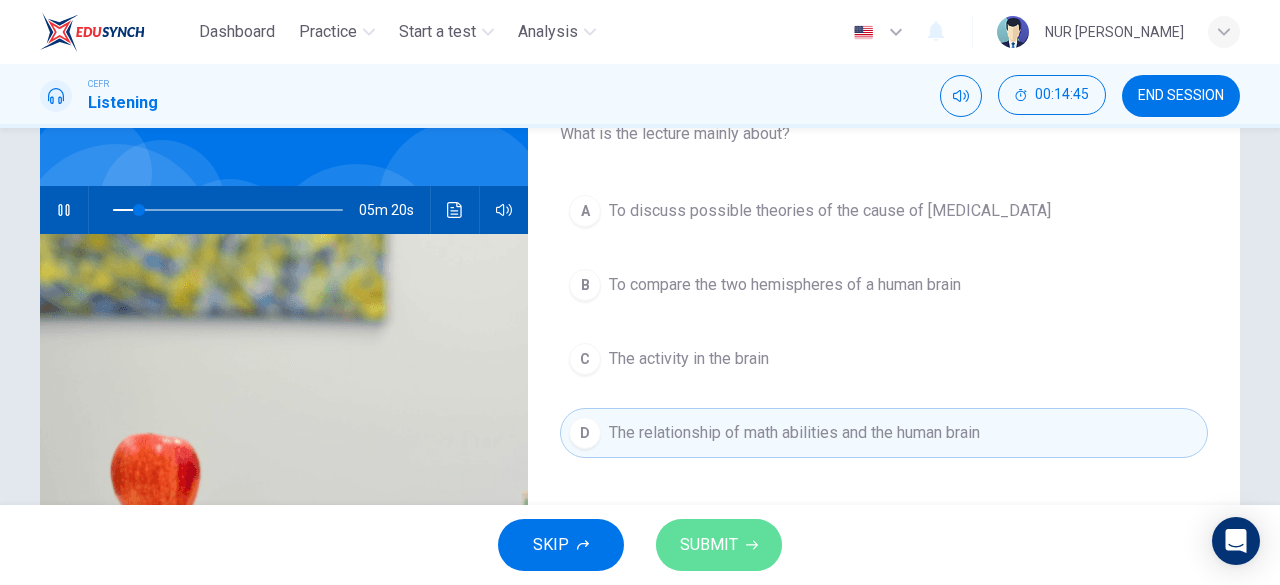 click on "SUBMIT" at bounding box center [709, 545] 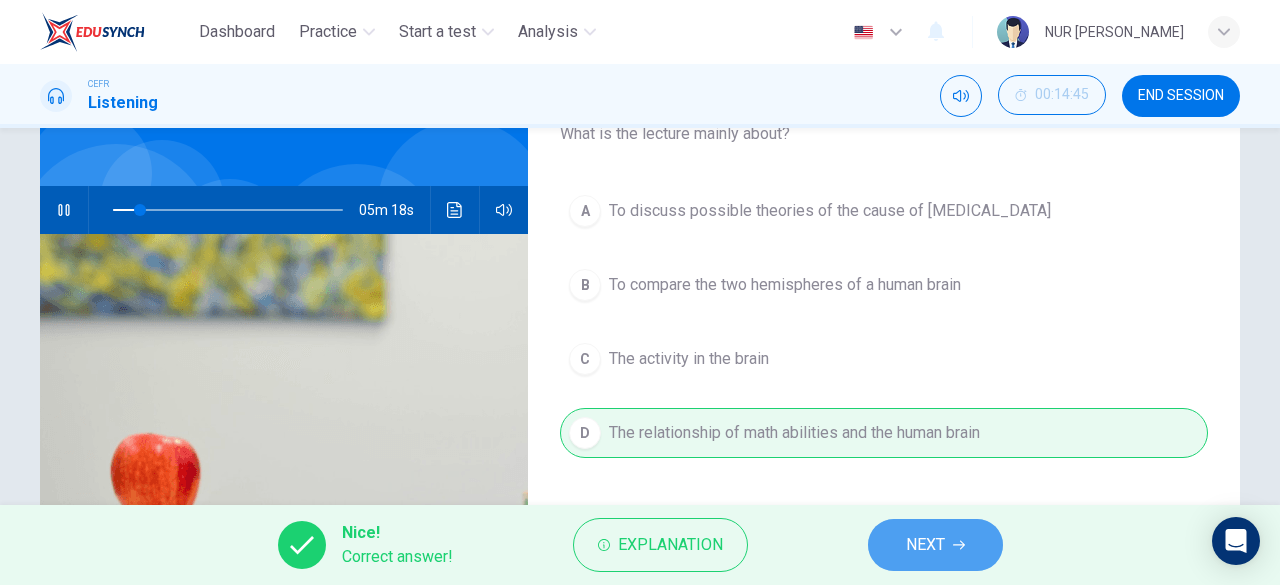 click on "NEXT" at bounding box center (935, 545) 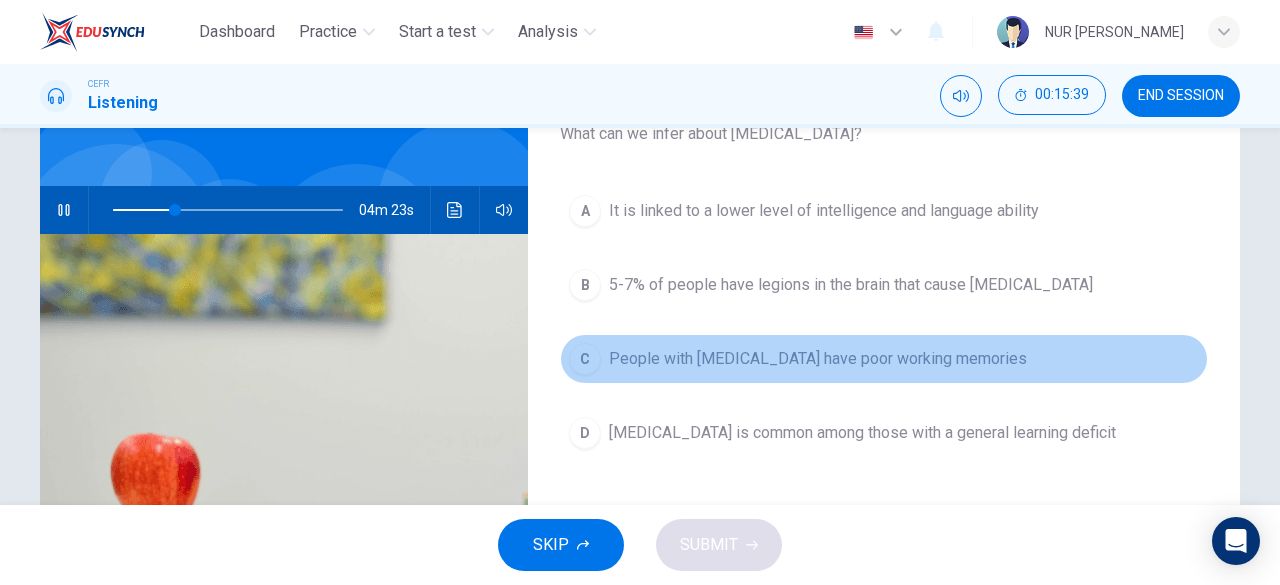 click on "People with [MEDICAL_DATA] have poor working memories" at bounding box center [818, 359] 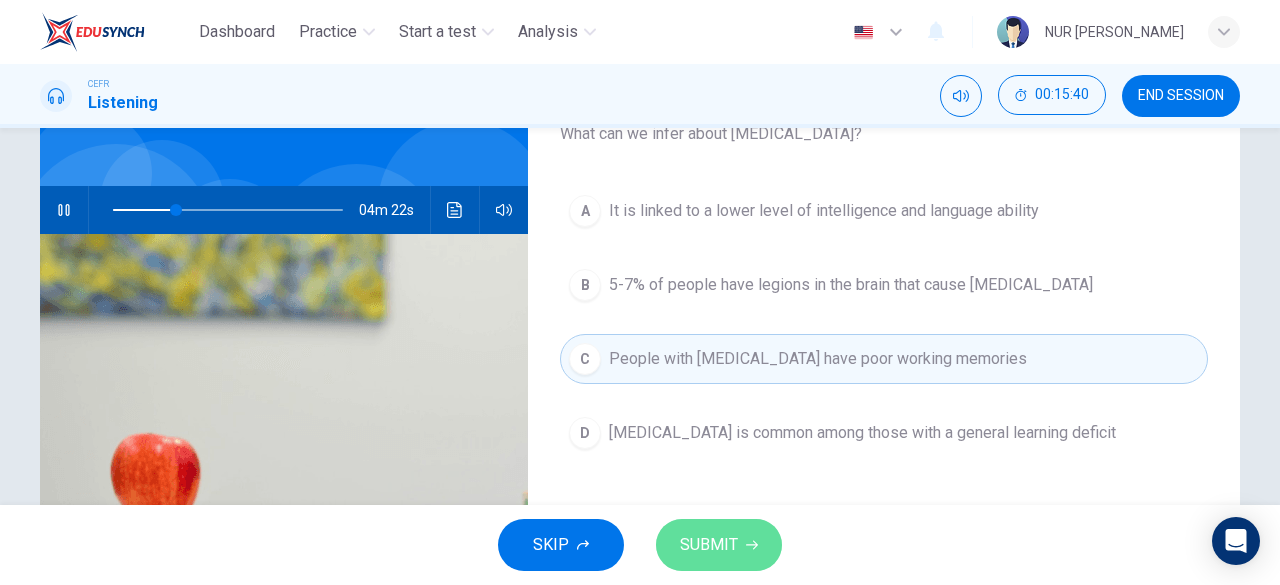 click on "SUBMIT" at bounding box center [709, 545] 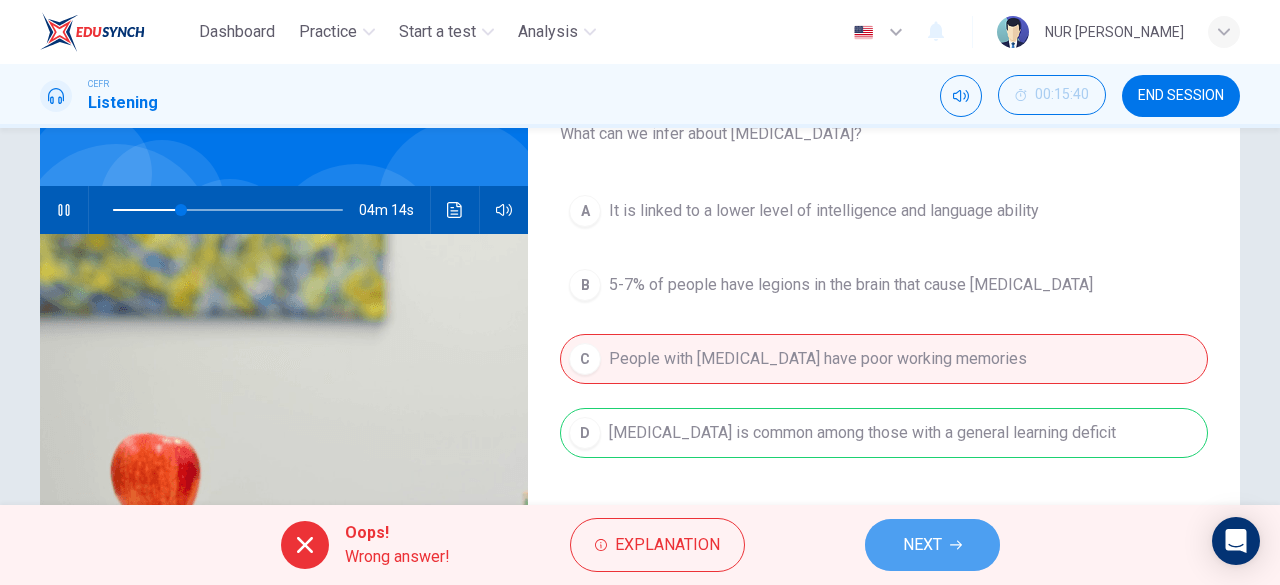click on "NEXT" at bounding box center [922, 545] 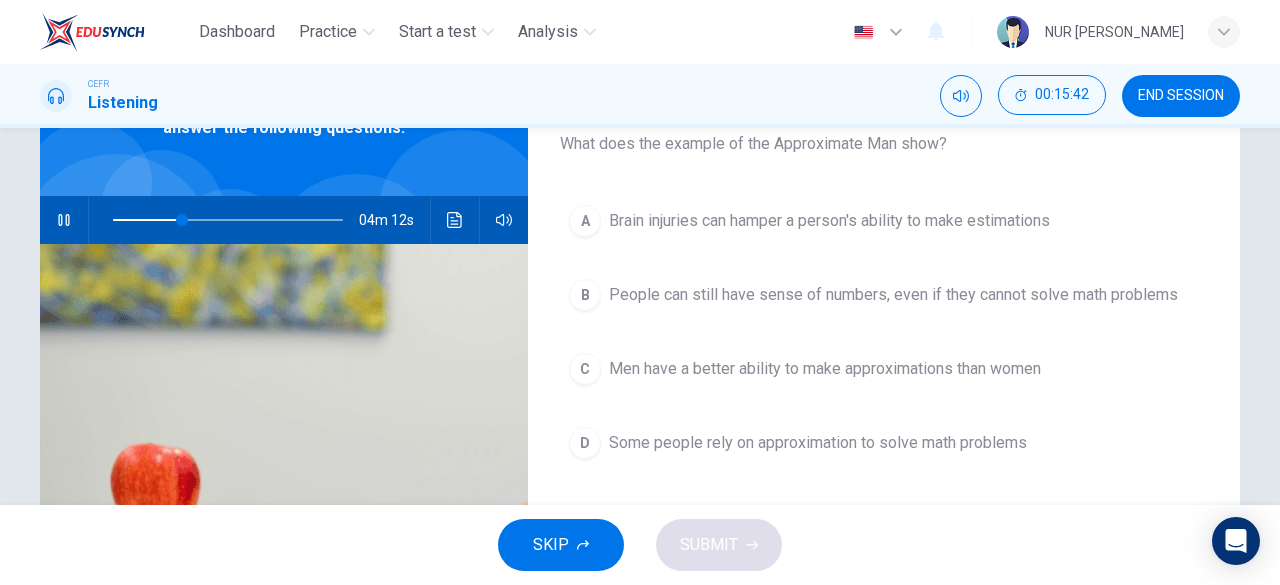 scroll, scrollTop: 123, scrollLeft: 0, axis: vertical 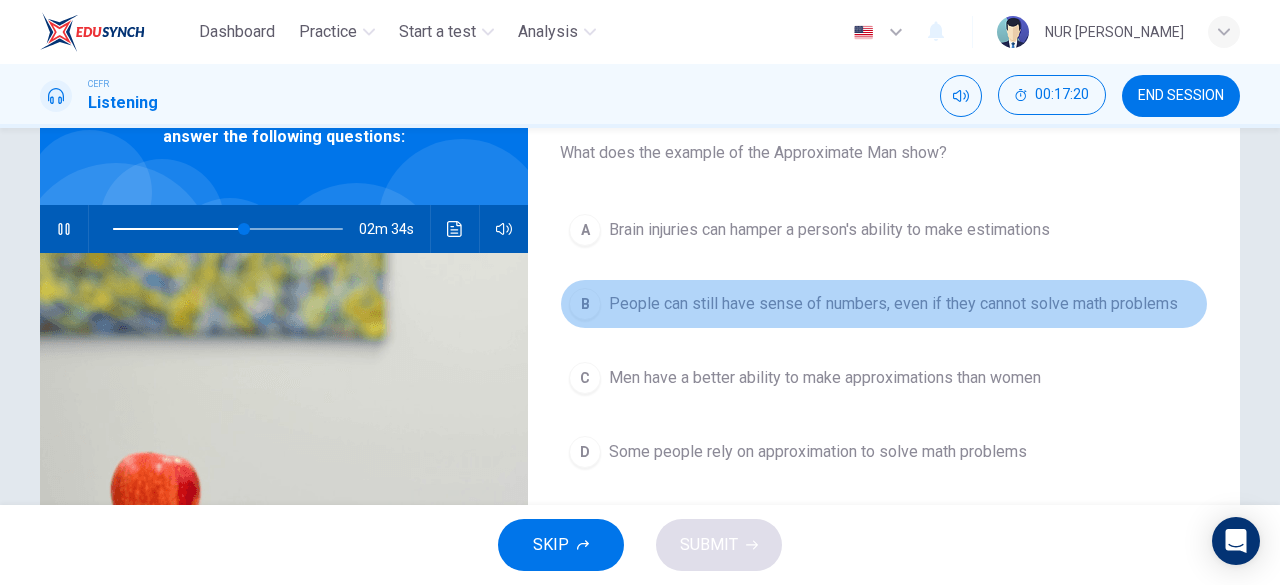 click on "People can still have sense of numbers, even if they cannot solve math problems" at bounding box center (893, 304) 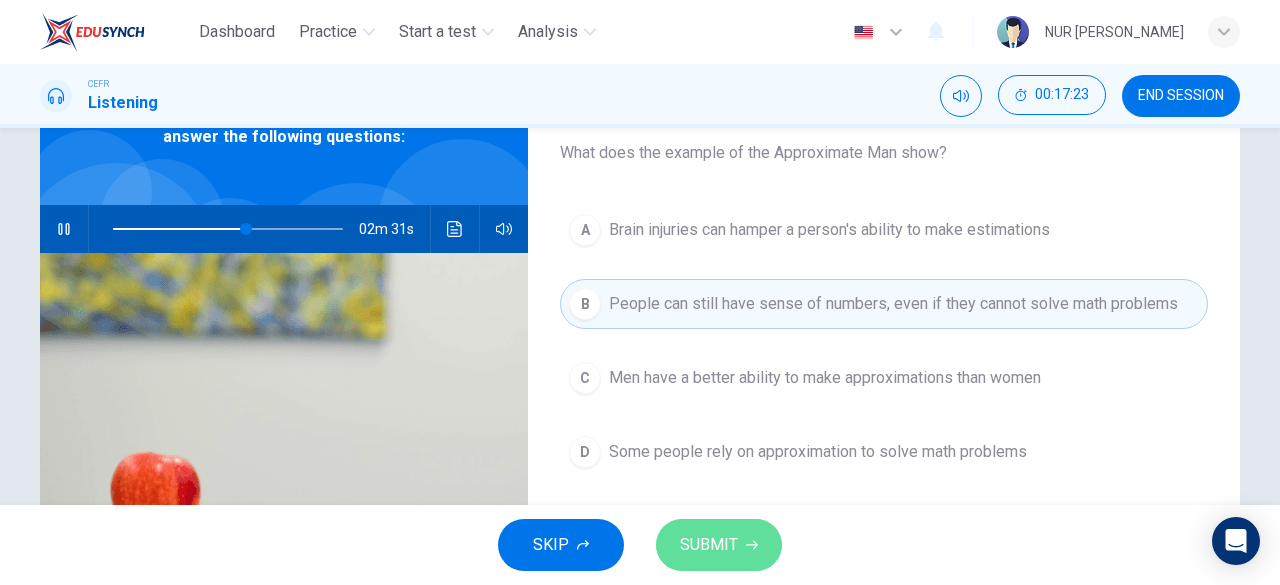 click on "SUBMIT" at bounding box center (709, 545) 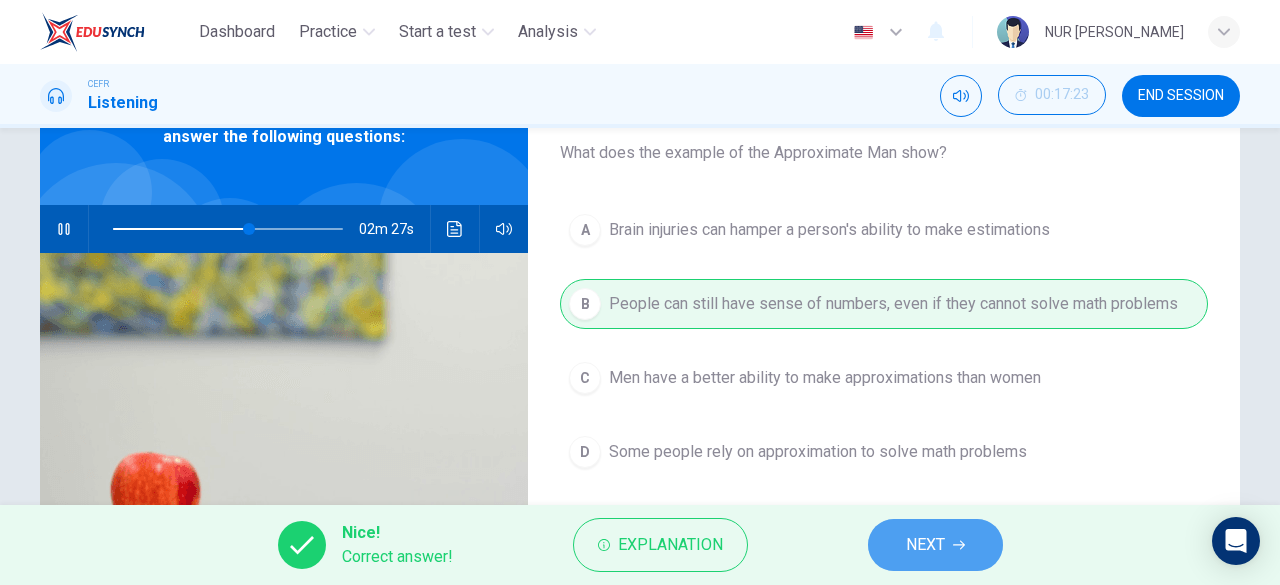 click on "NEXT" at bounding box center (935, 545) 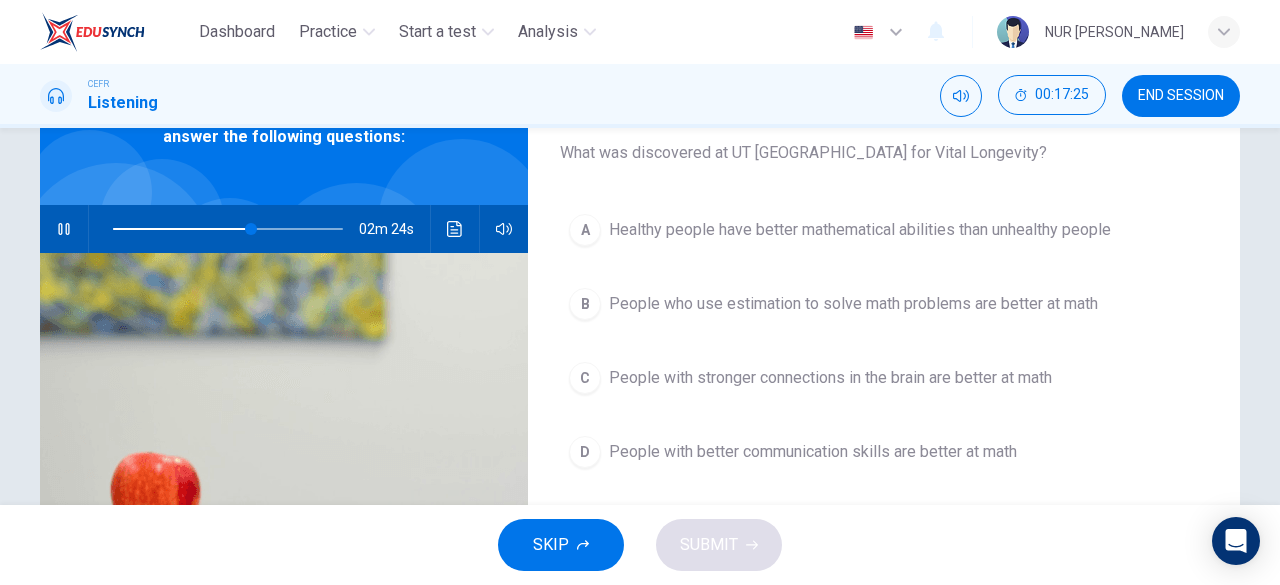 scroll, scrollTop: 137, scrollLeft: 0, axis: vertical 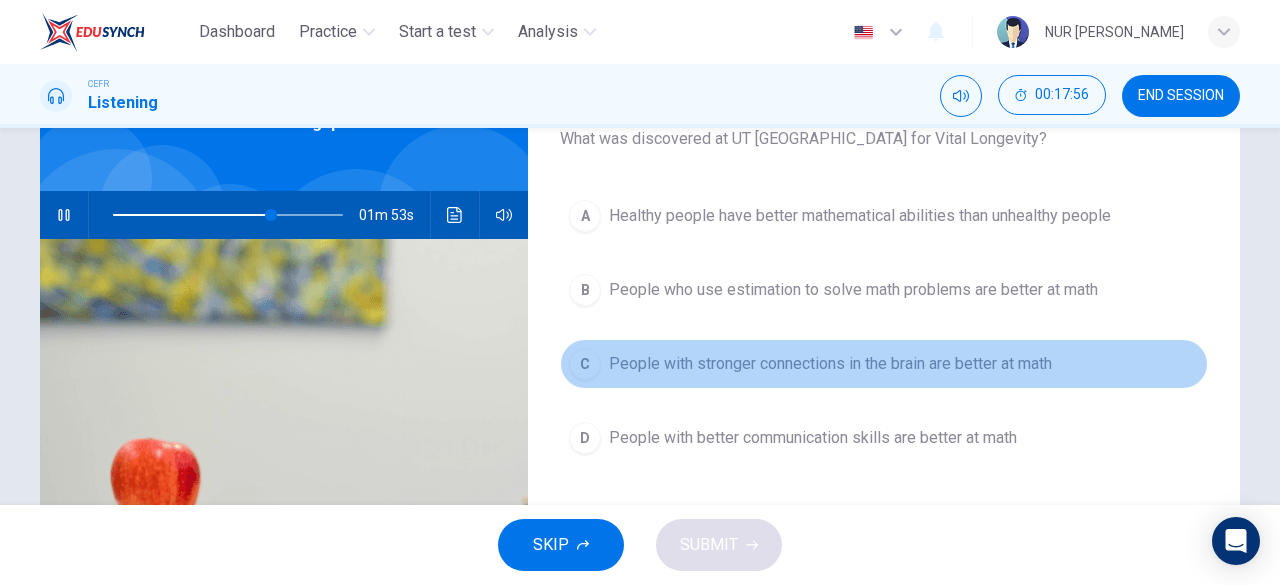 click on "C People with stronger connections in the brain are better at math" at bounding box center (884, 364) 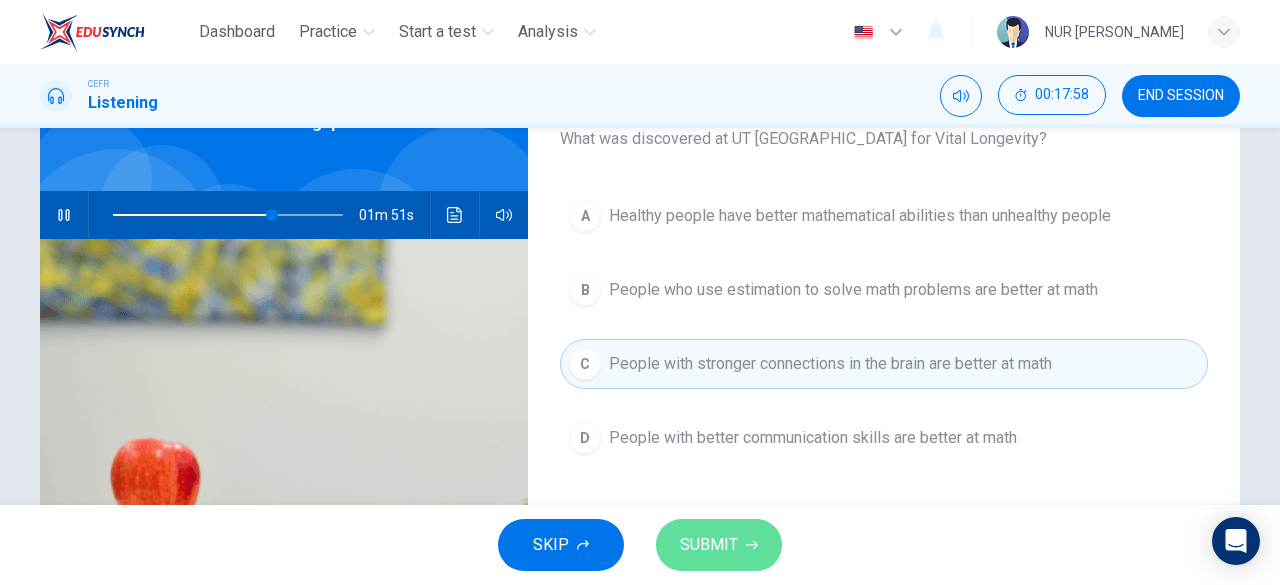 click on "SUBMIT" at bounding box center (709, 545) 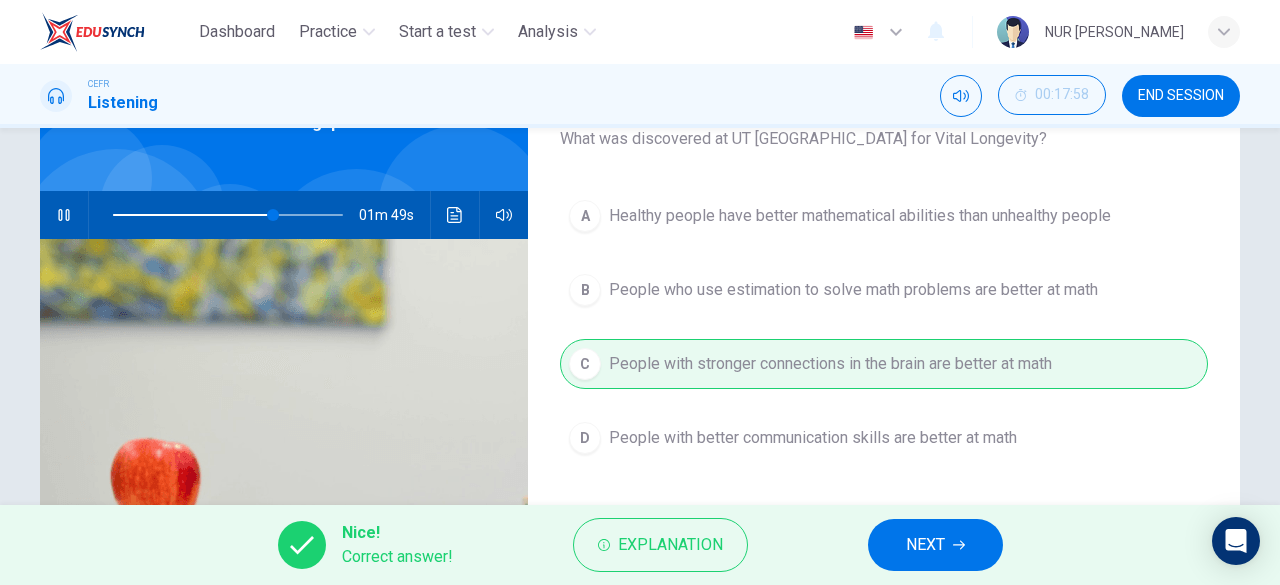 type on "70" 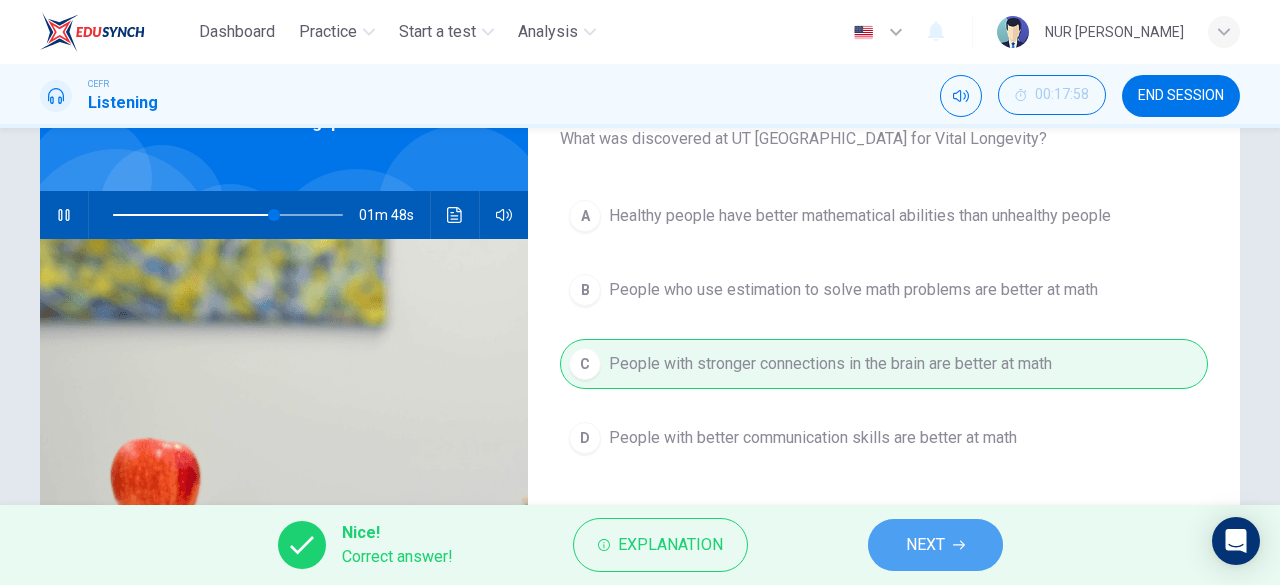 click on "NEXT" at bounding box center [935, 545] 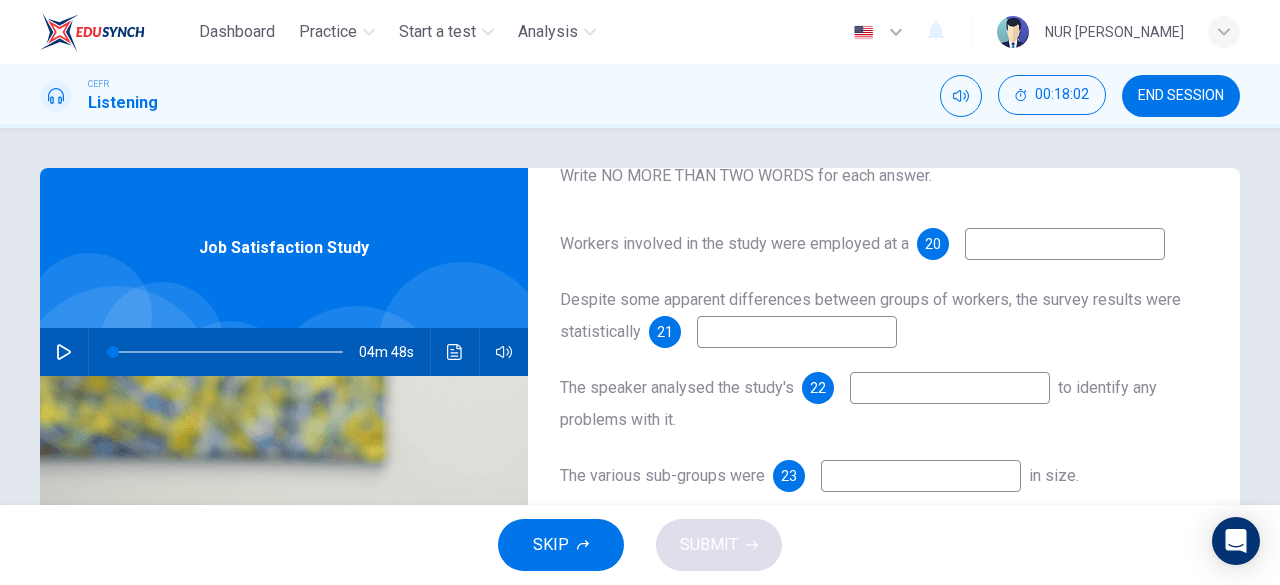 scroll, scrollTop: 284, scrollLeft: 0, axis: vertical 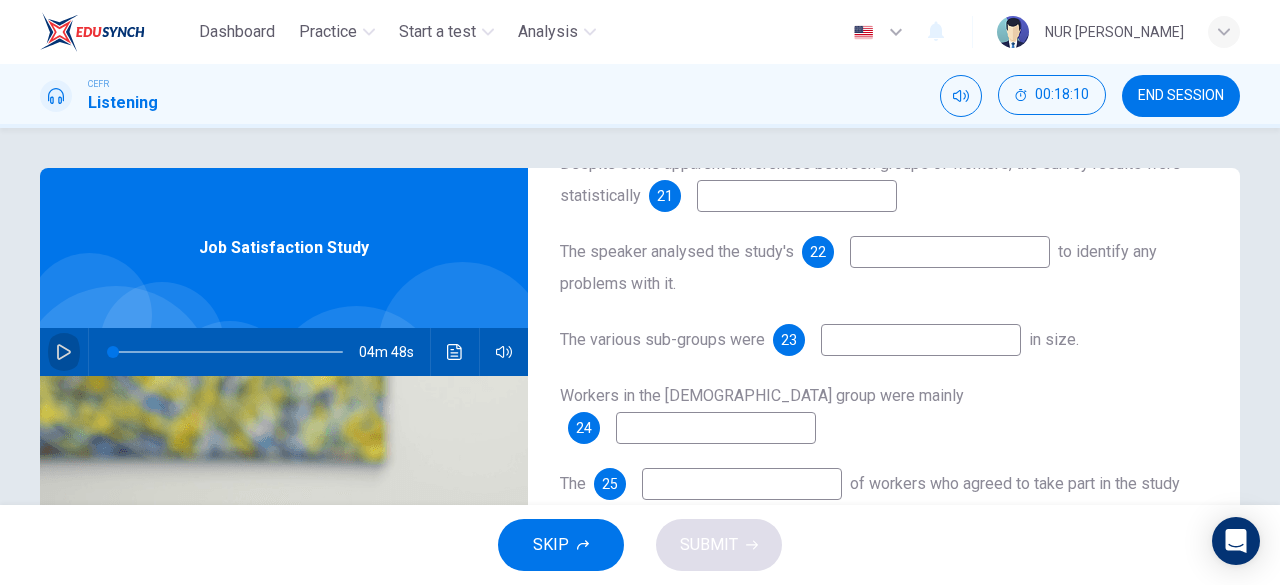 click 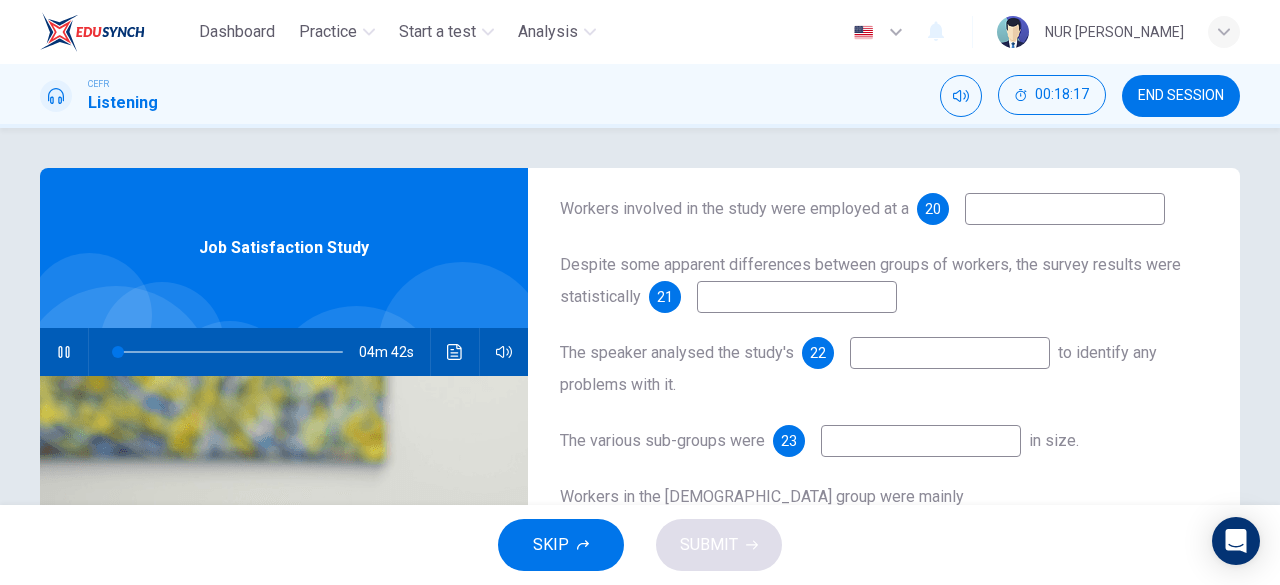 scroll, scrollTop: 201, scrollLeft: 0, axis: vertical 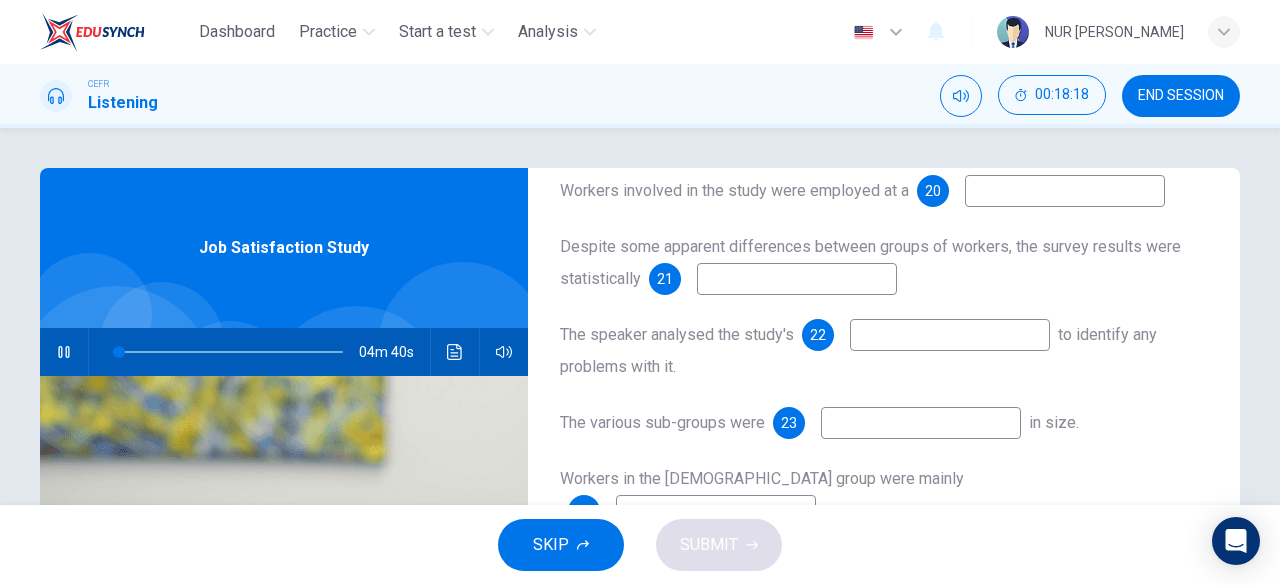 click at bounding box center (1065, 191) 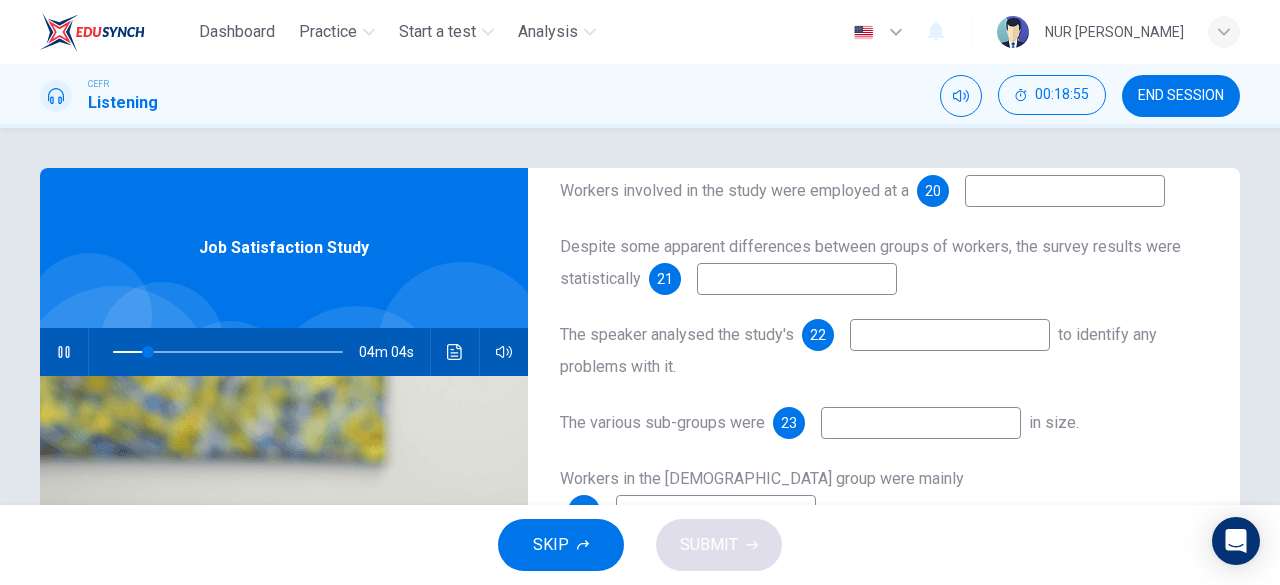 type on "16" 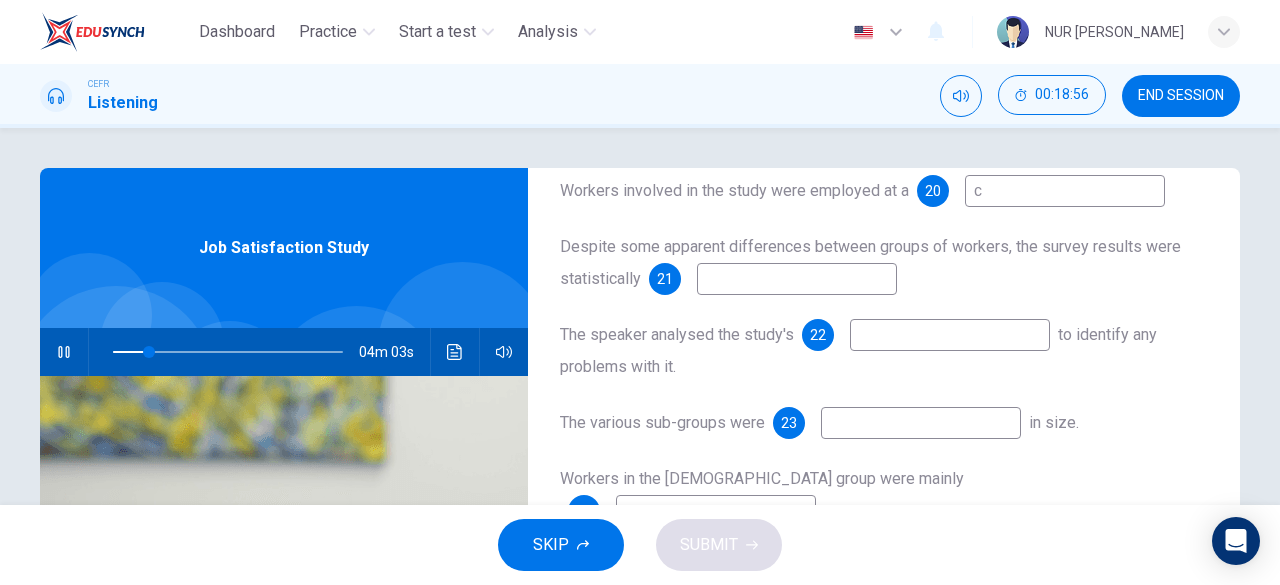 type on "ca" 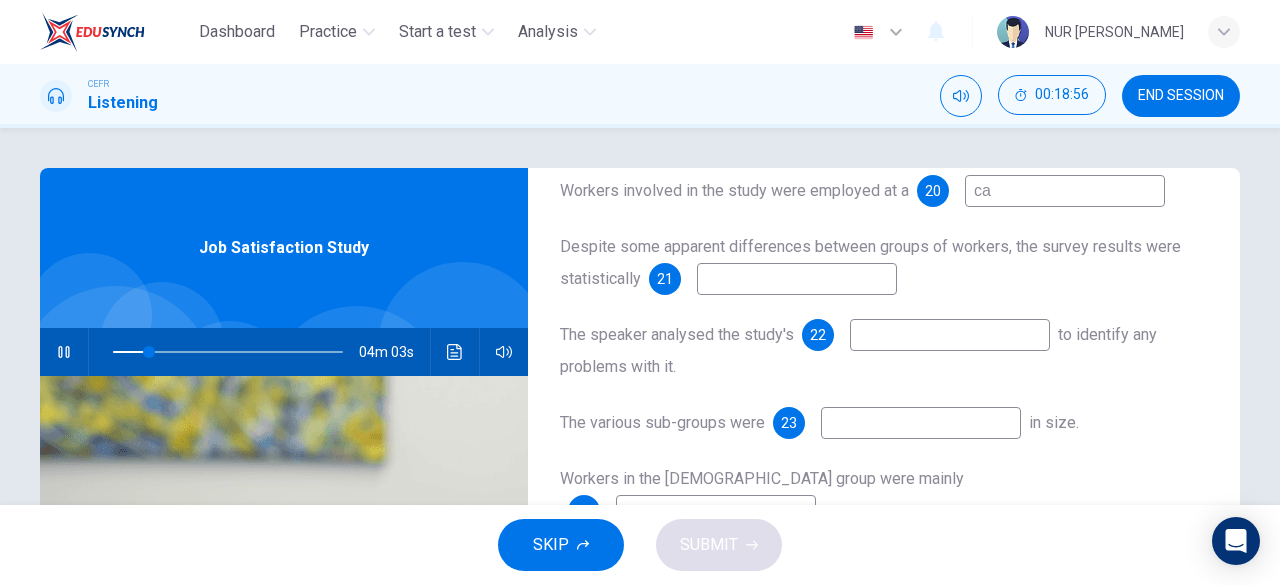 type on "16" 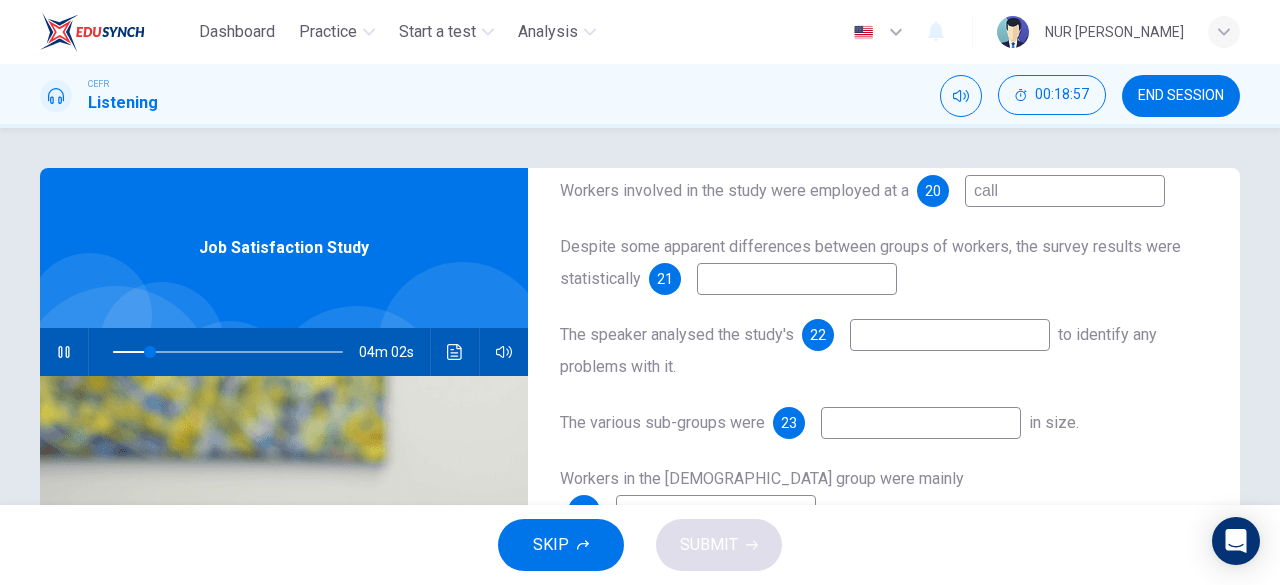 type on "call" 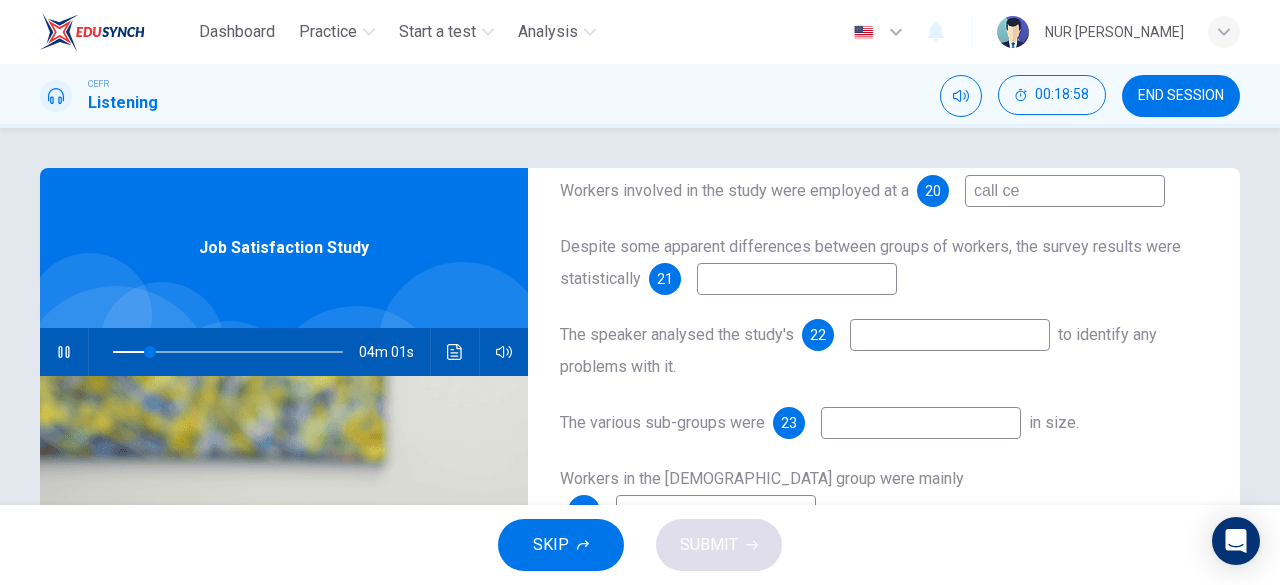 type on "call cen" 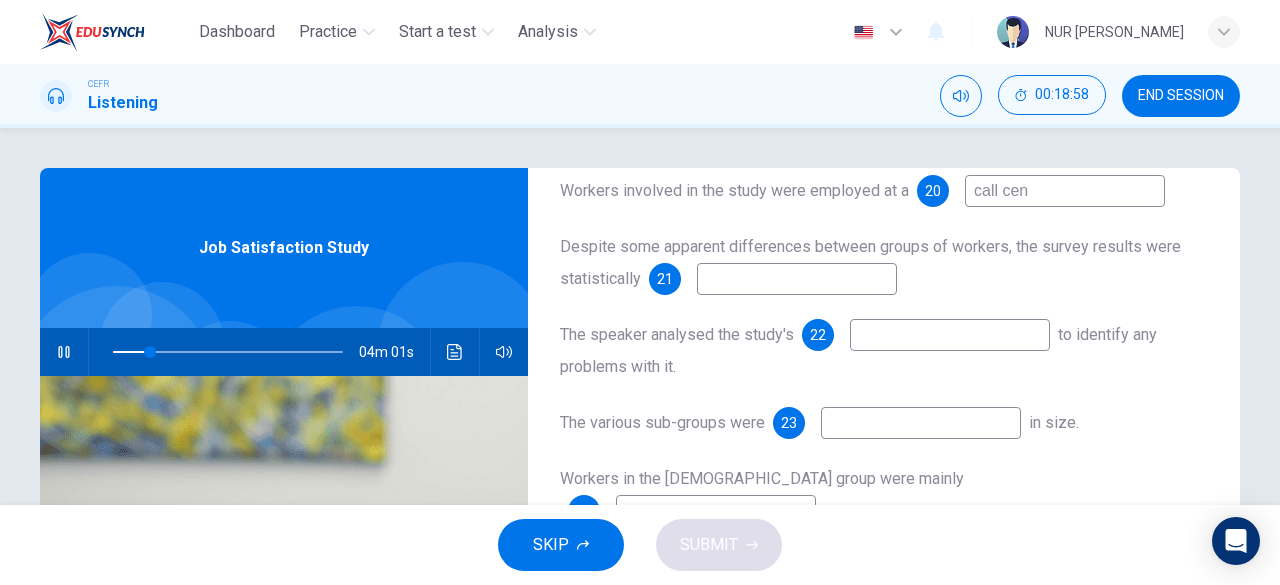 type on "17" 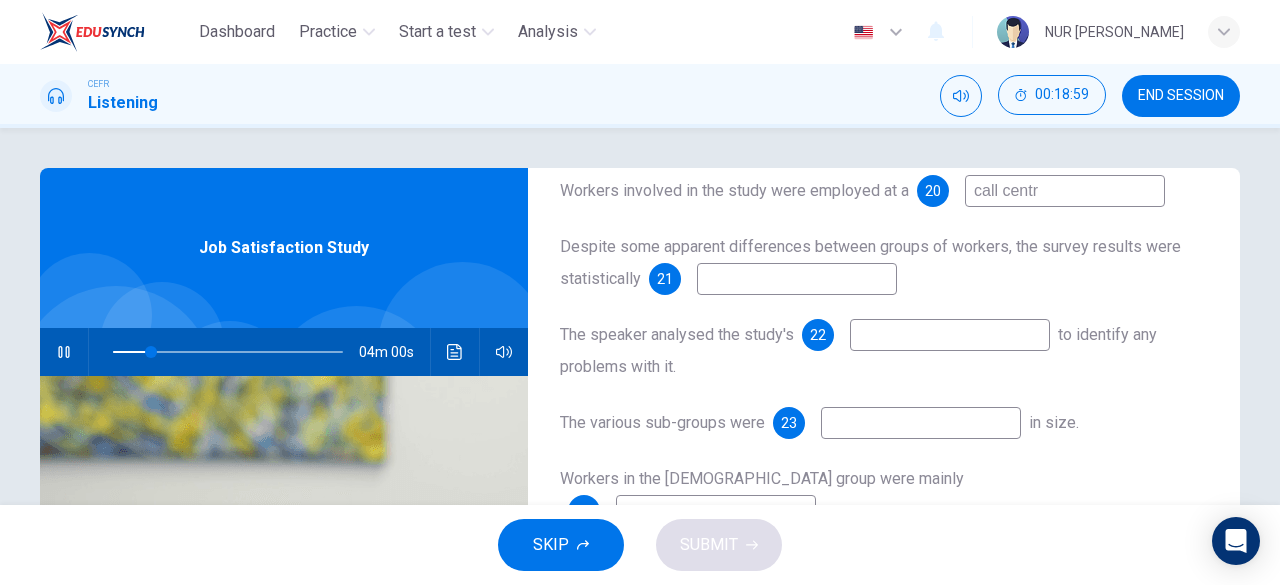 type on "call centre" 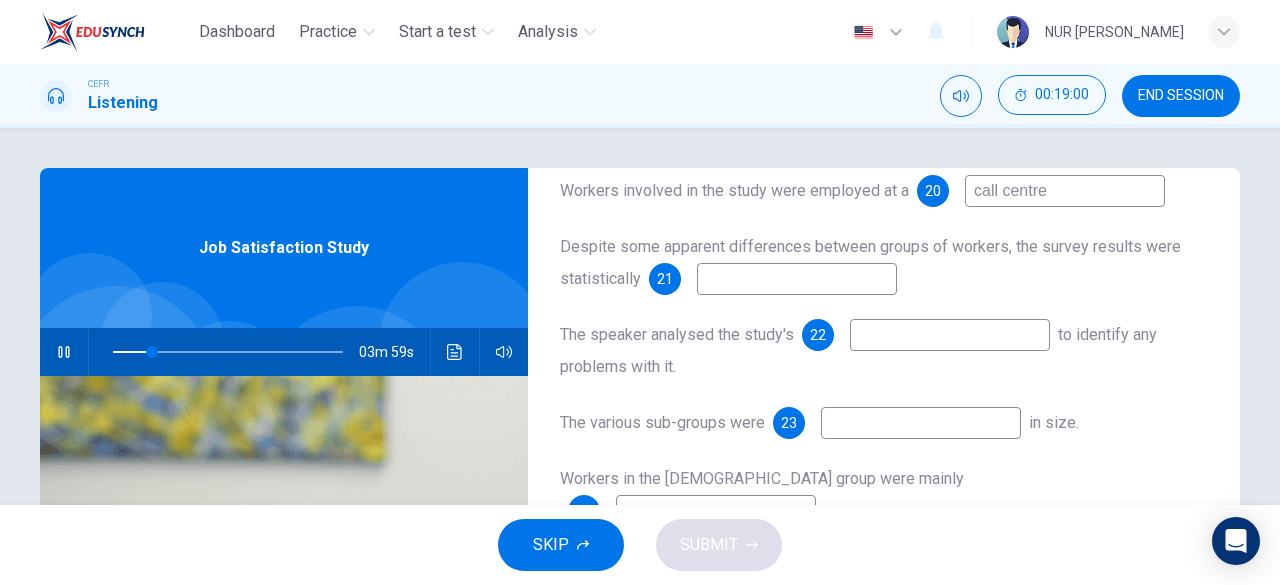 type on "17" 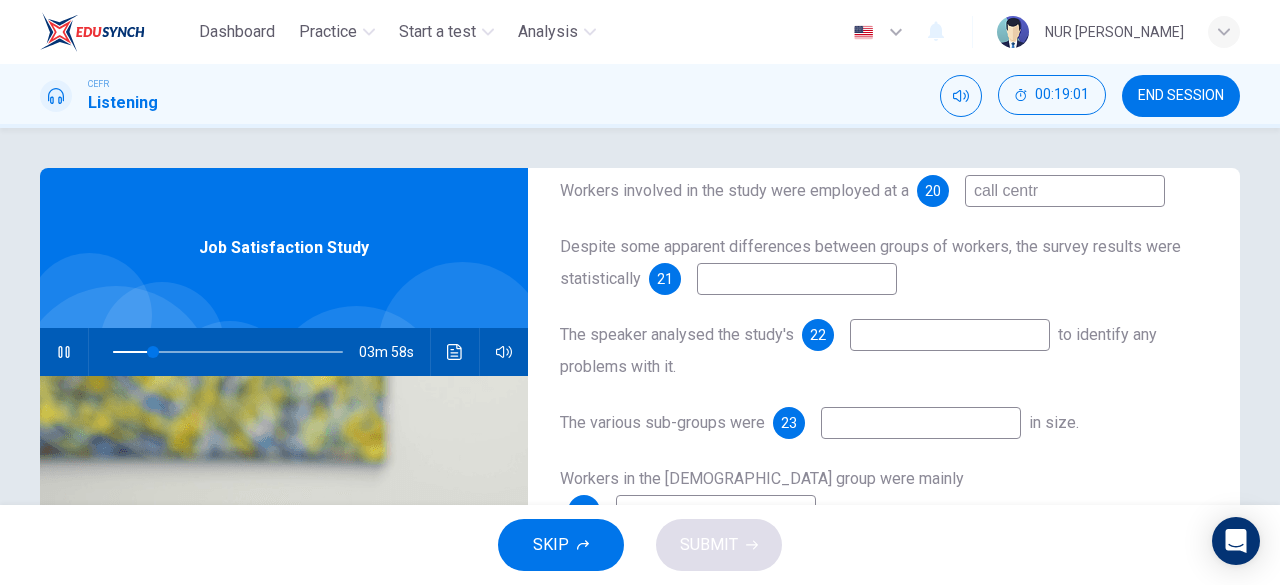 type on "call cent" 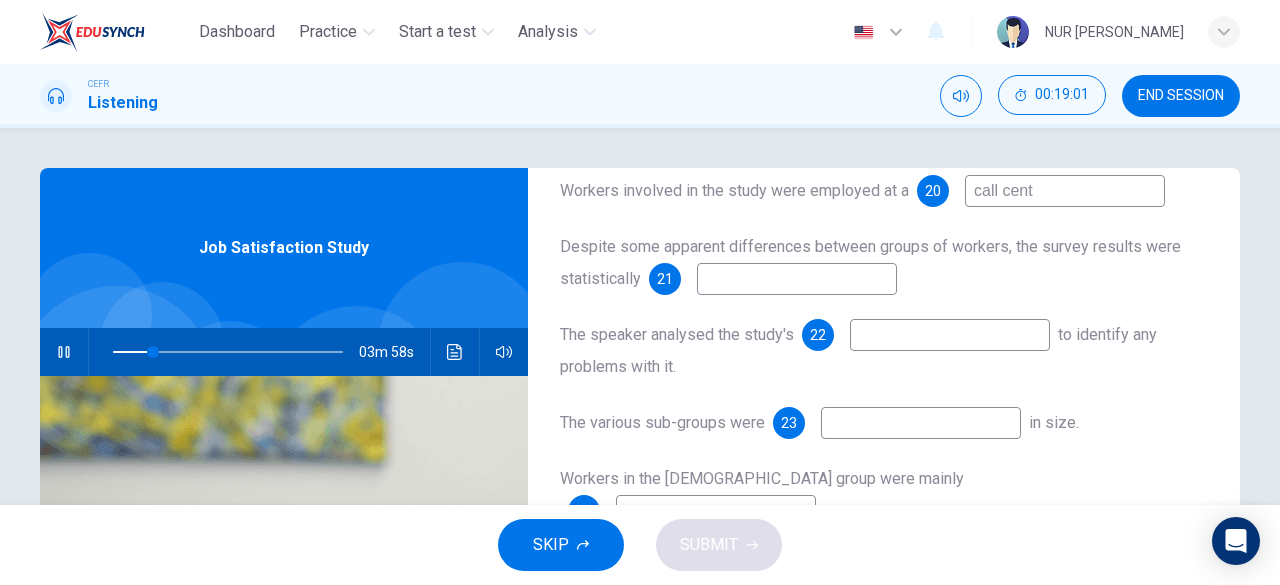 type on "18" 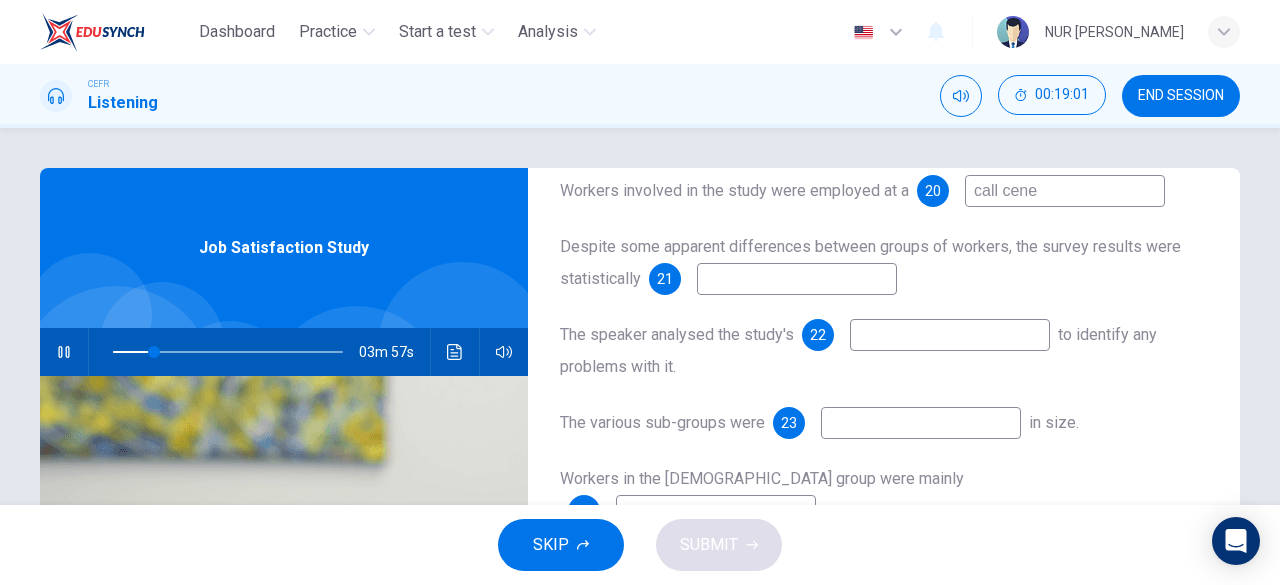 type on "call cener" 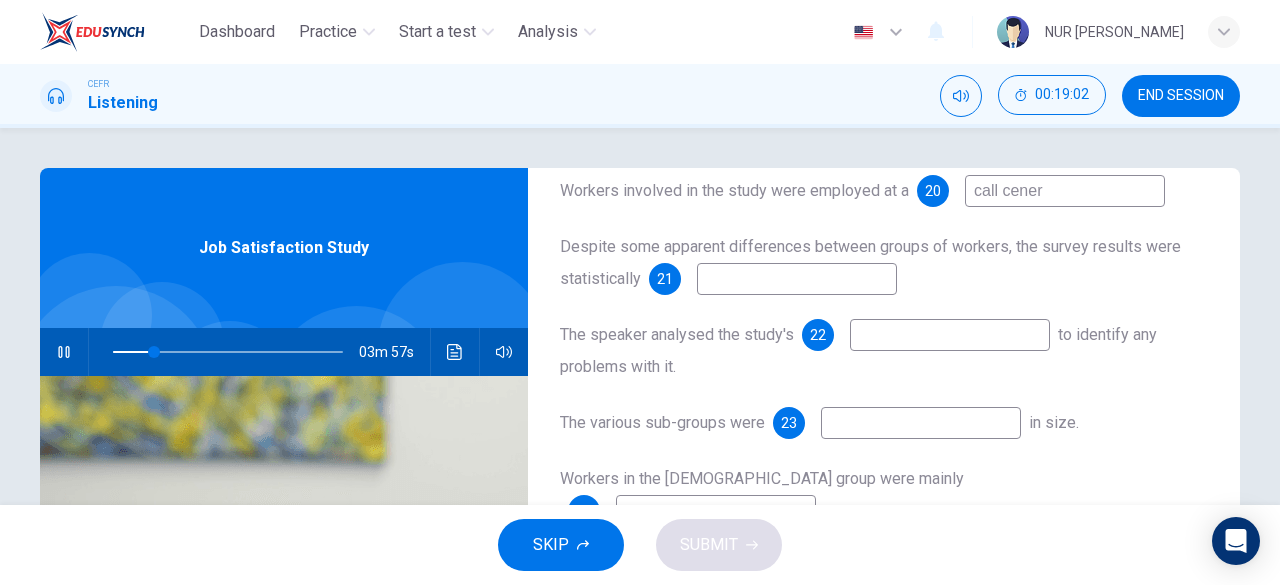 type on "18" 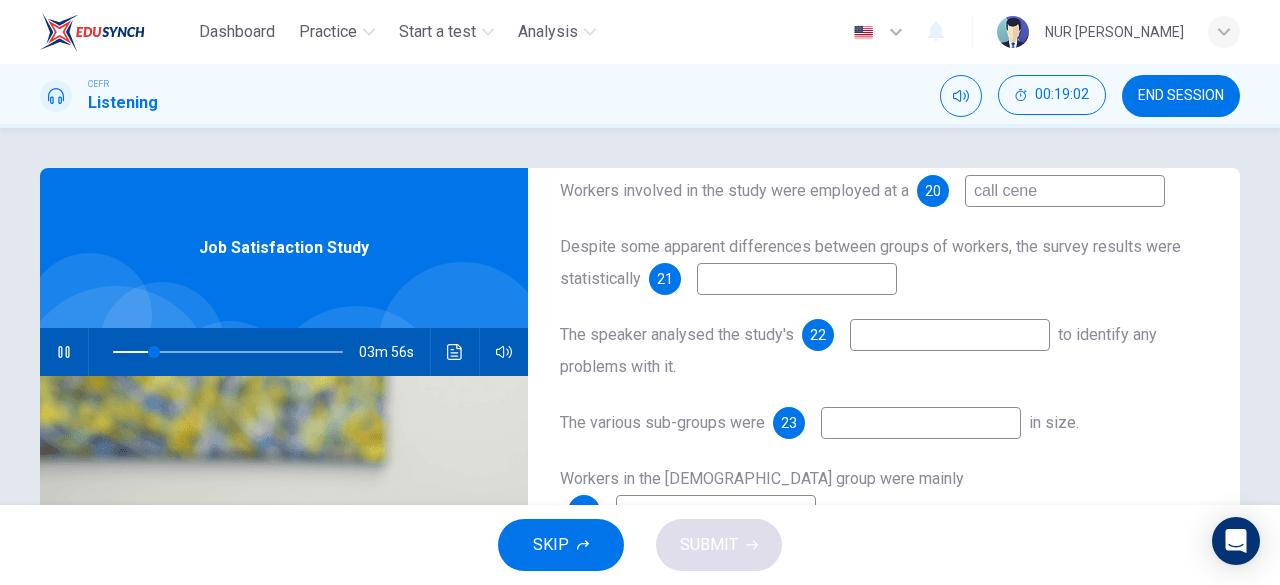 type on "call cen" 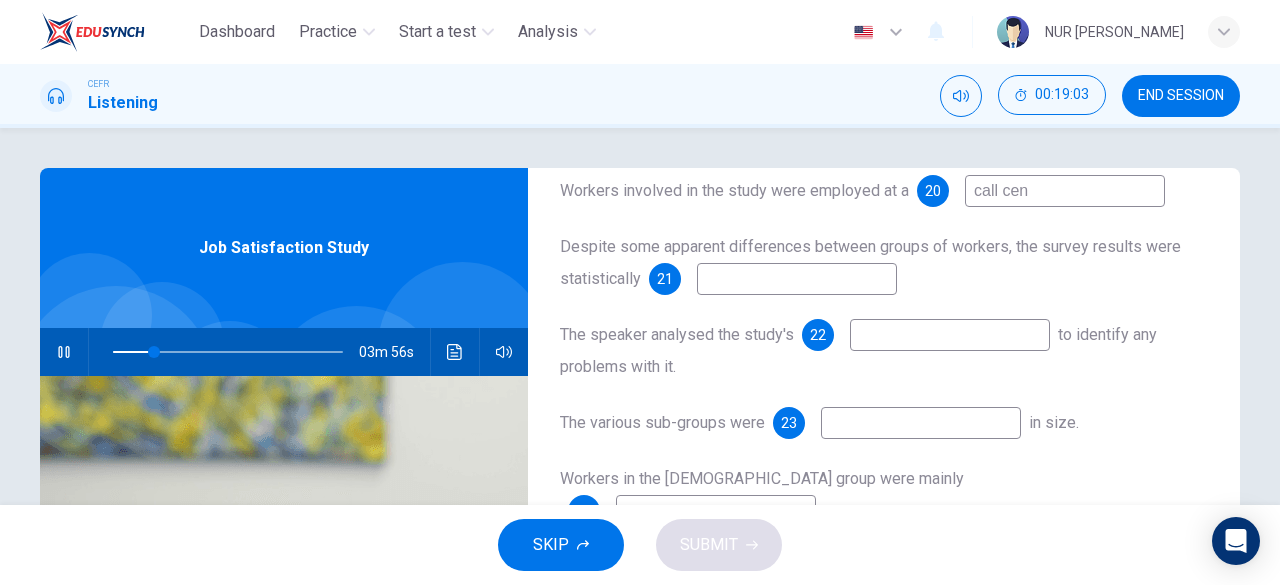 type on "18" 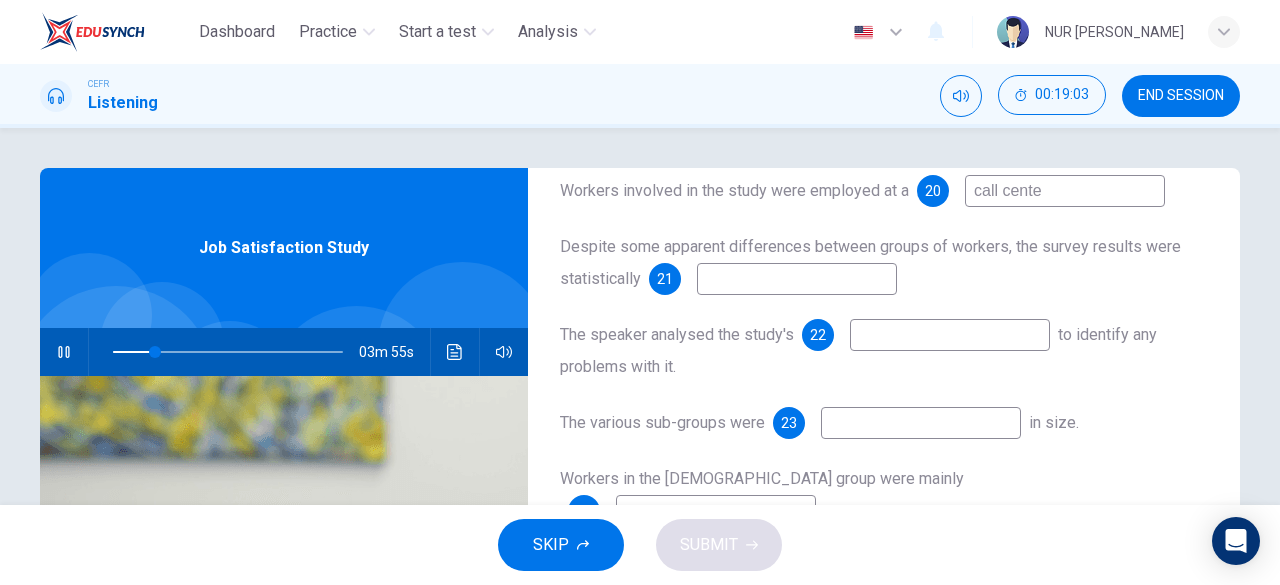 type on "call center" 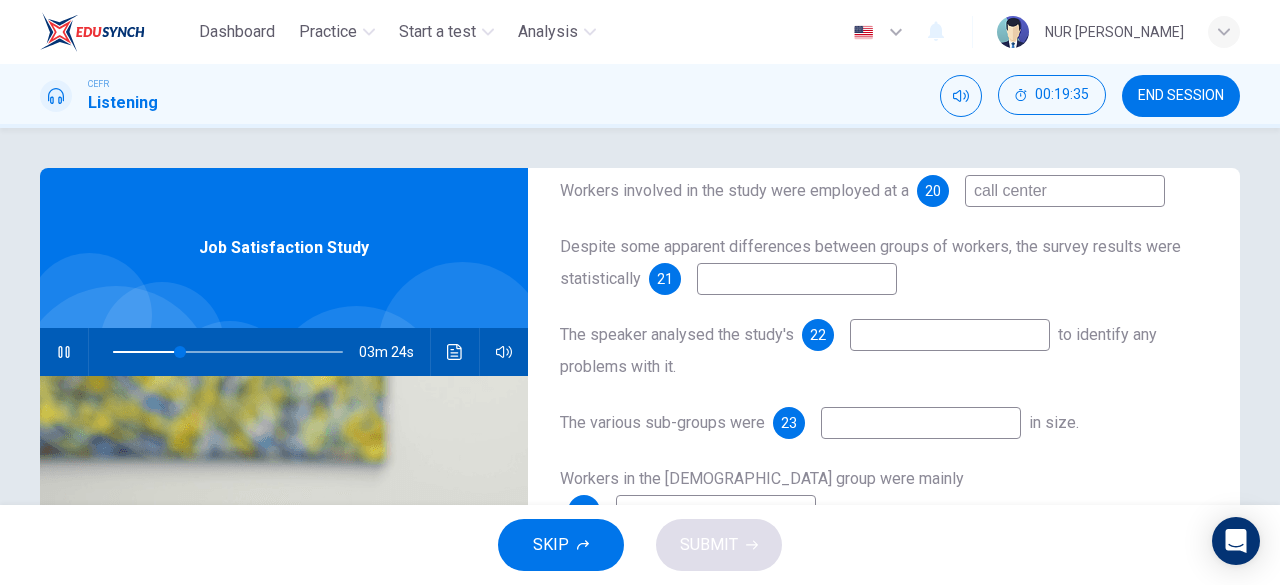type on "29" 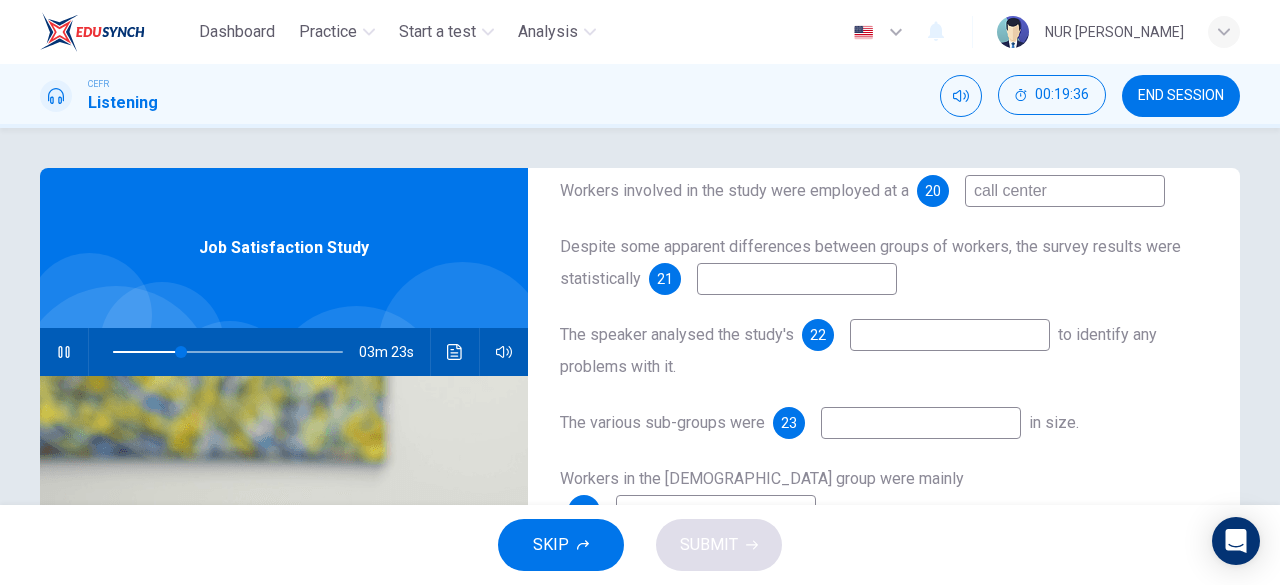 type on "call center" 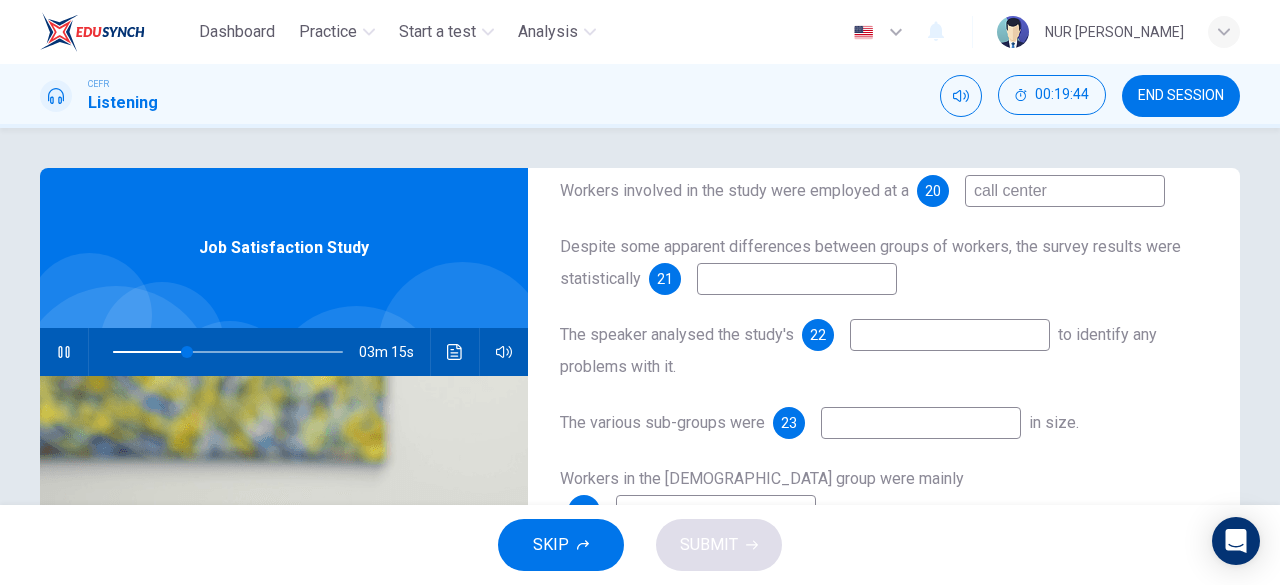 type on "33" 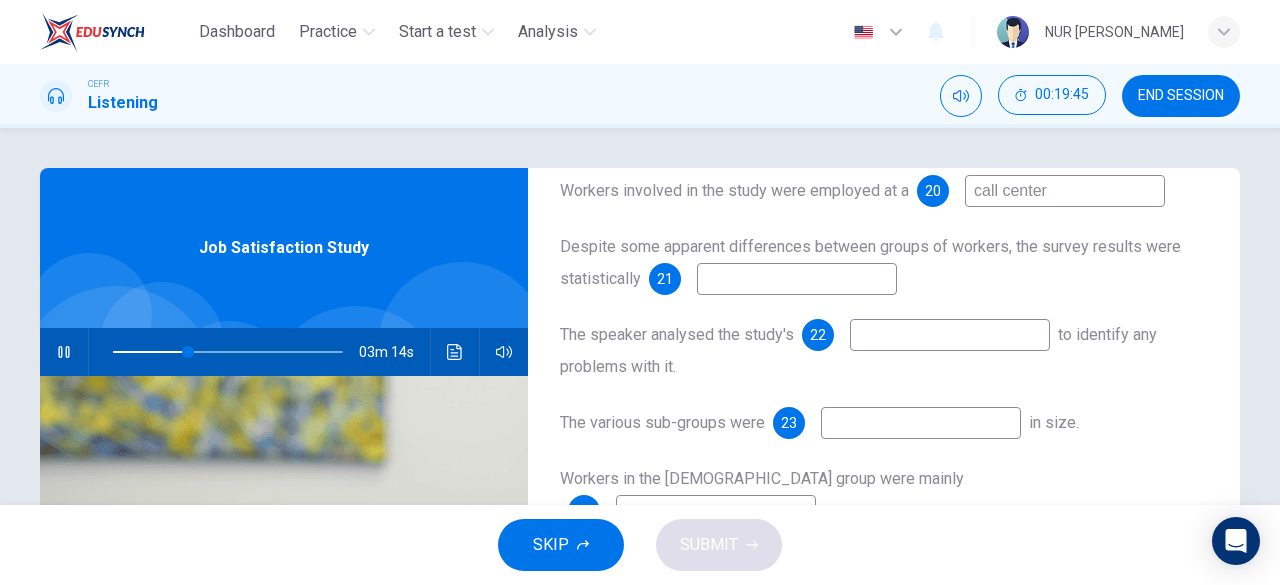 type on "c" 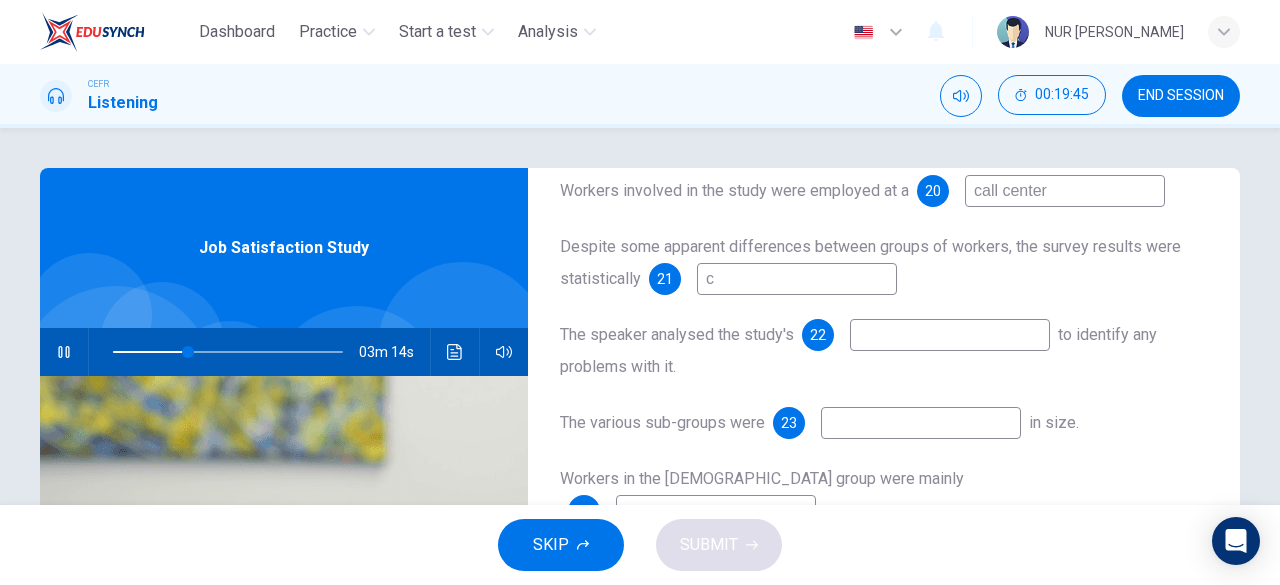type on "33" 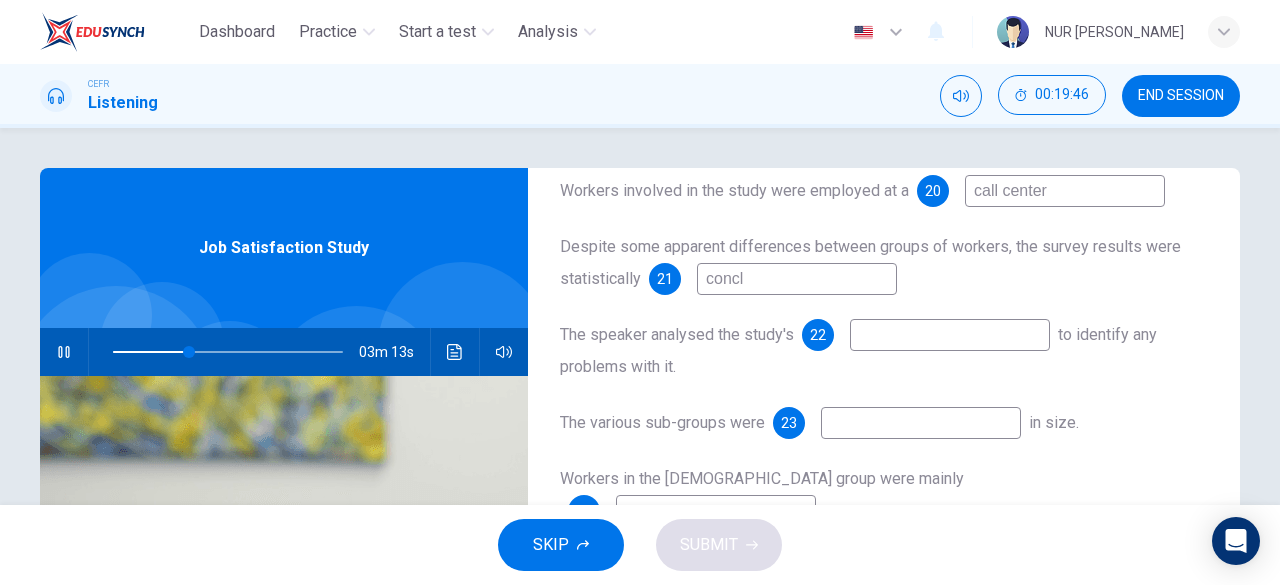 type on "conclu" 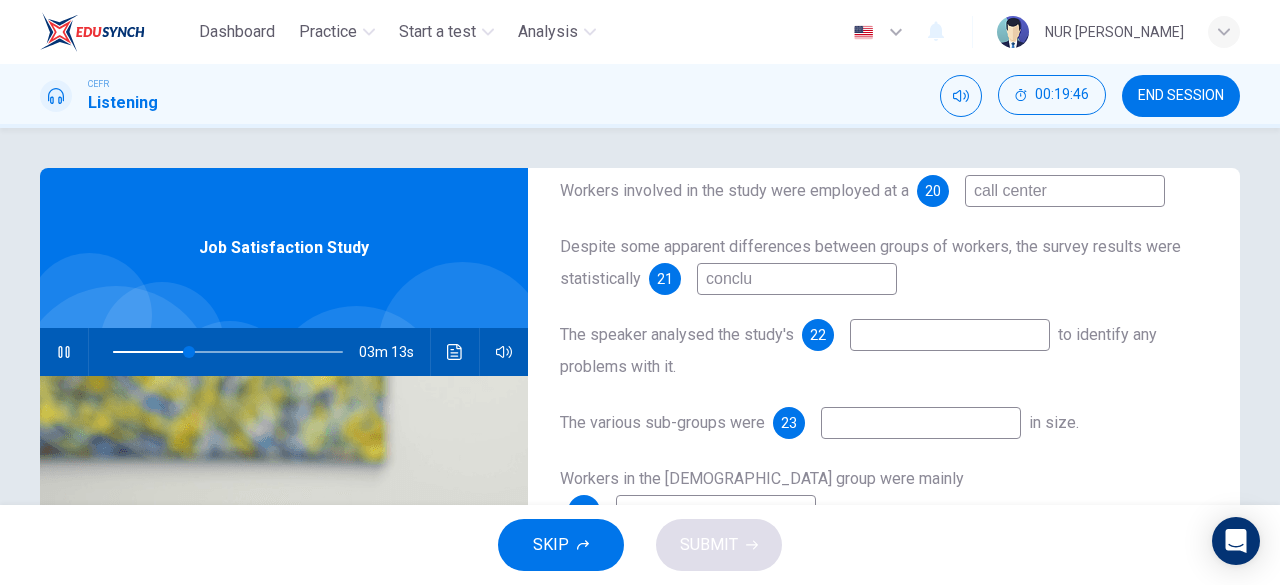 type on "33" 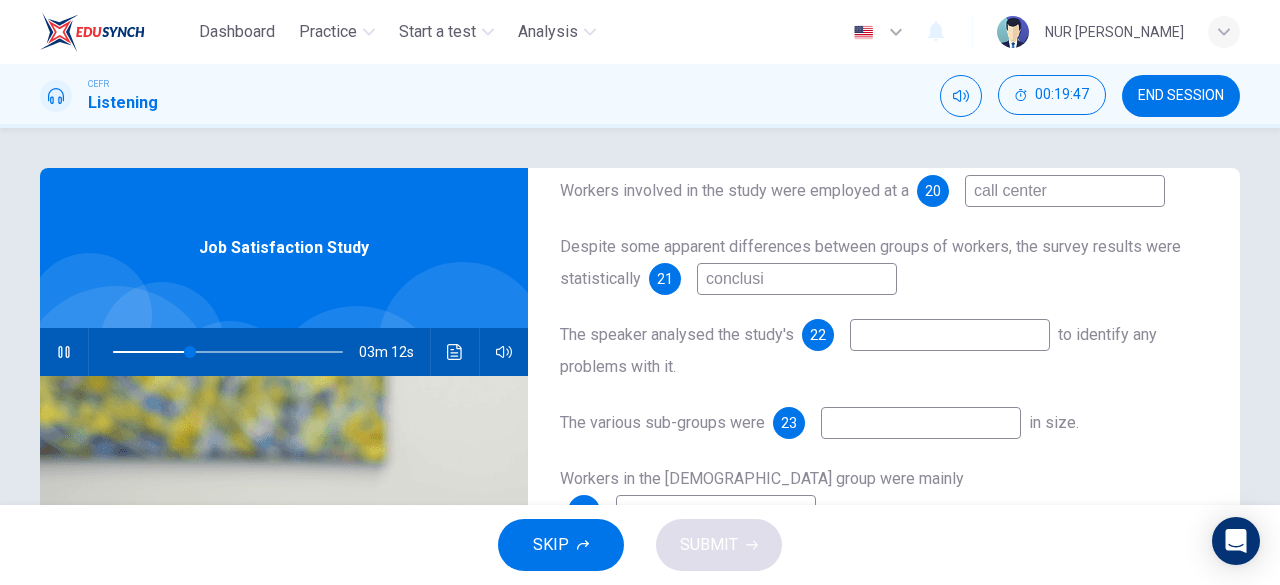 type on "conclusiv" 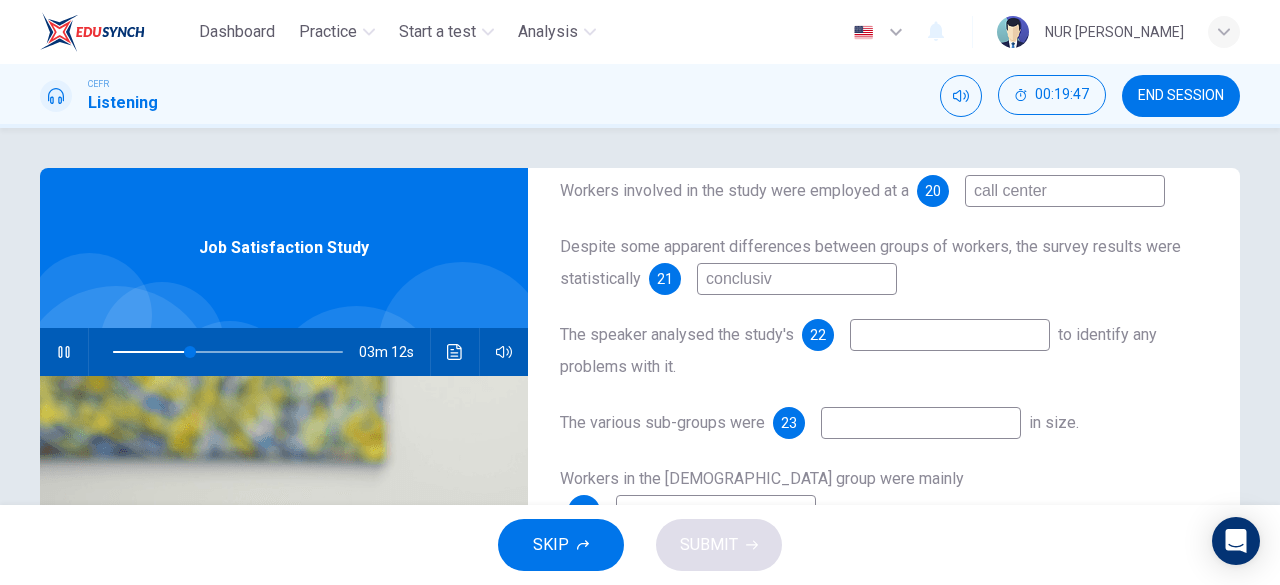 type on "34" 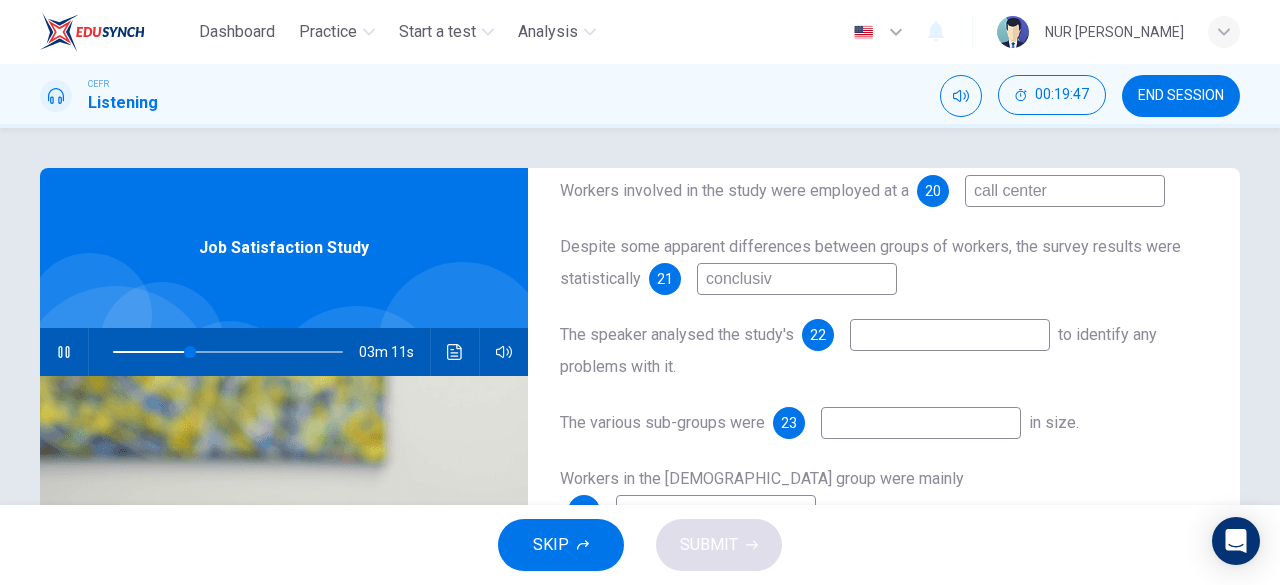 type on "conclusive" 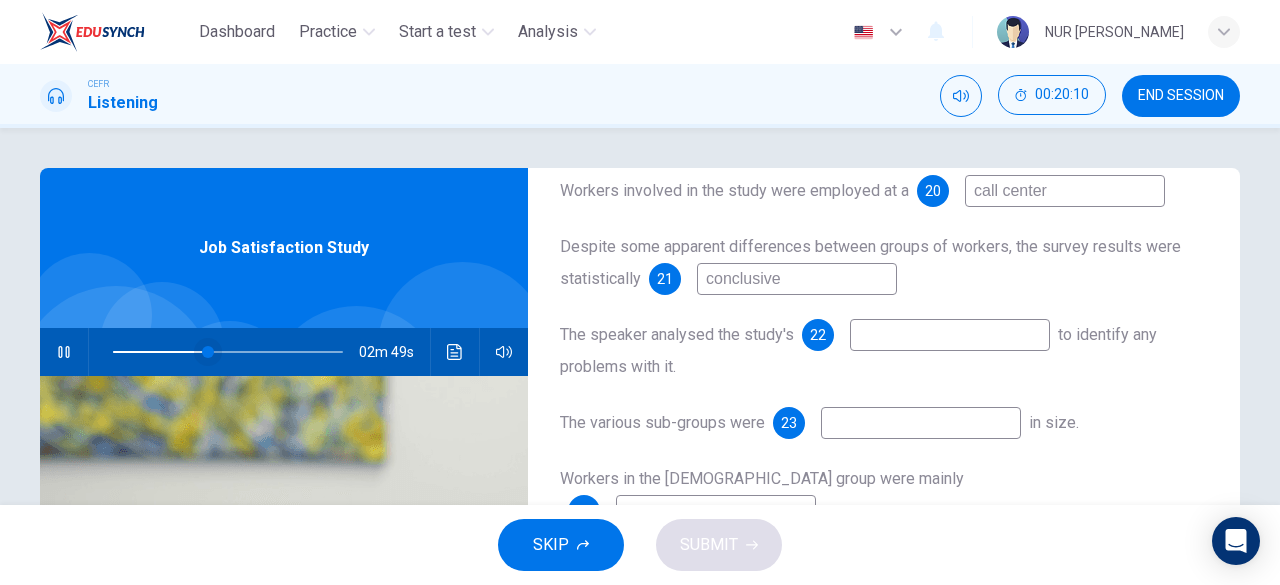 type on "42" 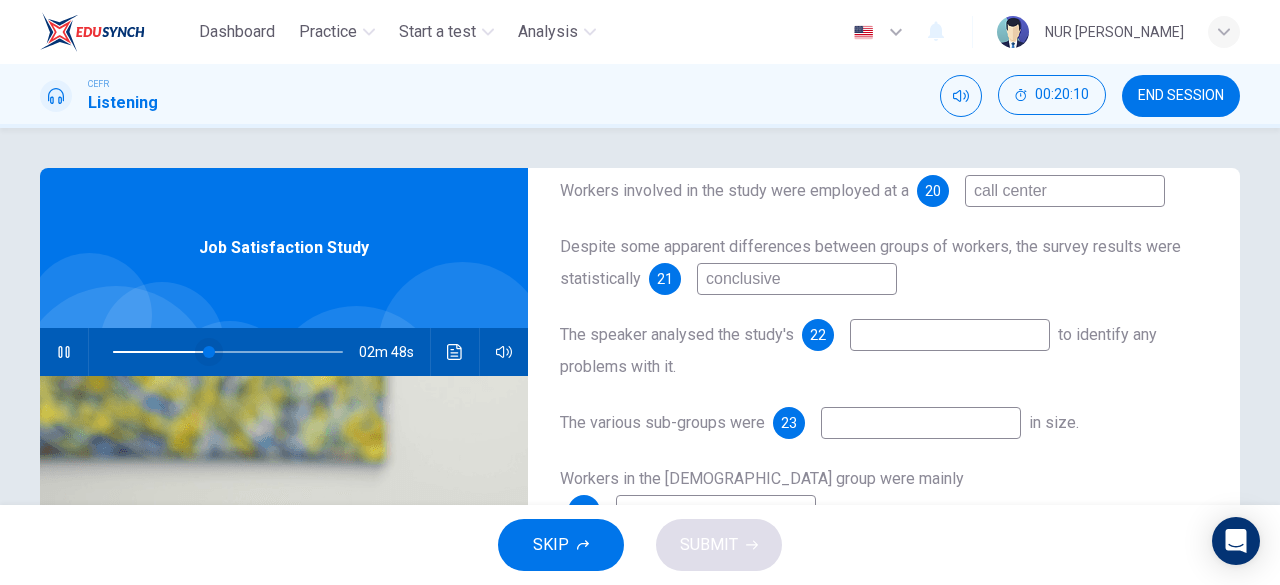 type on "conclusive" 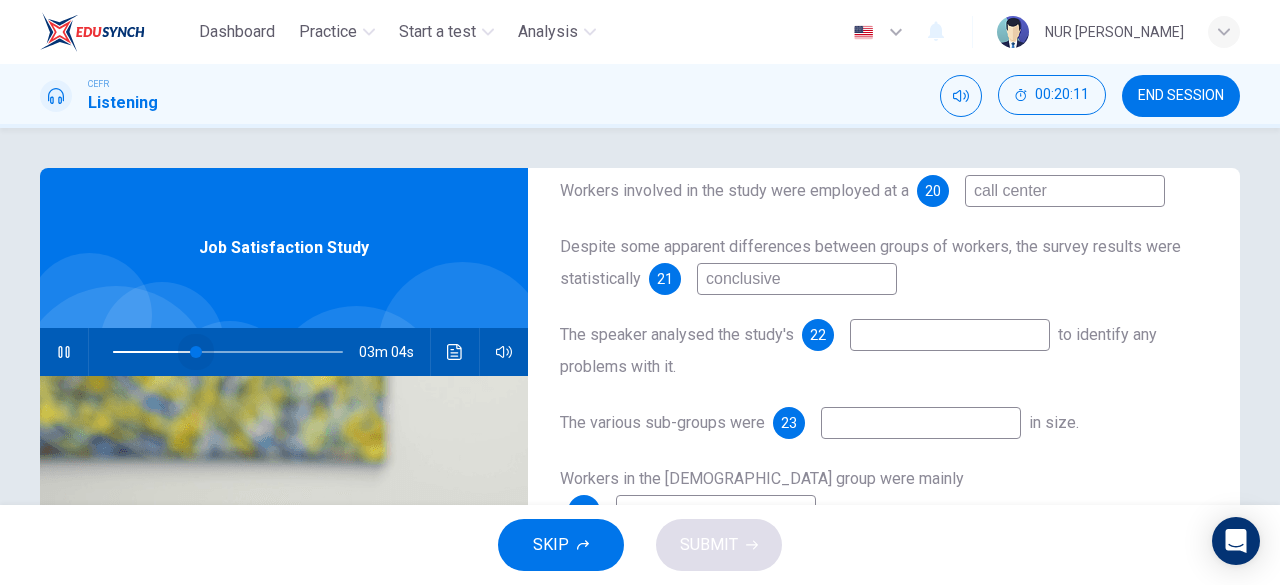 click at bounding box center [196, 352] 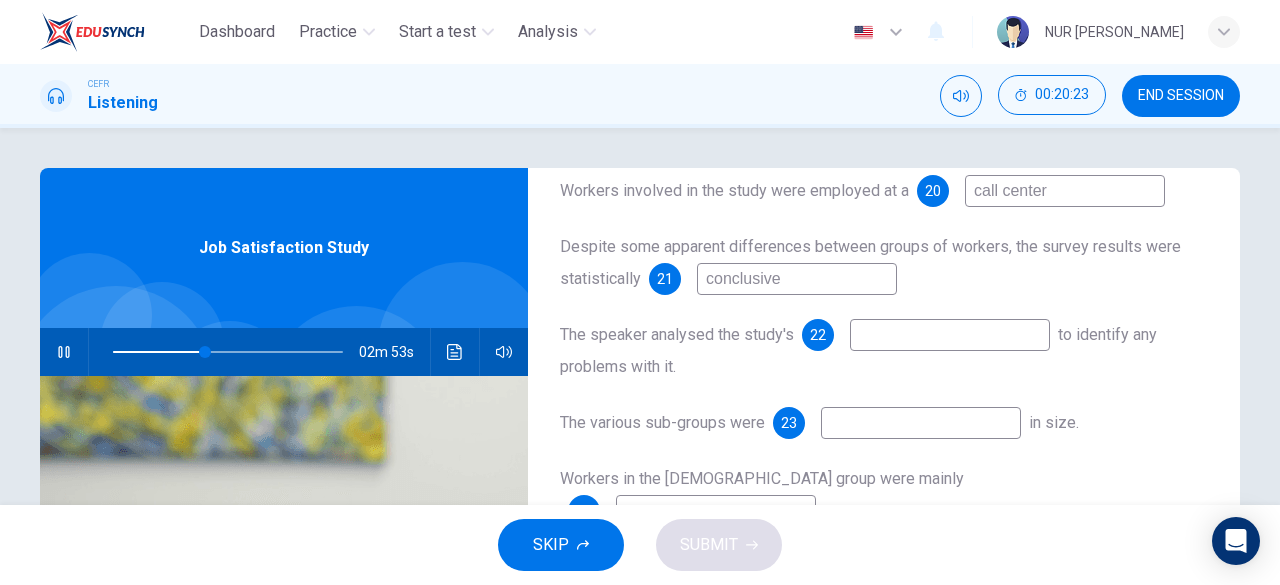 click at bounding box center [950, 335] 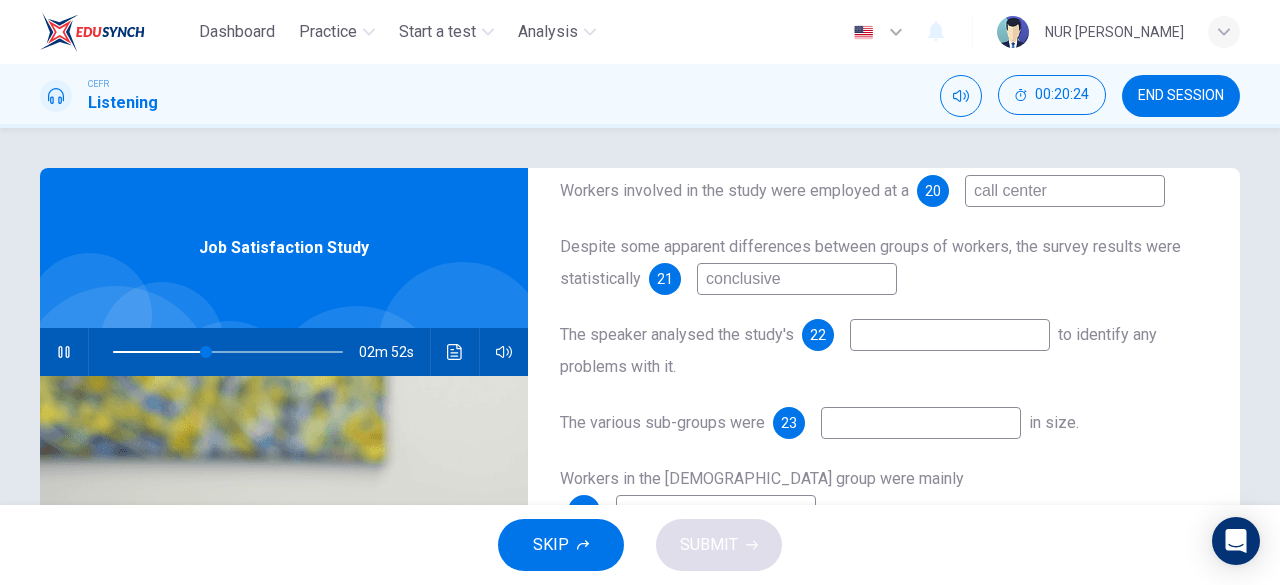 type on "m" 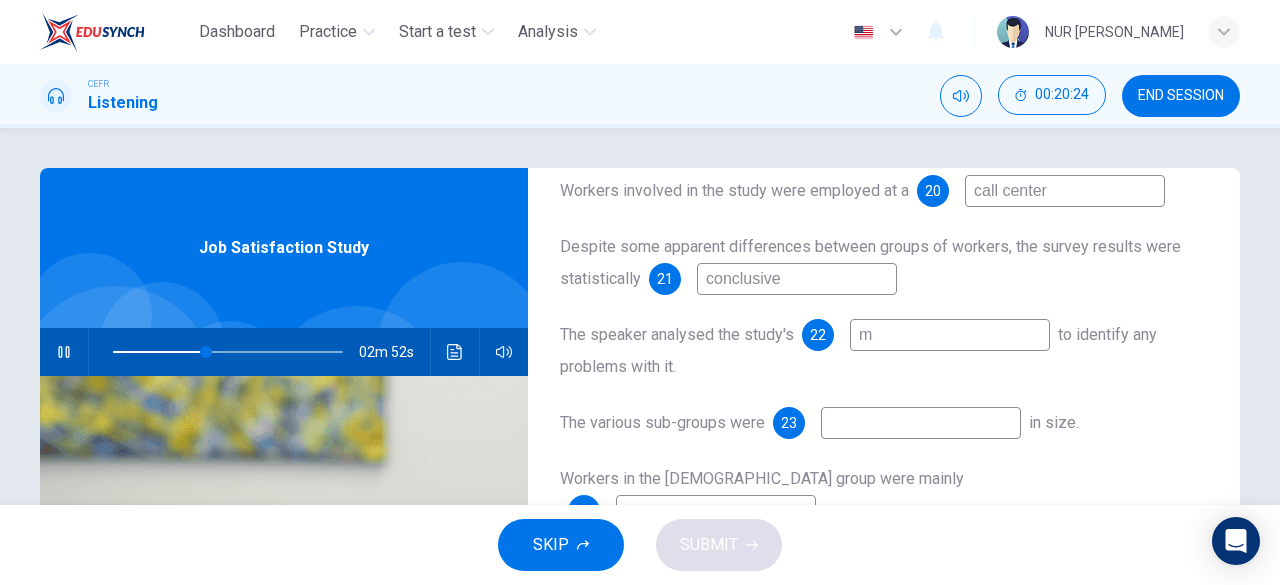 type on "41" 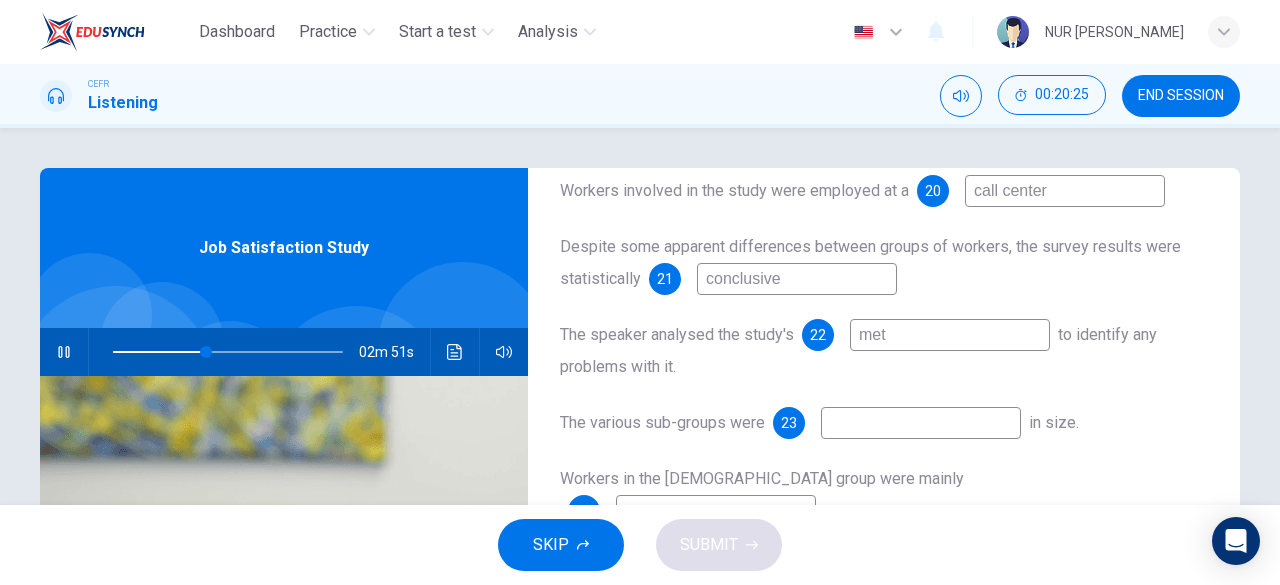 type on "meth" 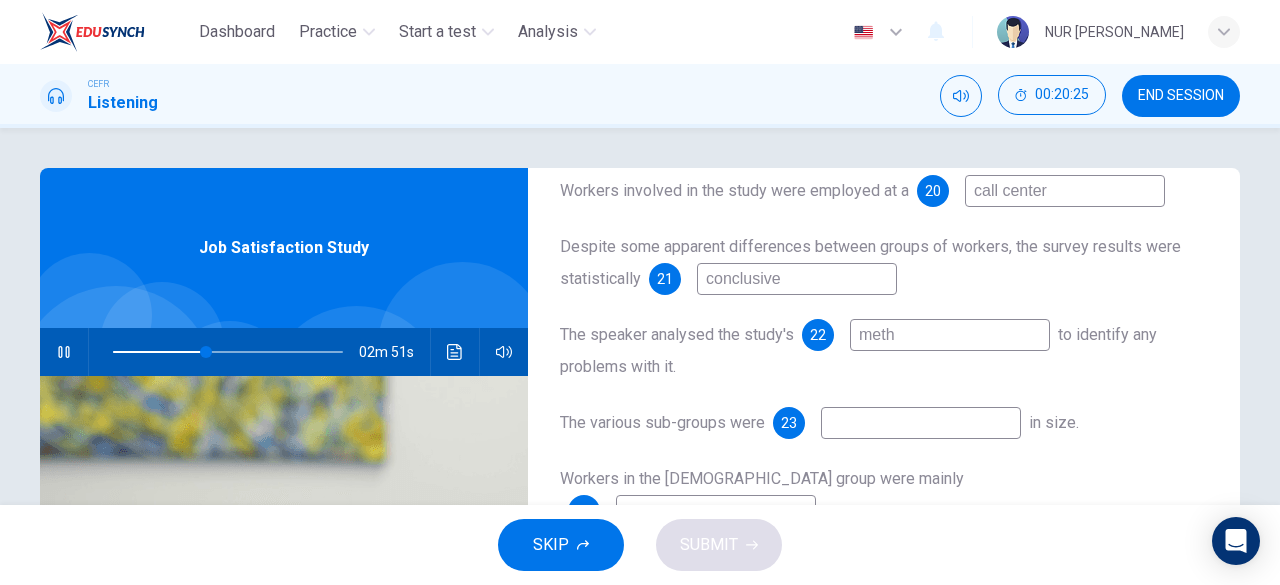 type on "41" 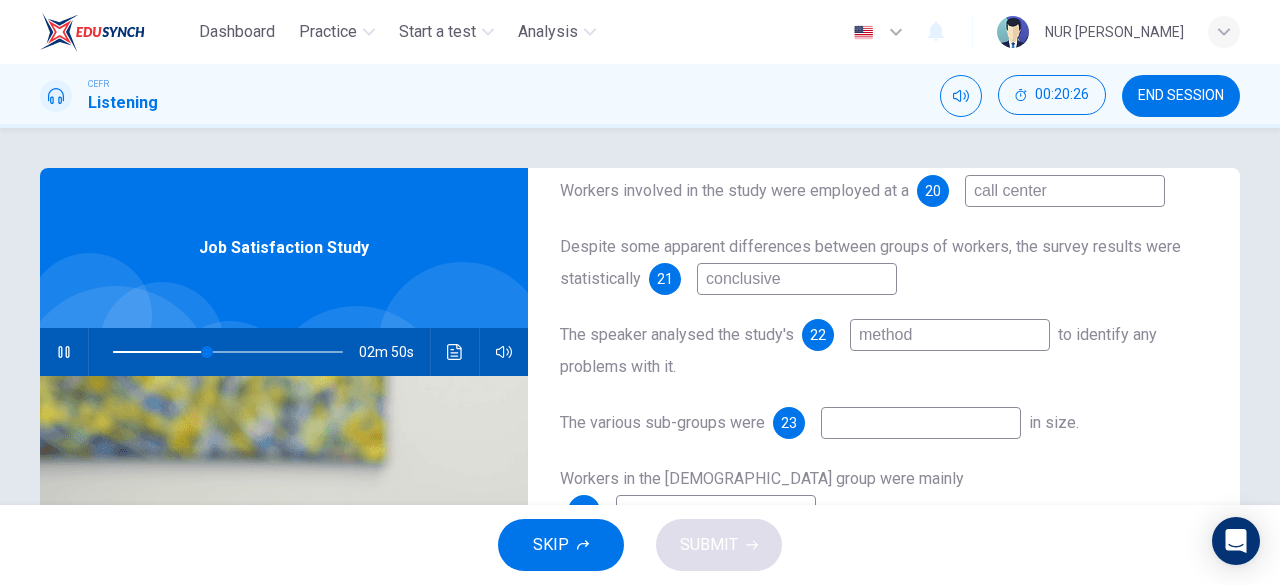 type on "methodo" 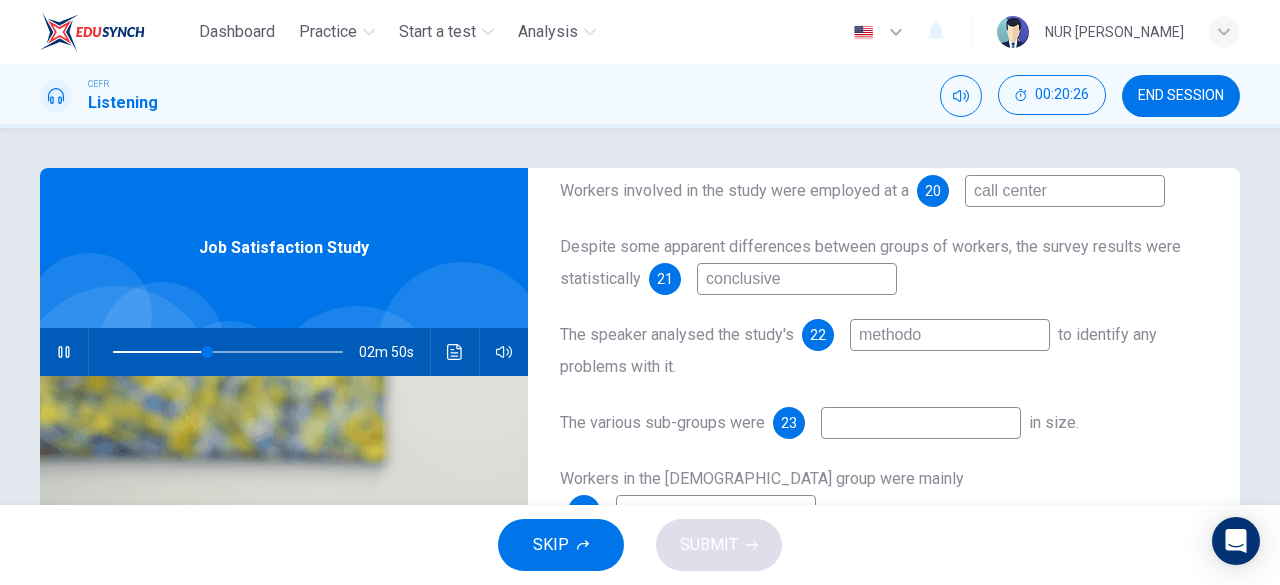 type on "41" 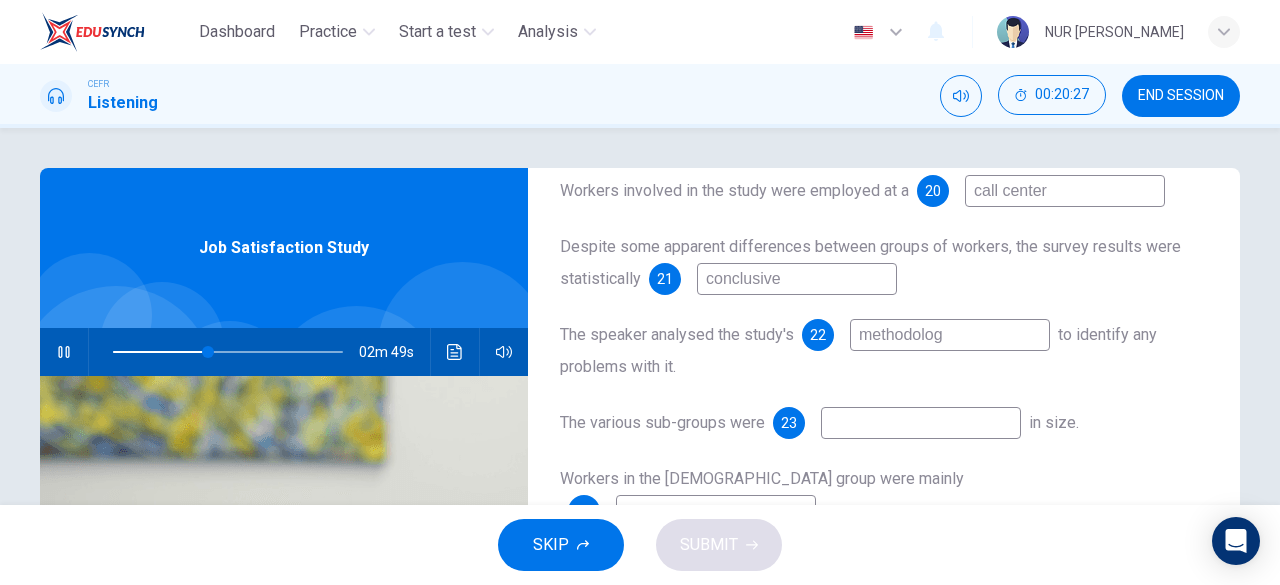 type on "methodology" 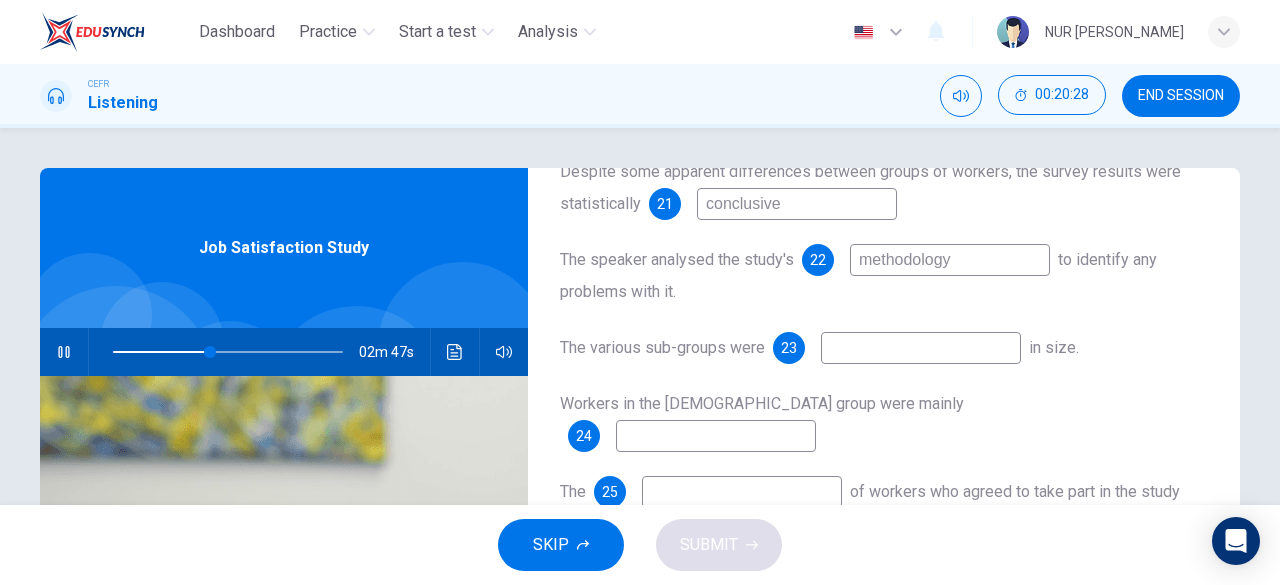 scroll, scrollTop: 284, scrollLeft: 0, axis: vertical 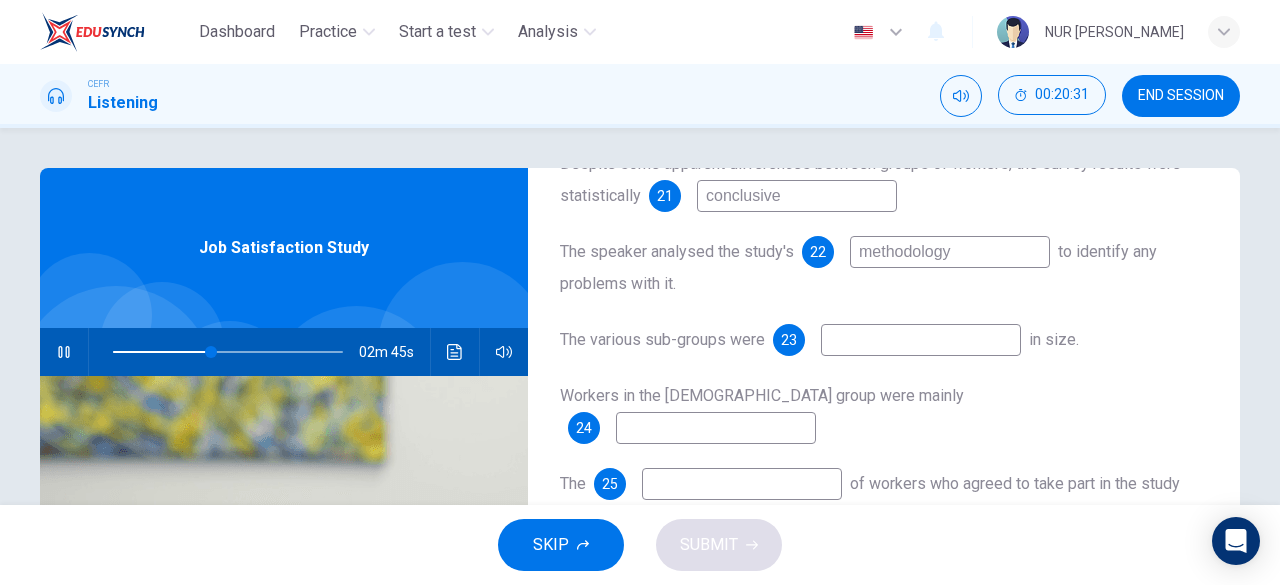 type on "43" 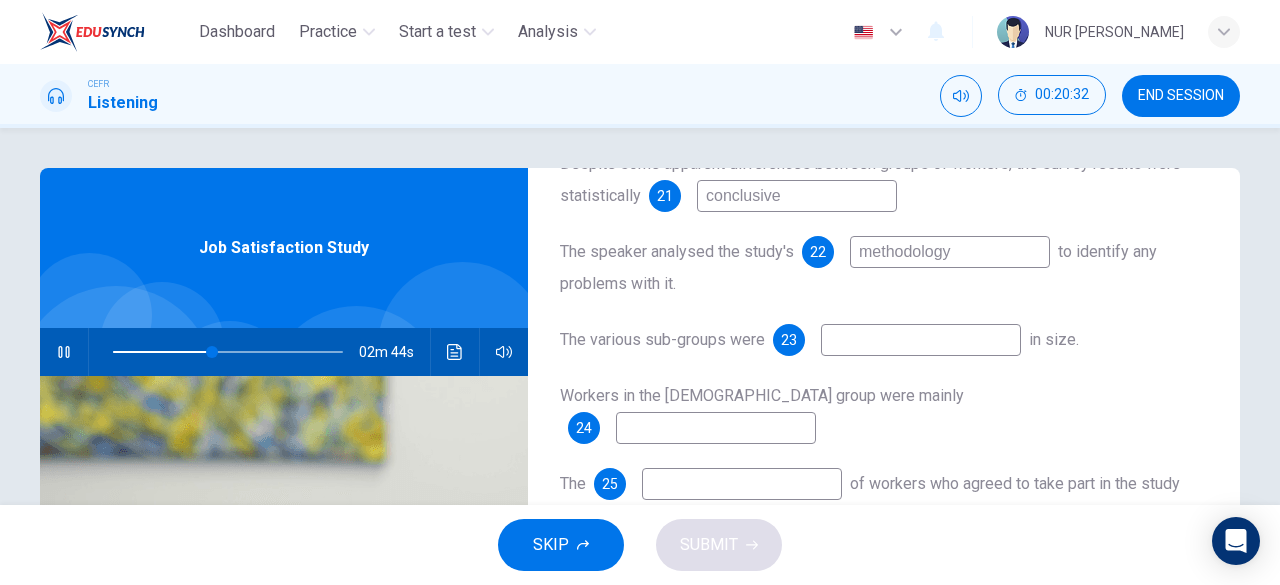 type on "methodology" 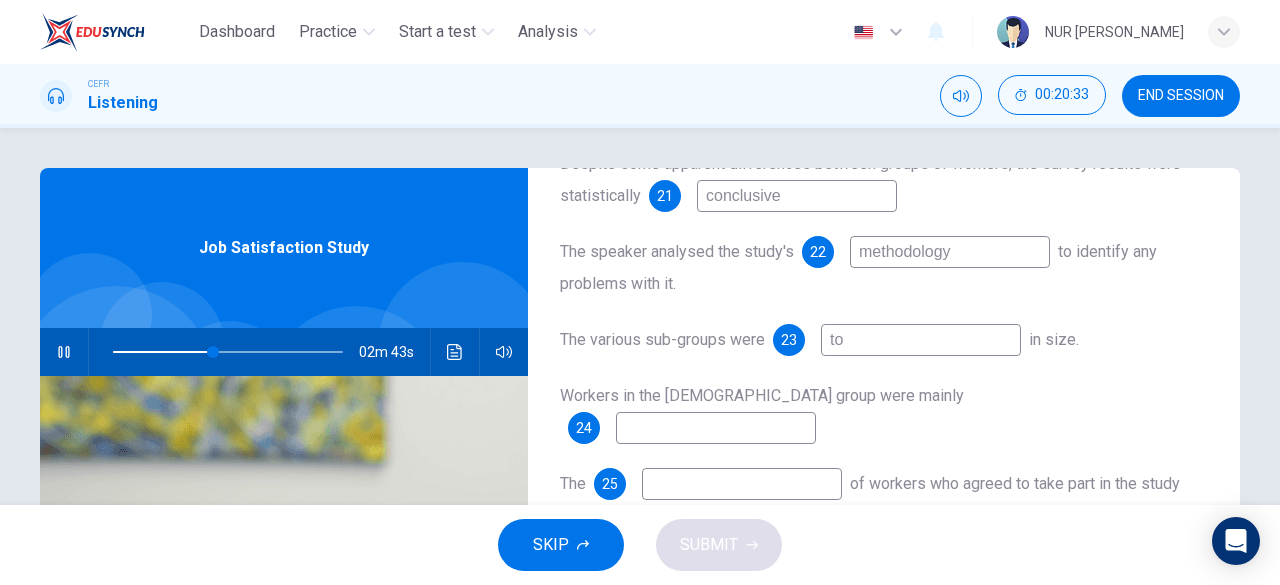 type on "too" 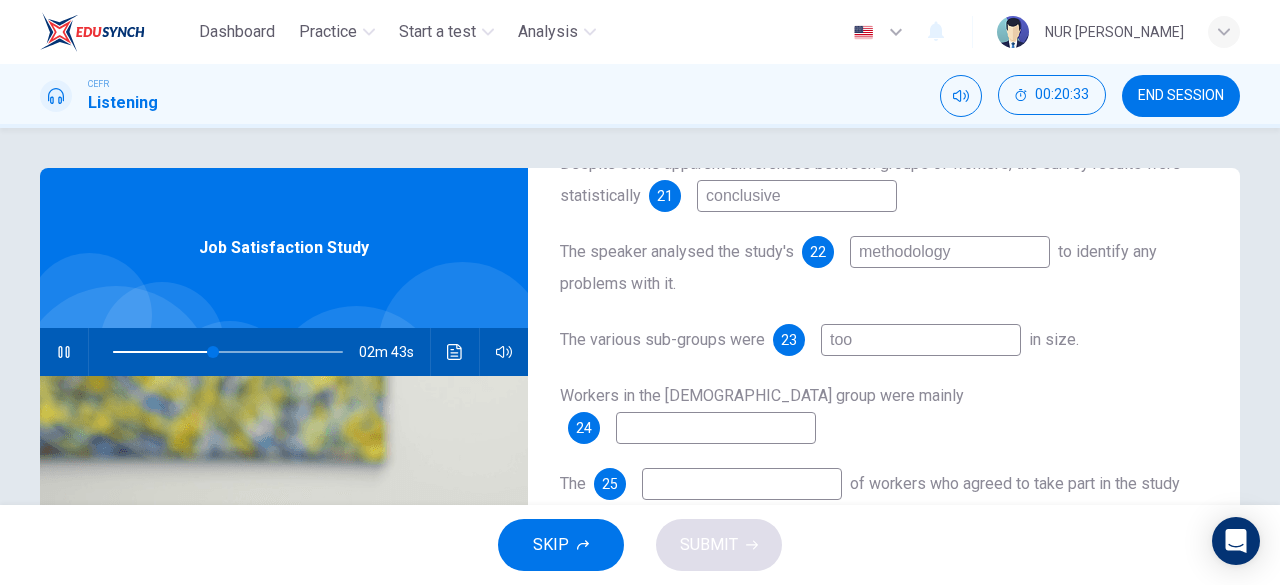 type on "44" 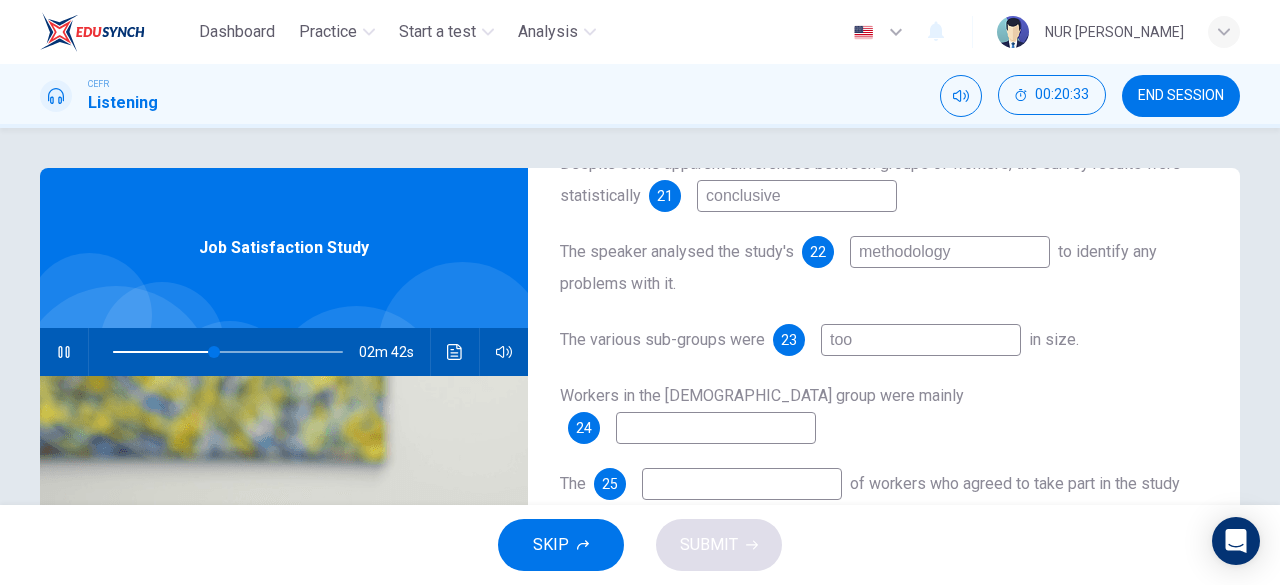 type on "too" 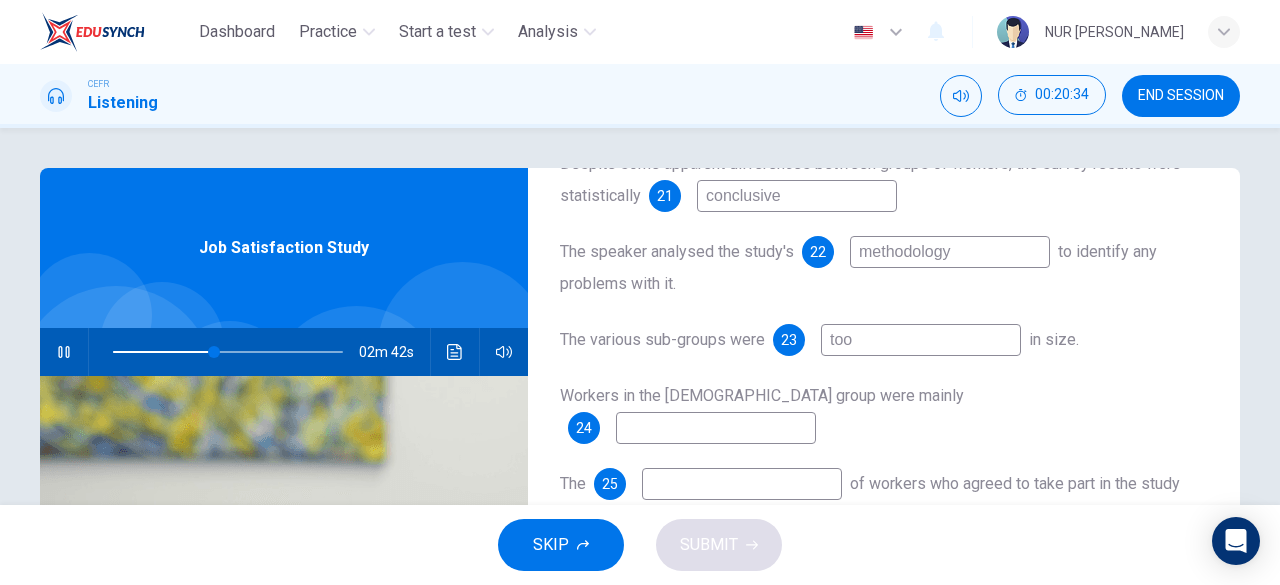 type on "44" 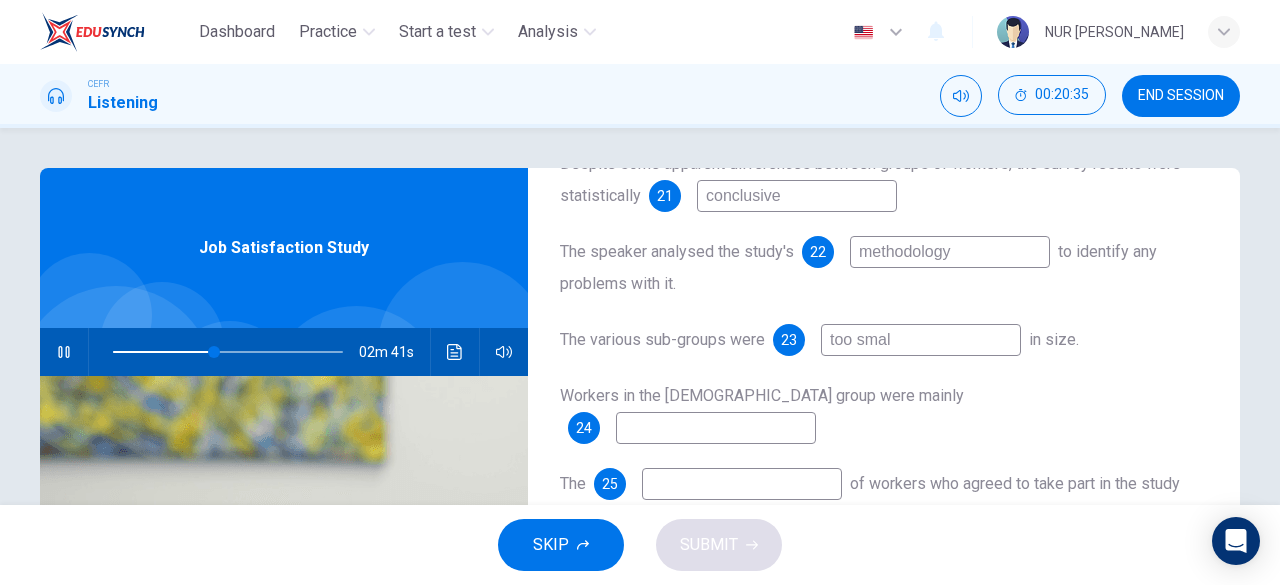 type on "too small" 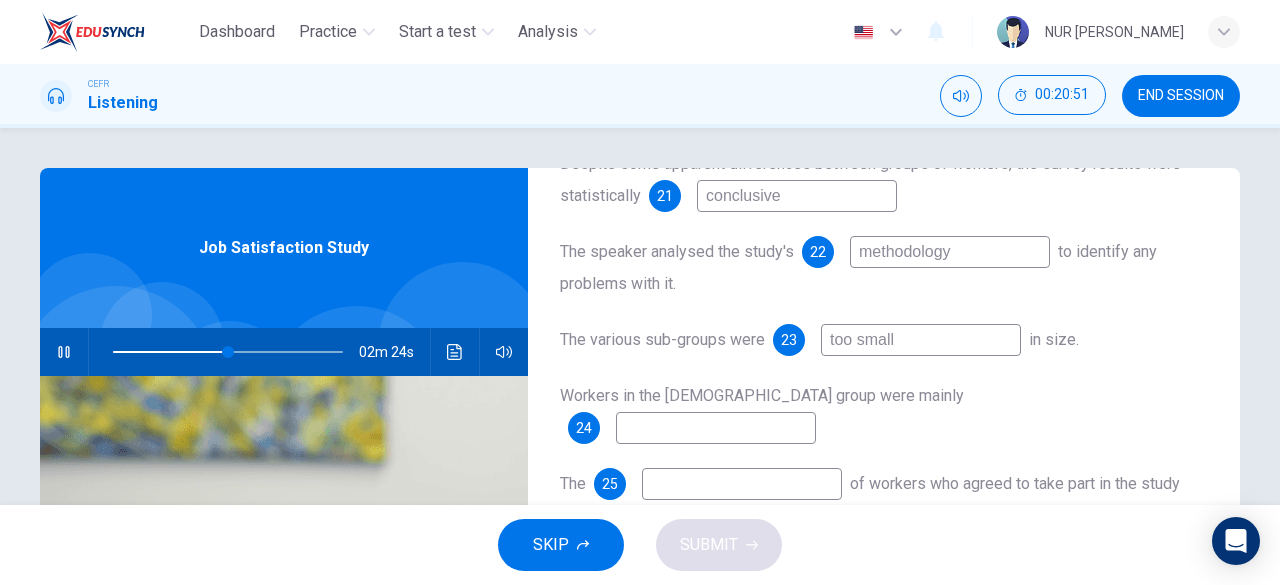 drag, startPoint x: 900, startPoint y: 345, endPoint x: 813, endPoint y: 347, distance: 87.02299 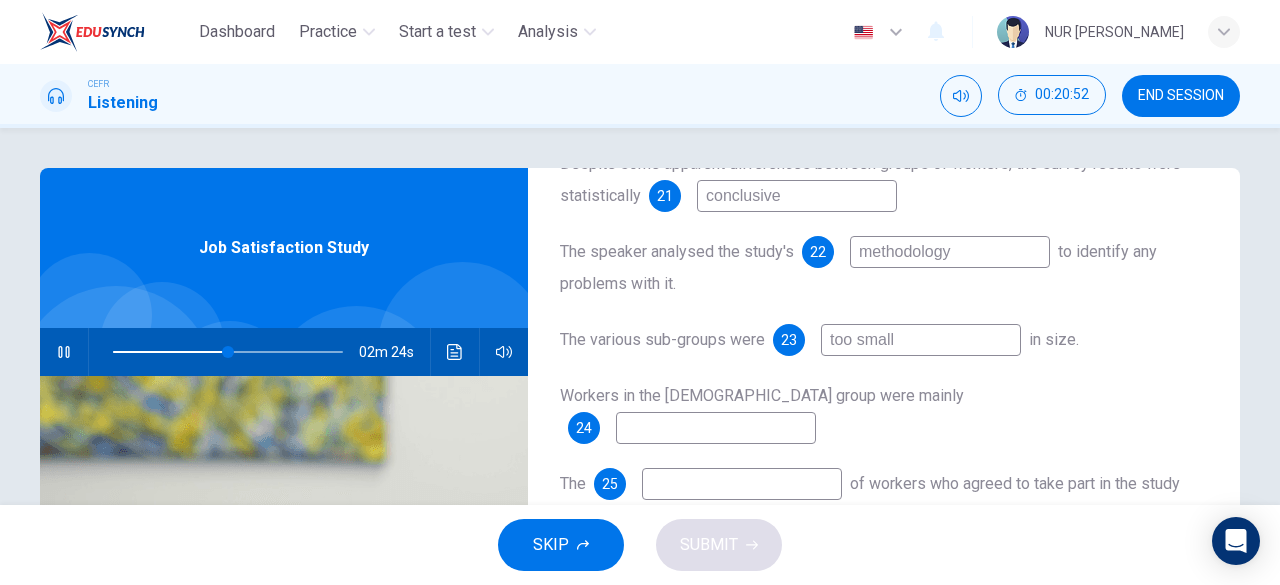 type on "50" 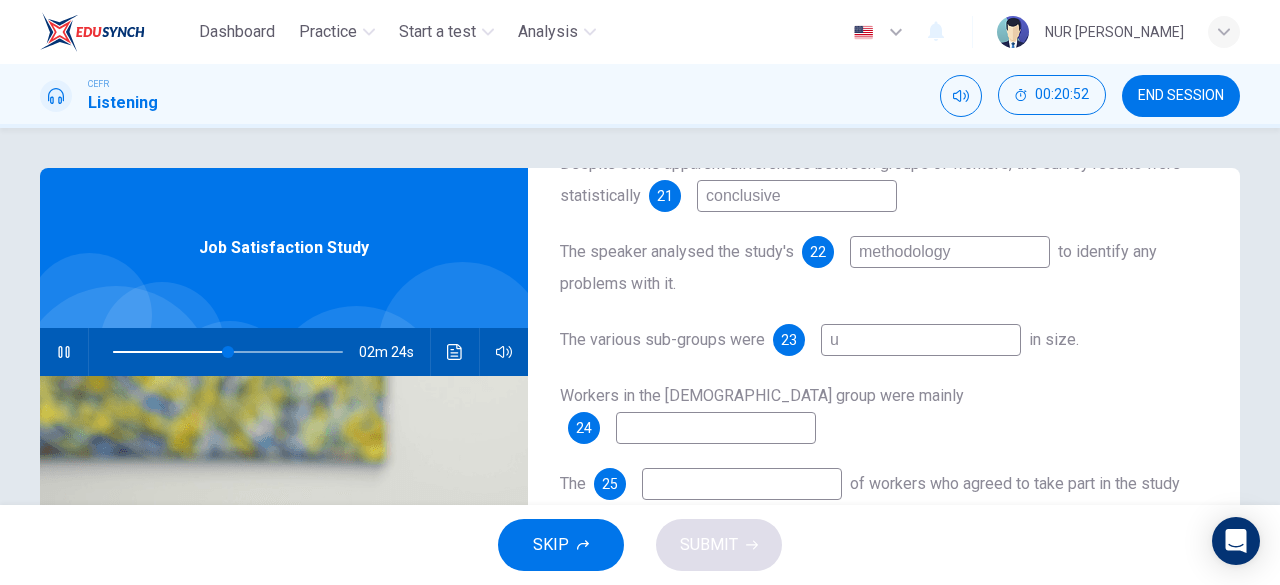 type on "50" 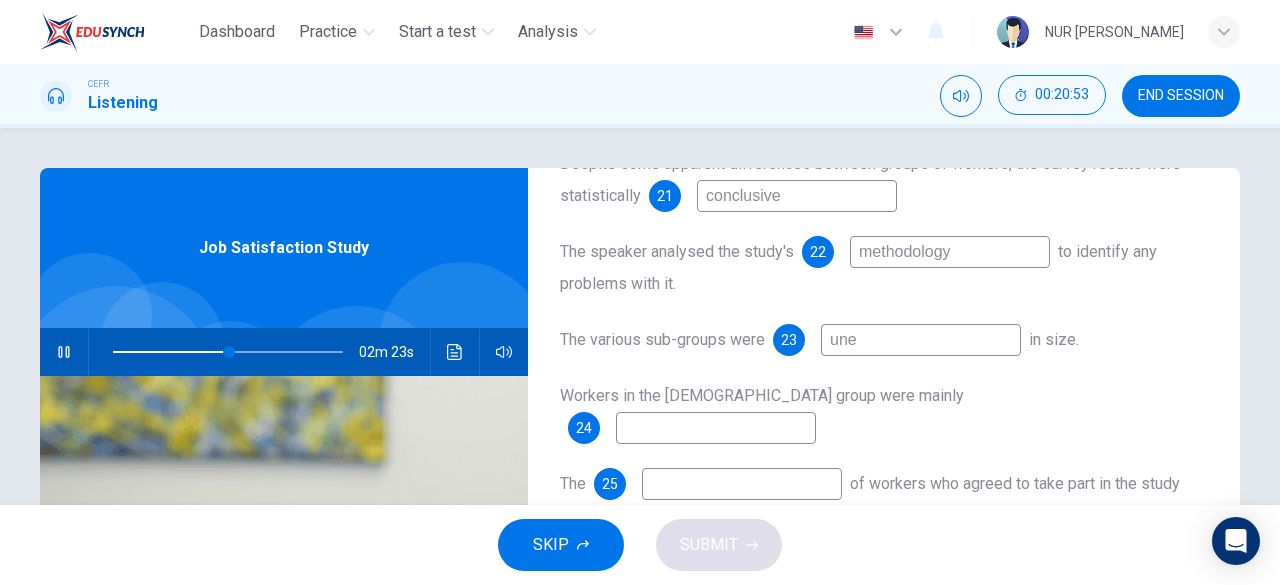 type on "uneq" 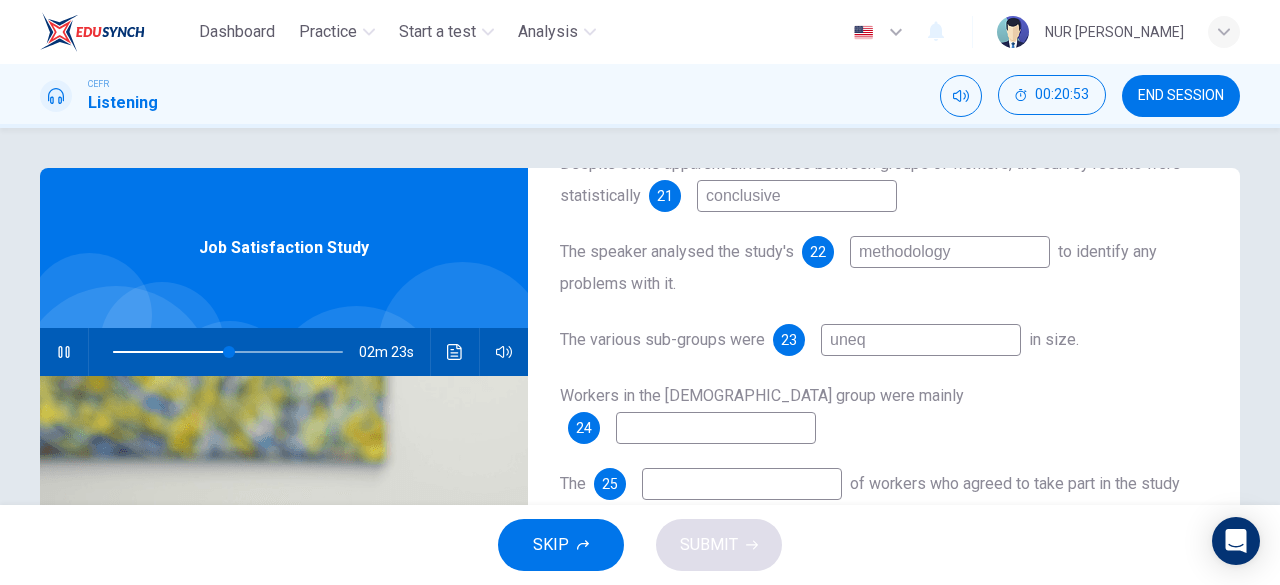 type on "51" 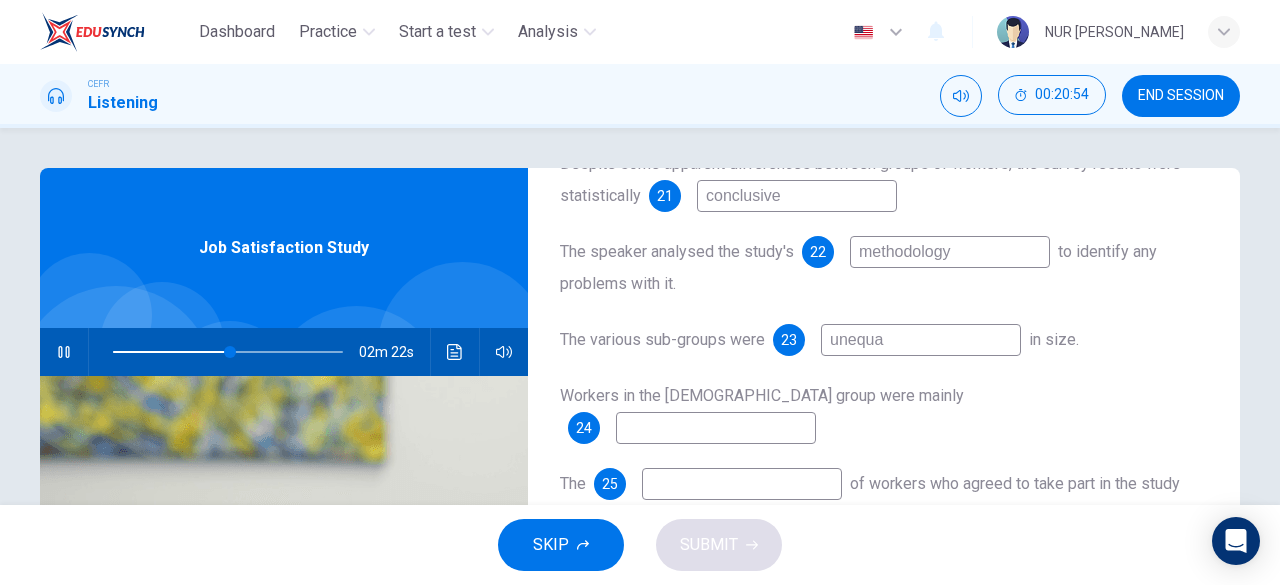 type on "unequal" 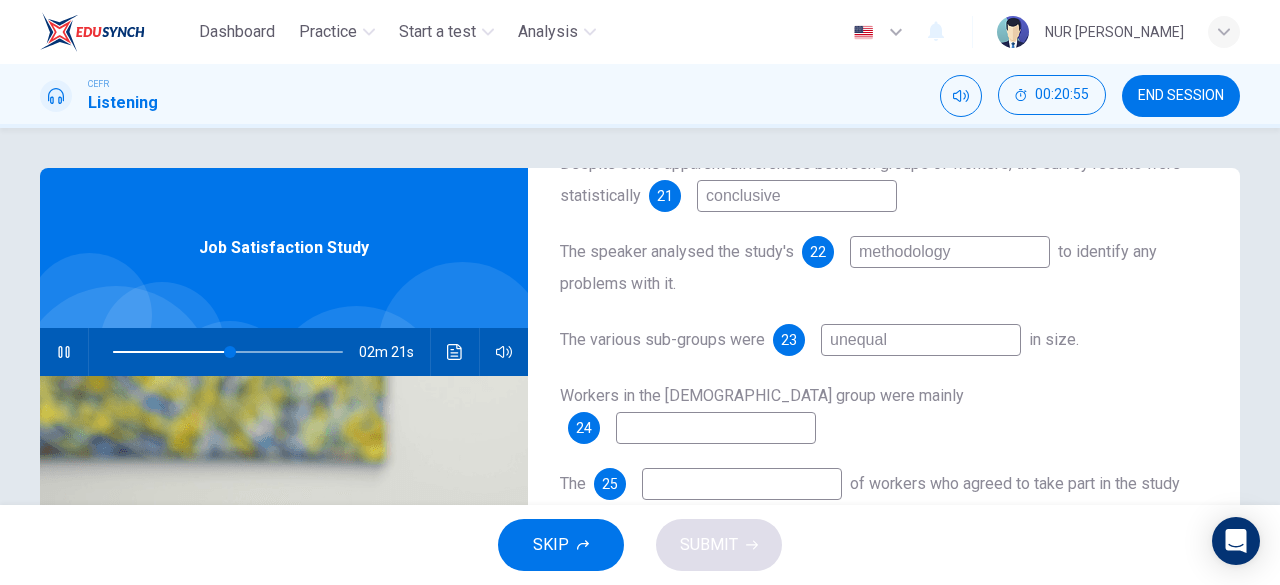 type on "51" 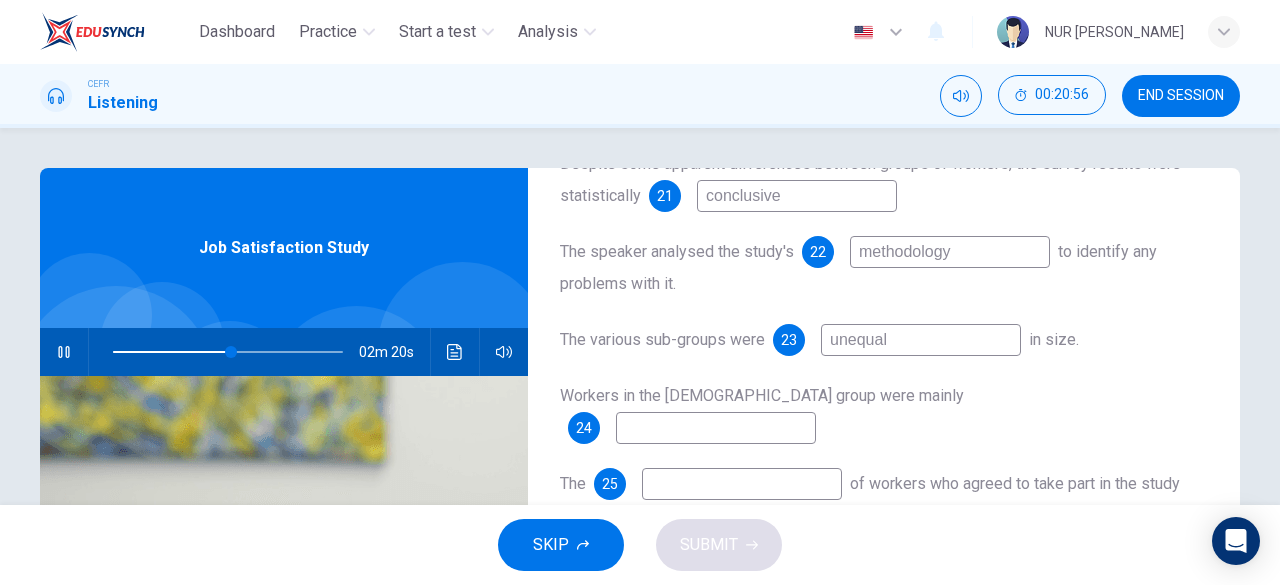 type on "unequal" 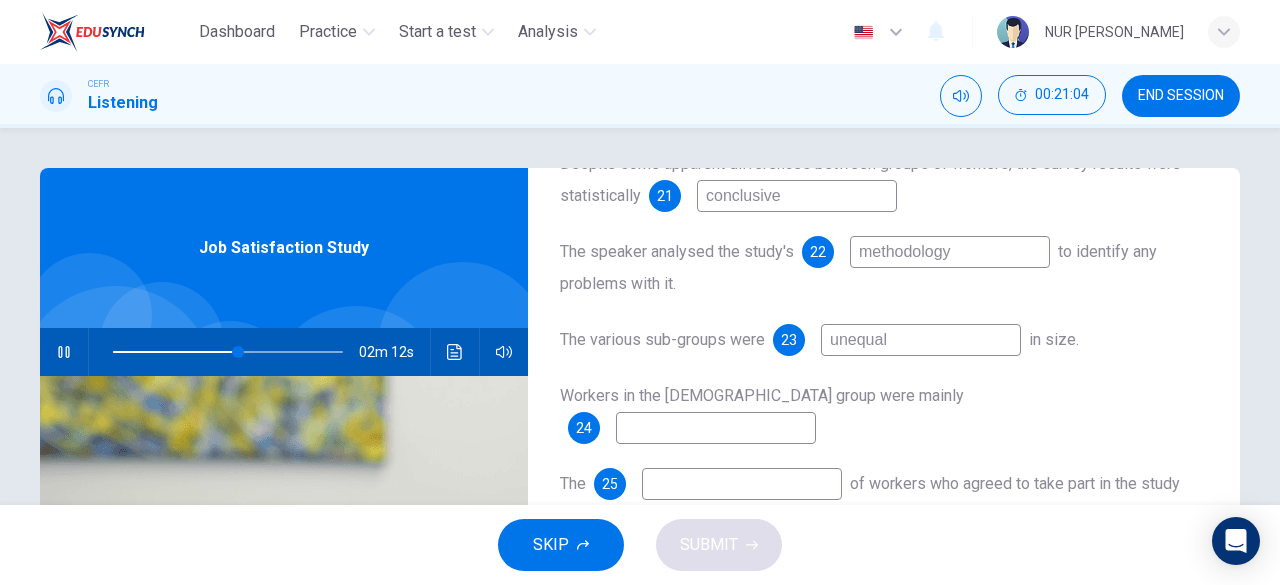 type on "55" 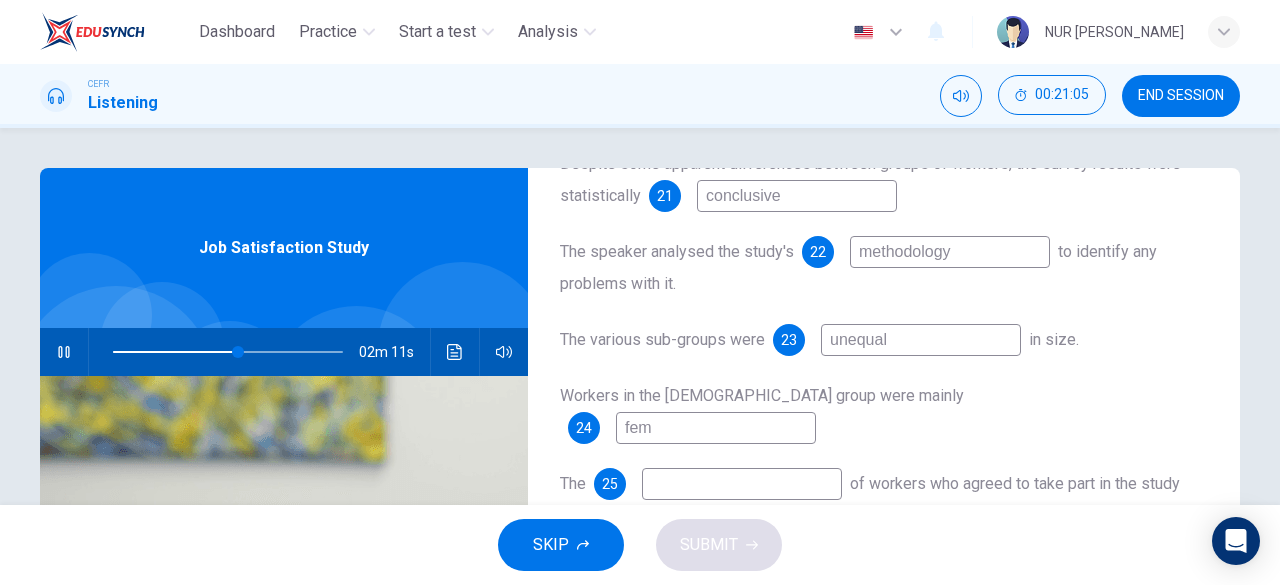 type on "fema" 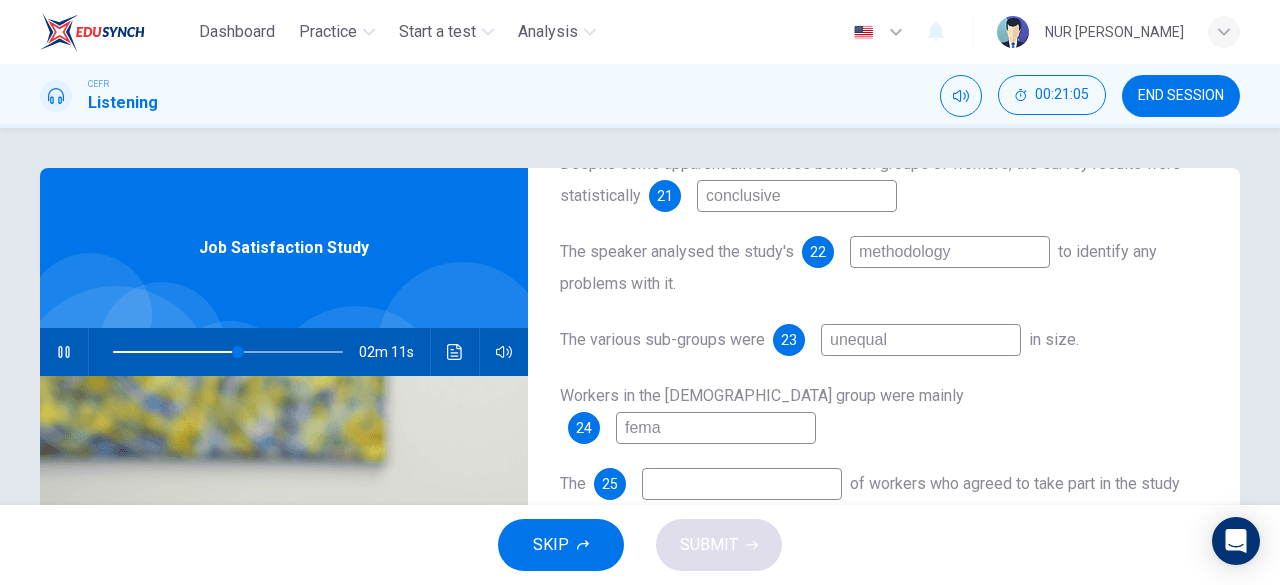 type on "55" 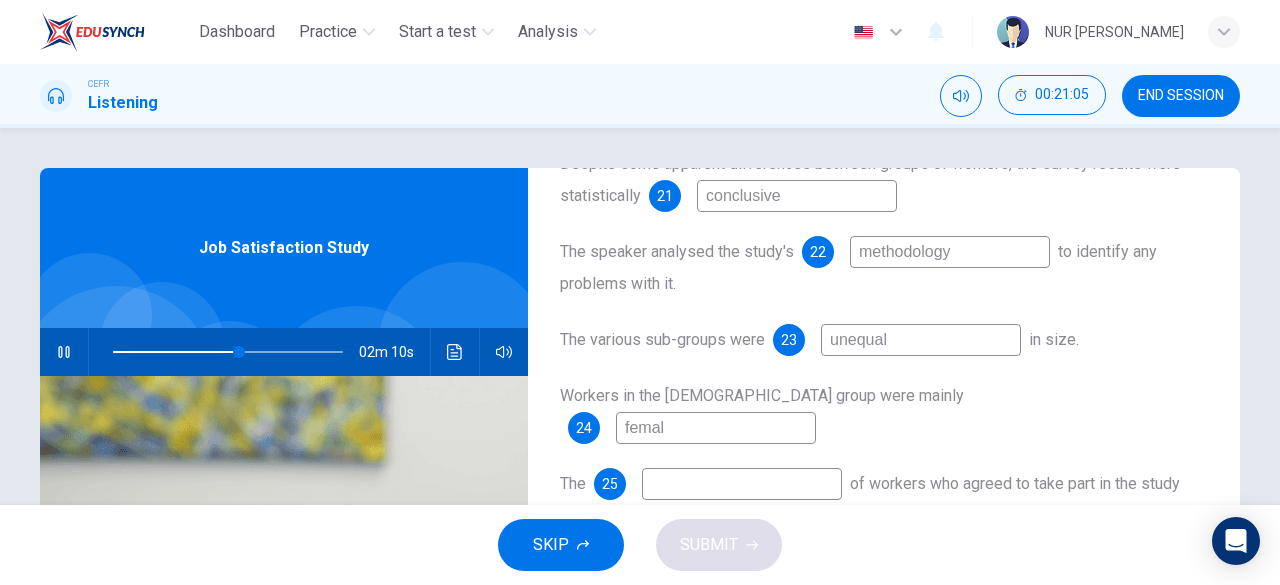 type on "[DEMOGRAPHIC_DATA]" 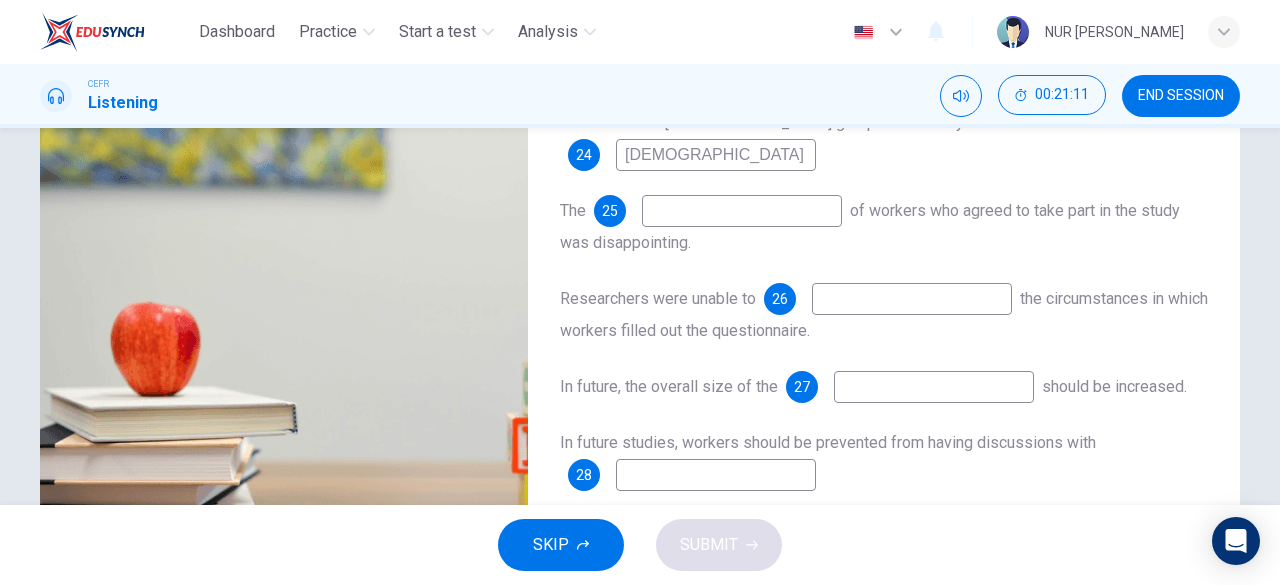 scroll, scrollTop: 274, scrollLeft: 0, axis: vertical 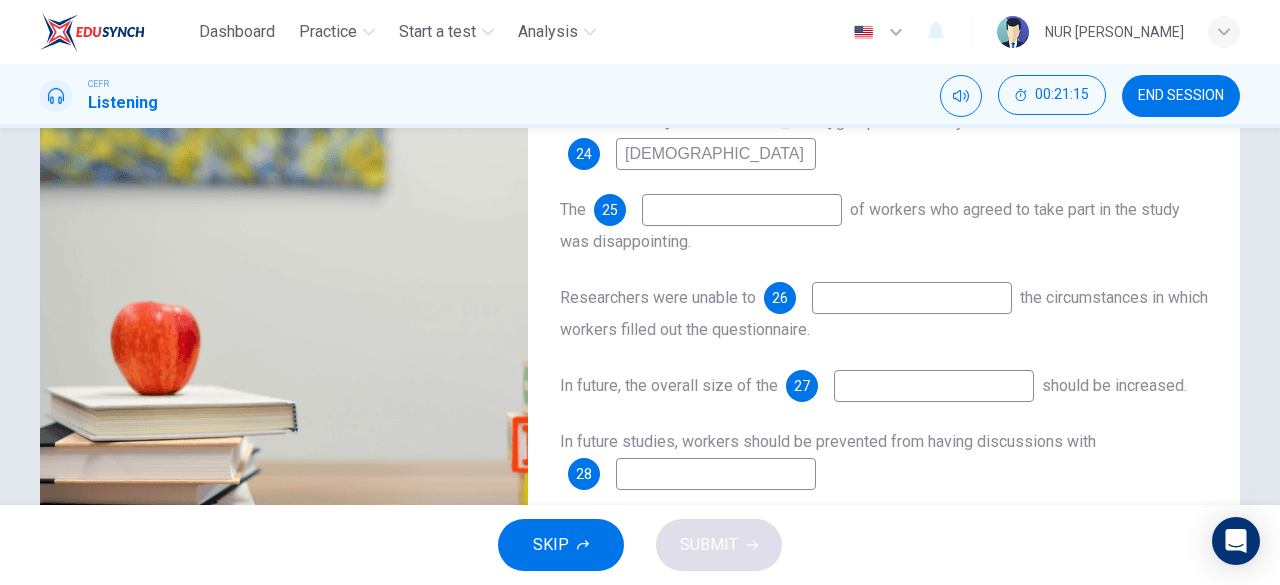 type on "58" 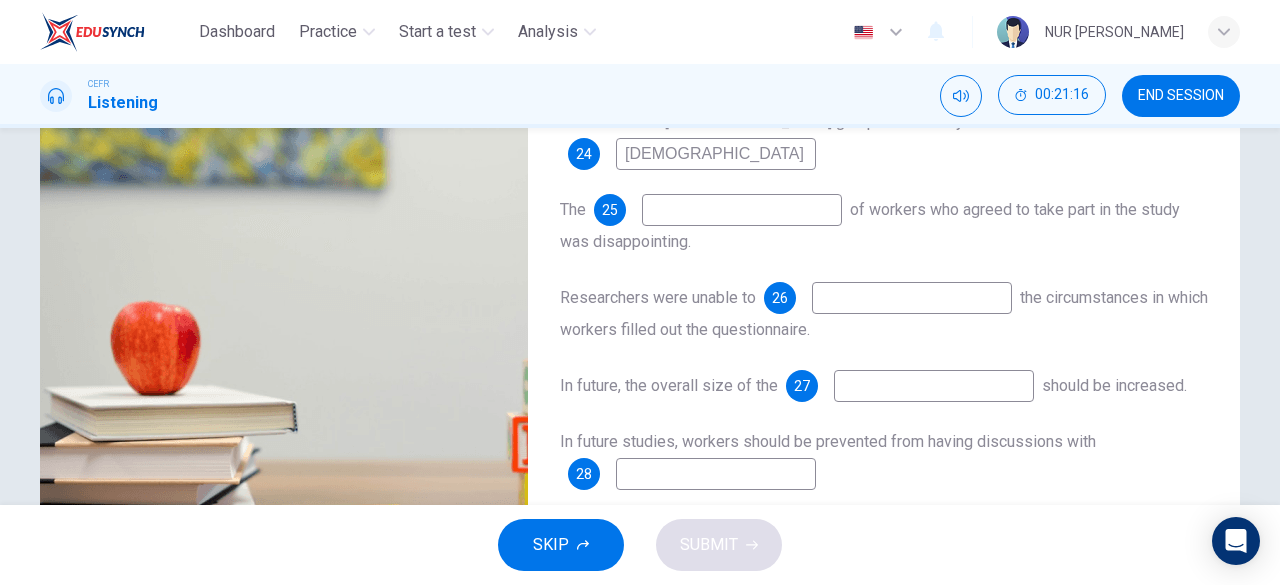 type on "[DEMOGRAPHIC_DATA]" 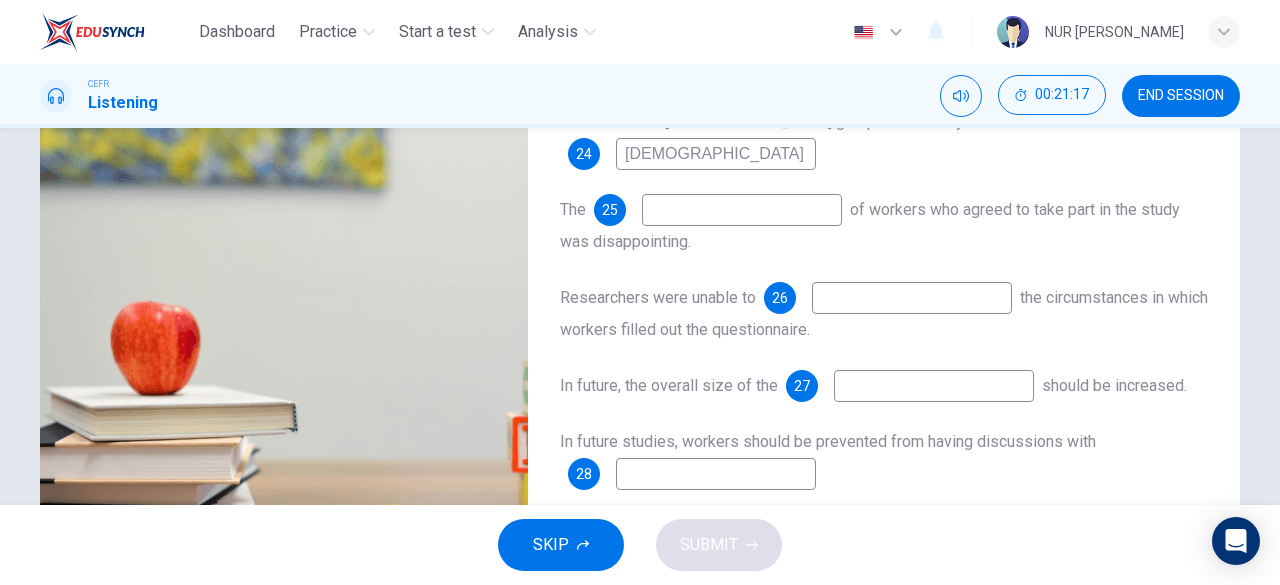 type on "r" 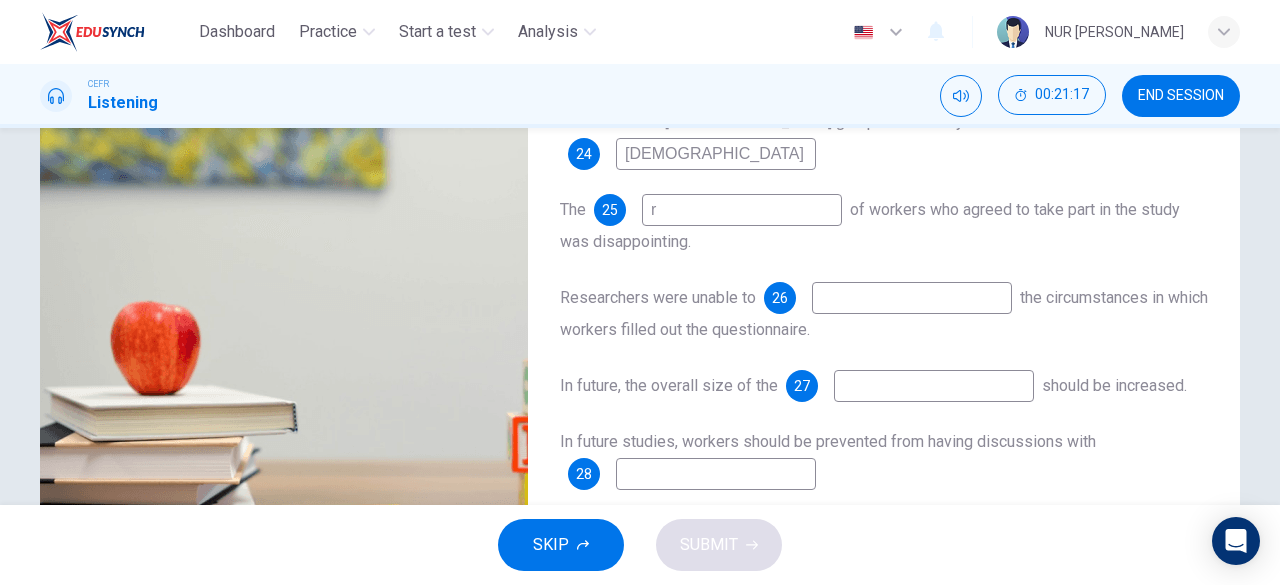 type on "59" 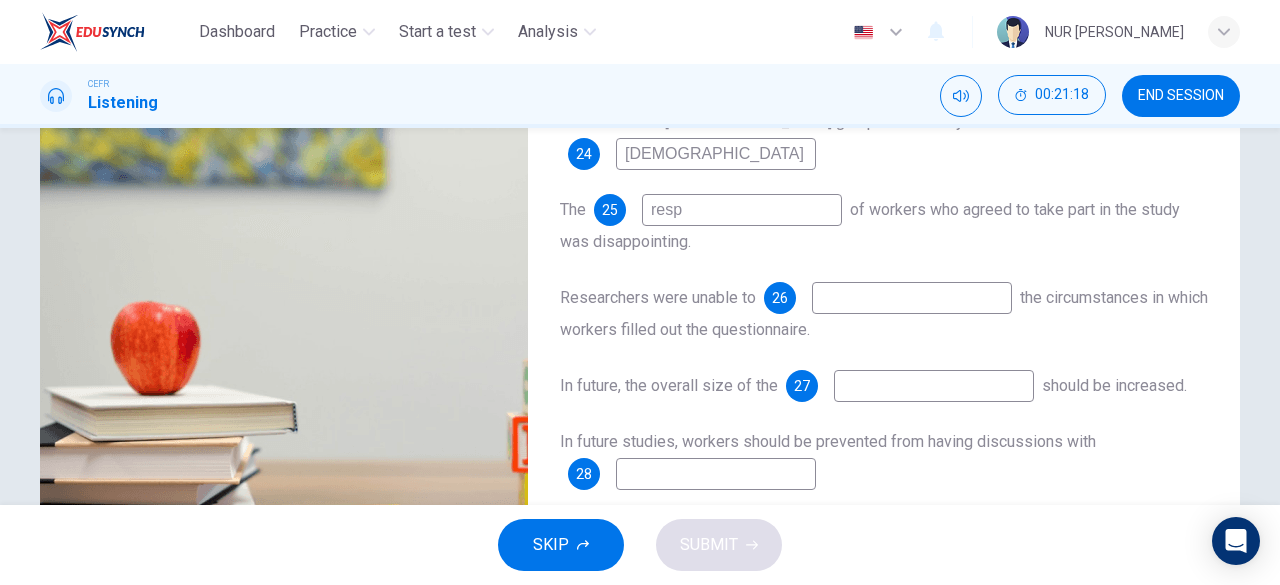type on "respo" 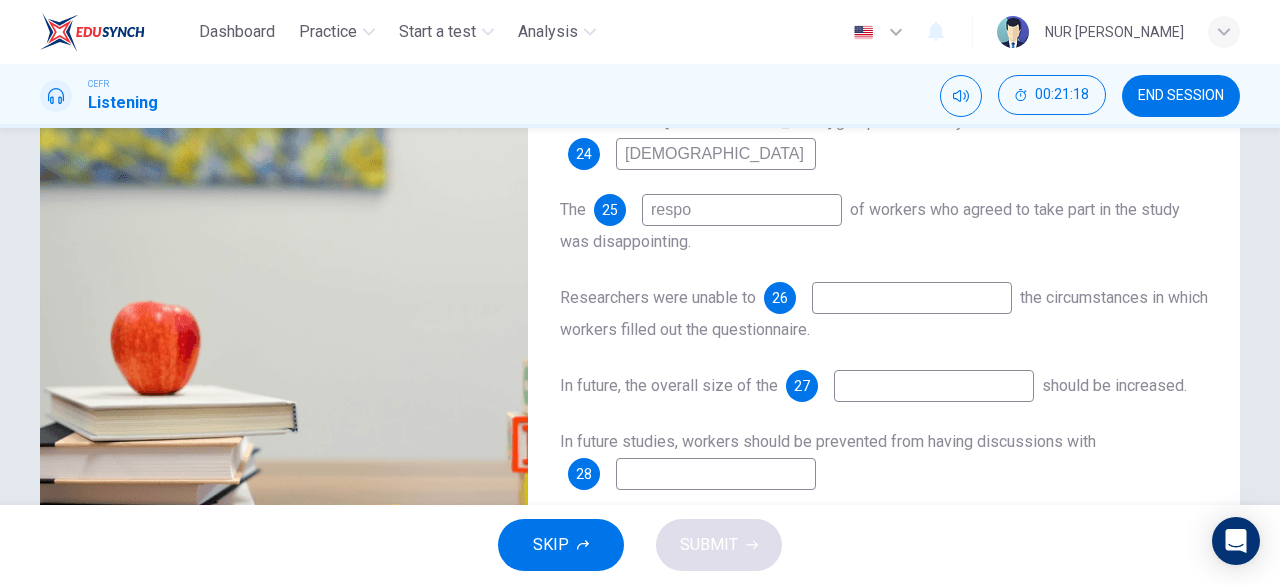 type on "59" 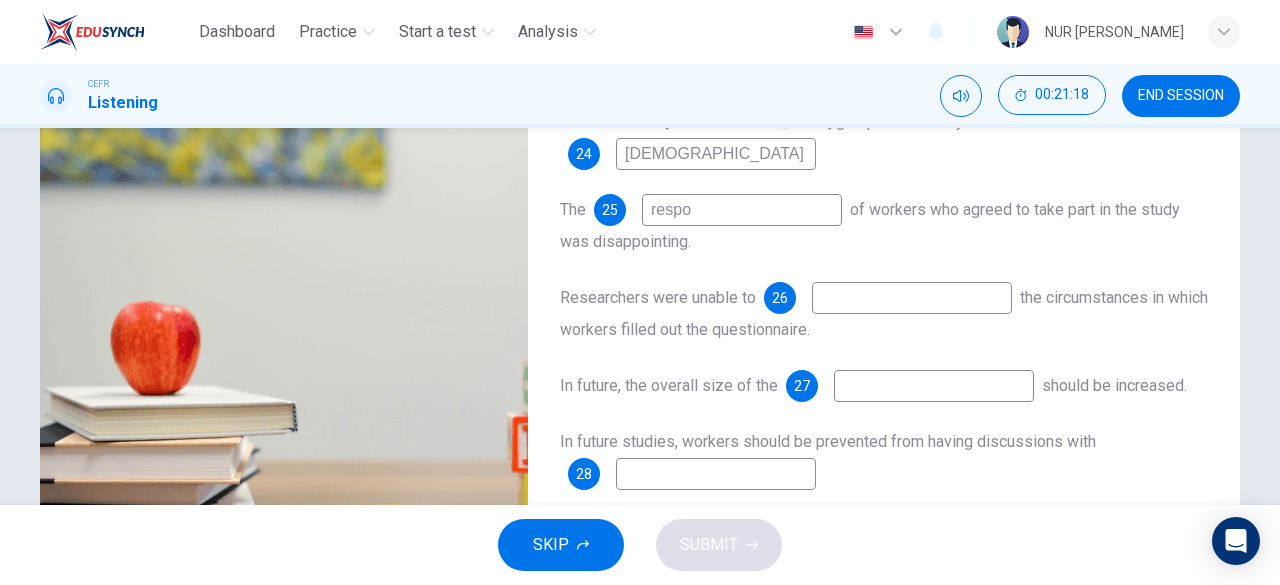 type on "respon" 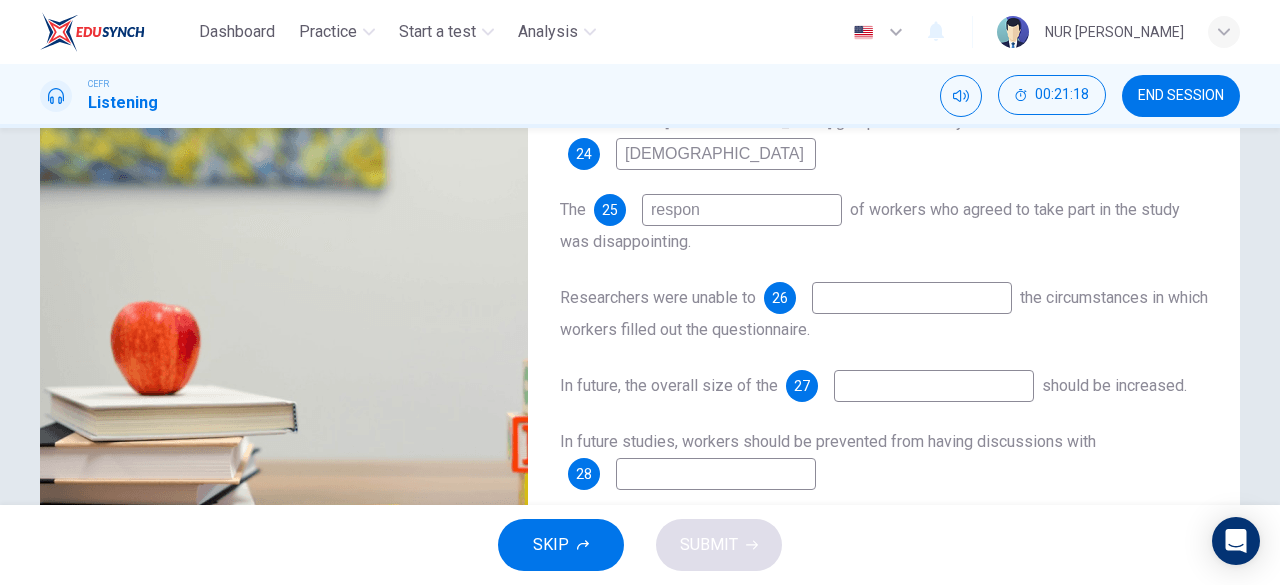 type on "respond" 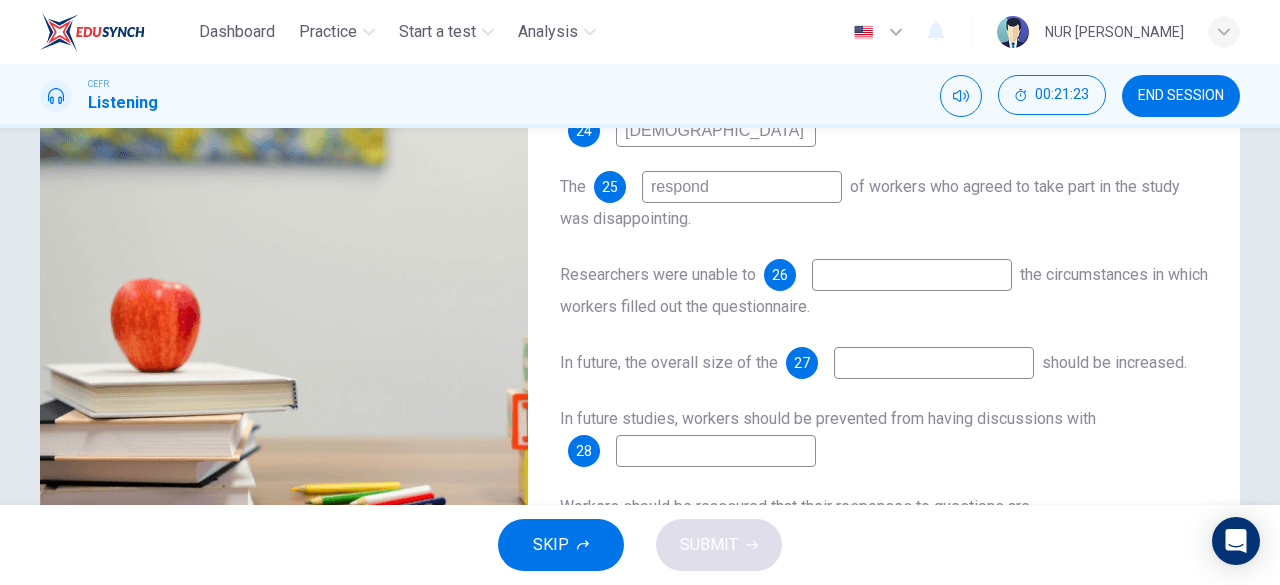 scroll, scrollTop: 314, scrollLeft: 0, axis: vertical 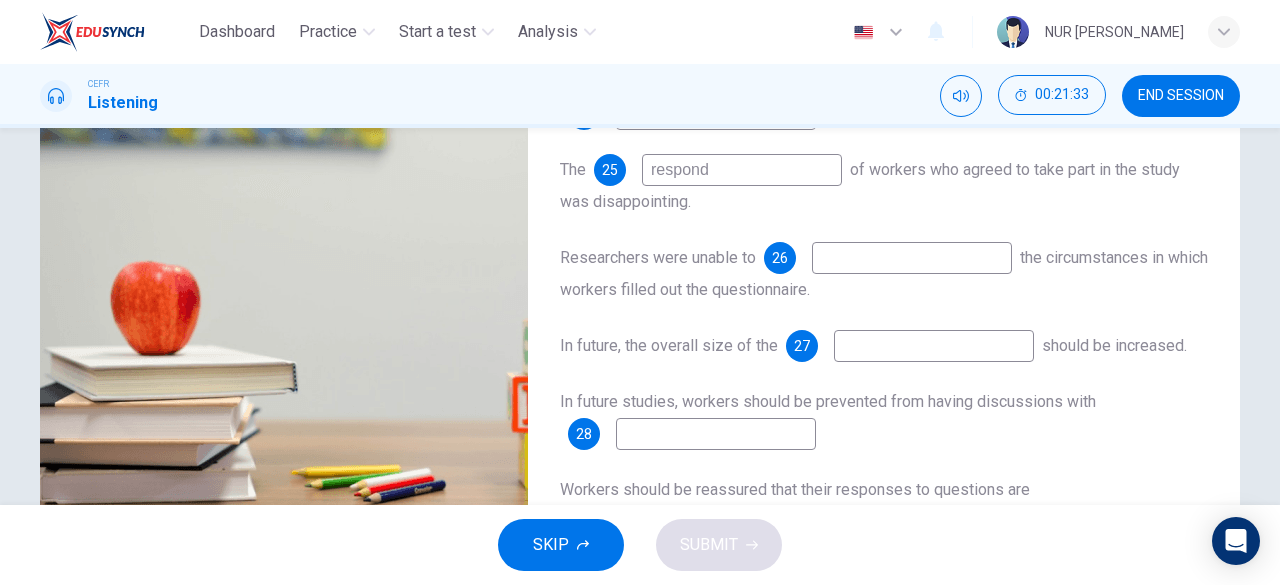 type on "64" 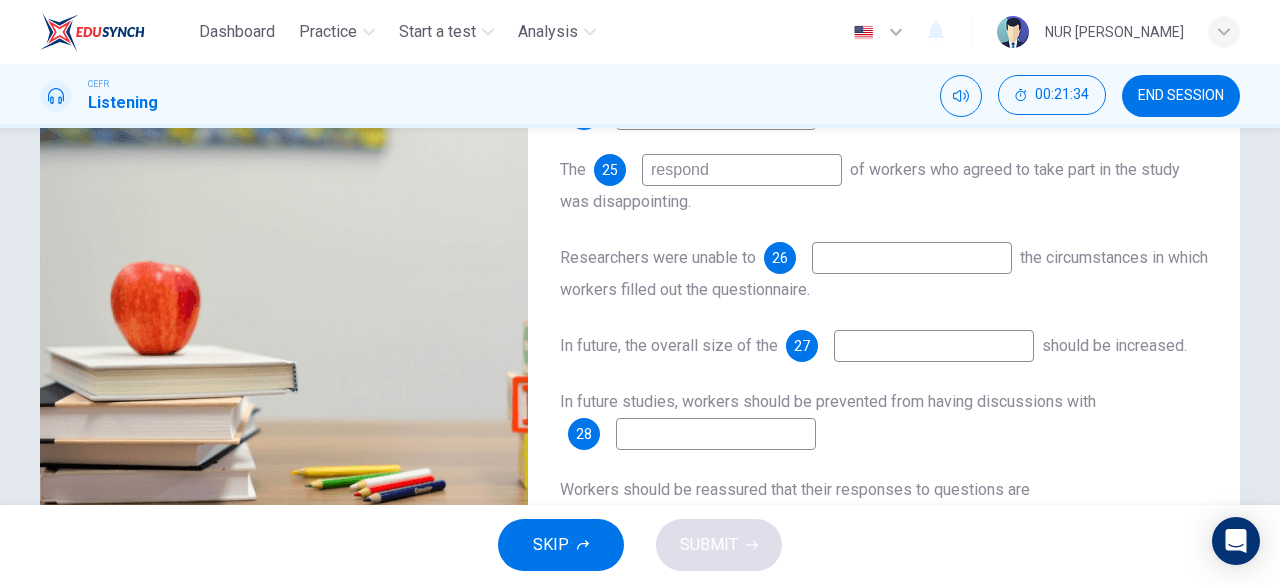 type on "65" 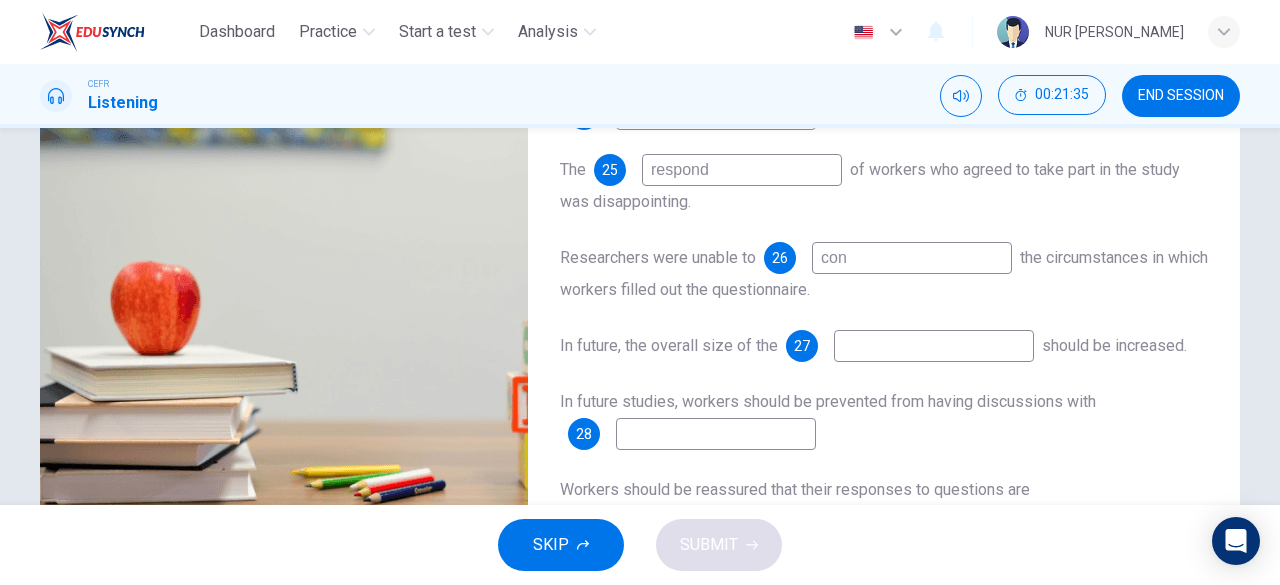 type on "cont" 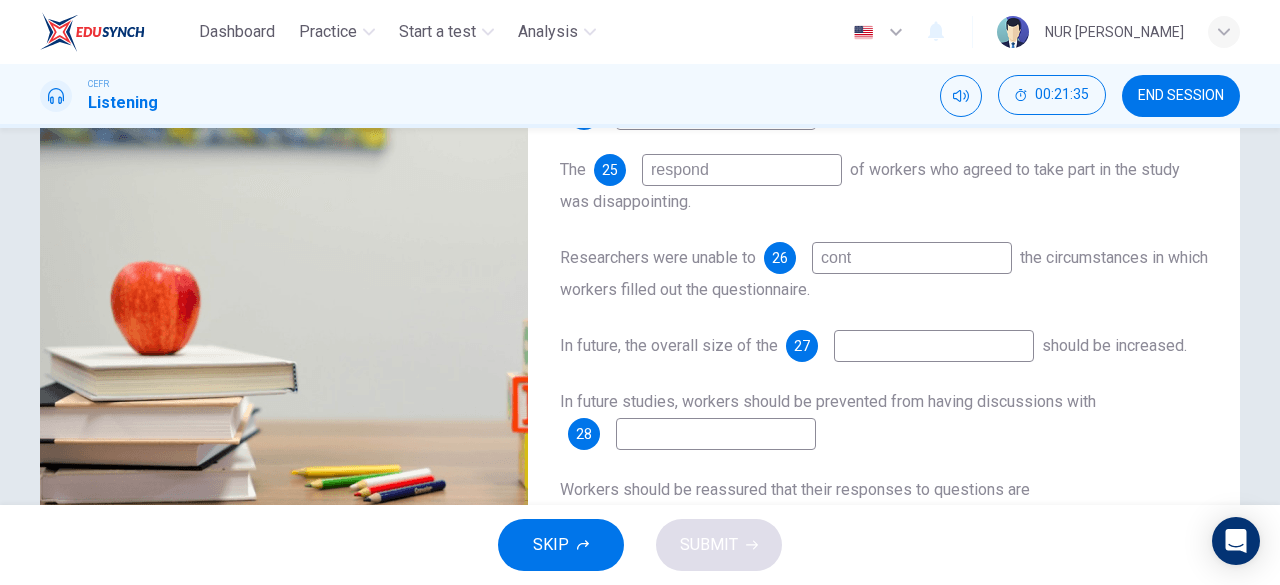 type on "65" 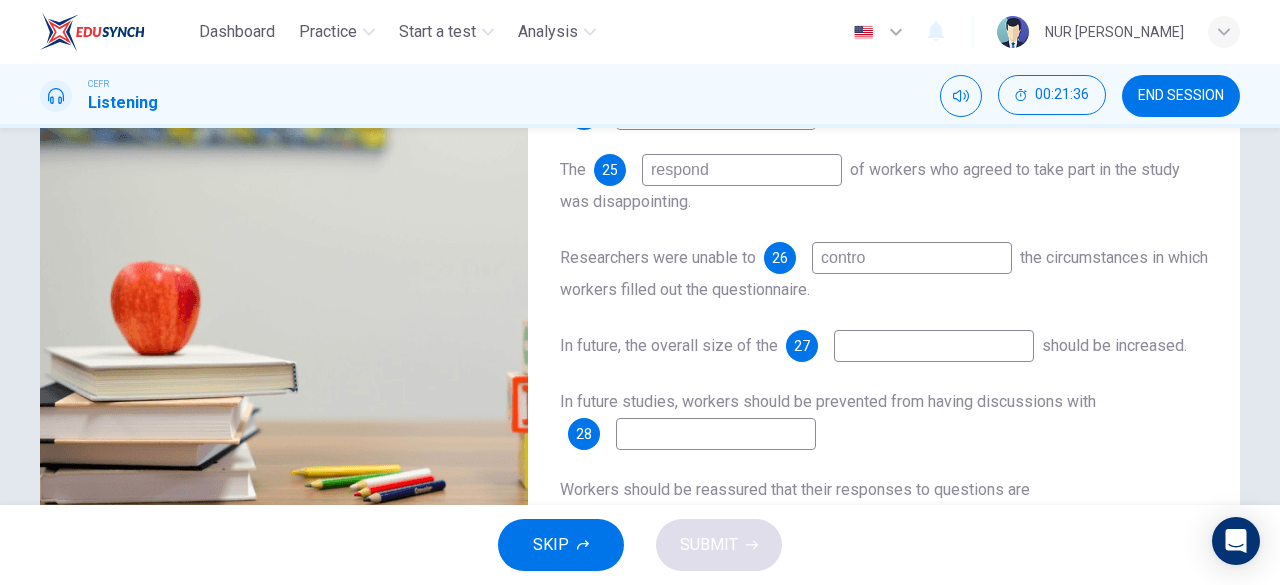 type on "control" 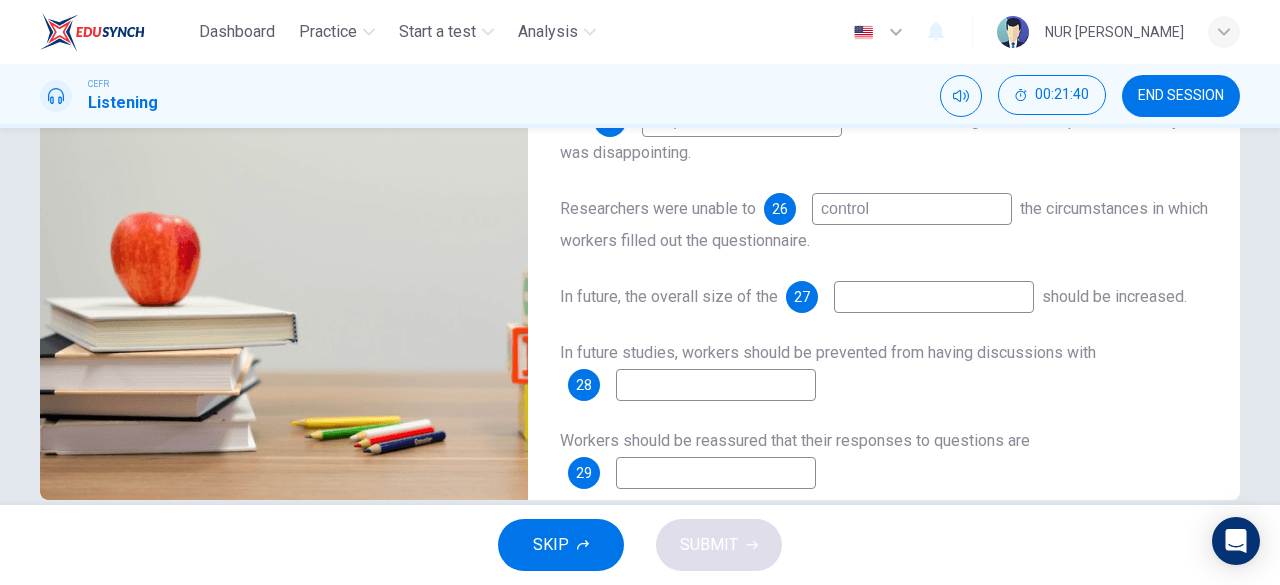 scroll, scrollTop: 364, scrollLeft: 0, axis: vertical 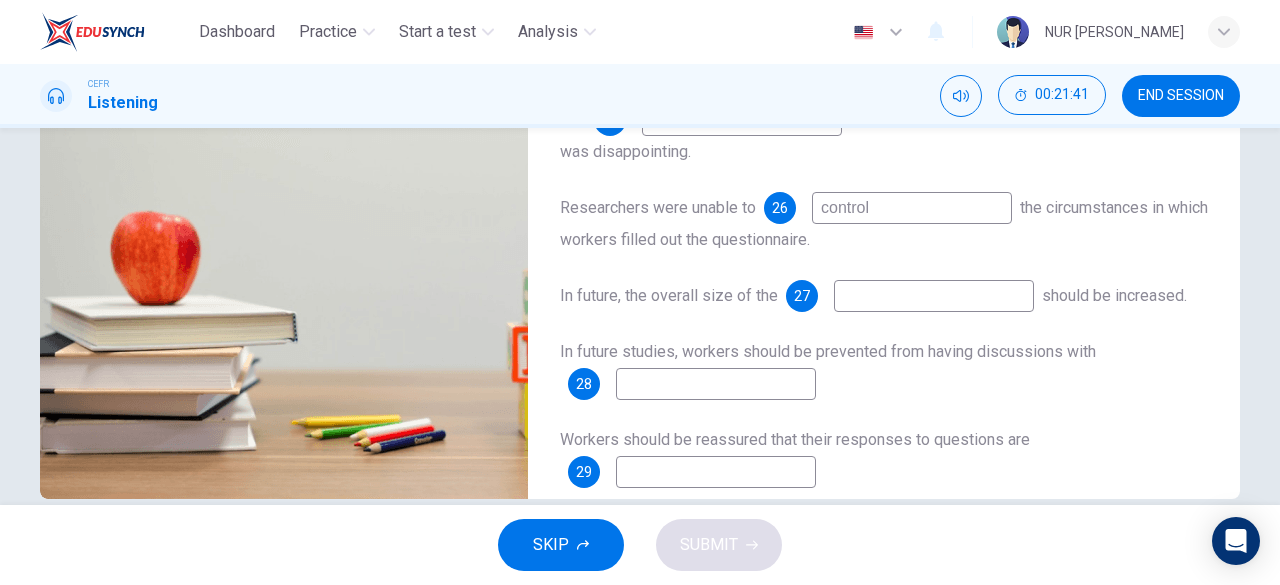 type on "67" 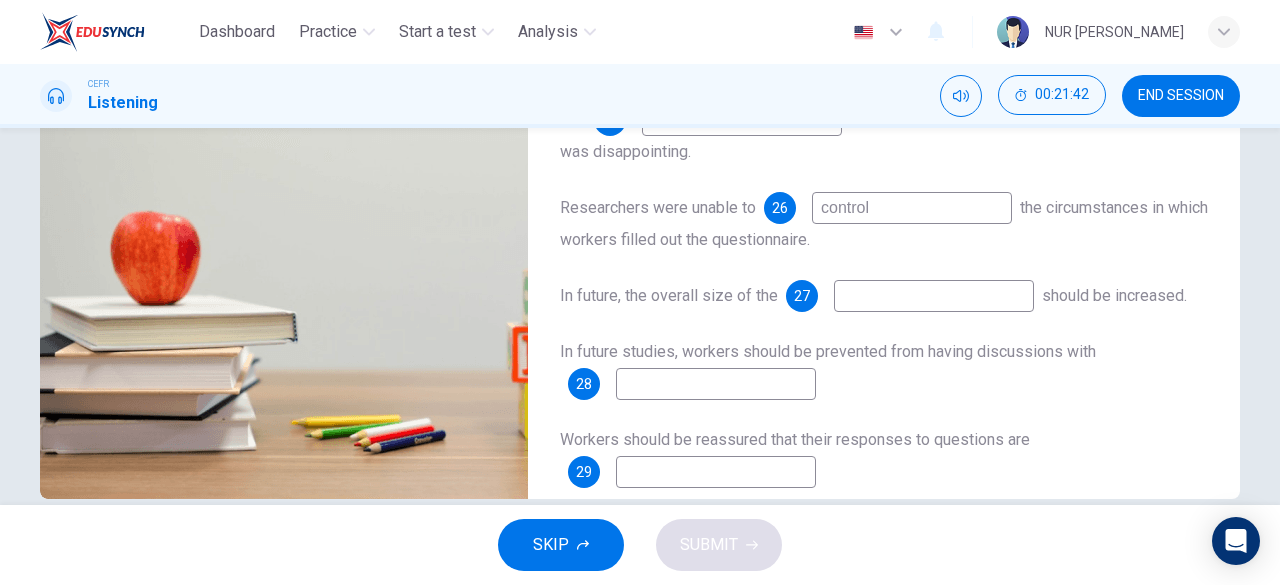 type on "control" 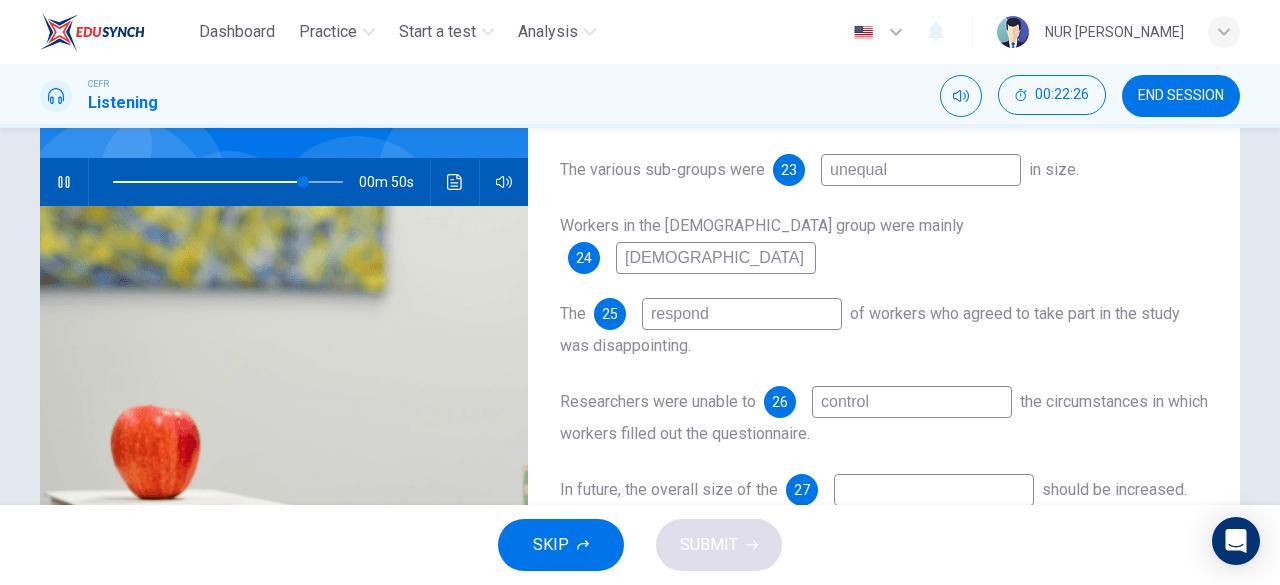 scroll, scrollTop: 169, scrollLeft: 0, axis: vertical 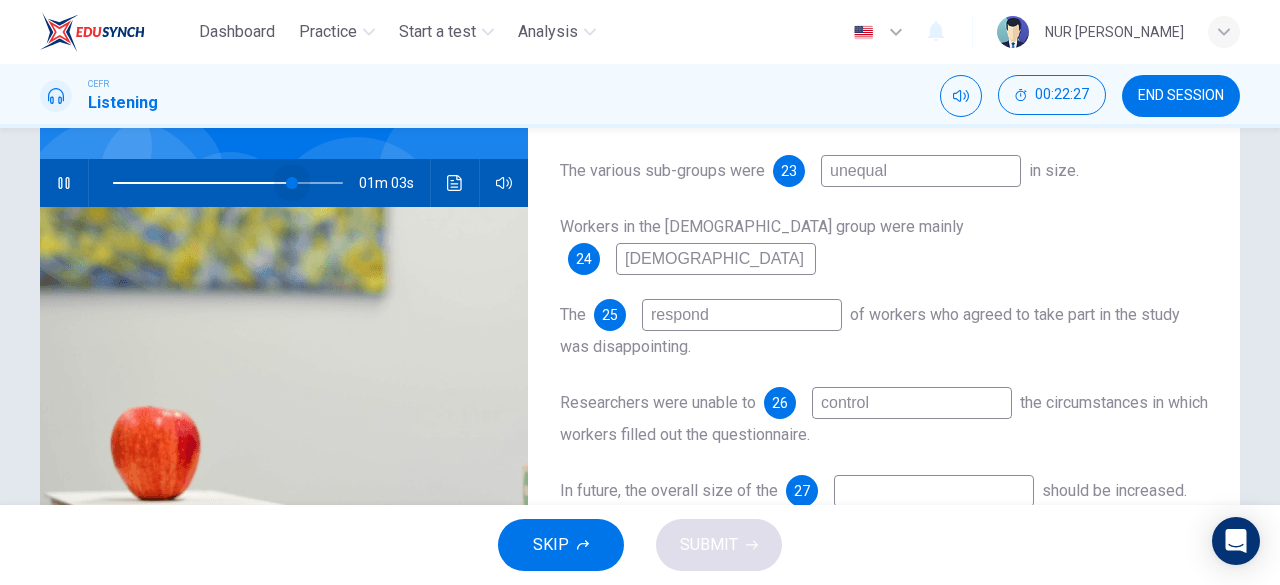 click at bounding box center [292, 183] 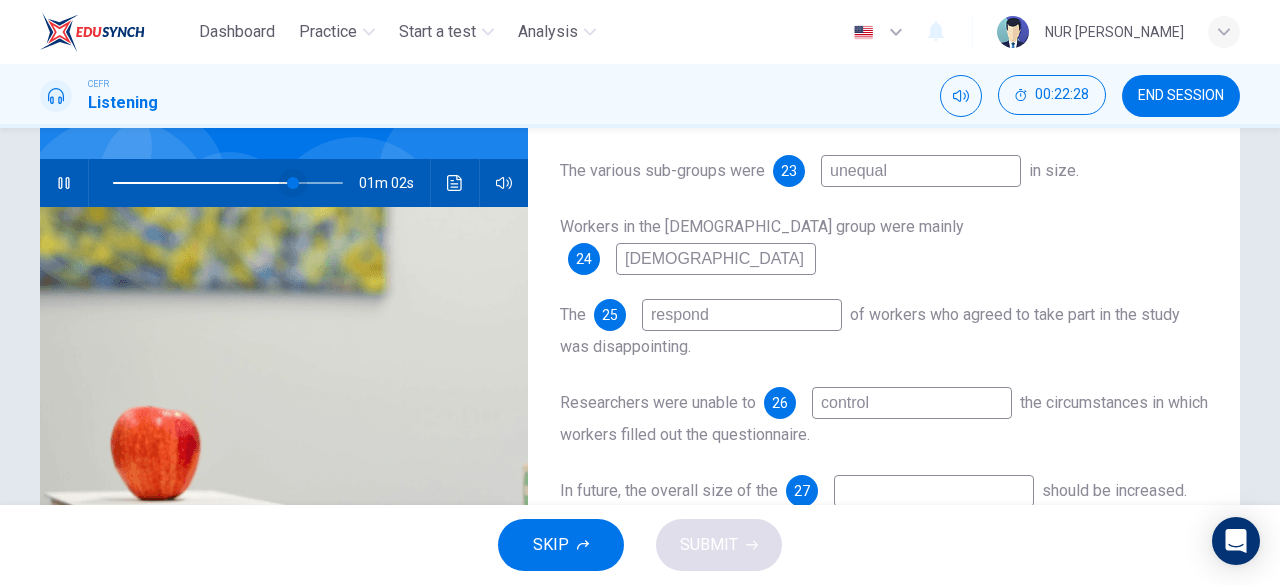 click at bounding box center [293, 183] 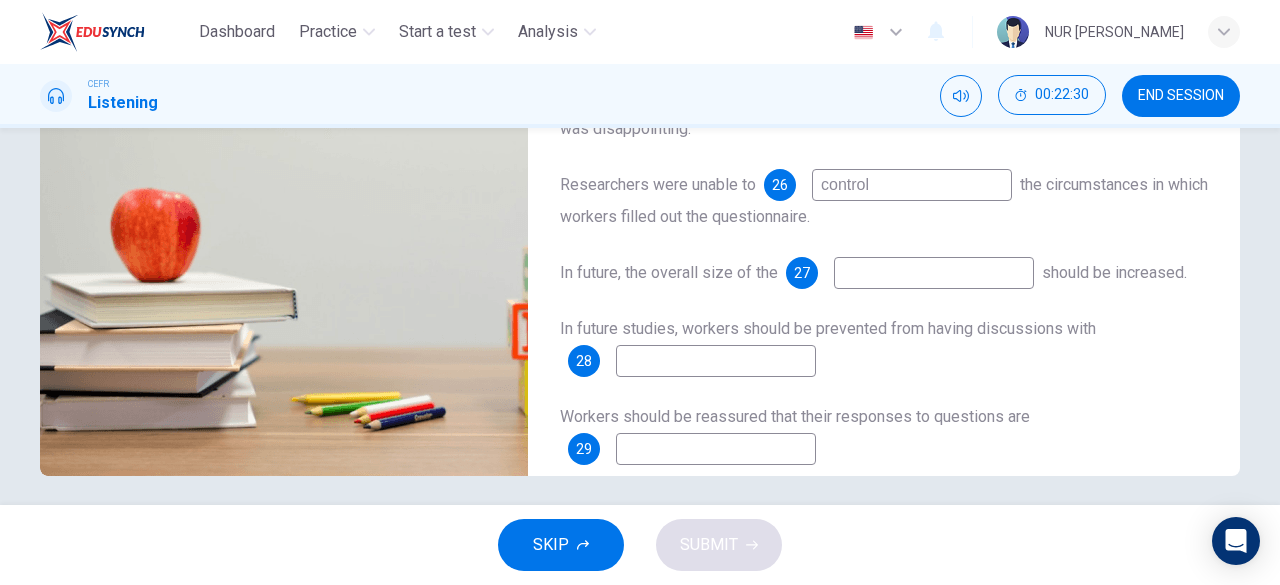 scroll, scrollTop: 398, scrollLeft: 0, axis: vertical 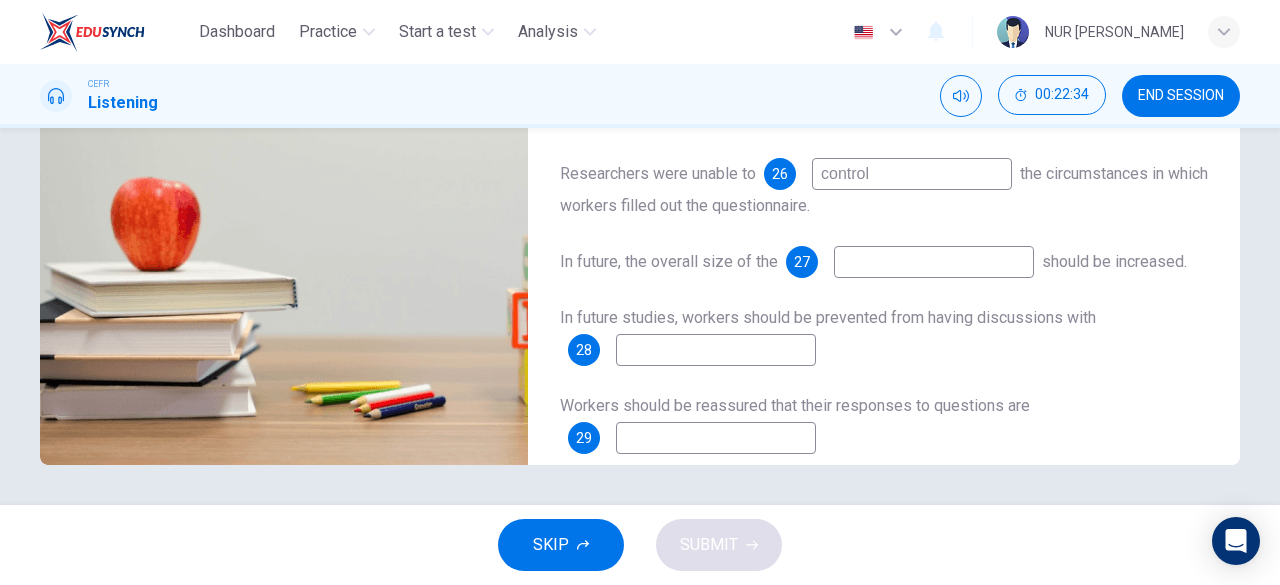 type on "76" 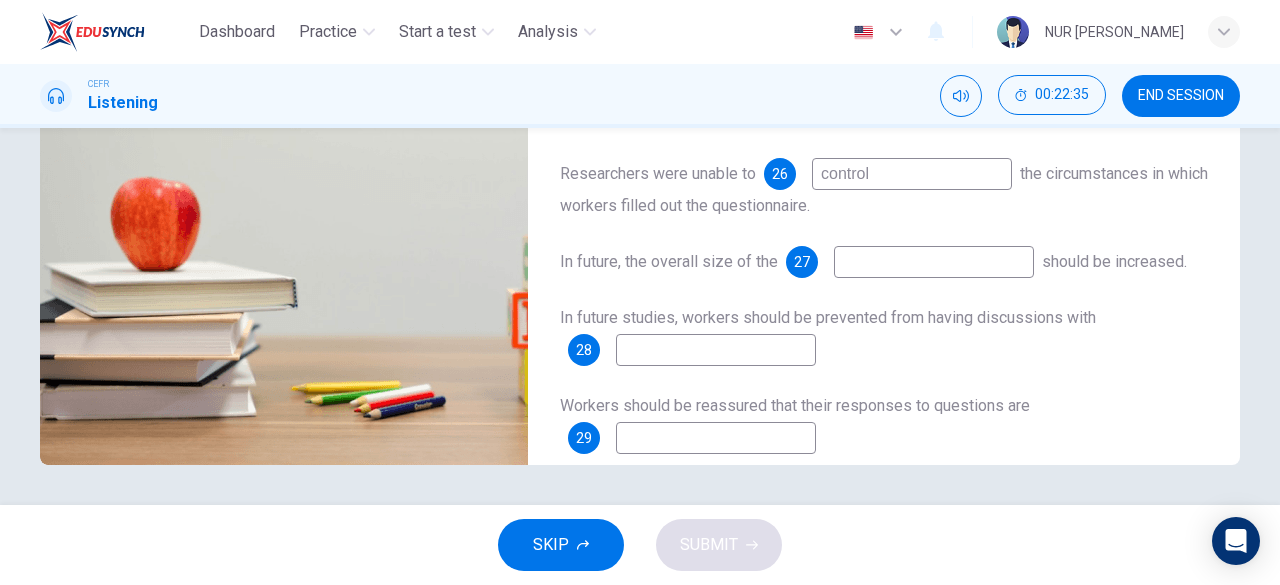 type on "s" 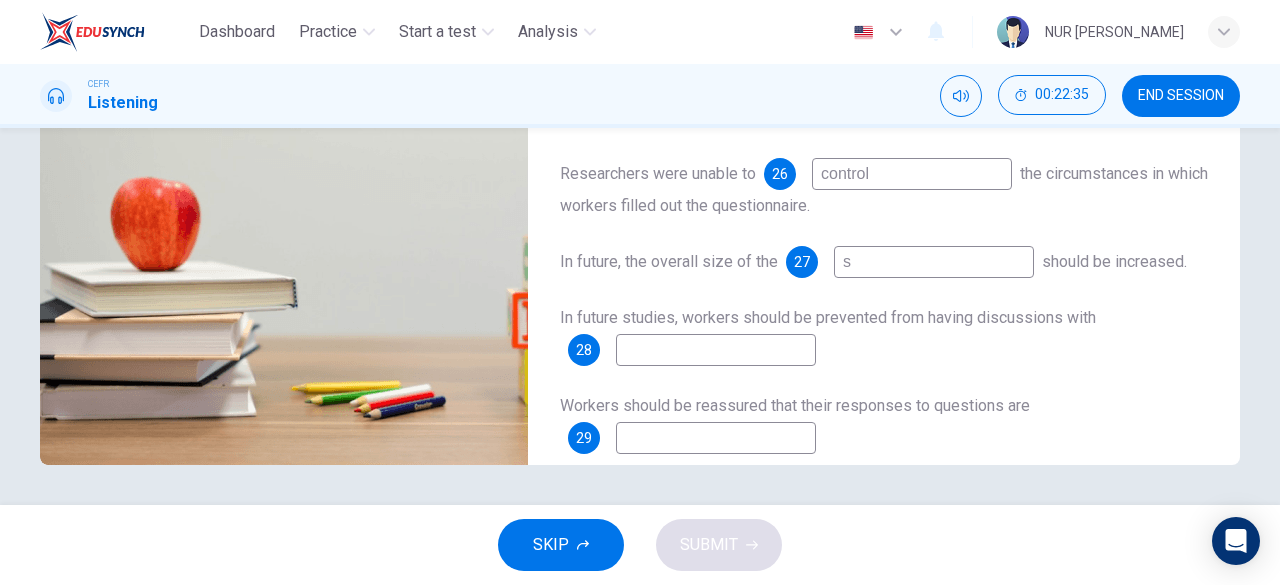 type on "76" 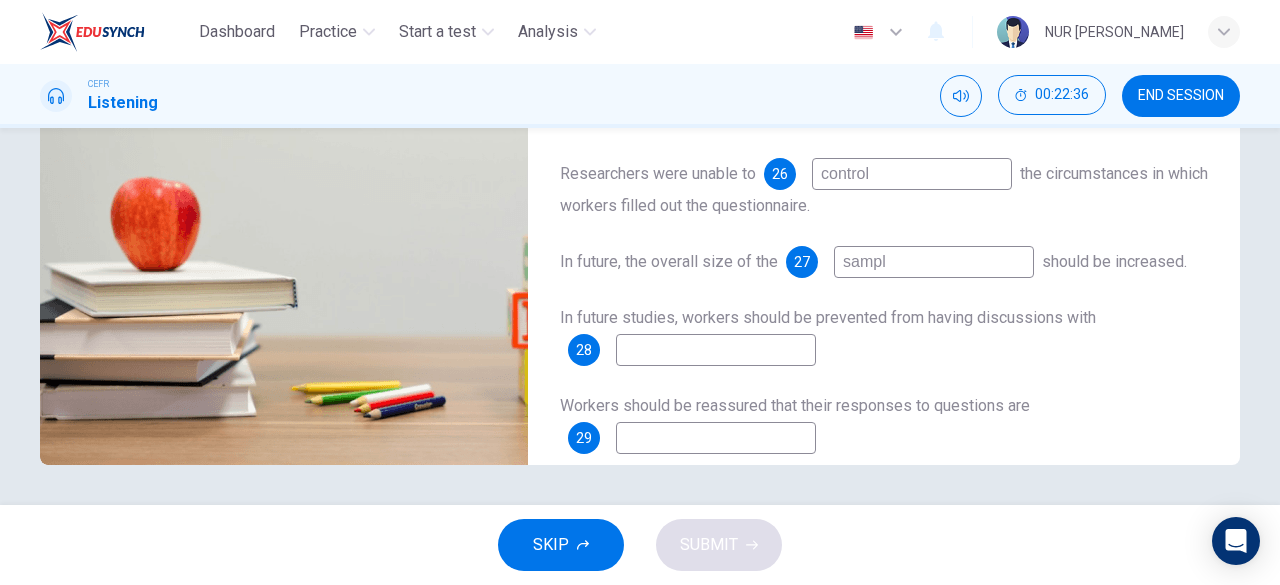 type on "sample" 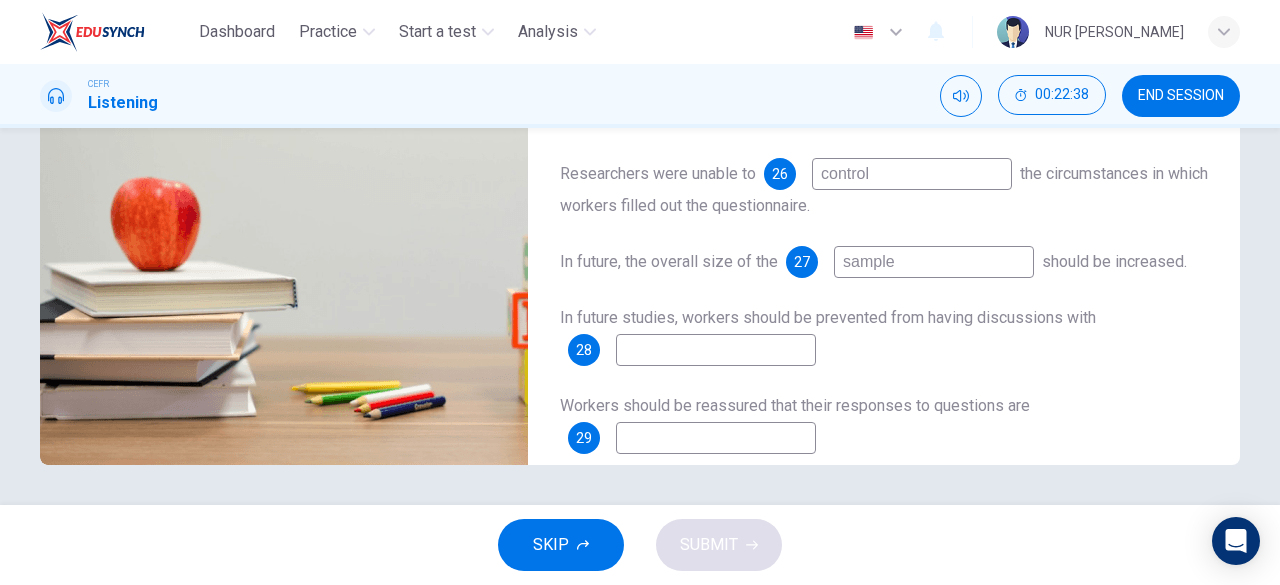 type on "77" 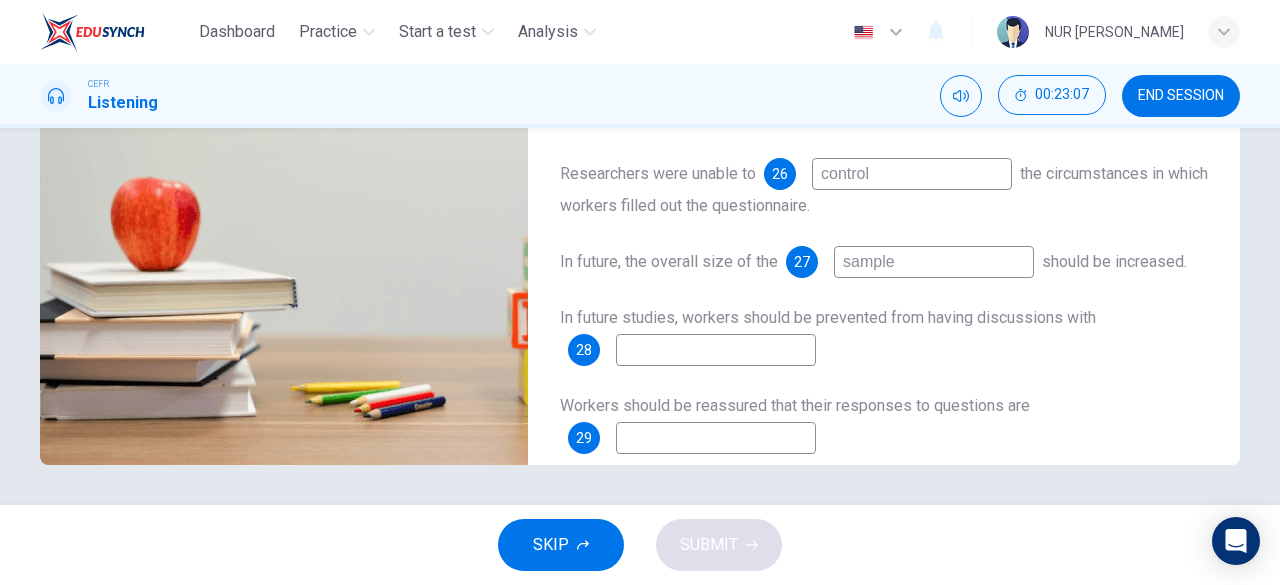 click at bounding box center [716, 438] 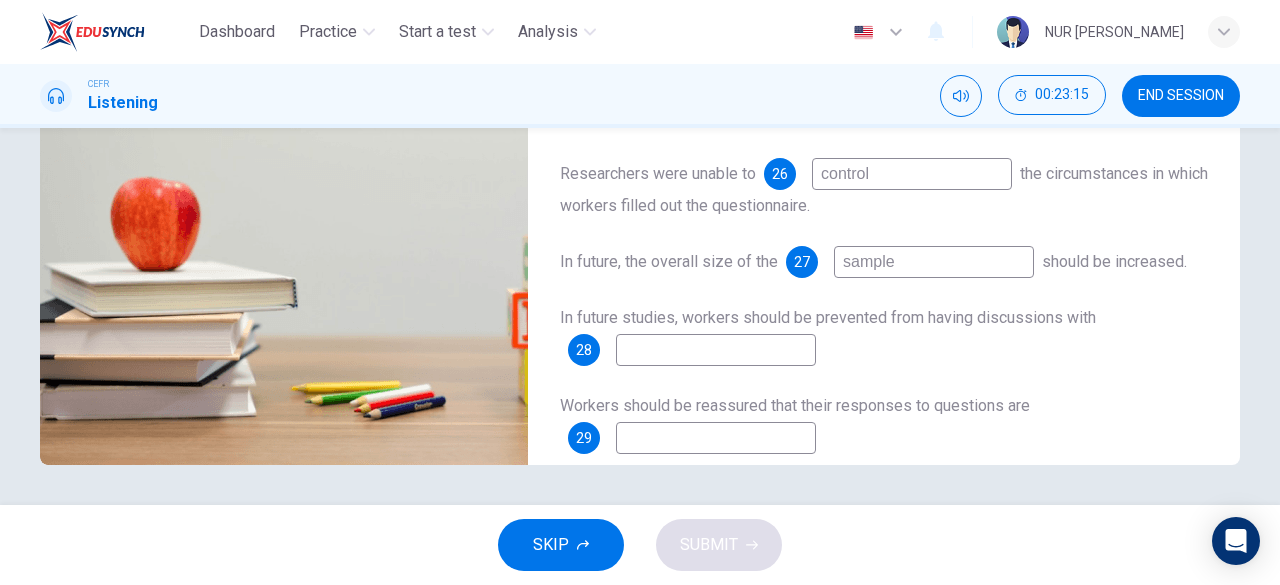 type on "90" 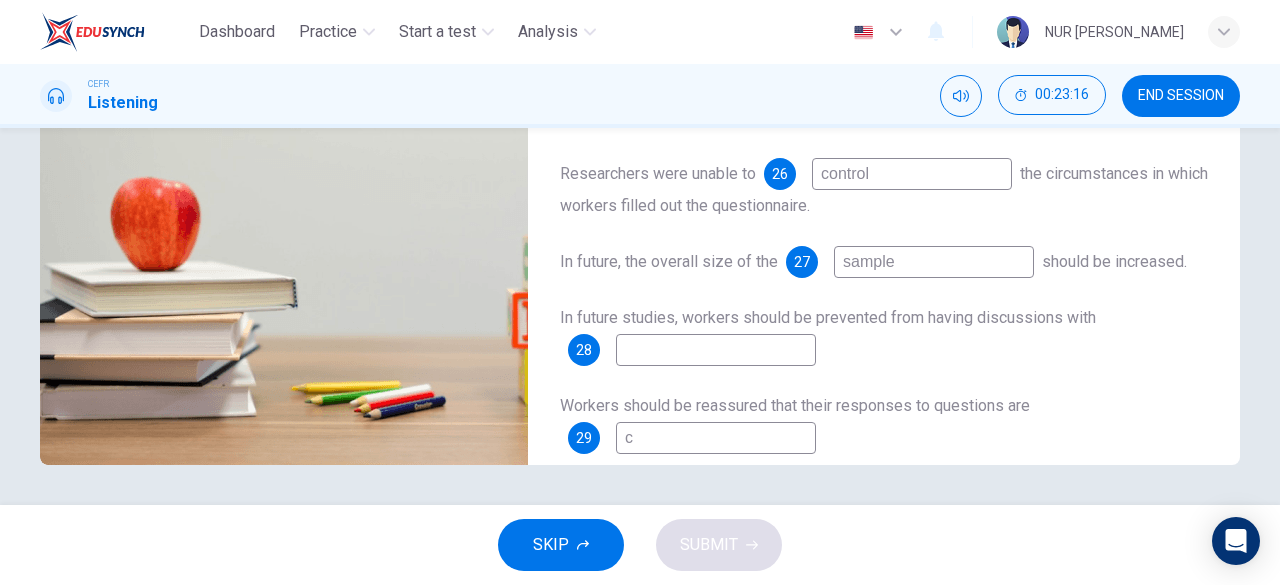 type on "co" 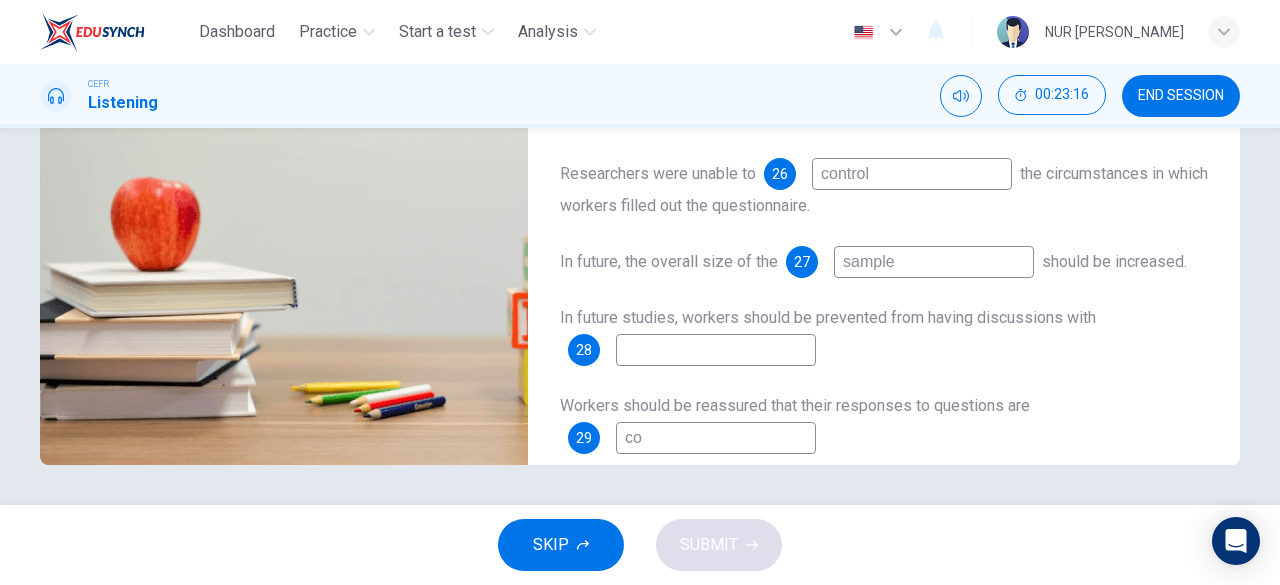 type on "91" 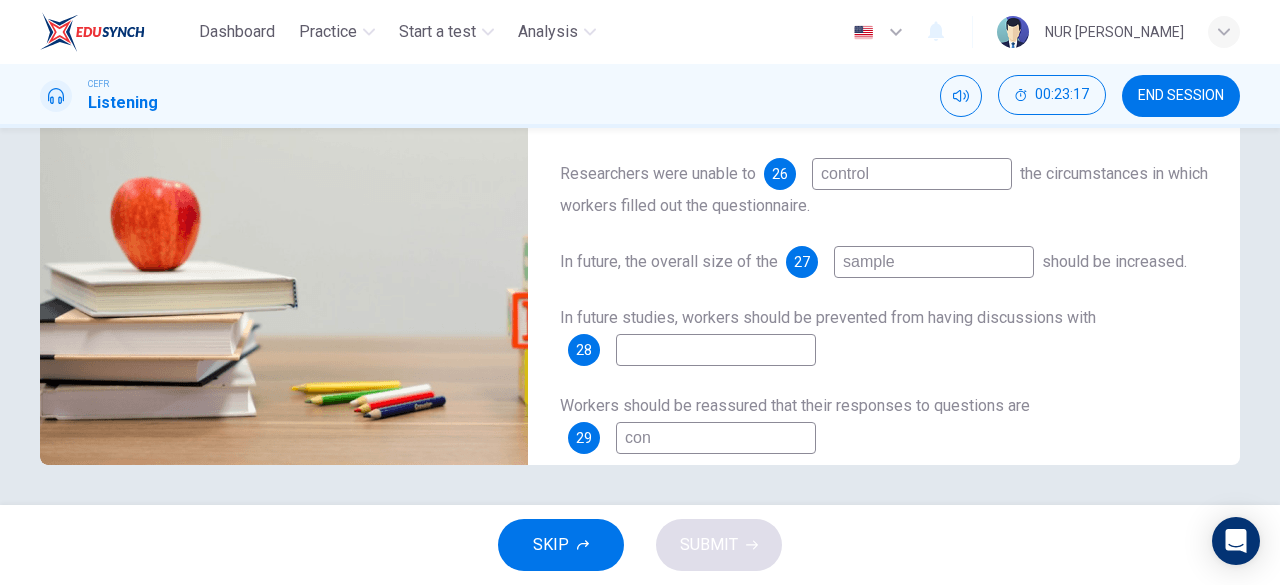 type on "91" 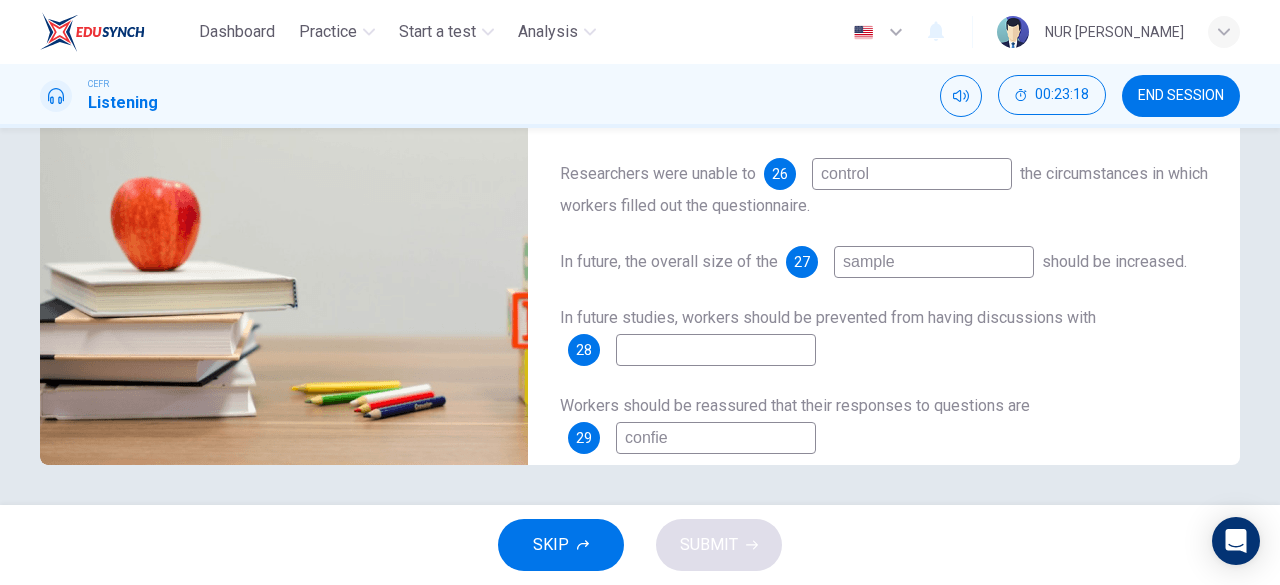 type on "confien" 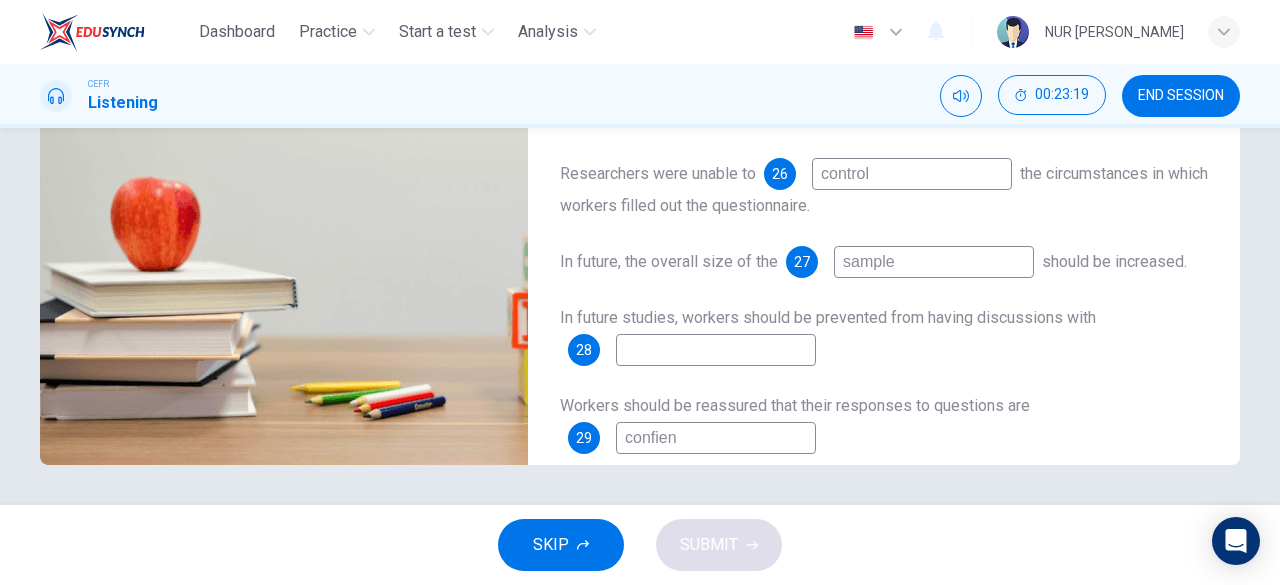 type on "92" 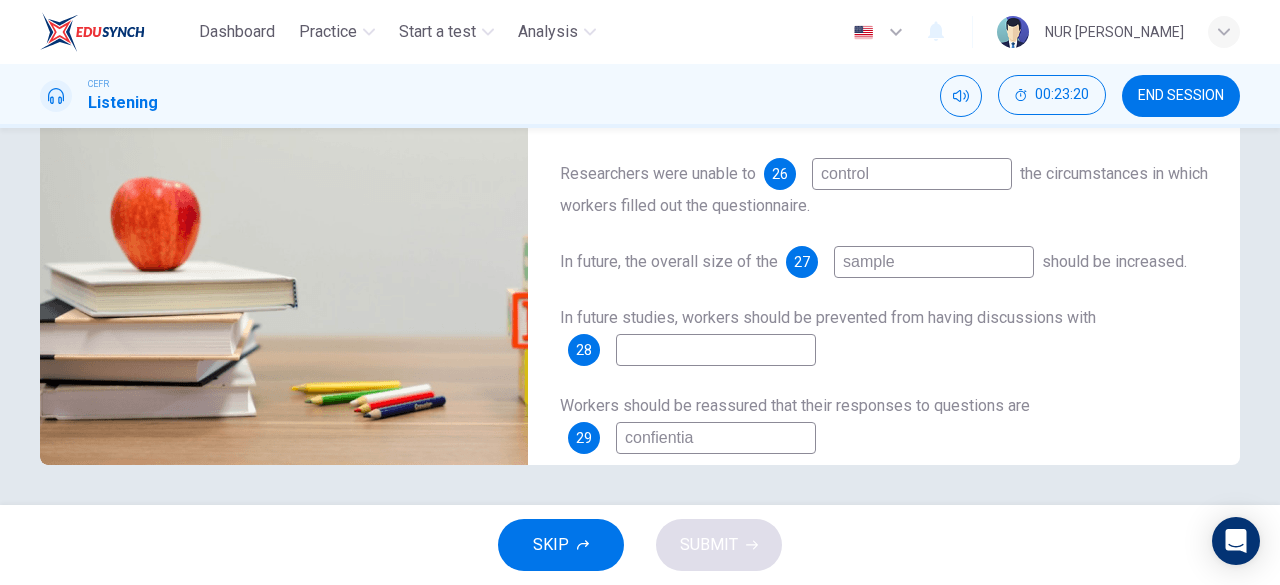 type on "confiential" 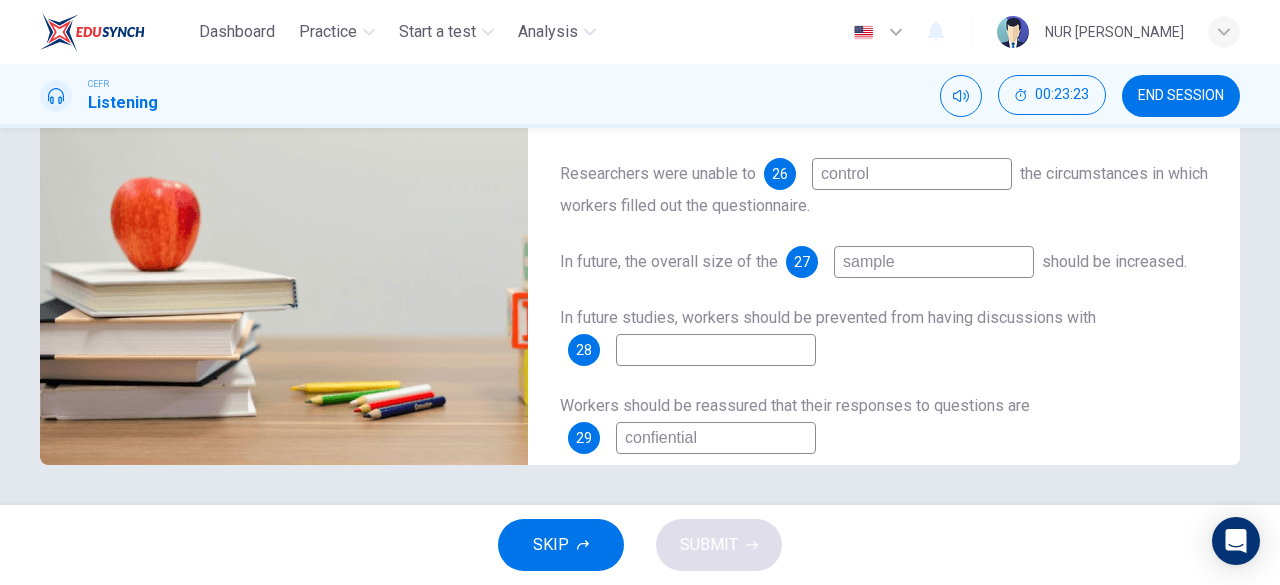 click on "confiential" at bounding box center [716, 438] 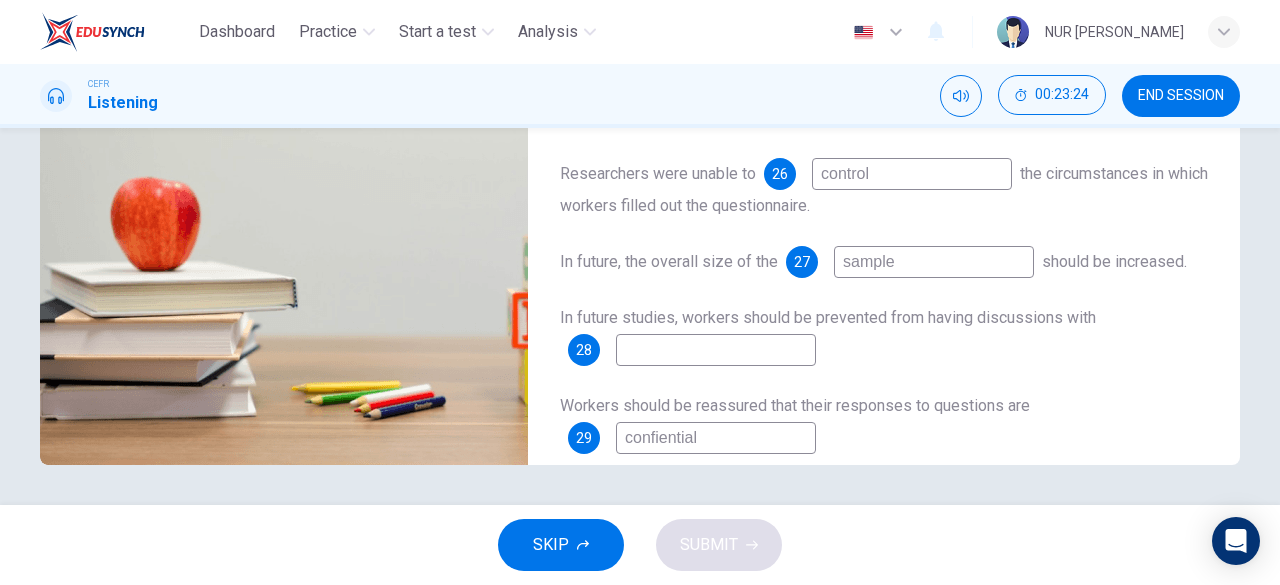 type on "93" 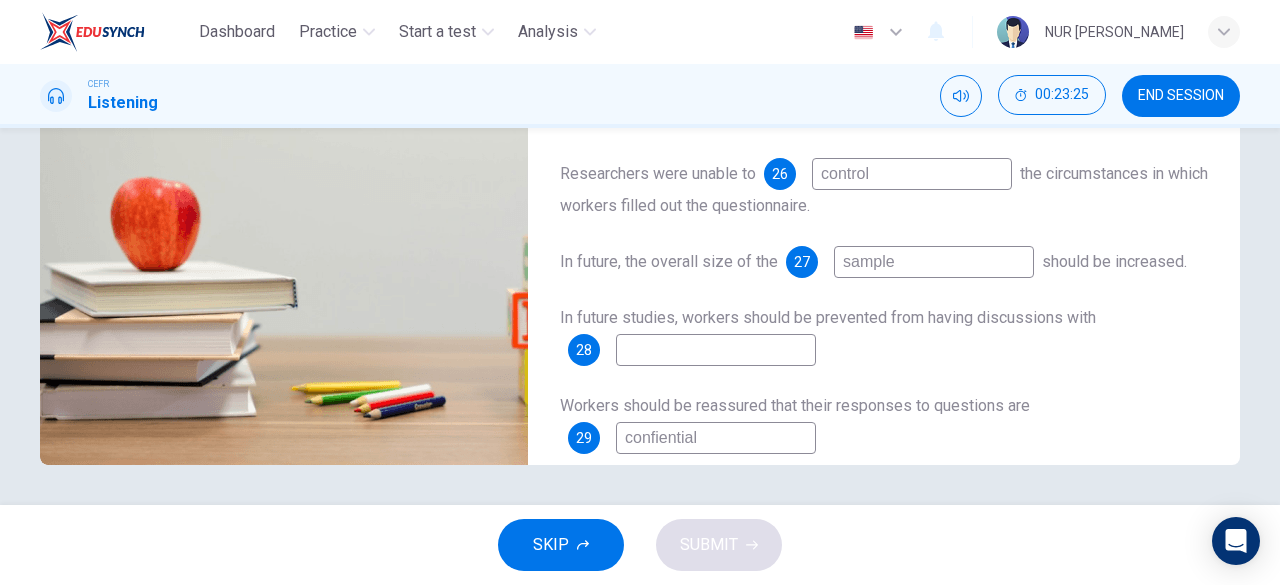 type on "confidential" 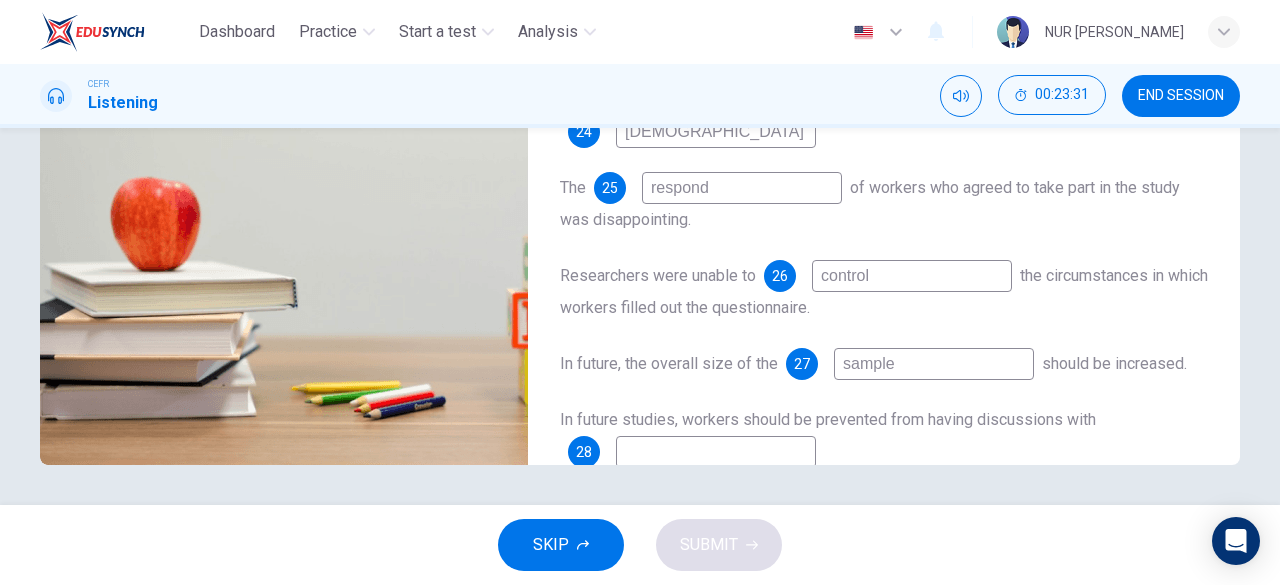 scroll, scrollTop: 38, scrollLeft: 0, axis: vertical 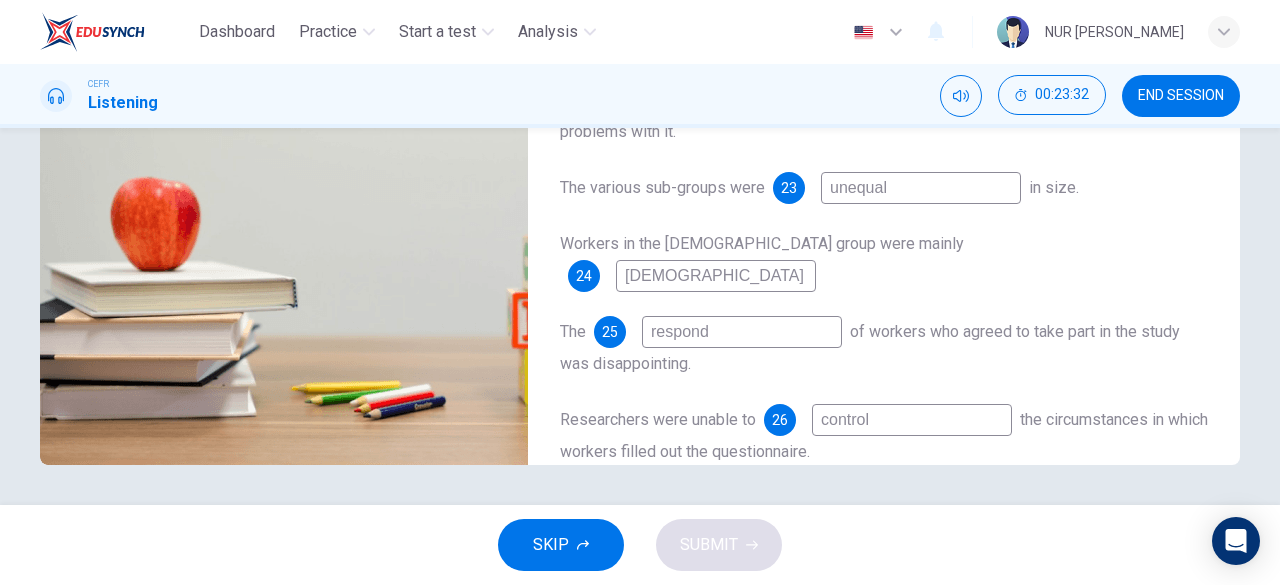 type on "96" 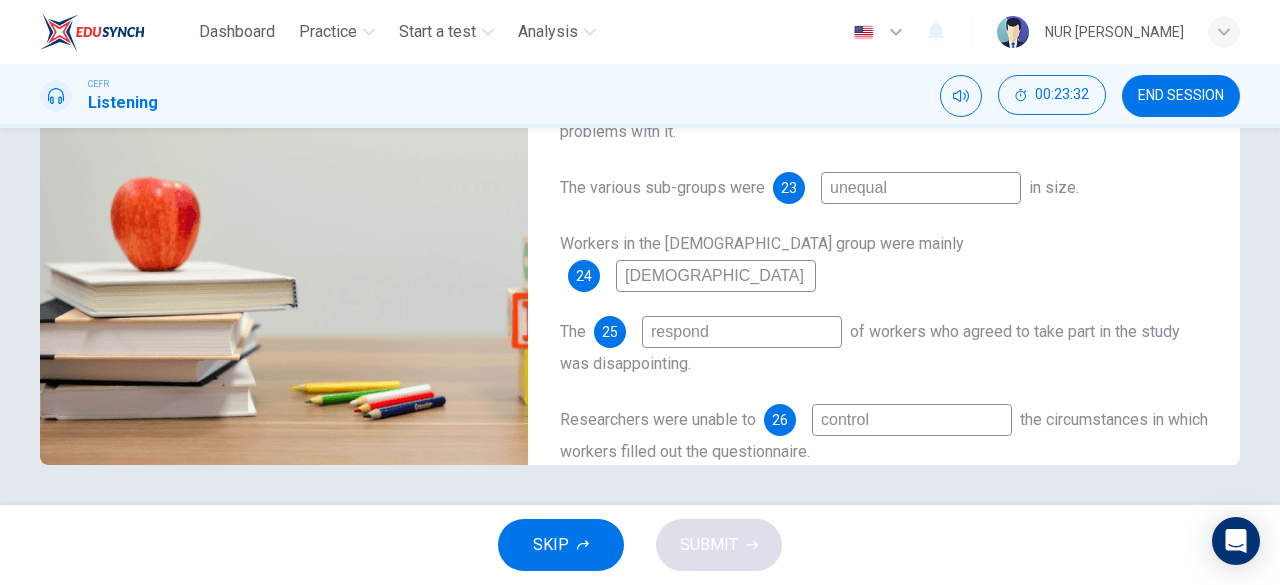 type on "confidential" 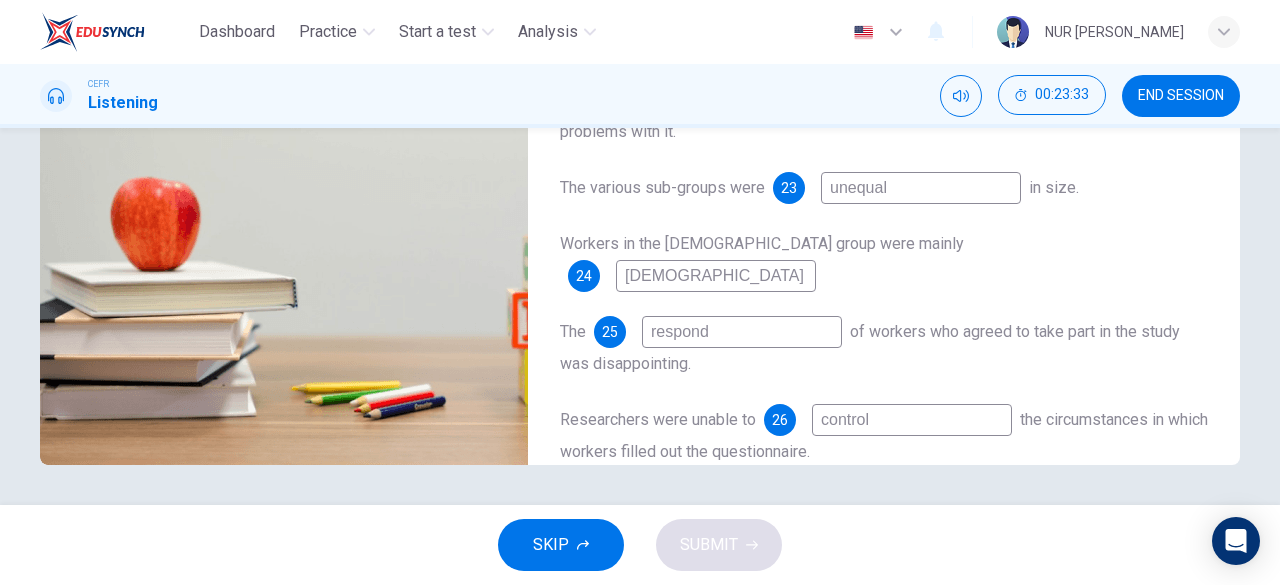 click on "respond" at bounding box center (742, 332) 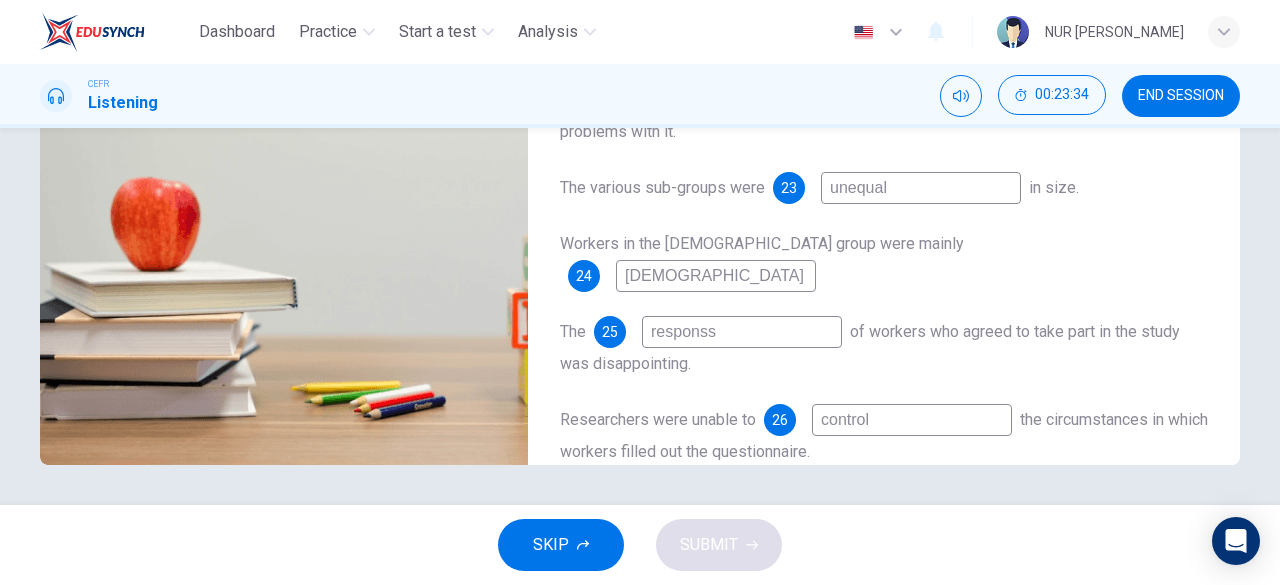 type on "responsse" 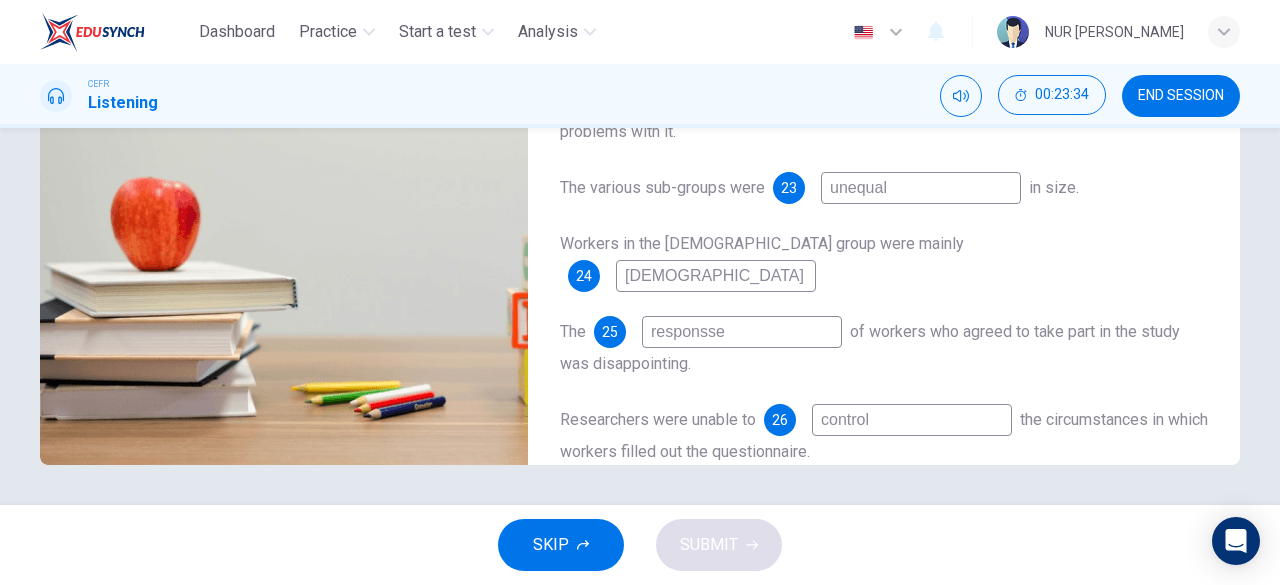 type on "97" 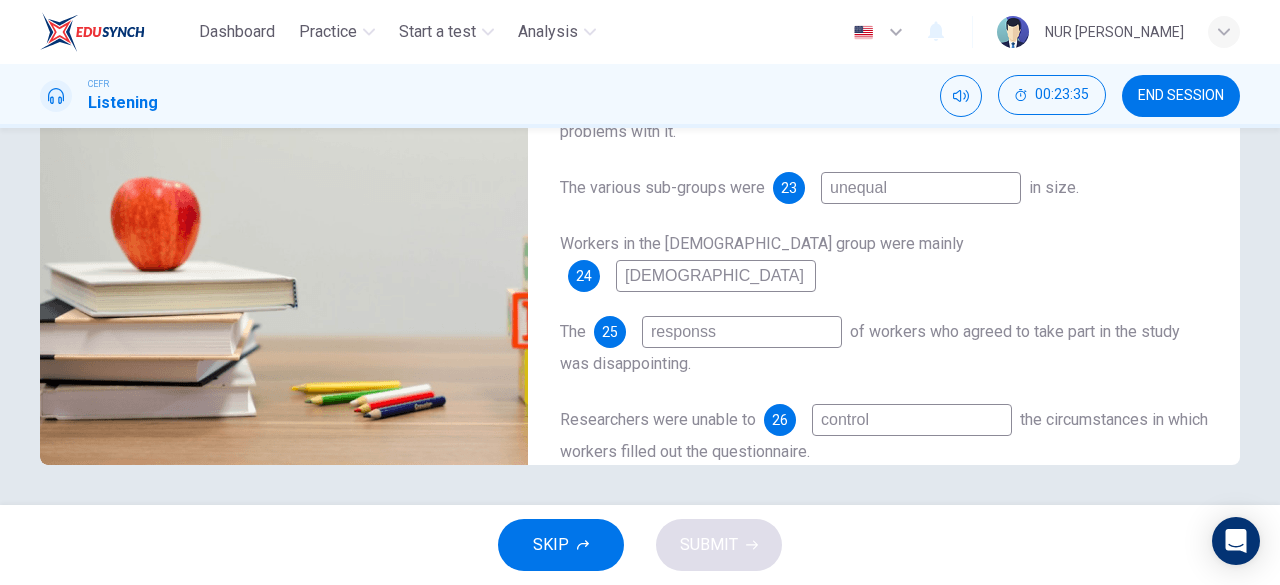 type on "respons" 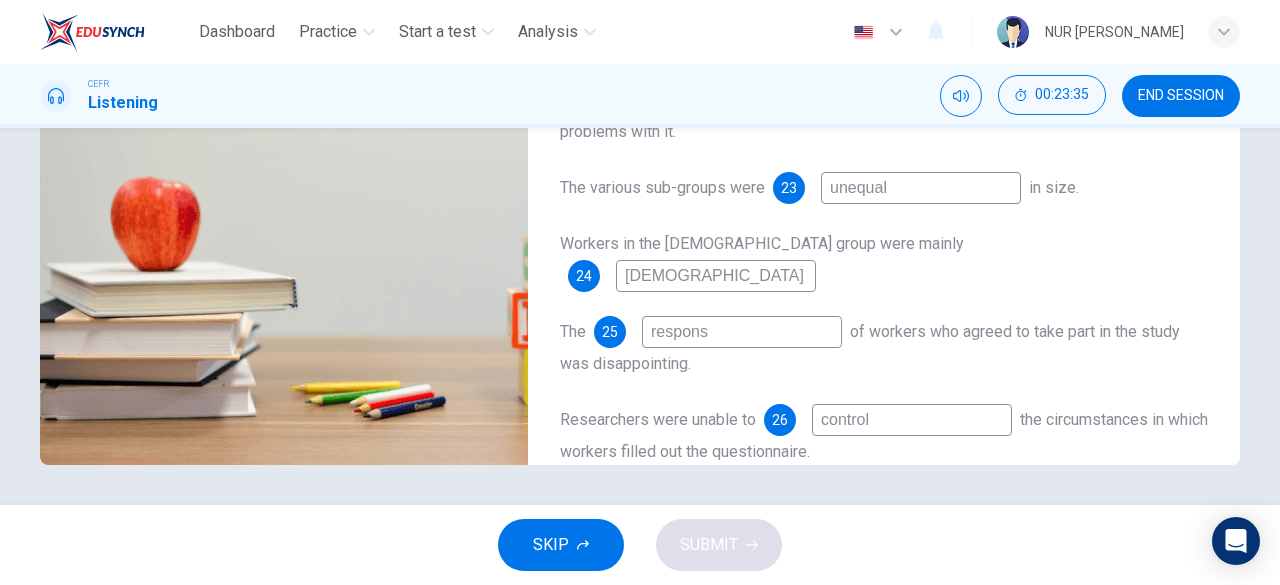 type on "97" 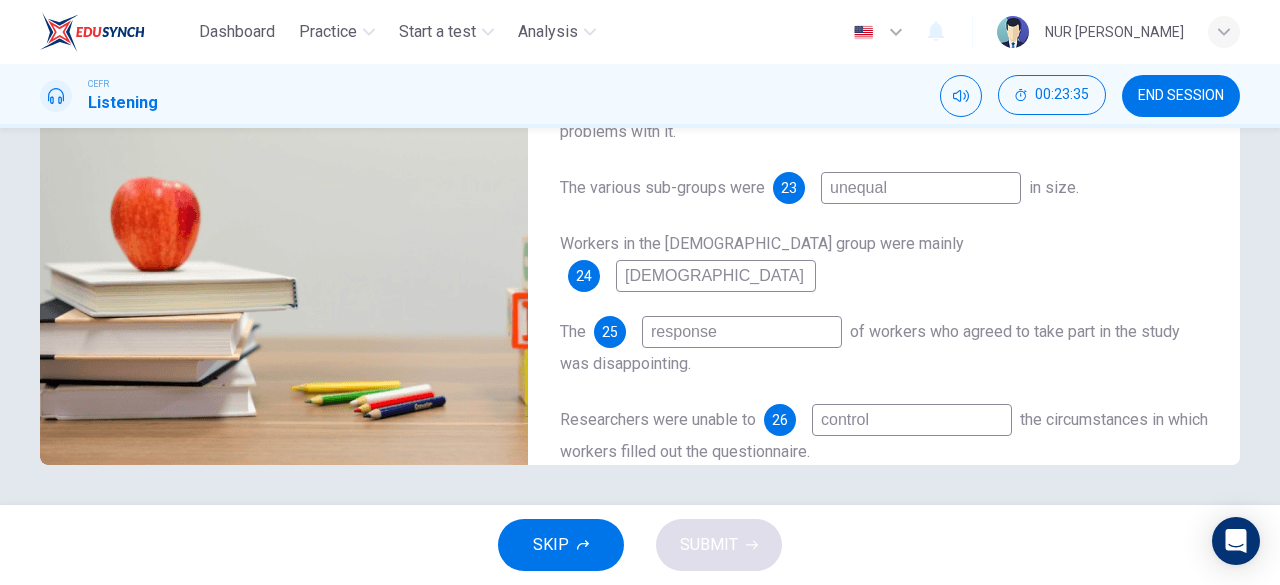 type on "responses" 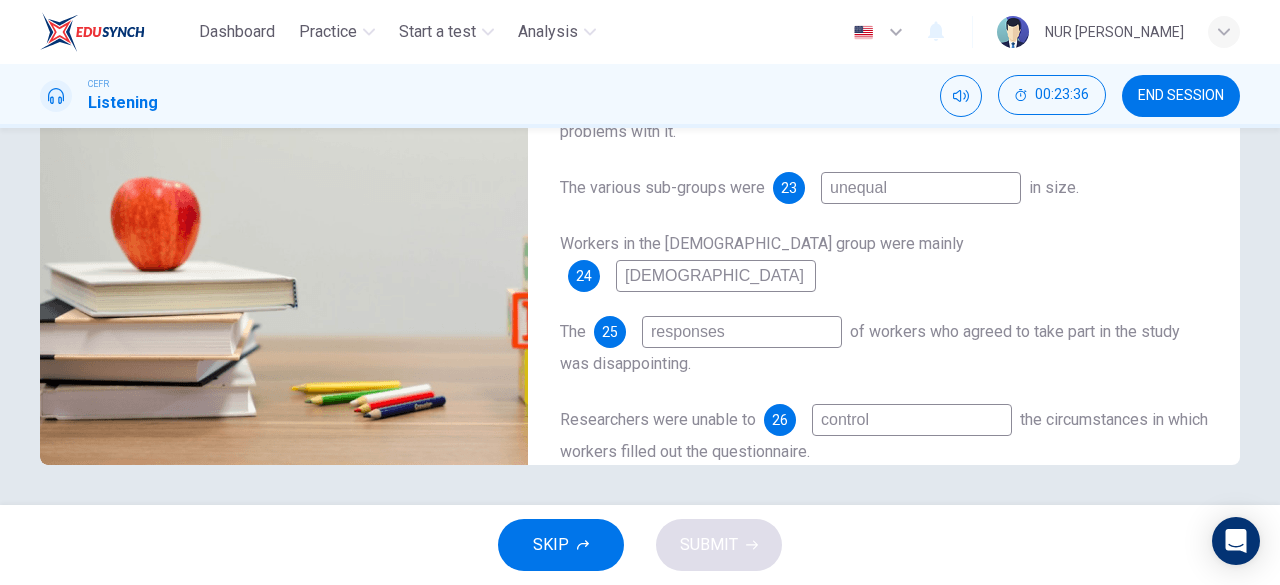 type on "98" 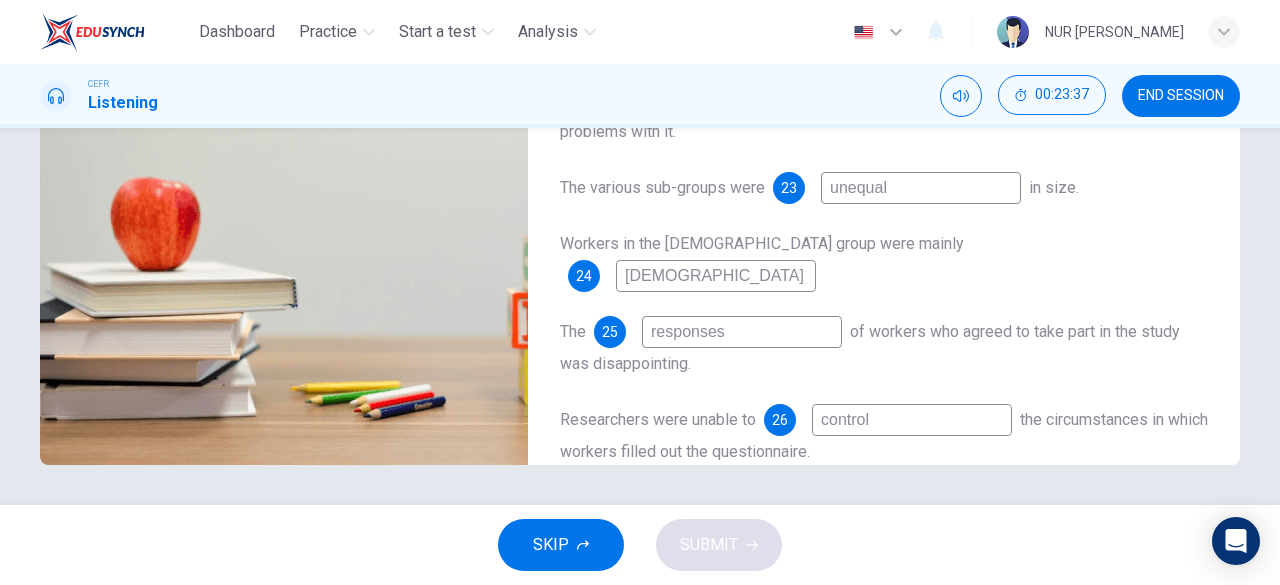 type on "response" 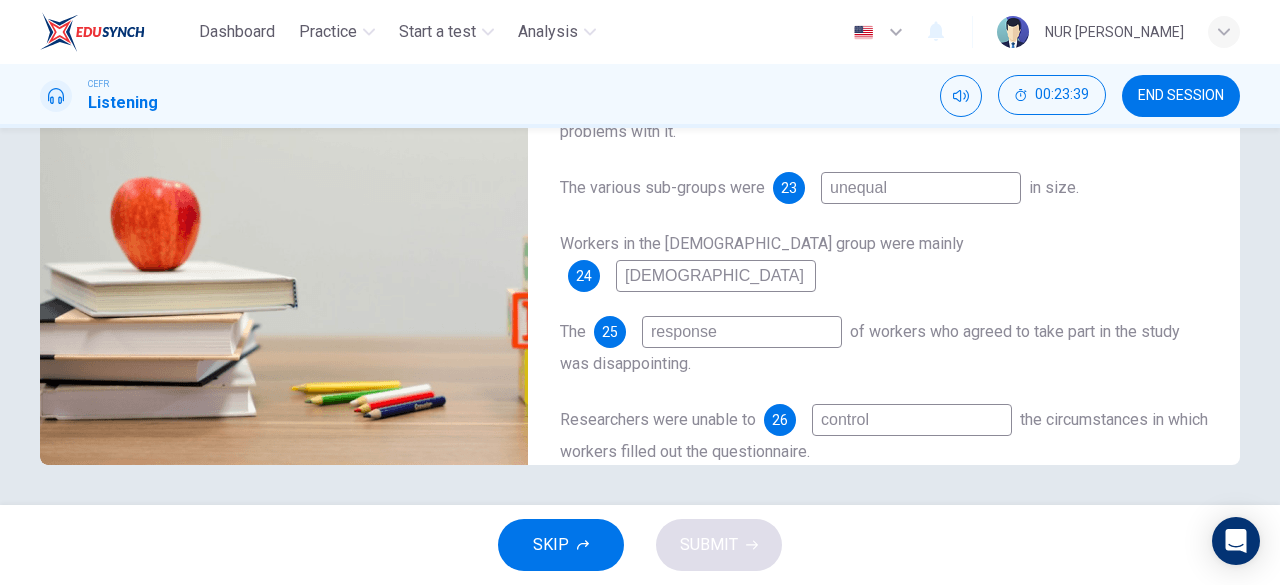 type on "99" 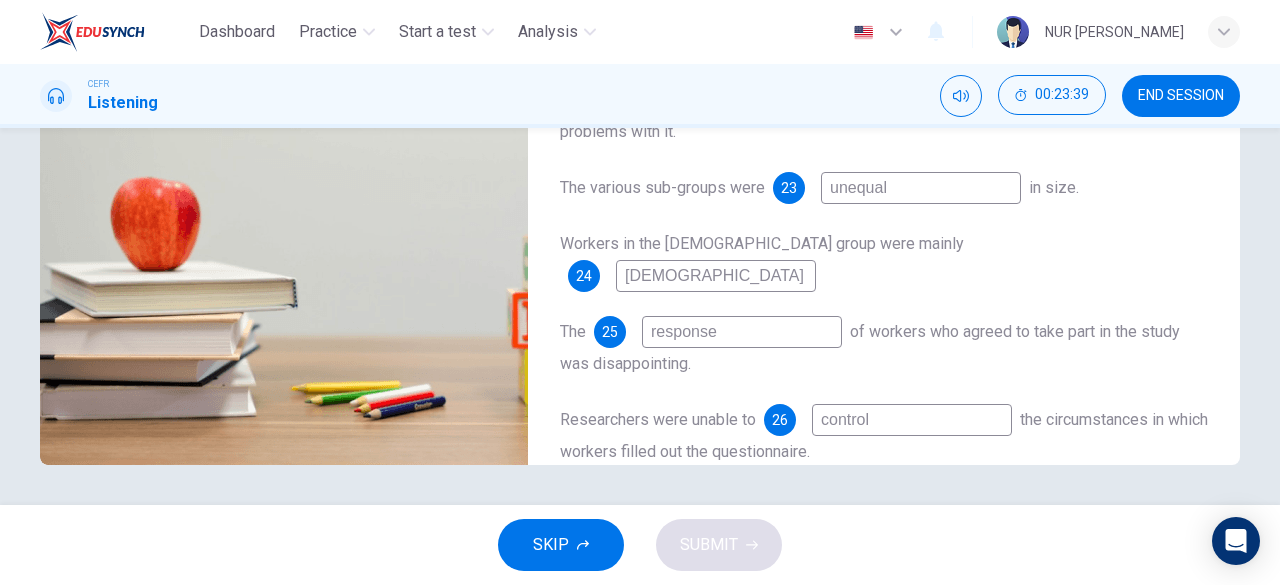 type on "responses" 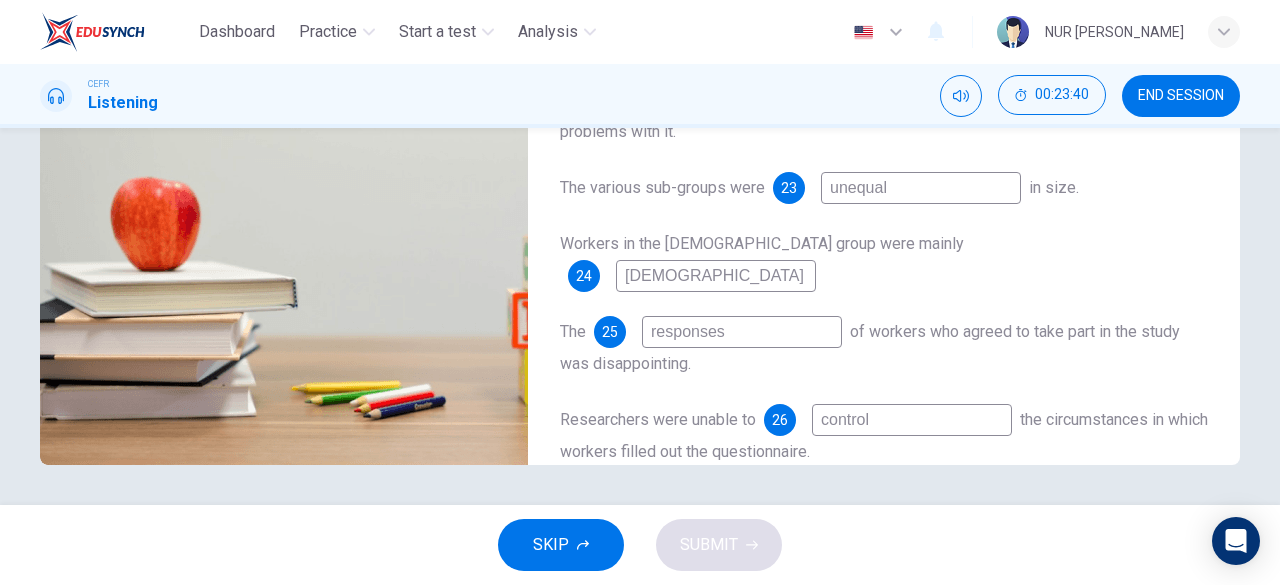 scroll, scrollTop: 284, scrollLeft: 0, axis: vertical 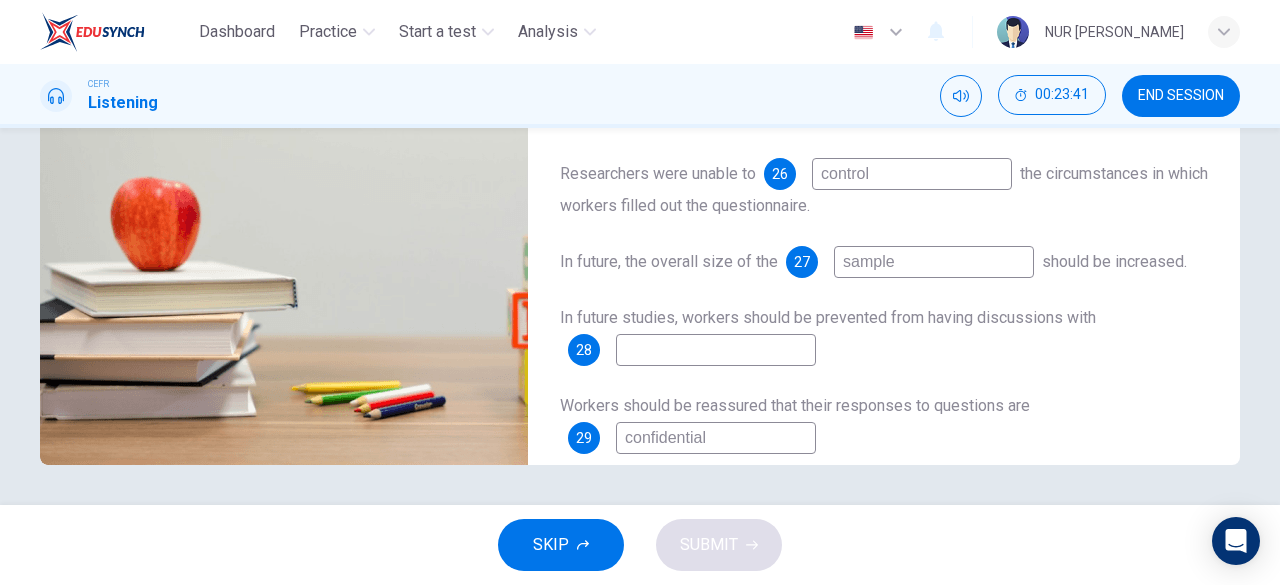 type on "99" 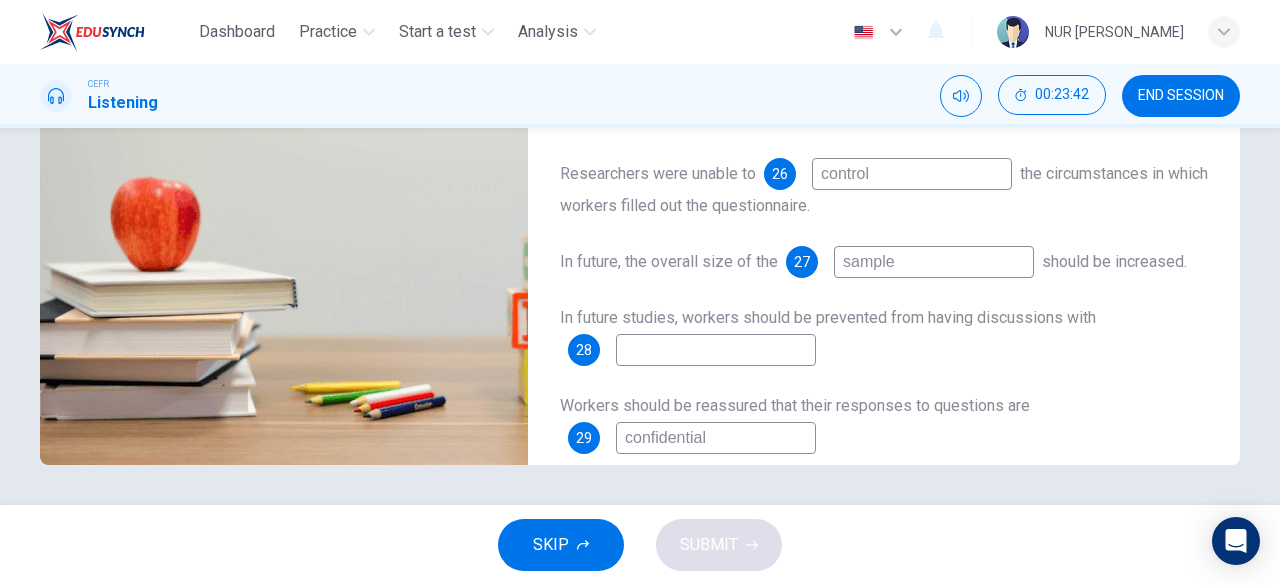 type on "100" 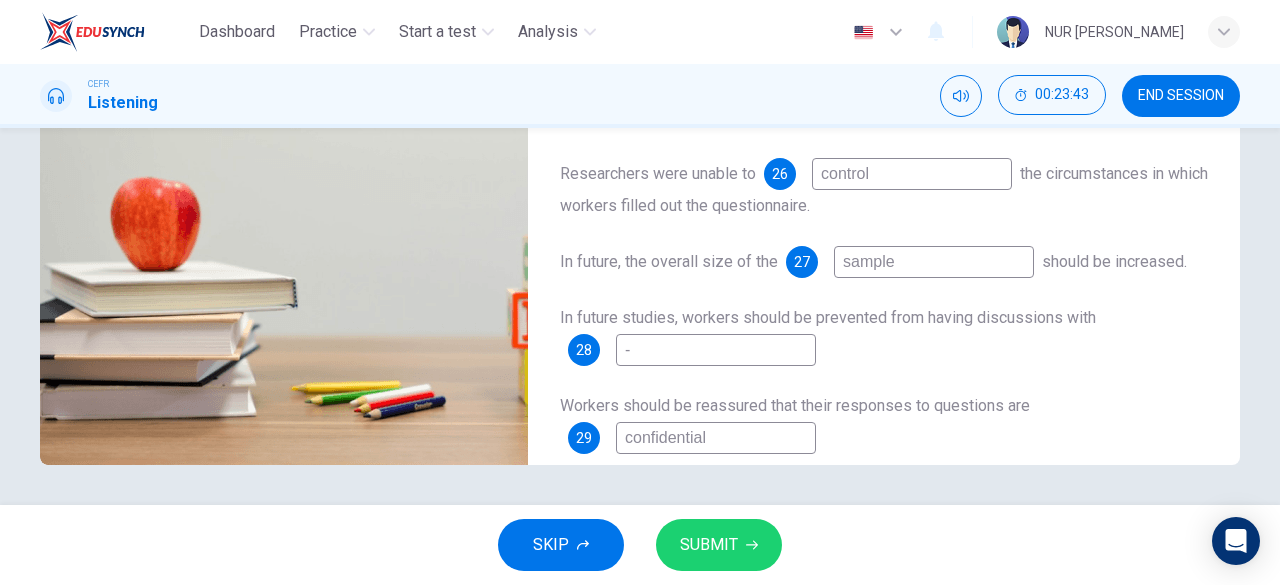 type on "0" 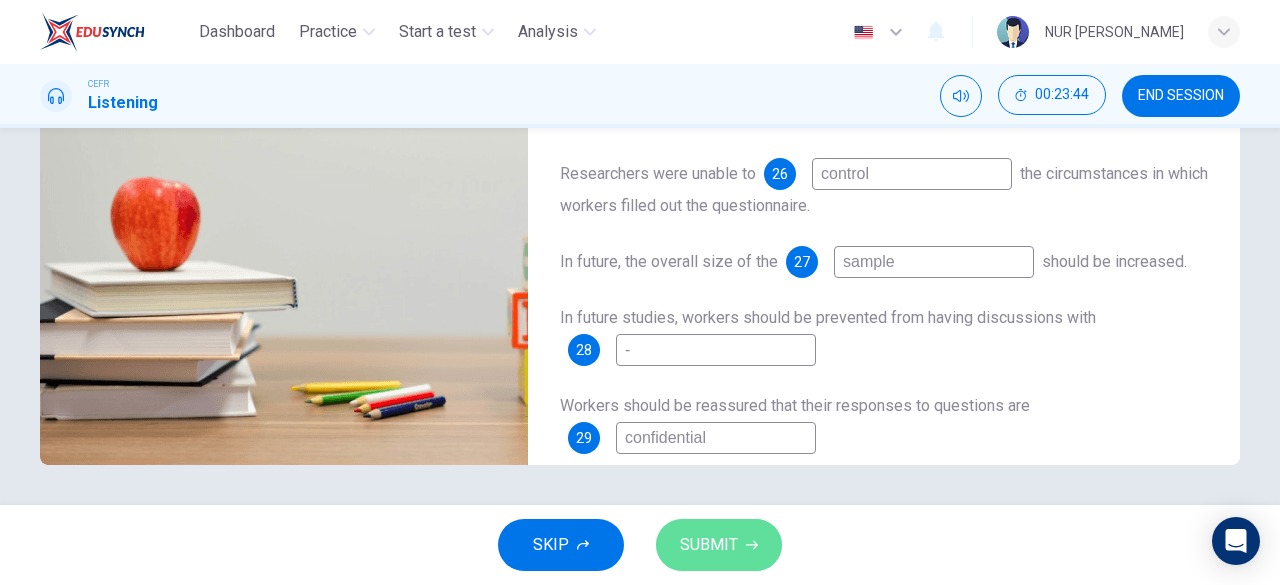 click on "SUBMIT" at bounding box center (709, 545) 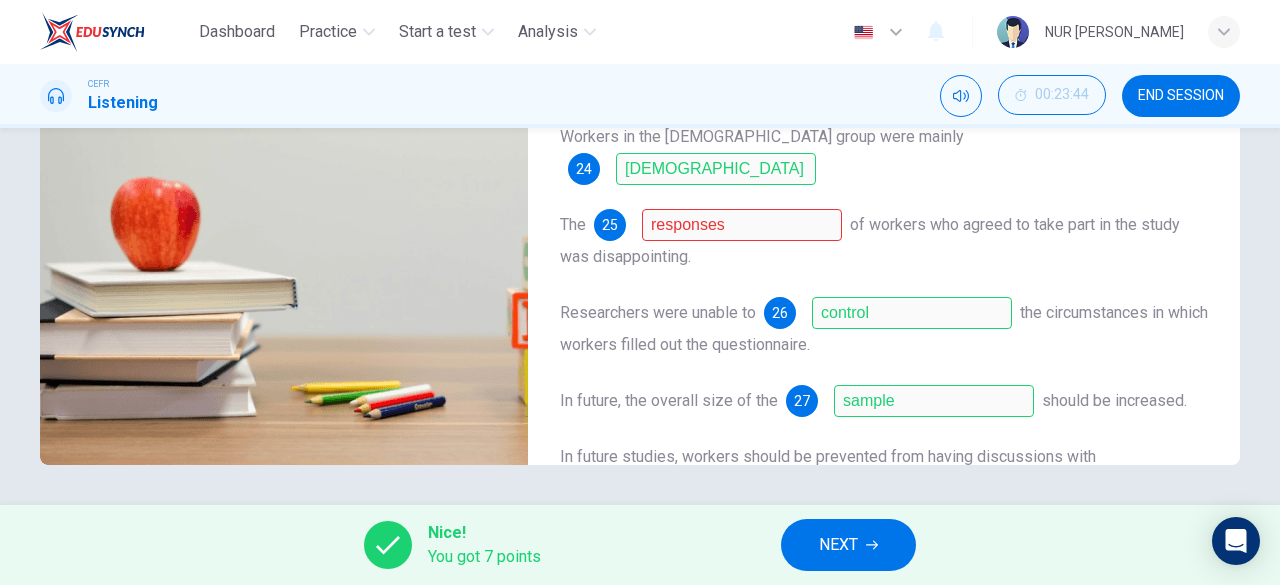scroll, scrollTop: 0, scrollLeft: 0, axis: both 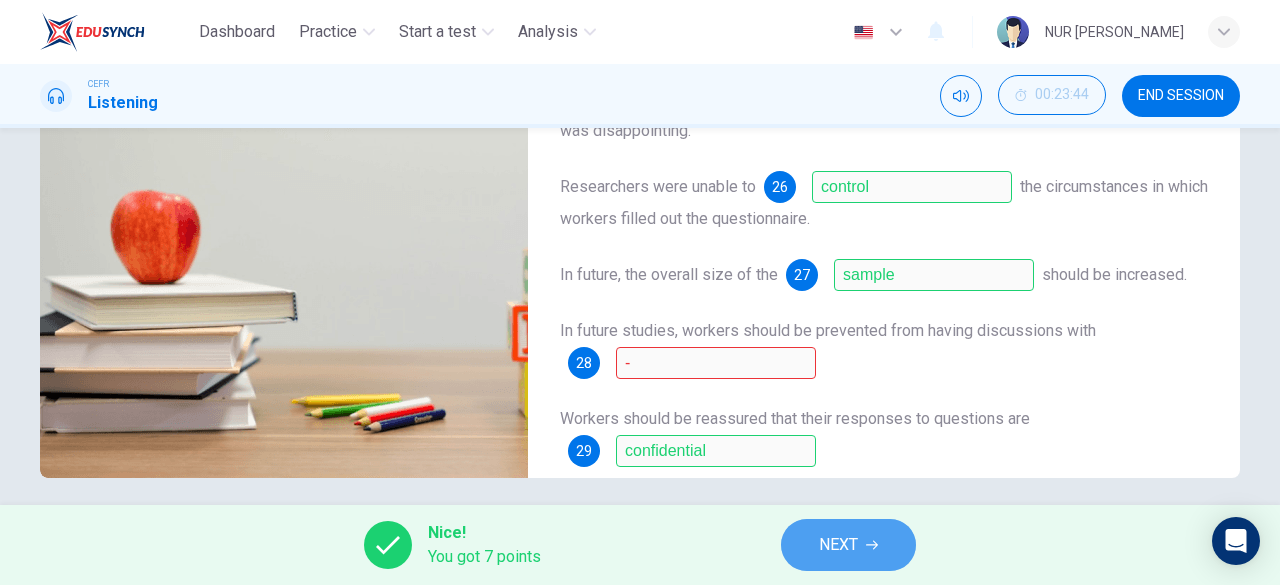 click 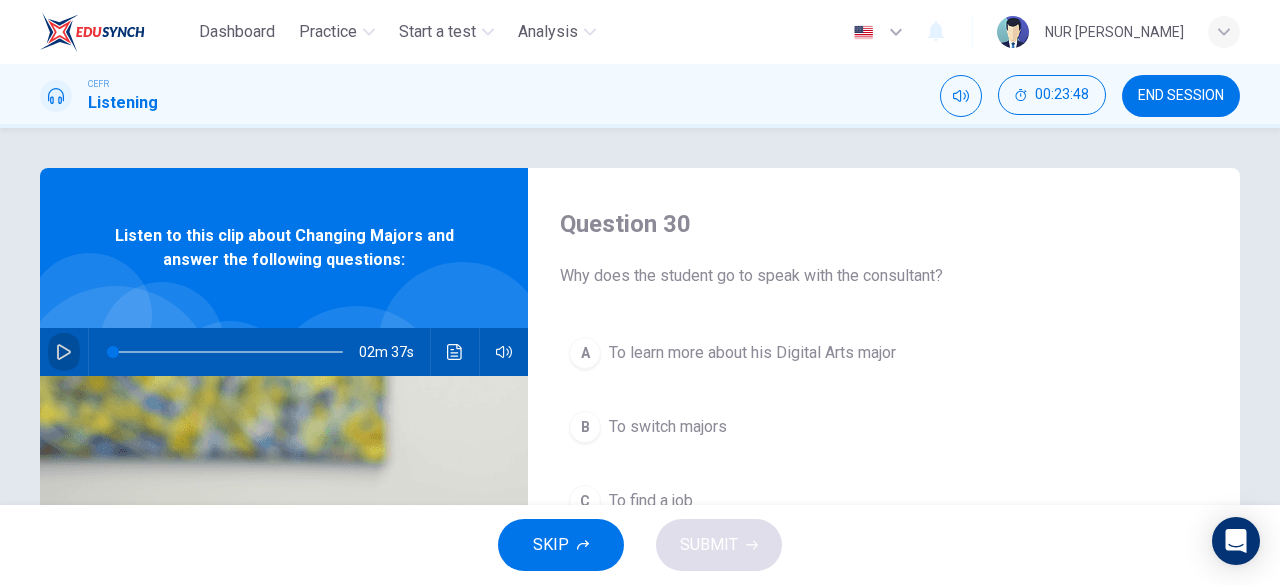 click 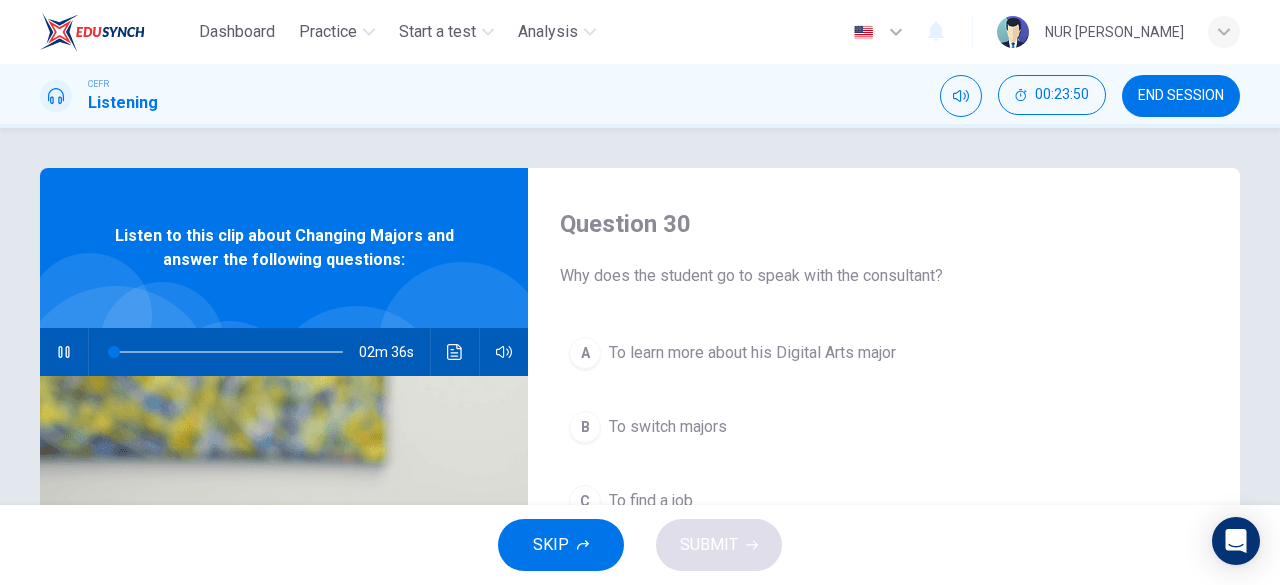 type on "1" 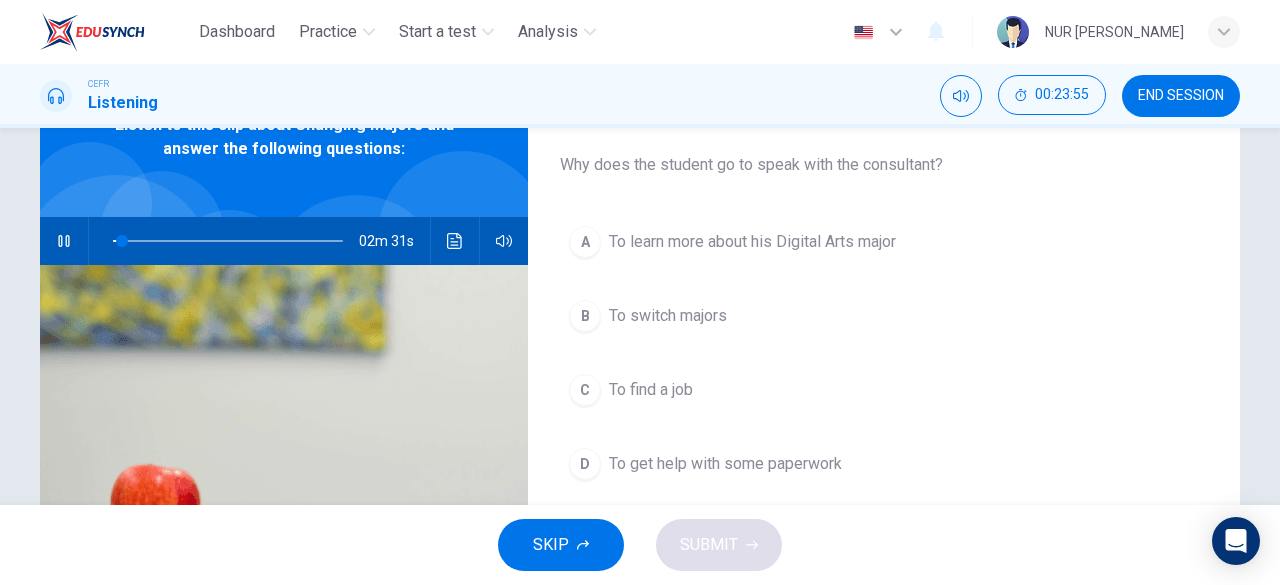 scroll, scrollTop: 112, scrollLeft: 0, axis: vertical 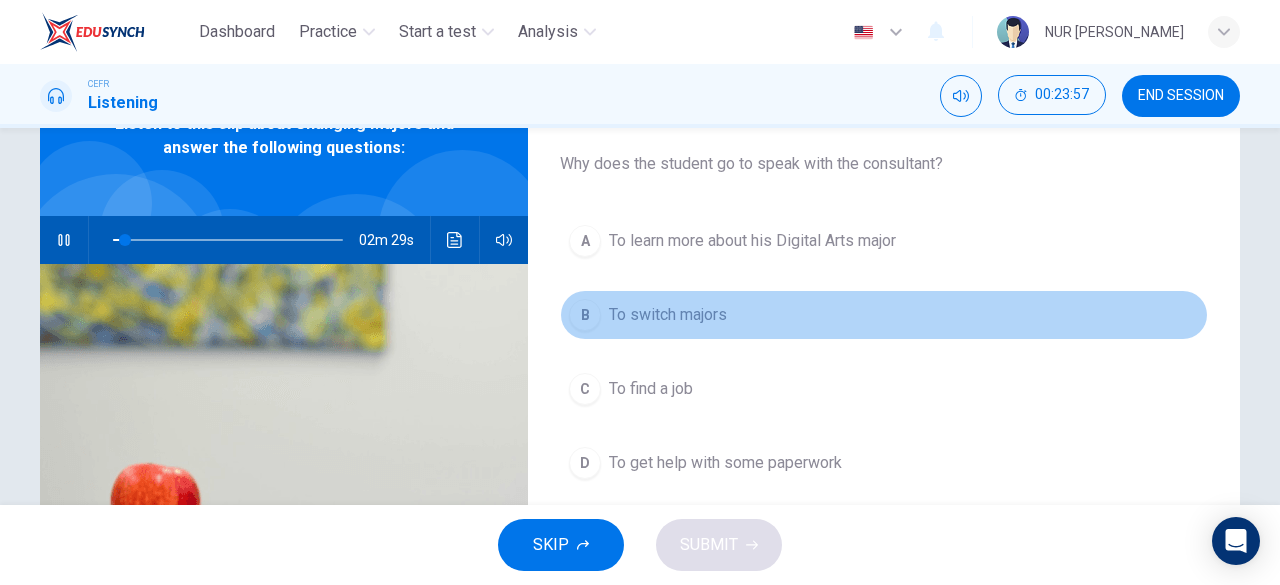 click on "To switch majors" at bounding box center [668, 315] 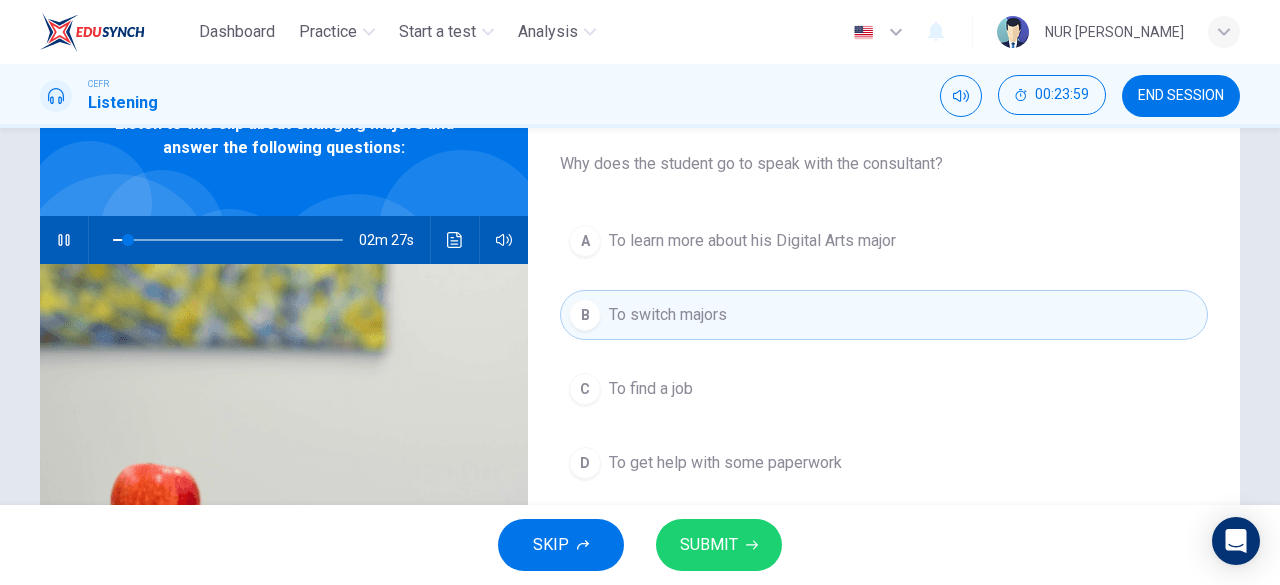 click on "SUBMIT" at bounding box center [719, 545] 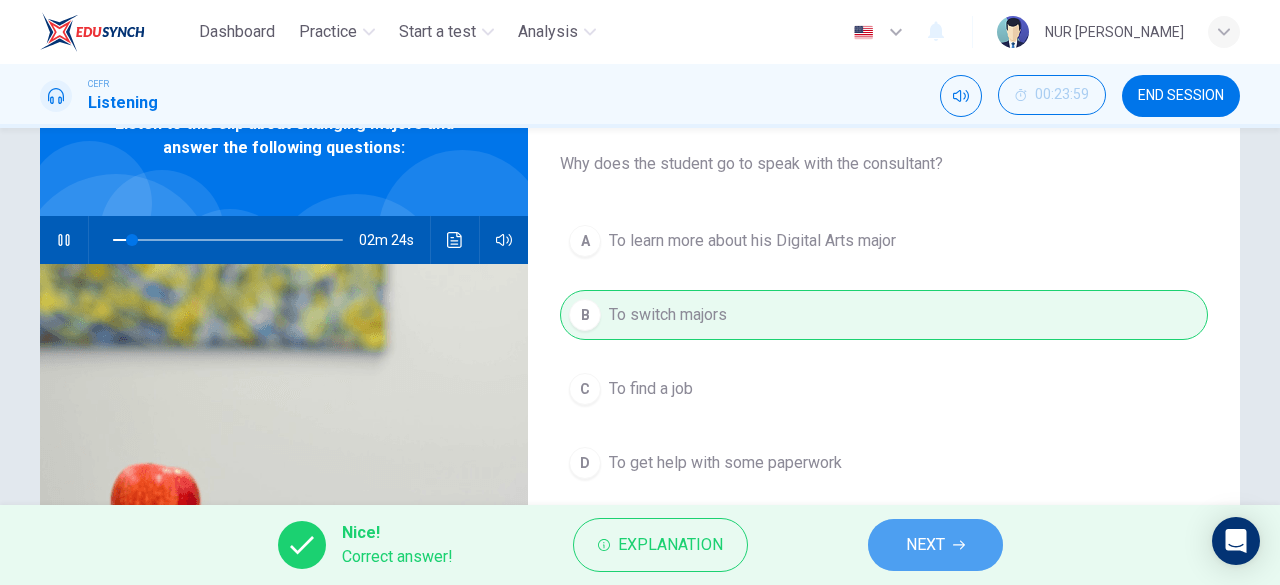 click on "NEXT" at bounding box center (935, 545) 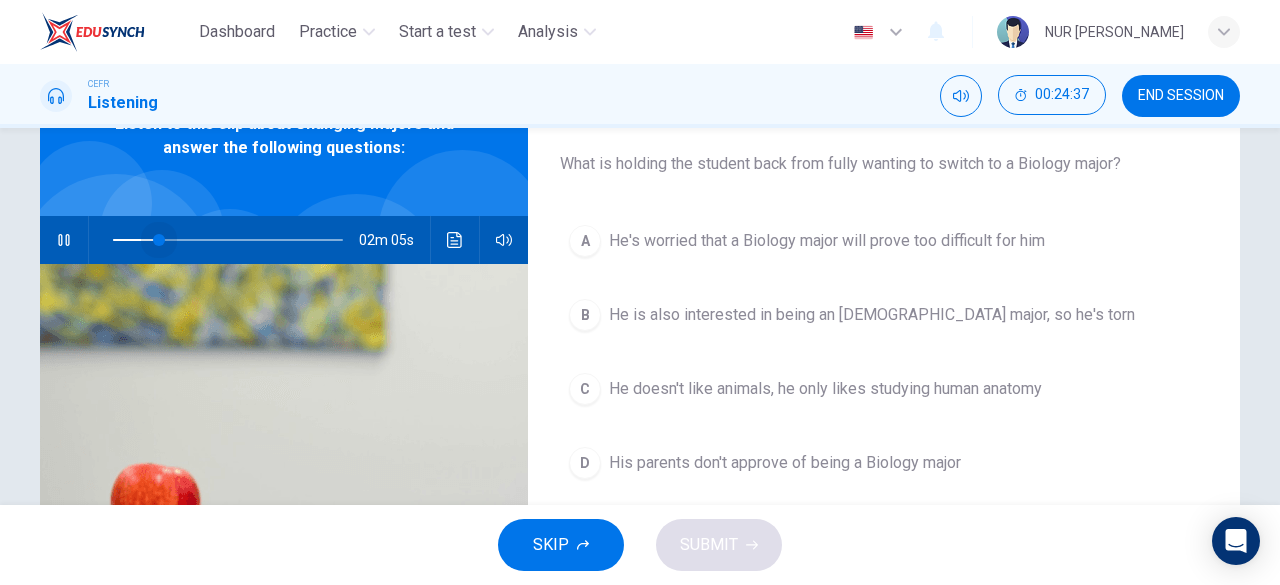 click at bounding box center (228, 240) 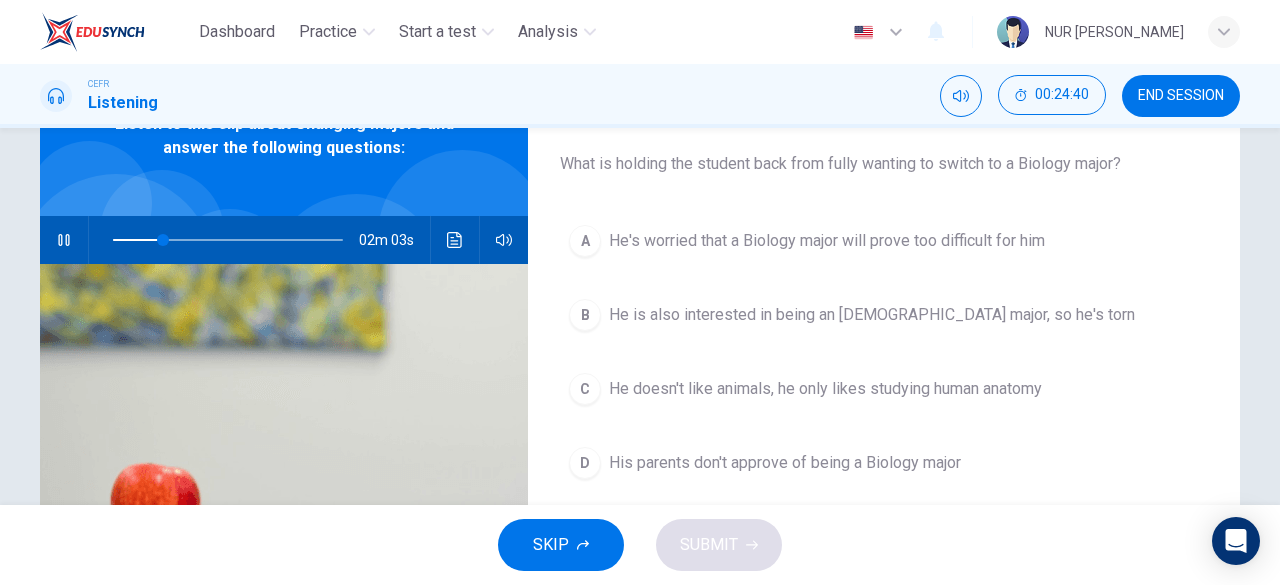 click at bounding box center (228, 240) 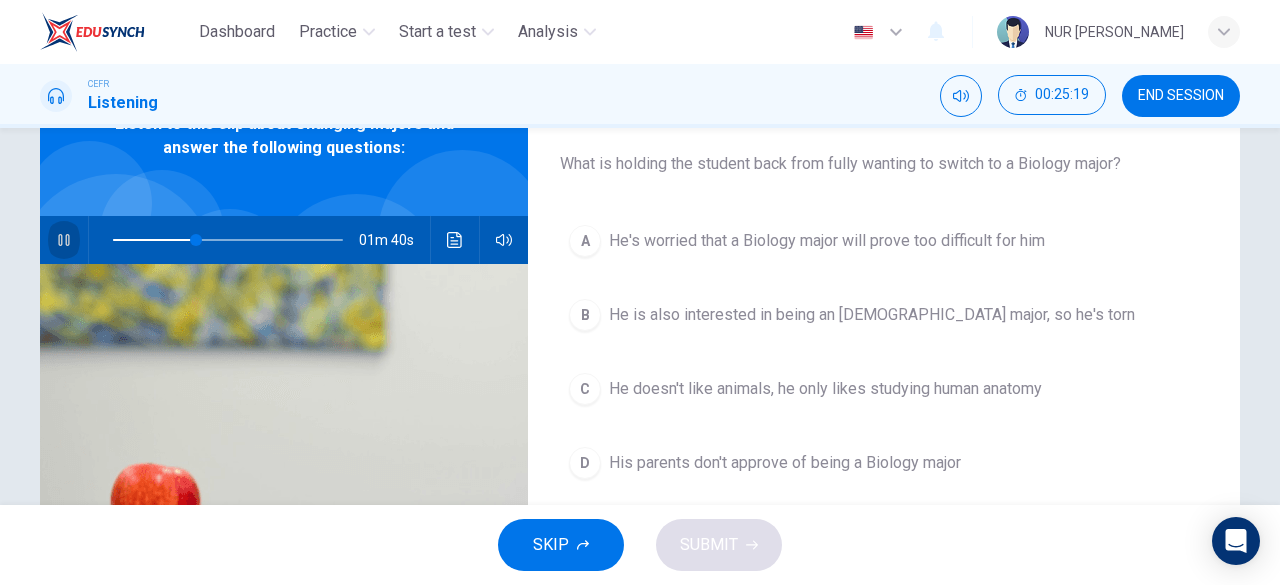 click 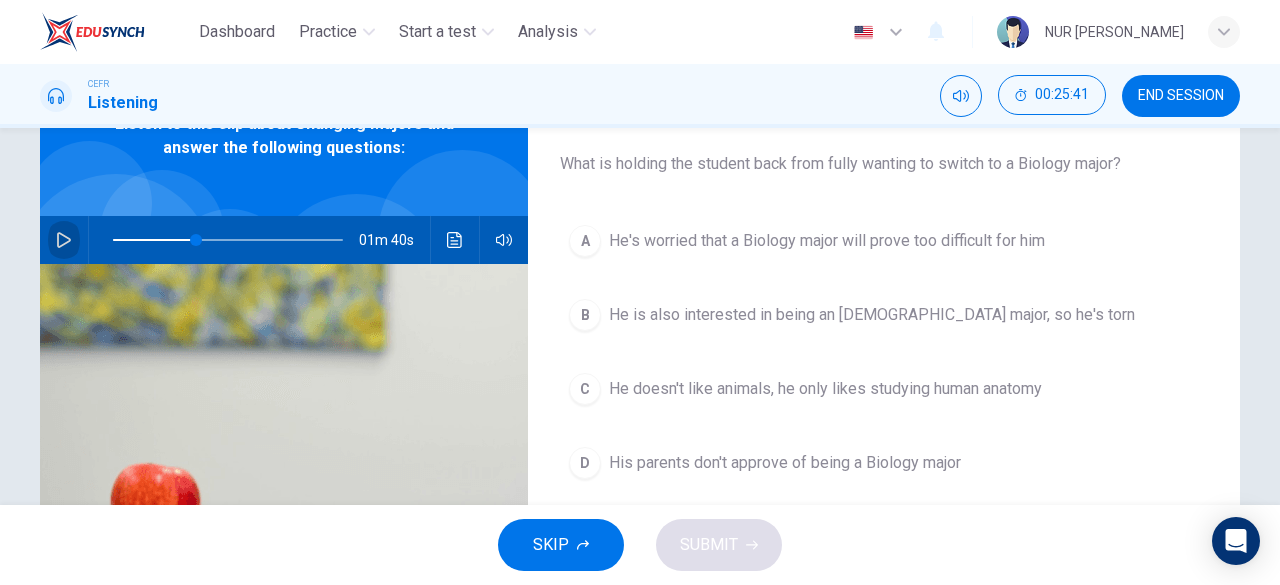 click 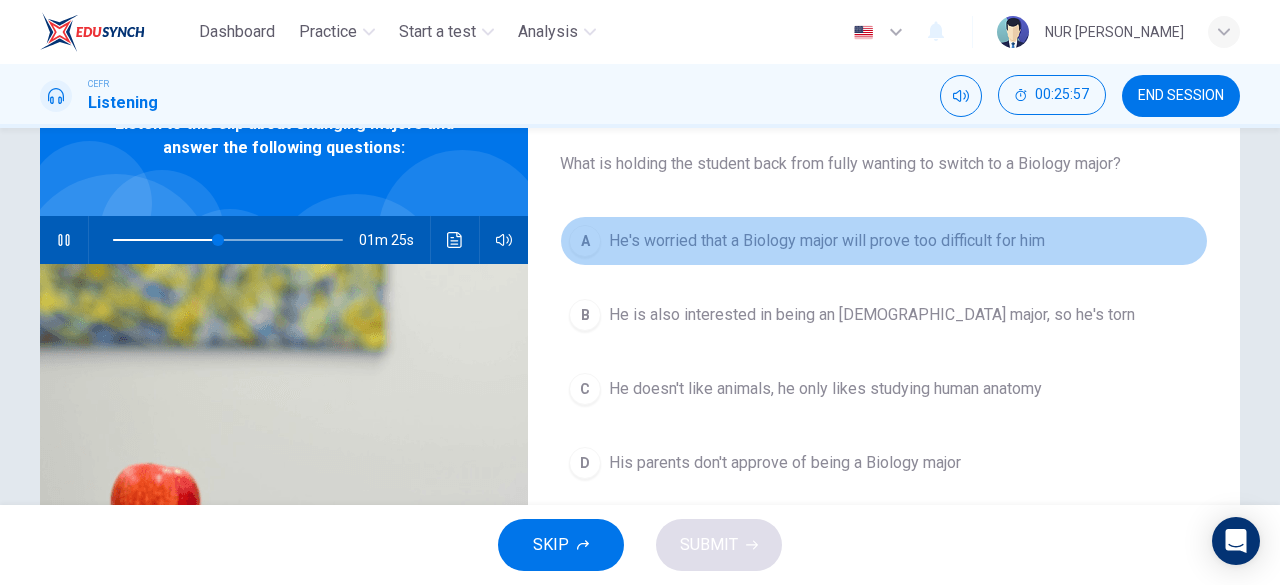 click on "He's worried that a Biology major will prove too difficult for him" at bounding box center (827, 241) 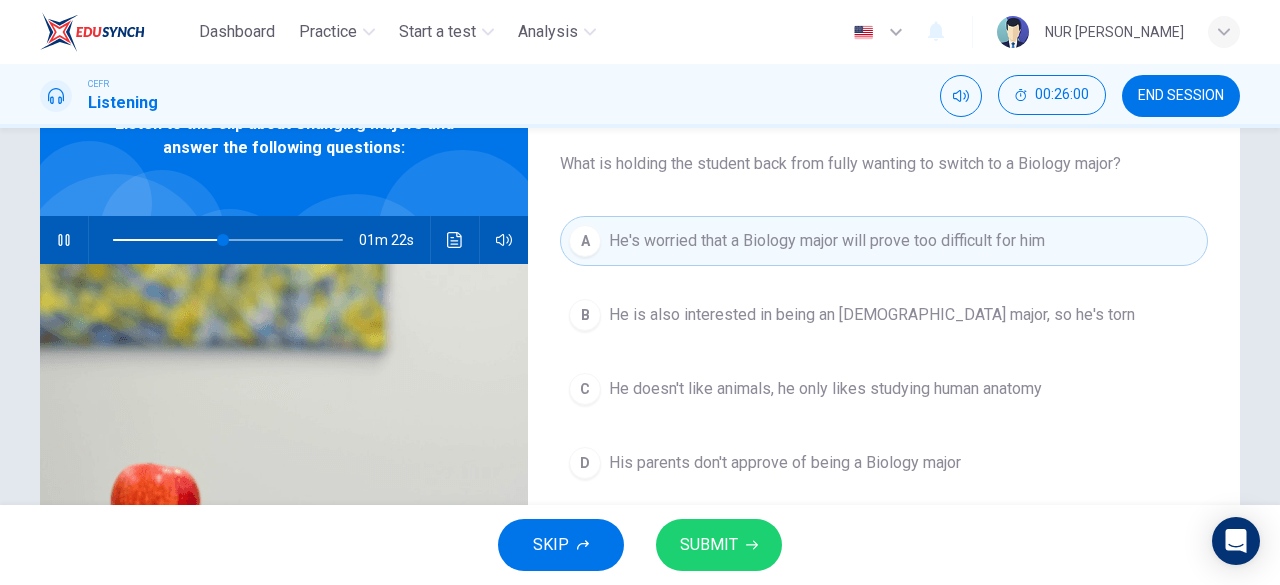 click on "SUBMIT" at bounding box center [709, 545] 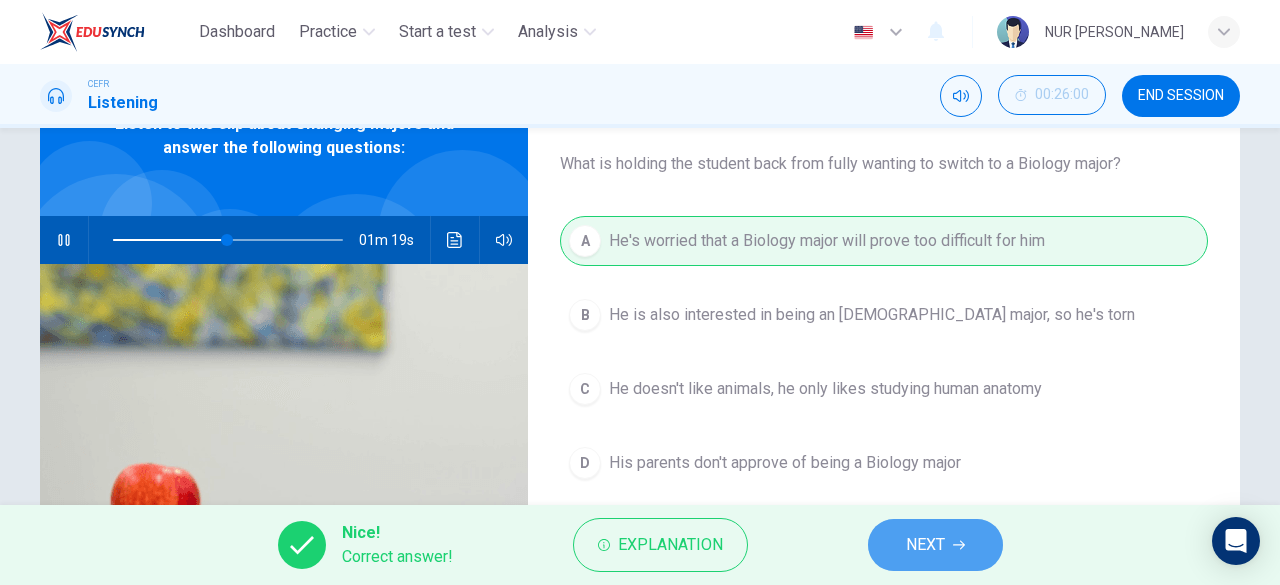 click on "NEXT" at bounding box center [925, 545] 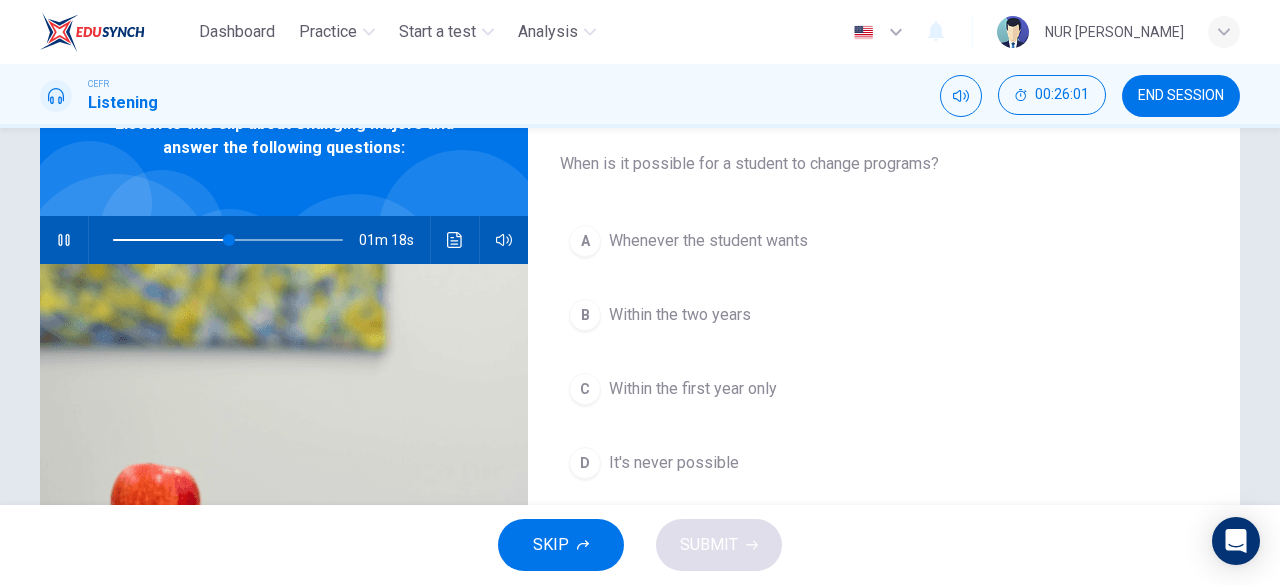 scroll, scrollTop: 120, scrollLeft: 0, axis: vertical 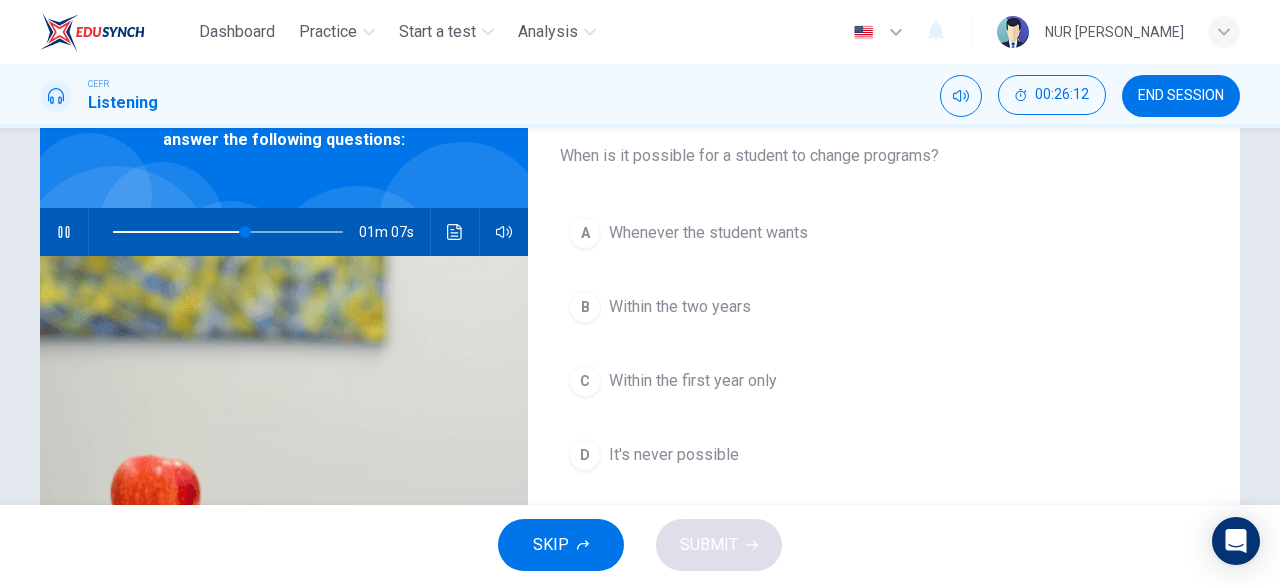click on "Within the first year only" at bounding box center (693, 381) 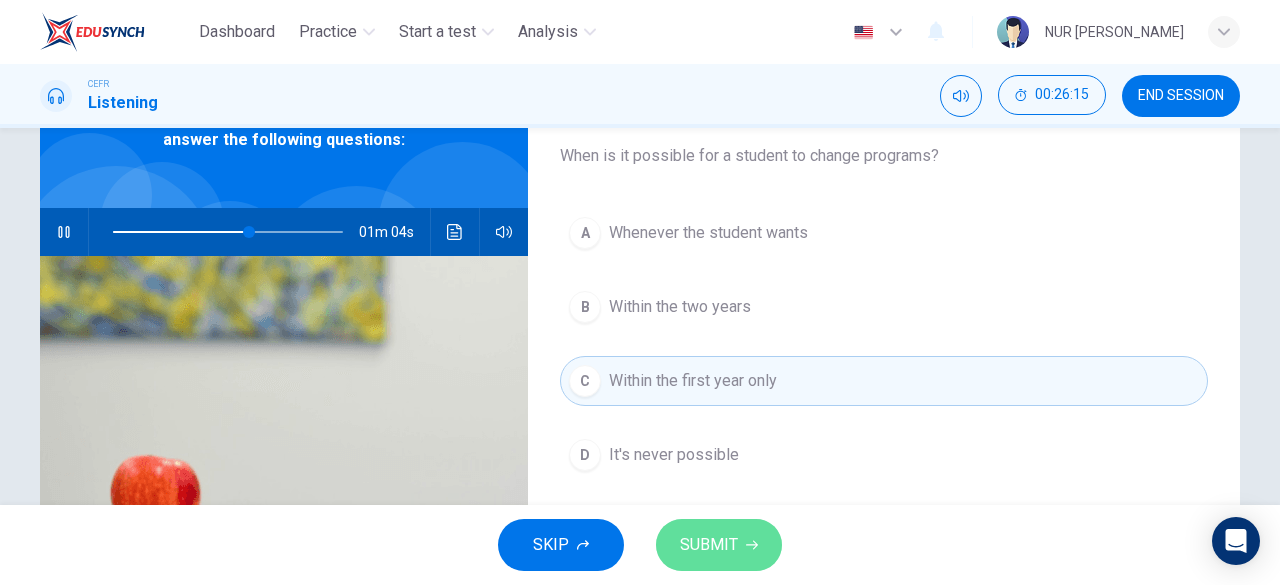 click on "SUBMIT" at bounding box center (719, 545) 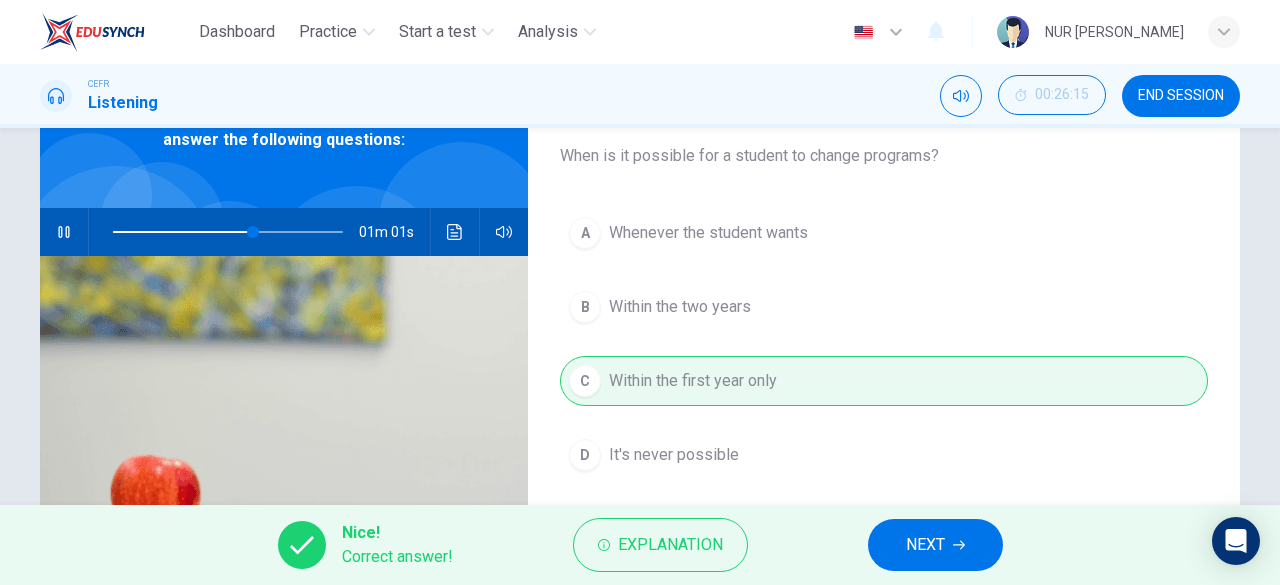 click on "NEXT" at bounding box center [935, 545] 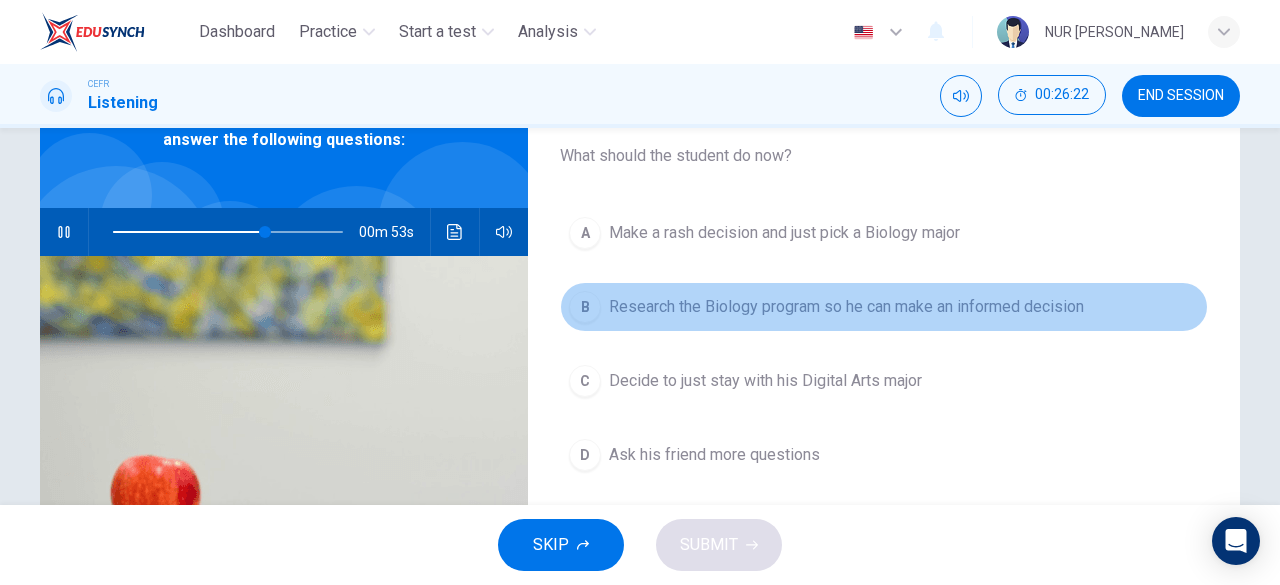 click on "Research the Biology program so he can make an informed decision" at bounding box center (846, 307) 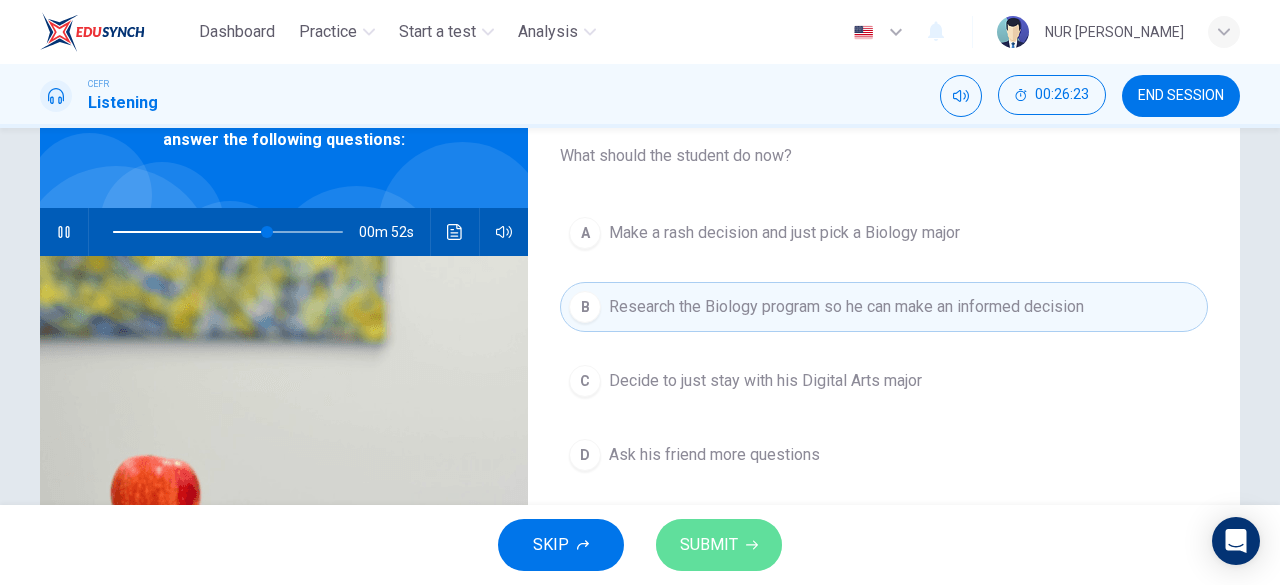 click on "SUBMIT" at bounding box center [719, 545] 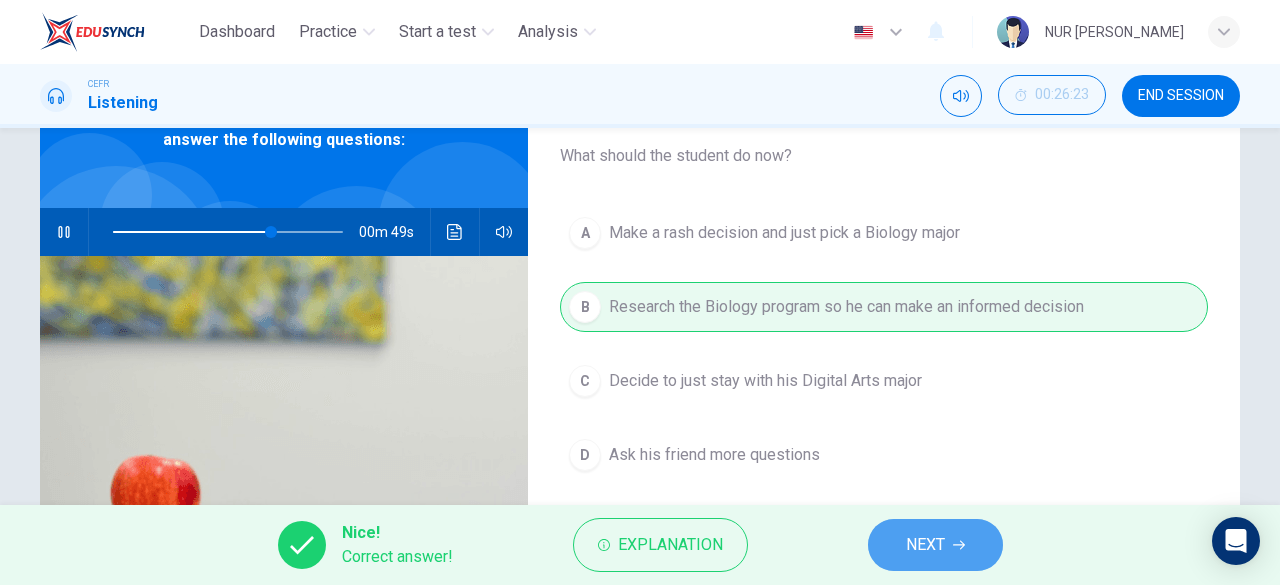 click on "NEXT" at bounding box center (935, 545) 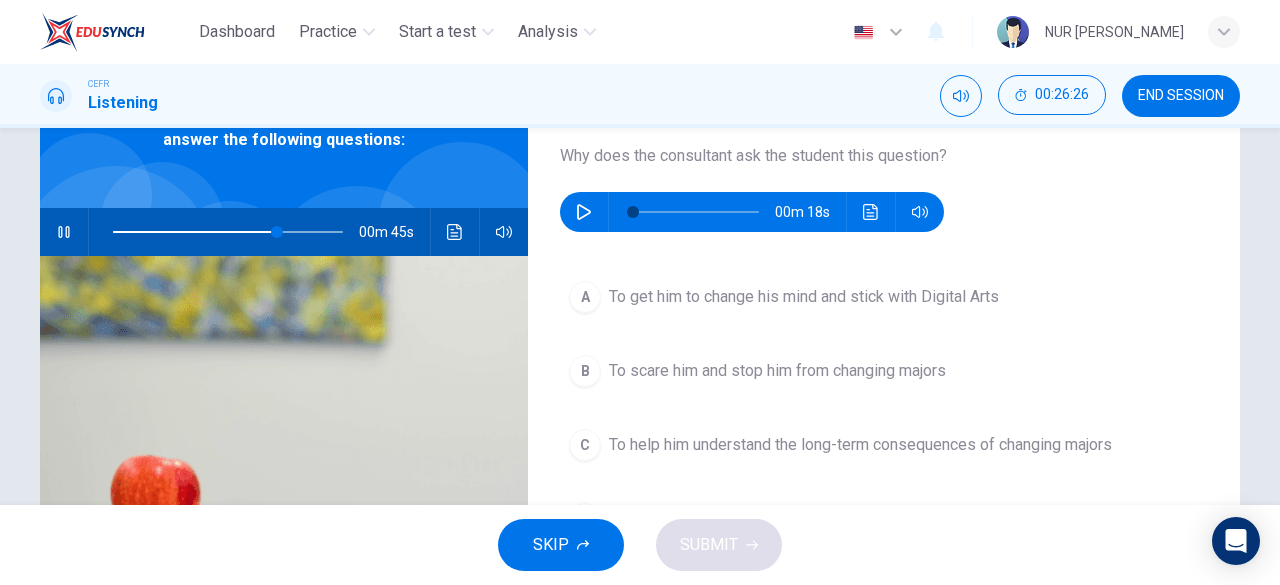 click at bounding box center (64, 232) 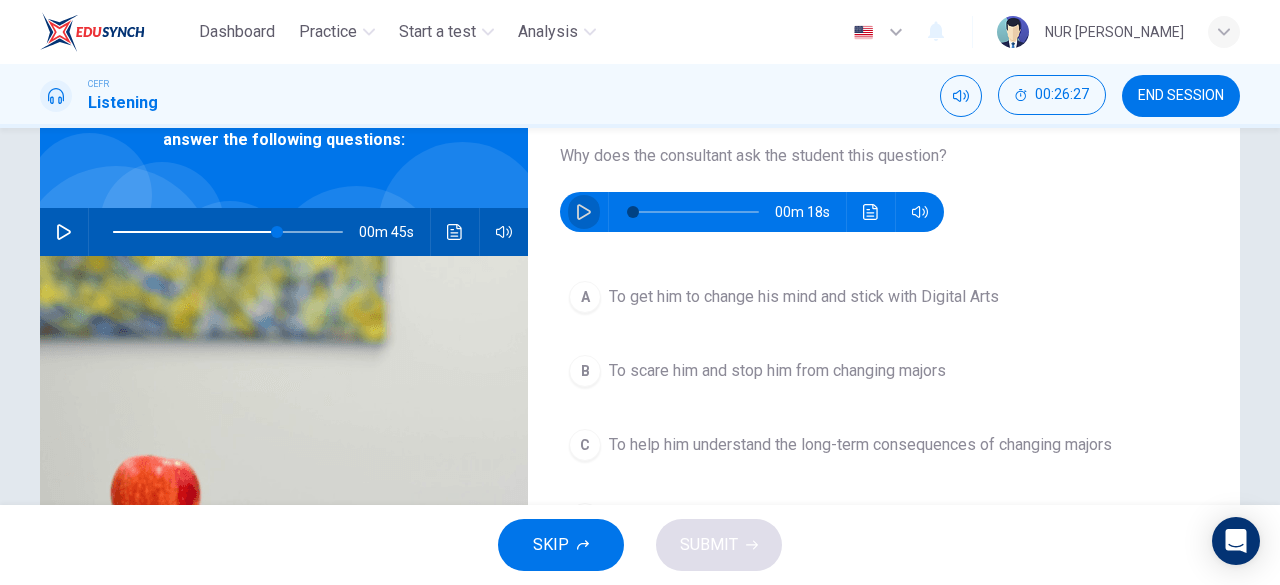 click at bounding box center (584, 212) 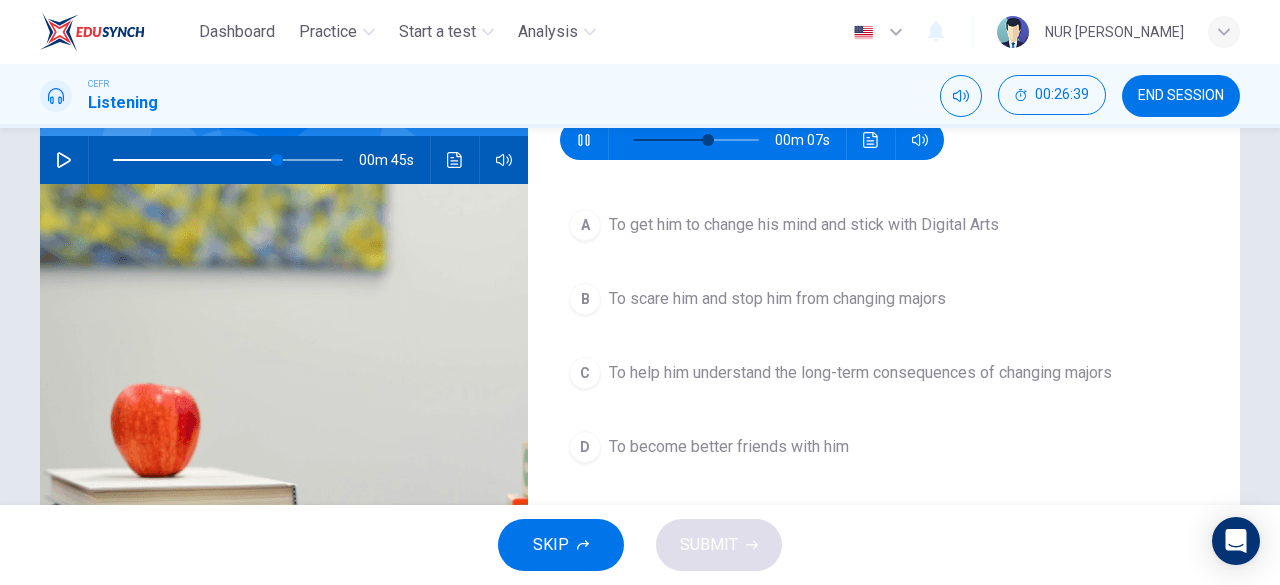 scroll, scrollTop: 194, scrollLeft: 0, axis: vertical 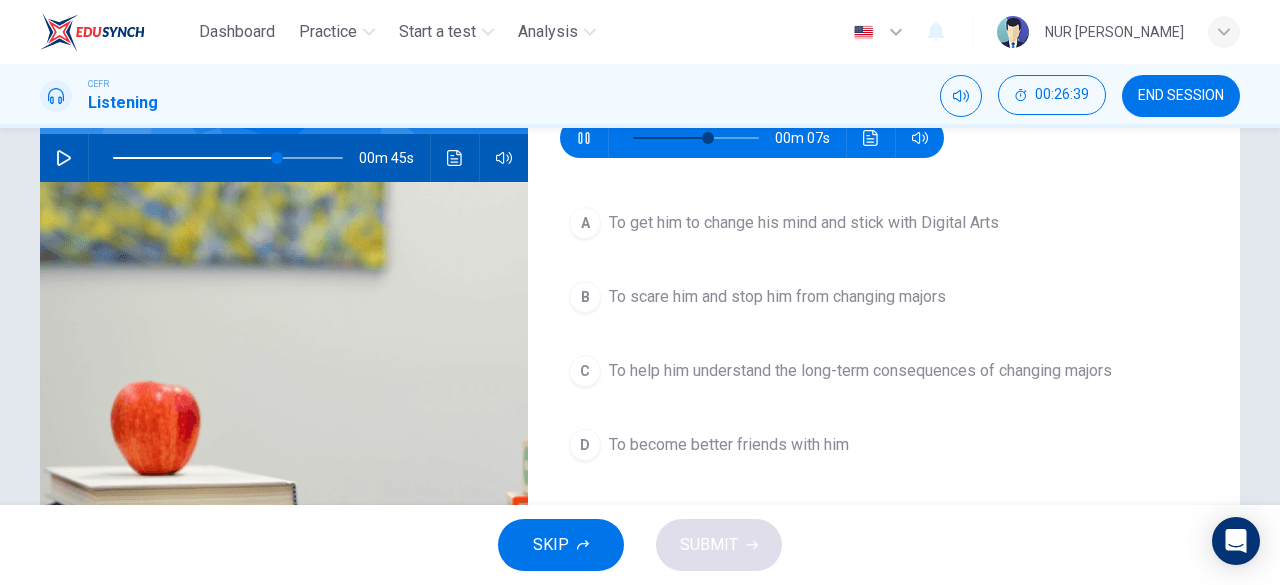 type on "65" 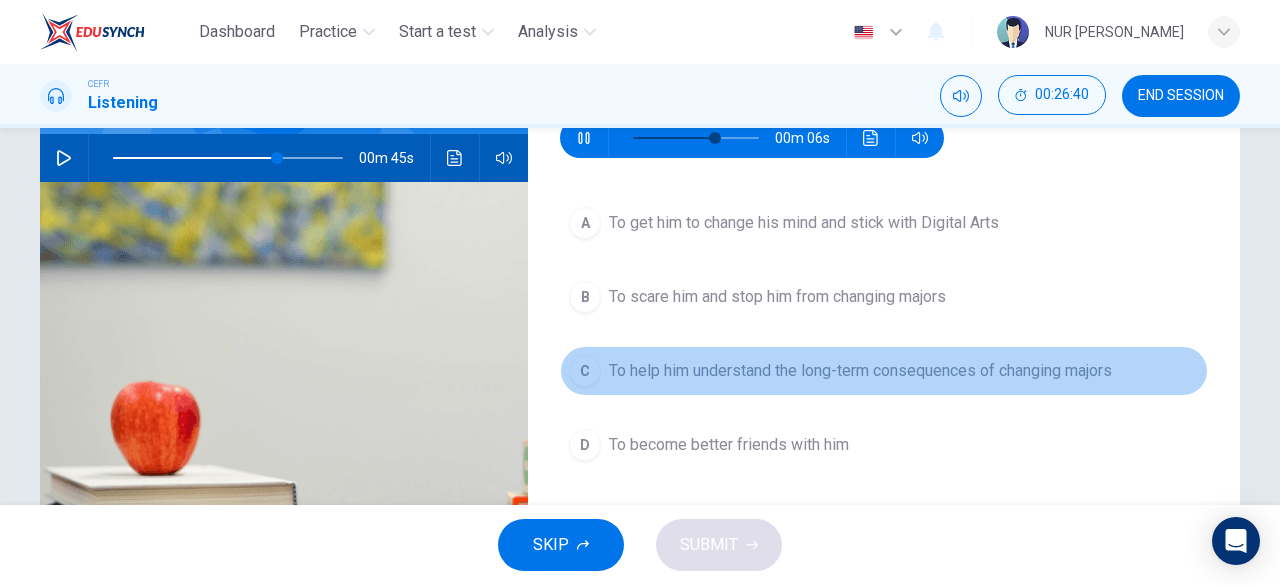 click on "C To help him understand the long-term consequences of changing majors" at bounding box center [884, 371] 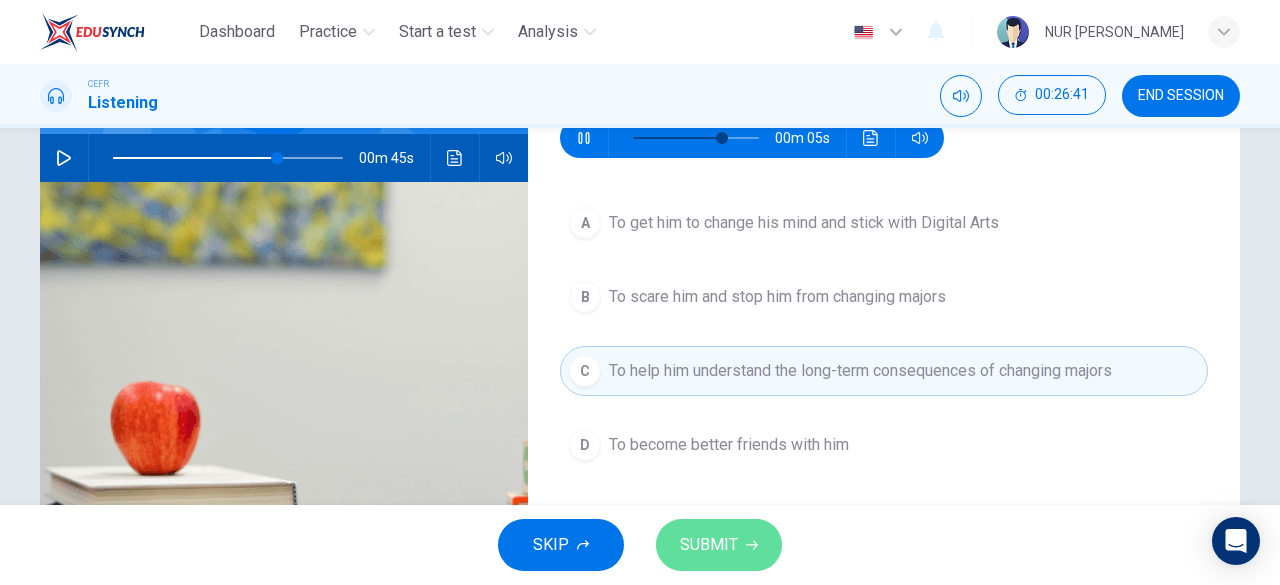 type on "76" 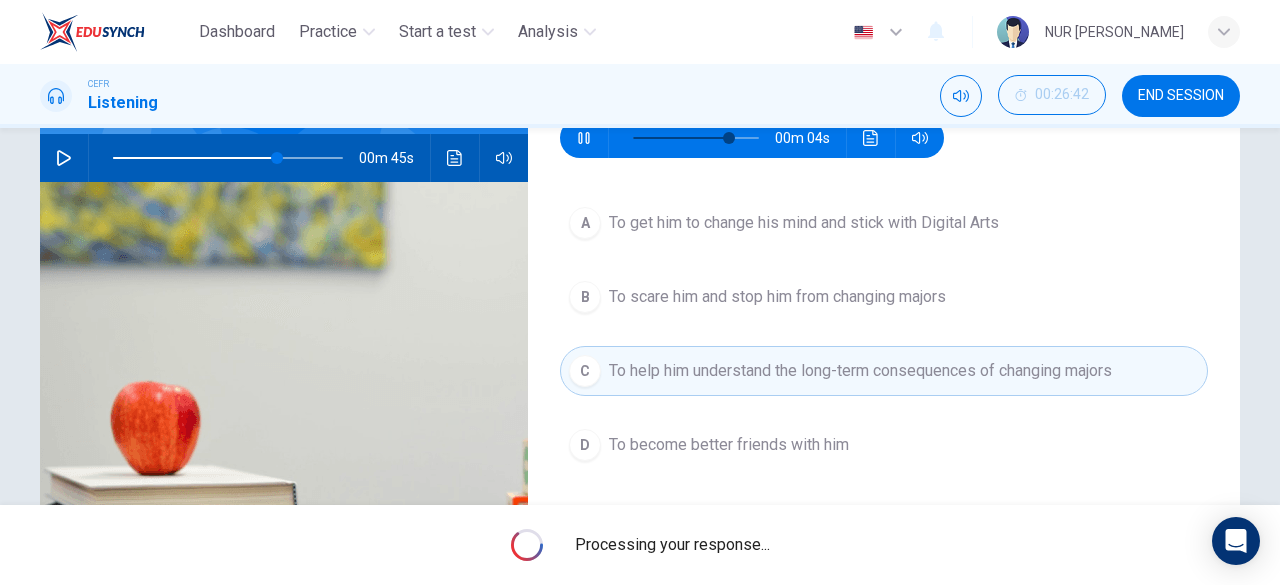 type on "81" 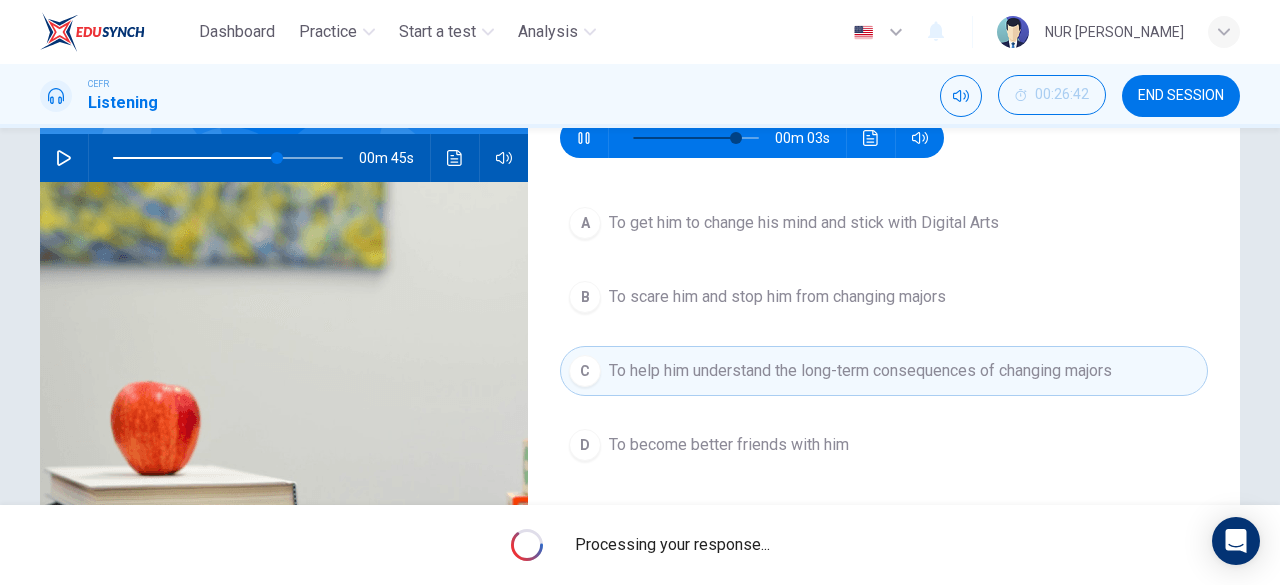 type on "71" 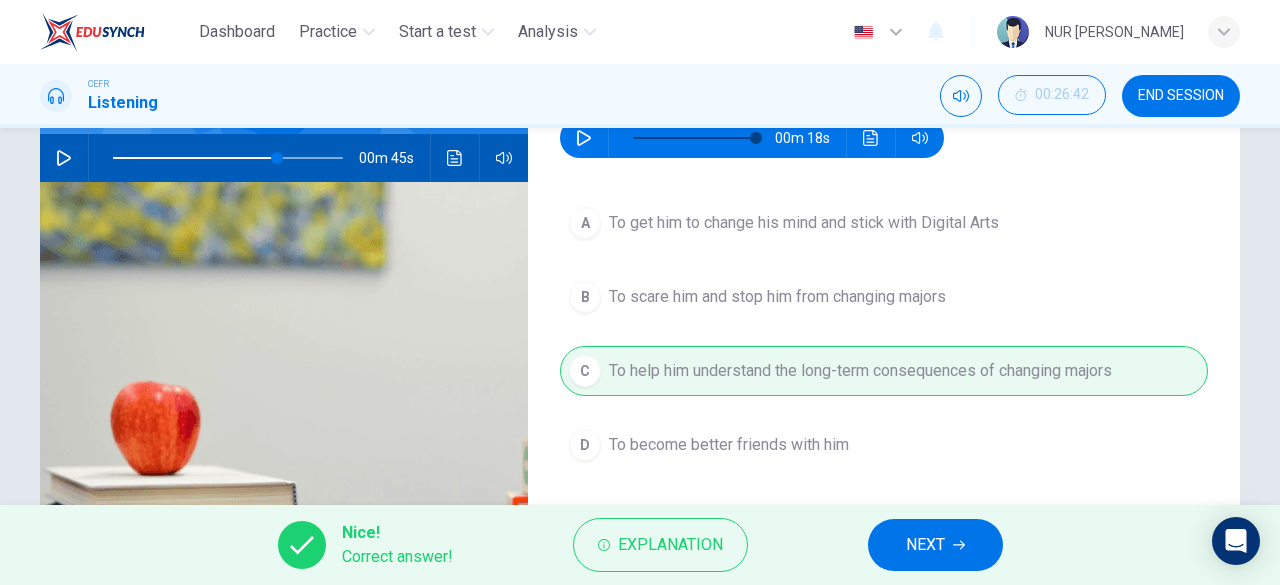 type on "0" 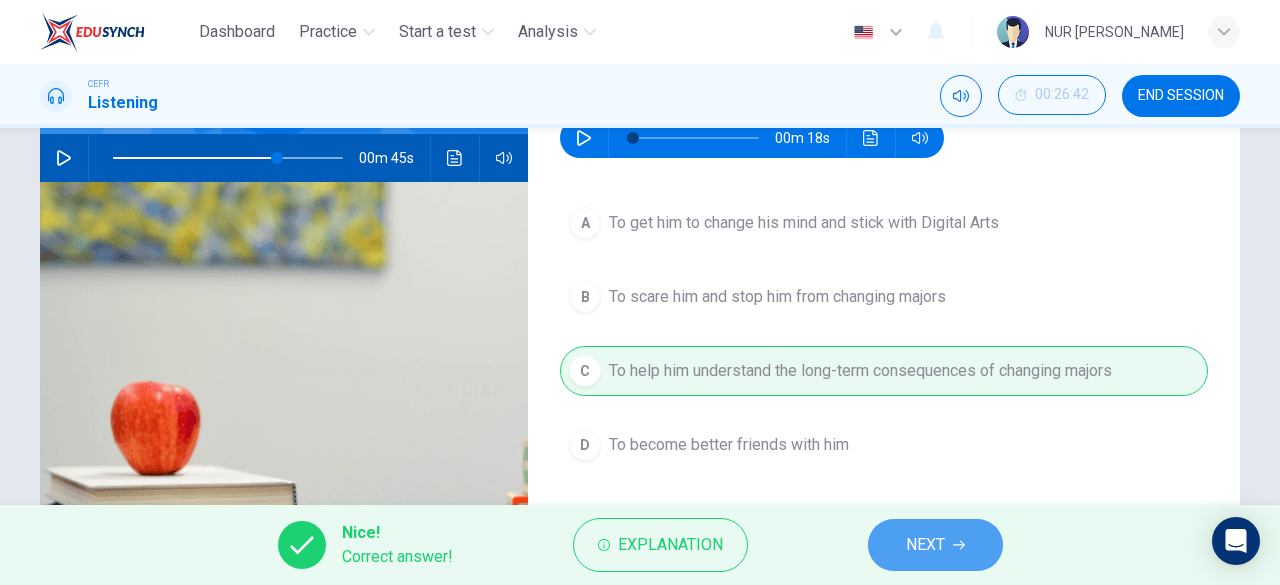 click on "NEXT" at bounding box center (935, 545) 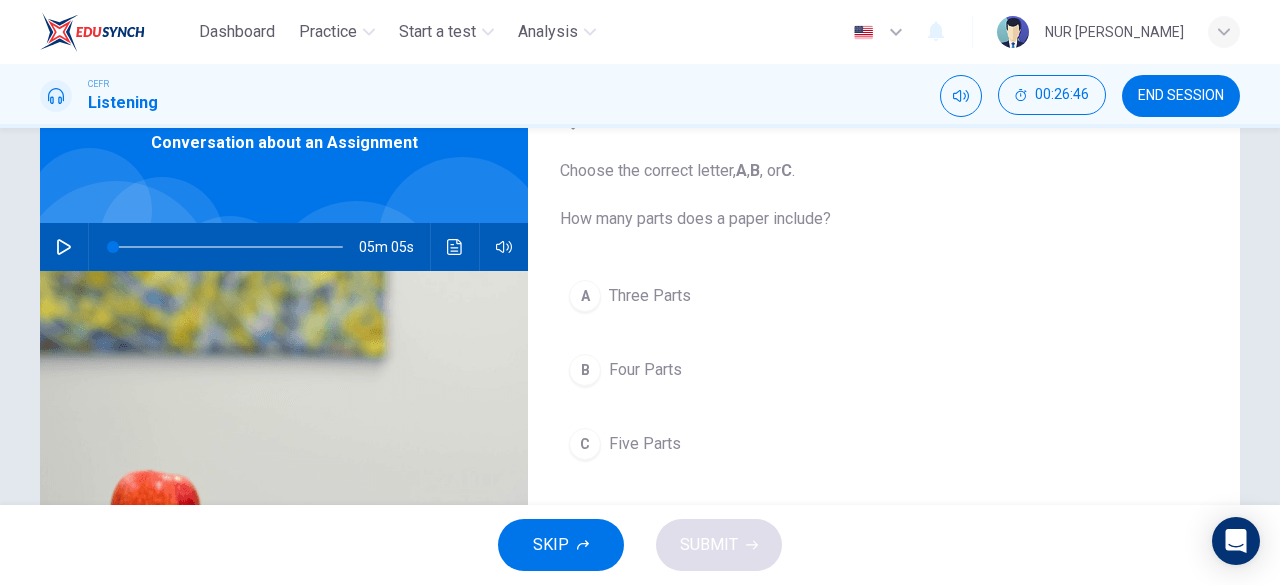 scroll, scrollTop: 106, scrollLeft: 0, axis: vertical 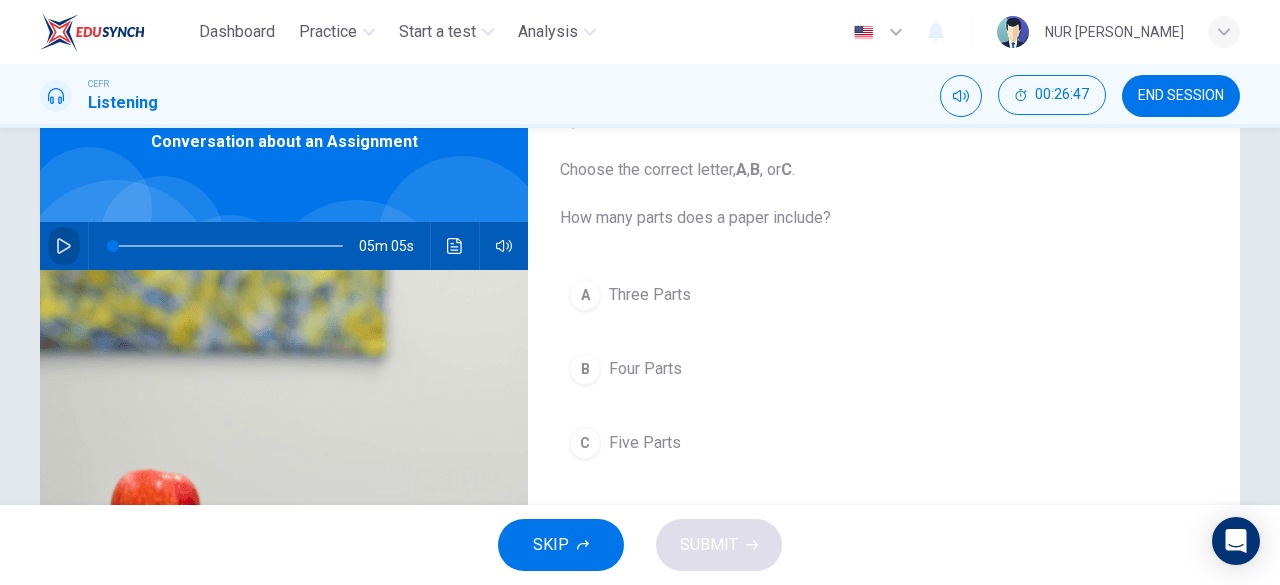 click 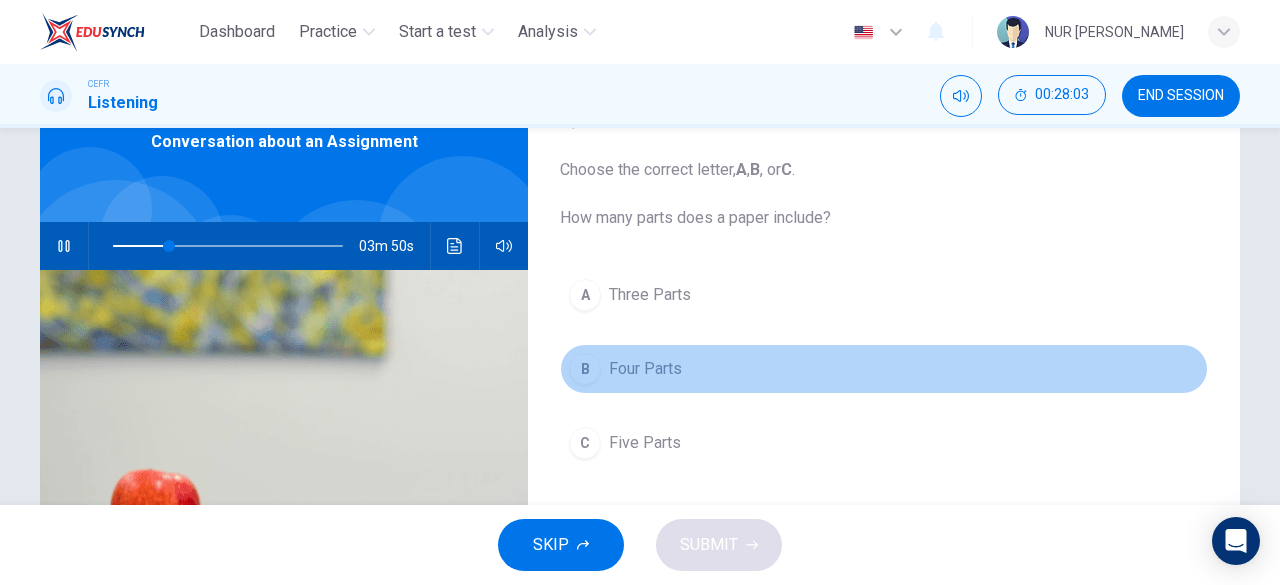 click on "Four Parts" at bounding box center [645, 369] 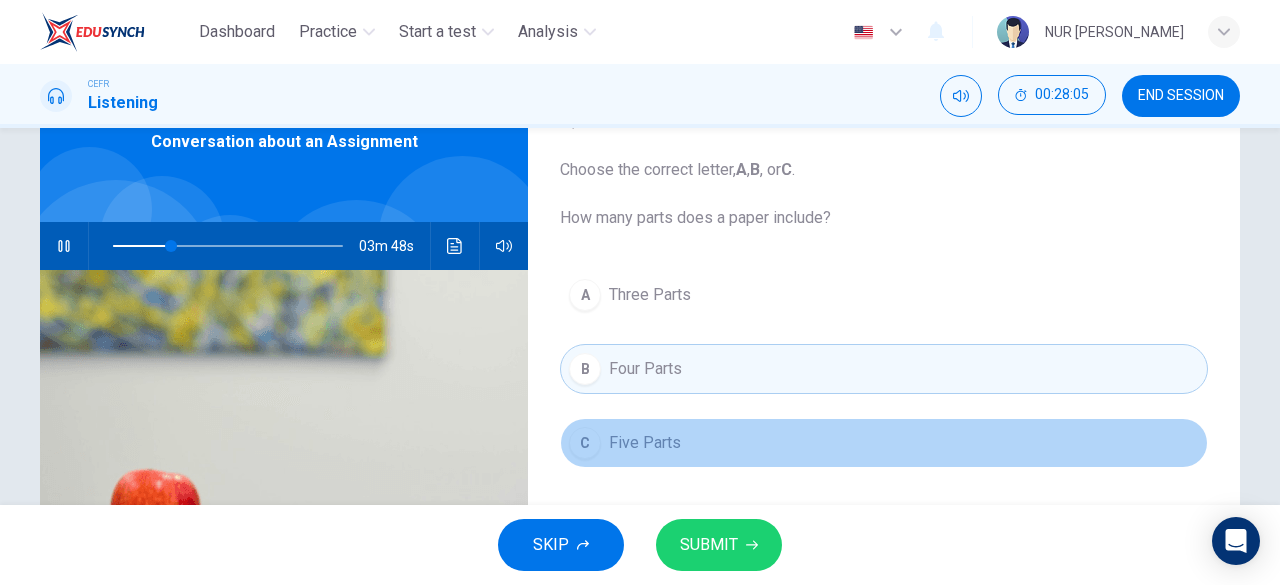 click on "C Five Parts" at bounding box center (884, 443) 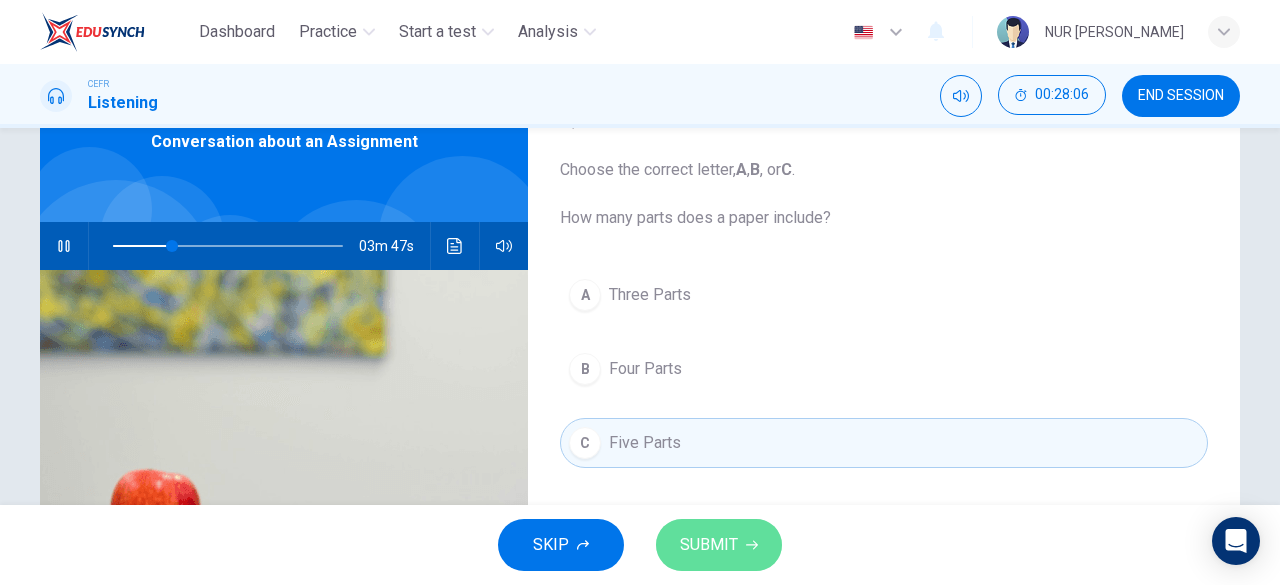 click on "SUBMIT" at bounding box center (709, 545) 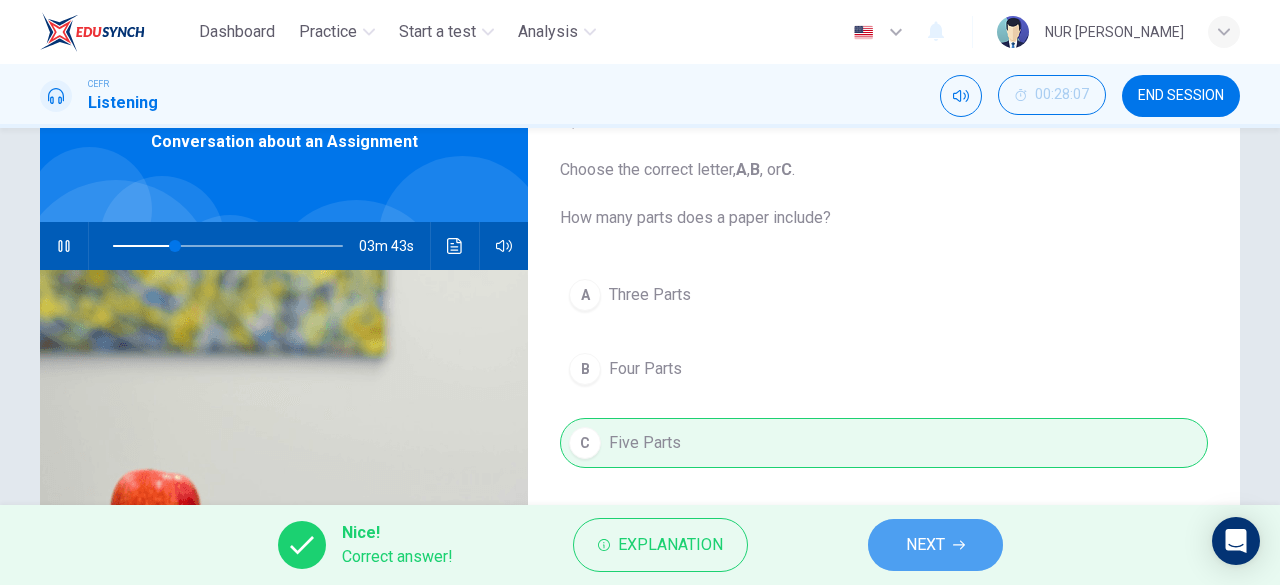 click on "NEXT" at bounding box center [935, 545] 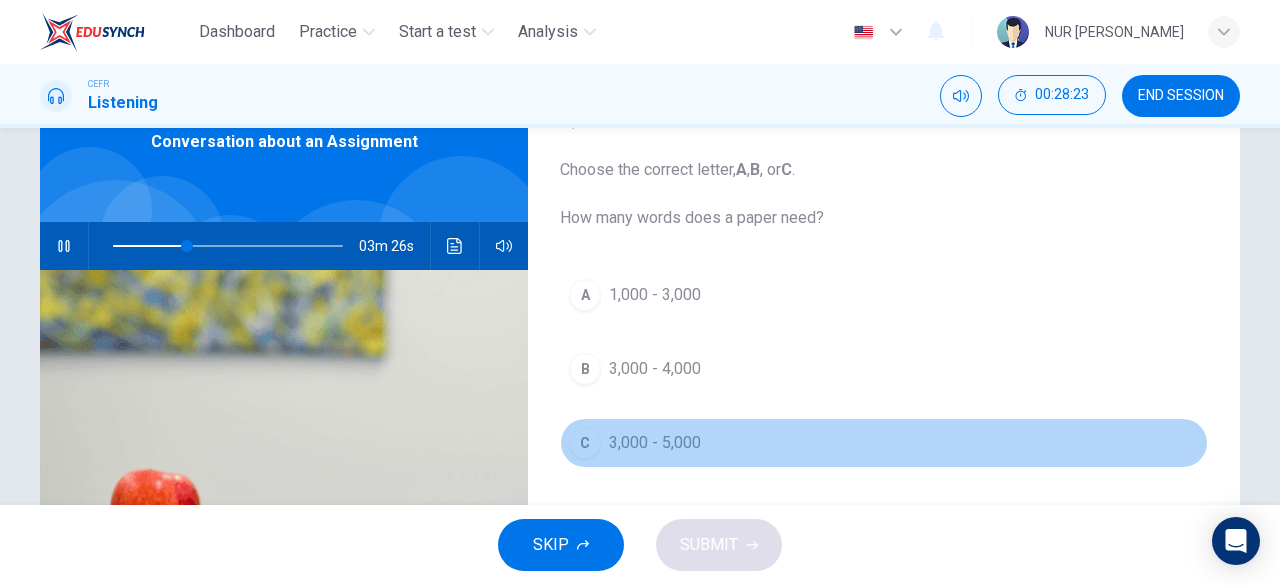 click on "C 3,000 - 5,000" at bounding box center [884, 443] 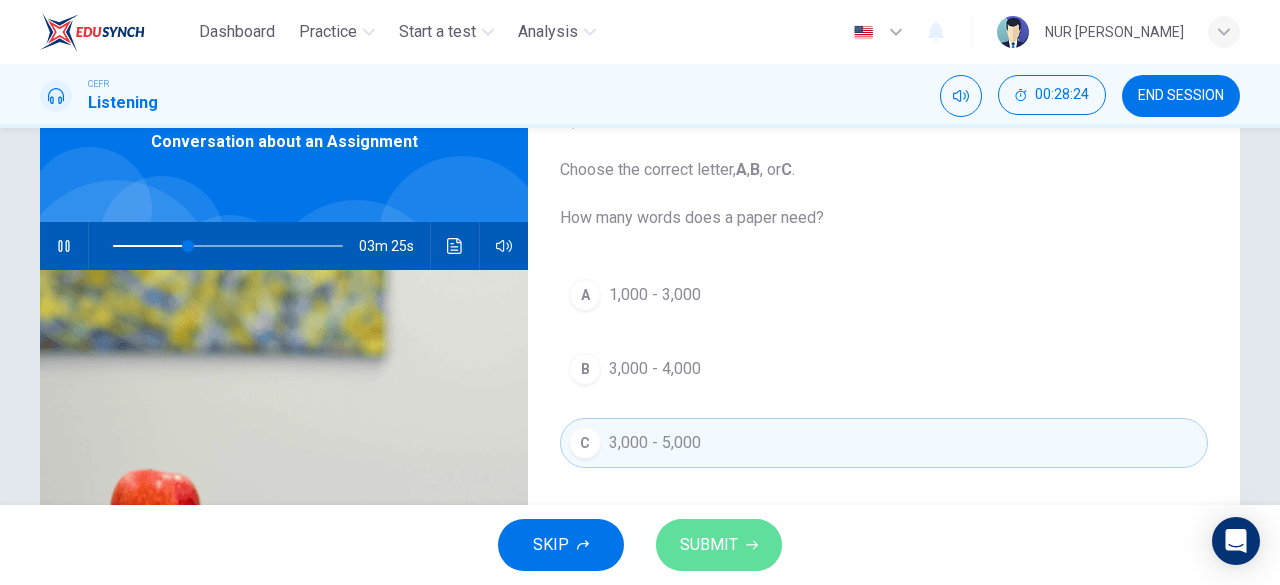 click on "SUBMIT" at bounding box center (719, 545) 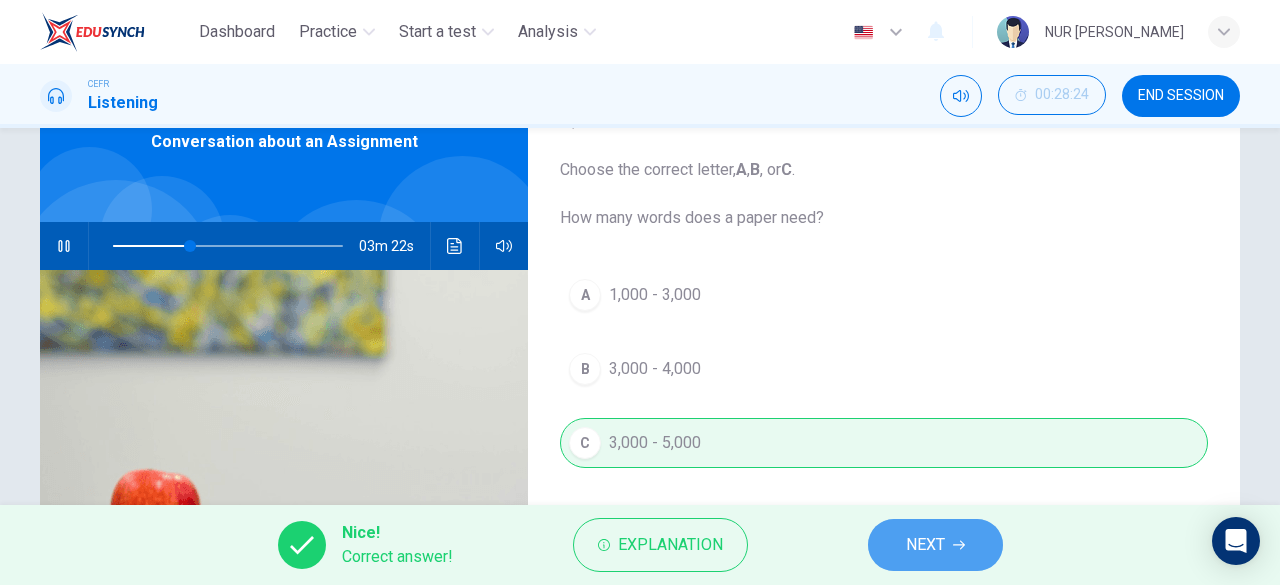 click on "NEXT" at bounding box center (935, 545) 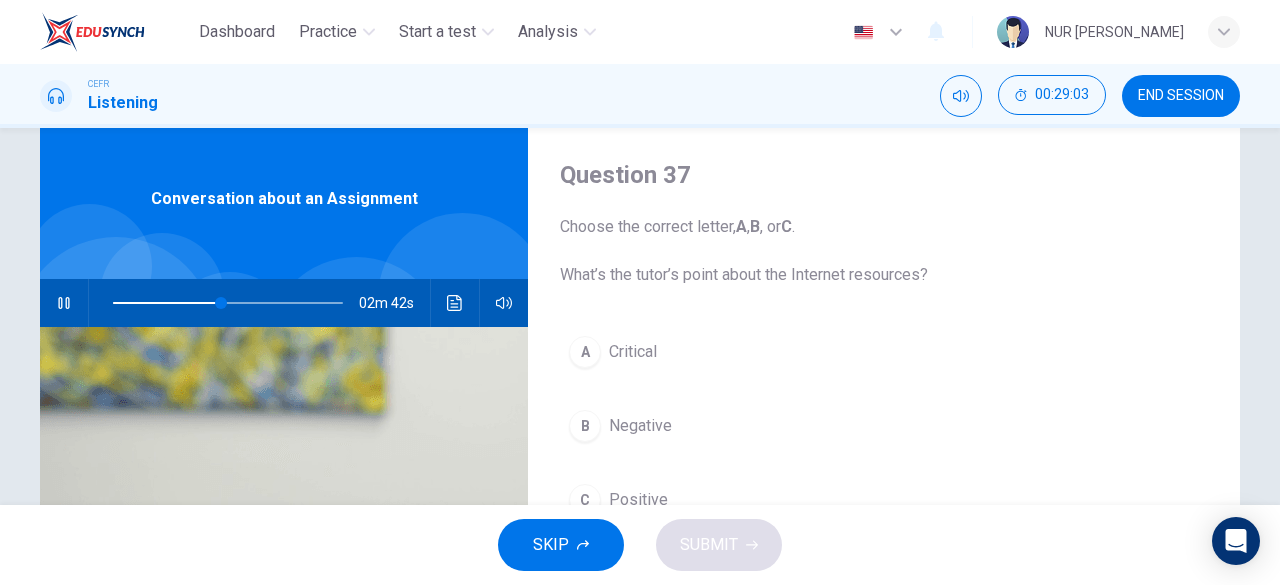 scroll, scrollTop: 151, scrollLeft: 0, axis: vertical 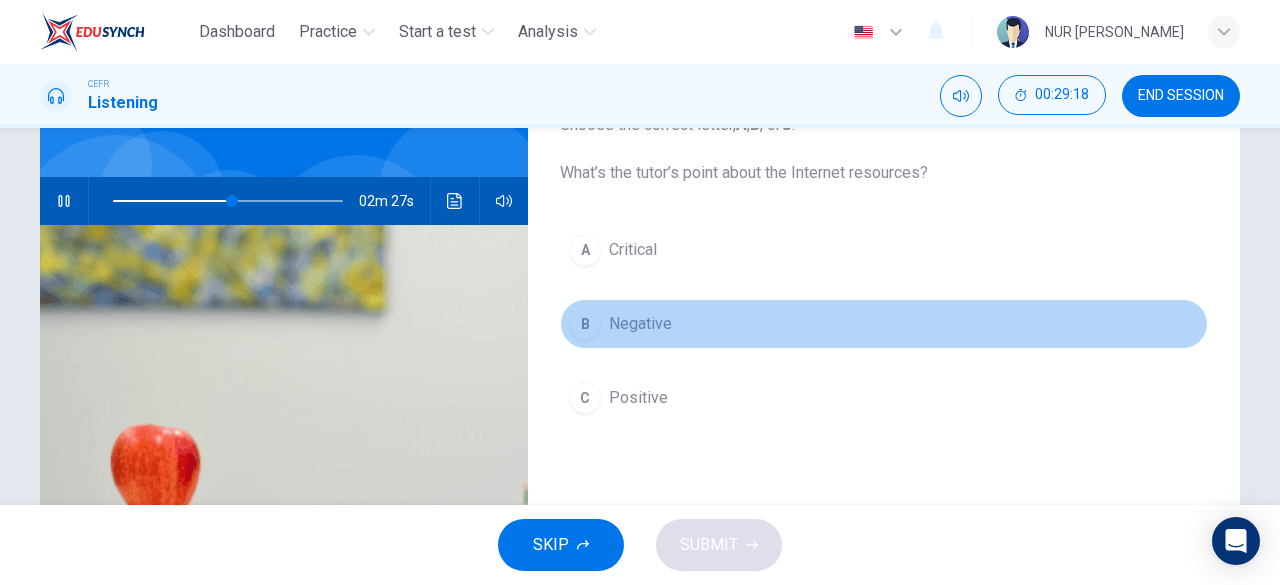 click on "B Negative" at bounding box center [884, 324] 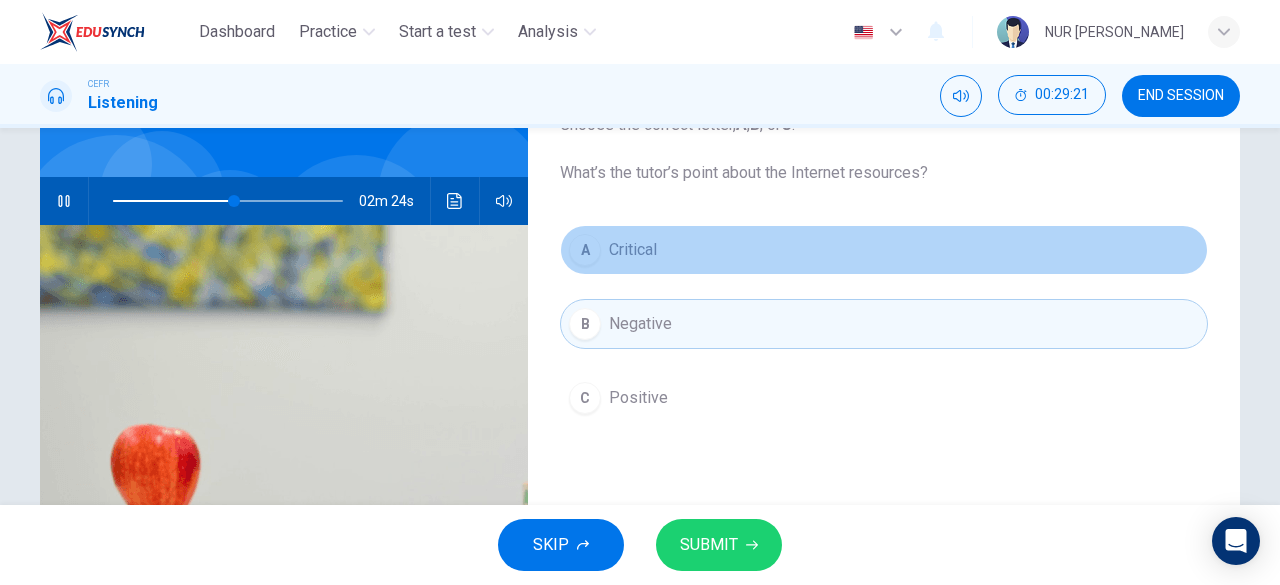 click on "Critical" at bounding box center [633, 250] 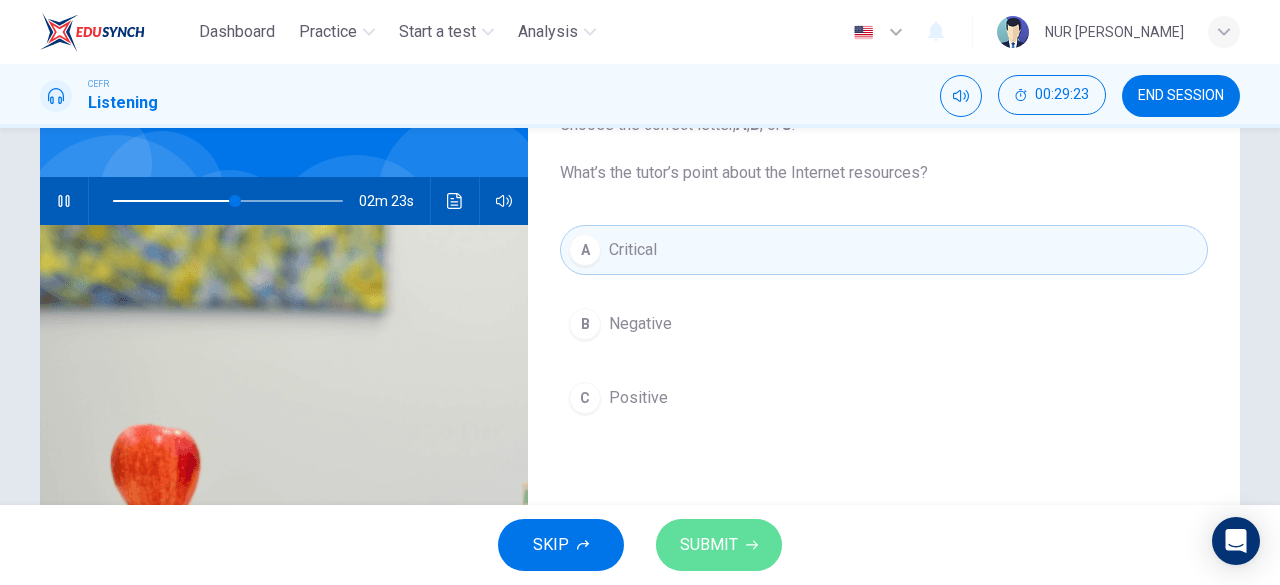 click on "SUBMIT" at bounding box center (719, 545) 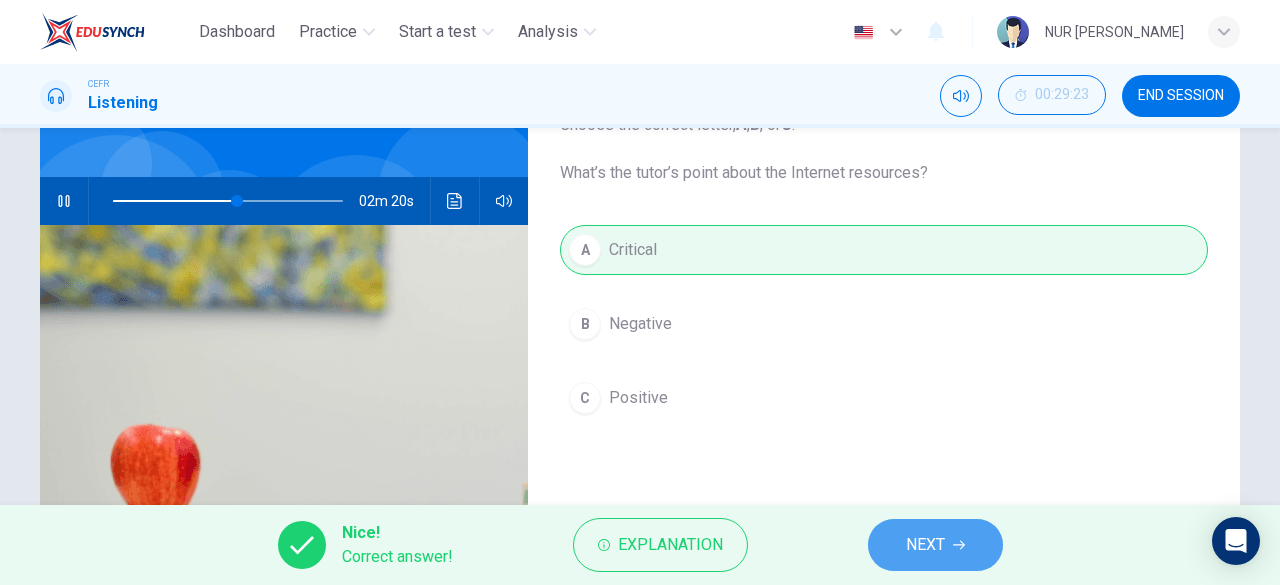 click on "NEXT" at bounding box center [925, 545] 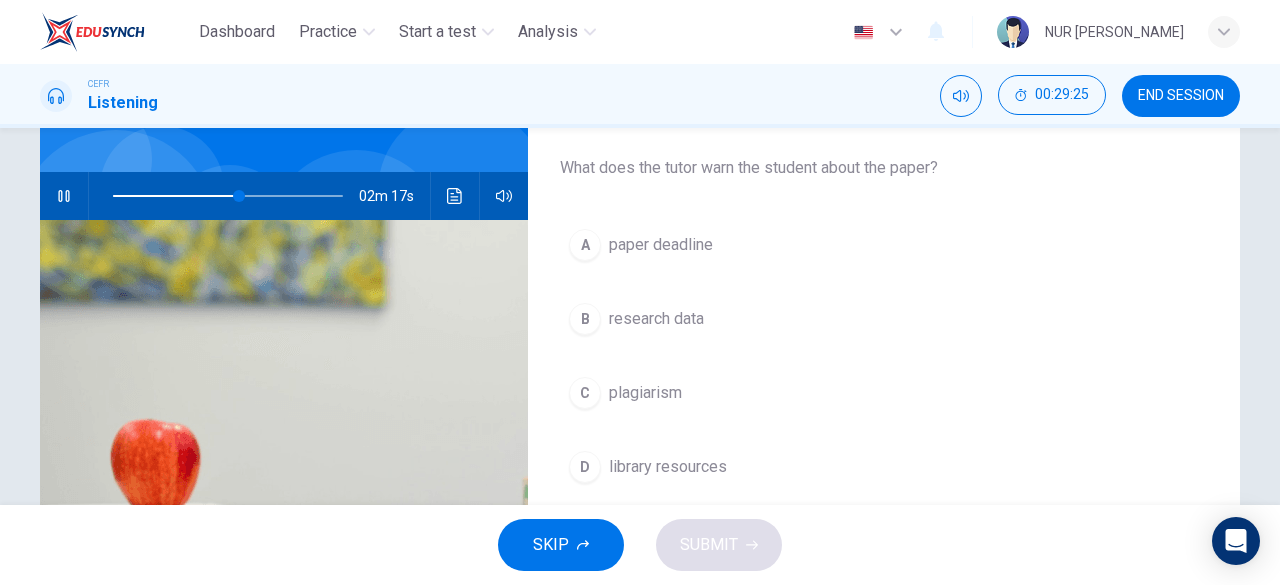 scroll, scrollTop: 159, scrollLeft: 0, axis: vertical 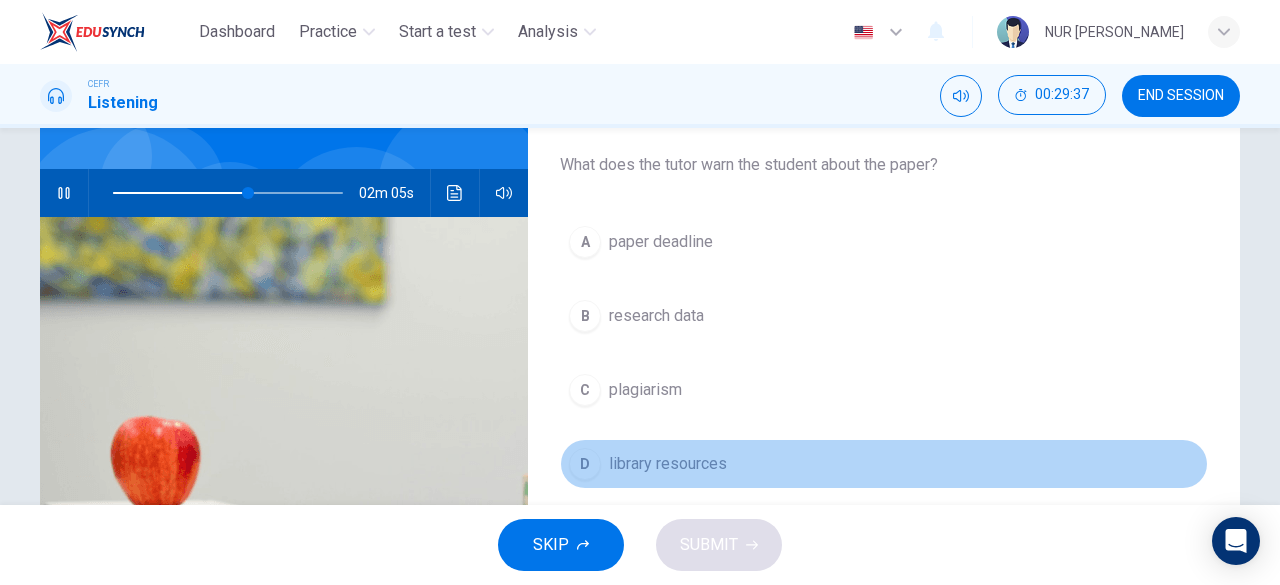 click on "D library resources" at bounding box center (884, 464) 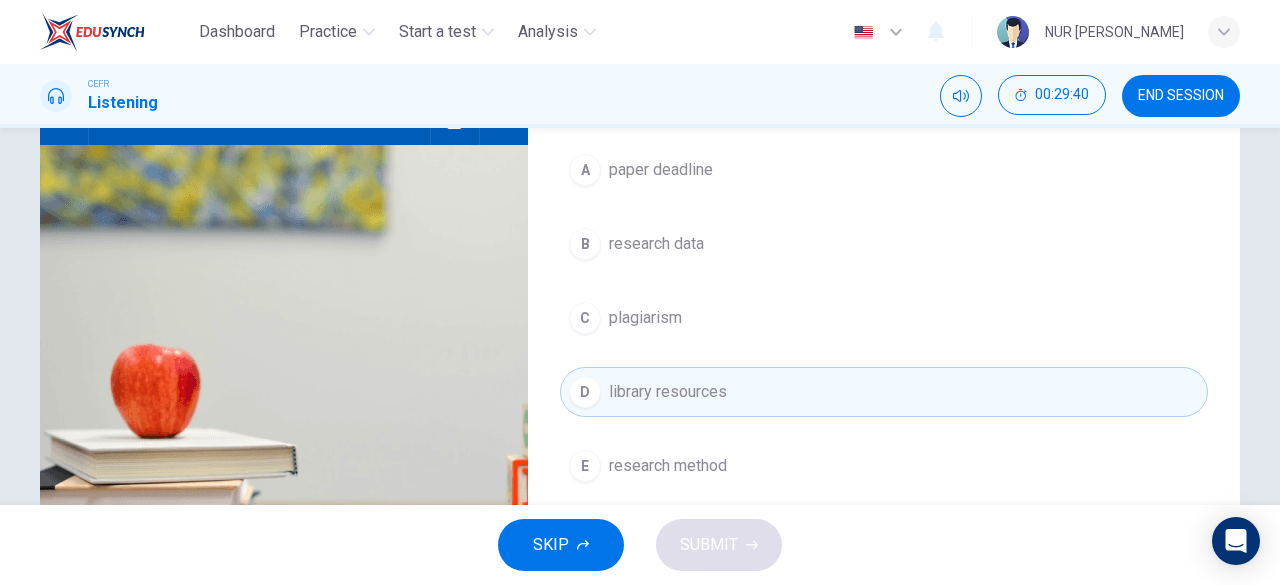 scroll, scrollTop: 299, scrollLeft: 0, axis: vertical 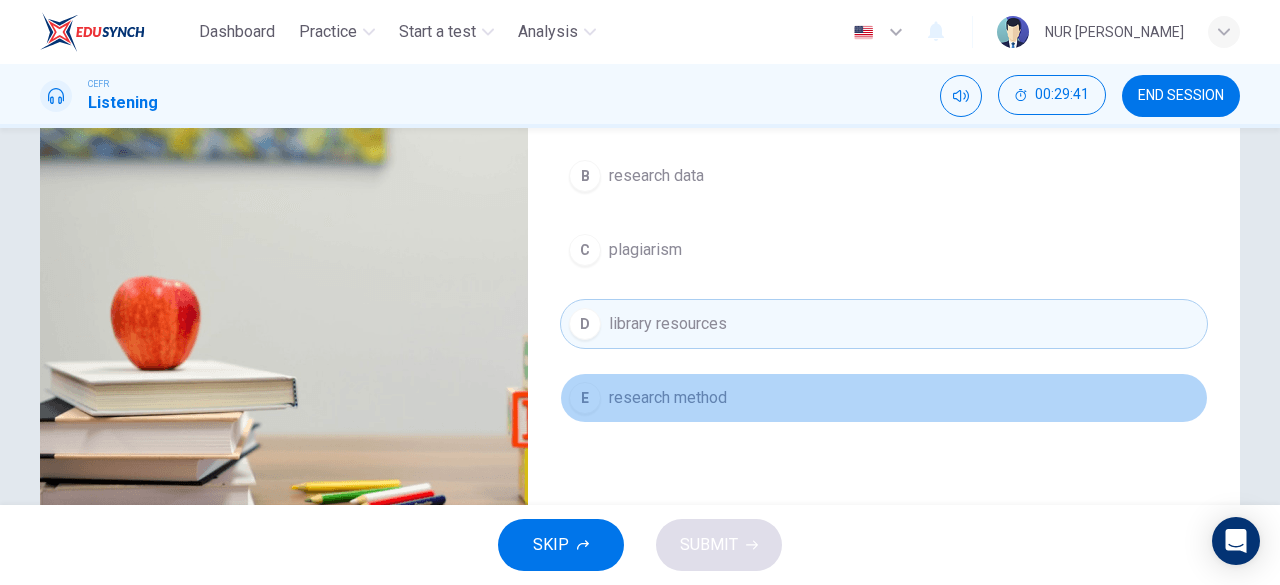 click on "research method" at bounding box center [668, 398] 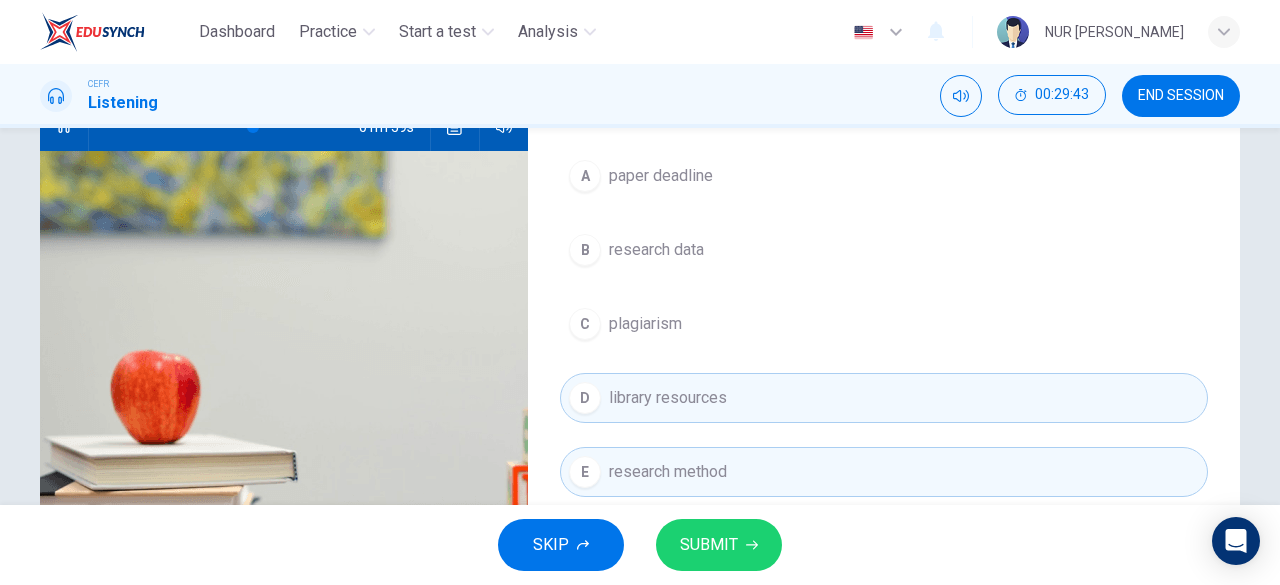 scroll, scrollTop: 245, scrollLeft: 0, axis: vertical 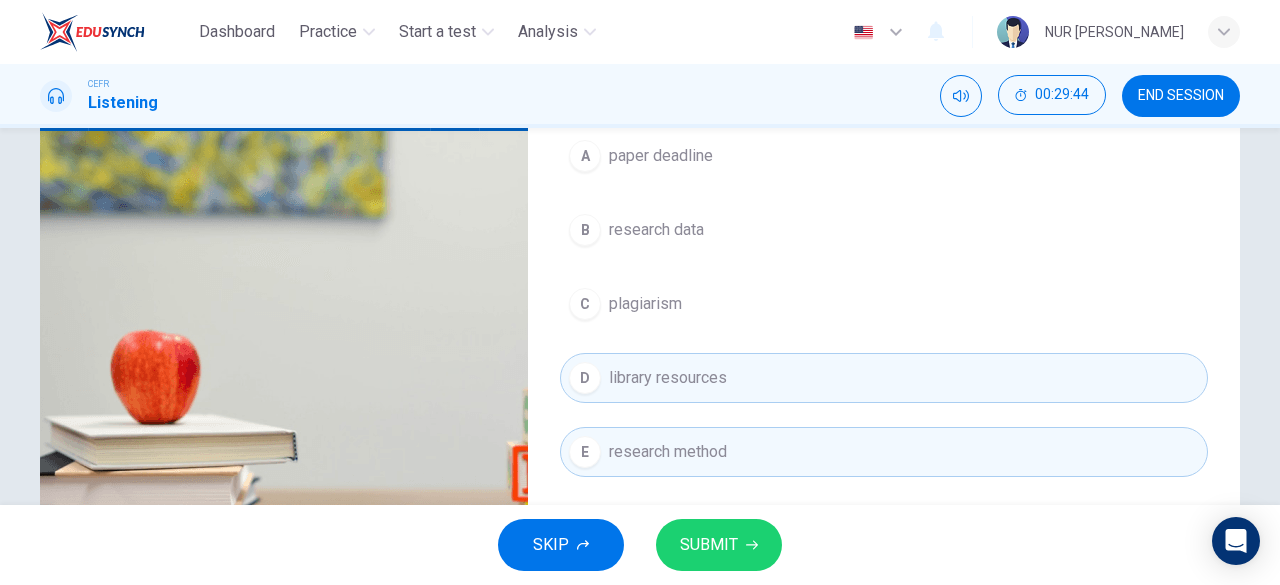 click on "B research data" at bounding box center (884, 230) 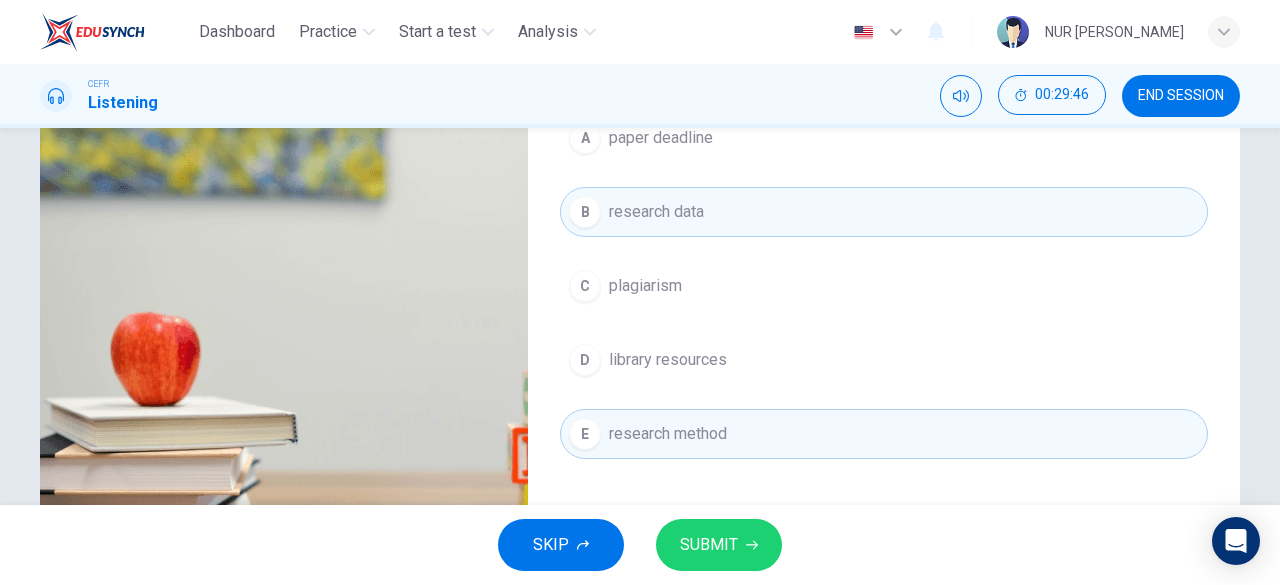 scroll, scrollTop: 264, scrollLeft: 0, axis: vertical 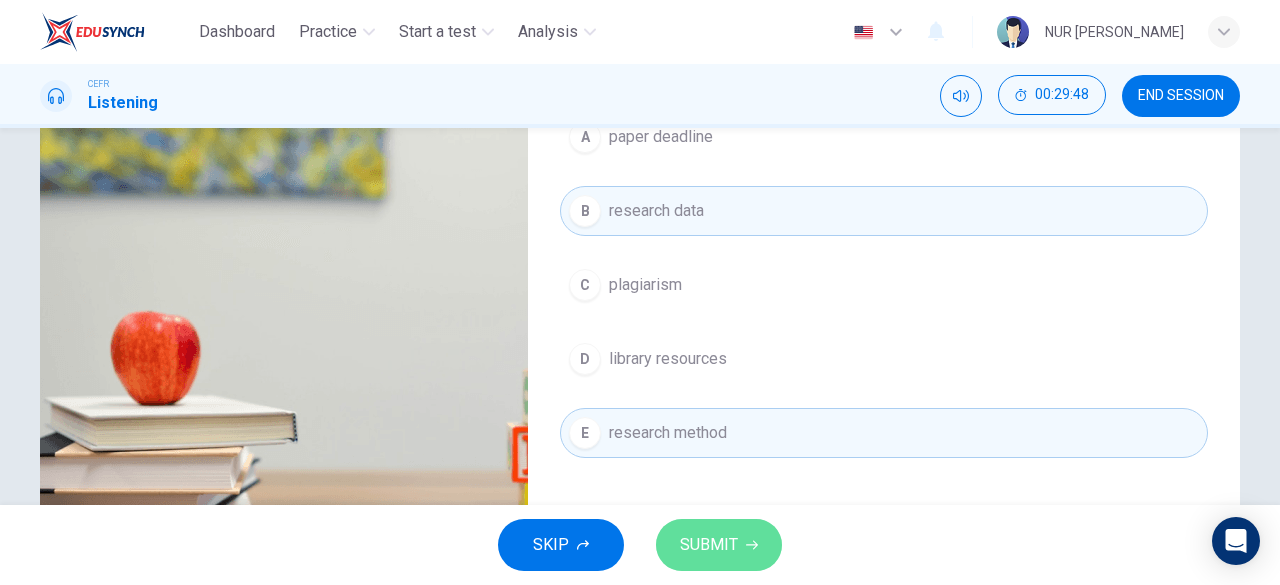 click on "SUBMIT" at bounding box center (709, 545) 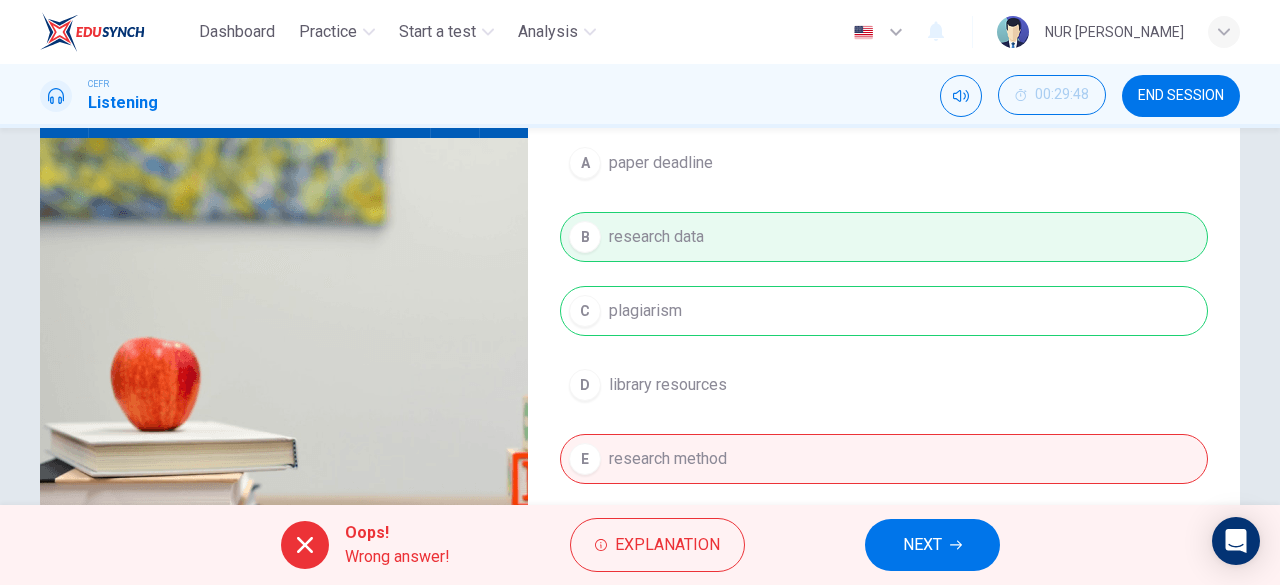 scroll, scrollTop: 228, scrollLeft: 0, axis: vertical 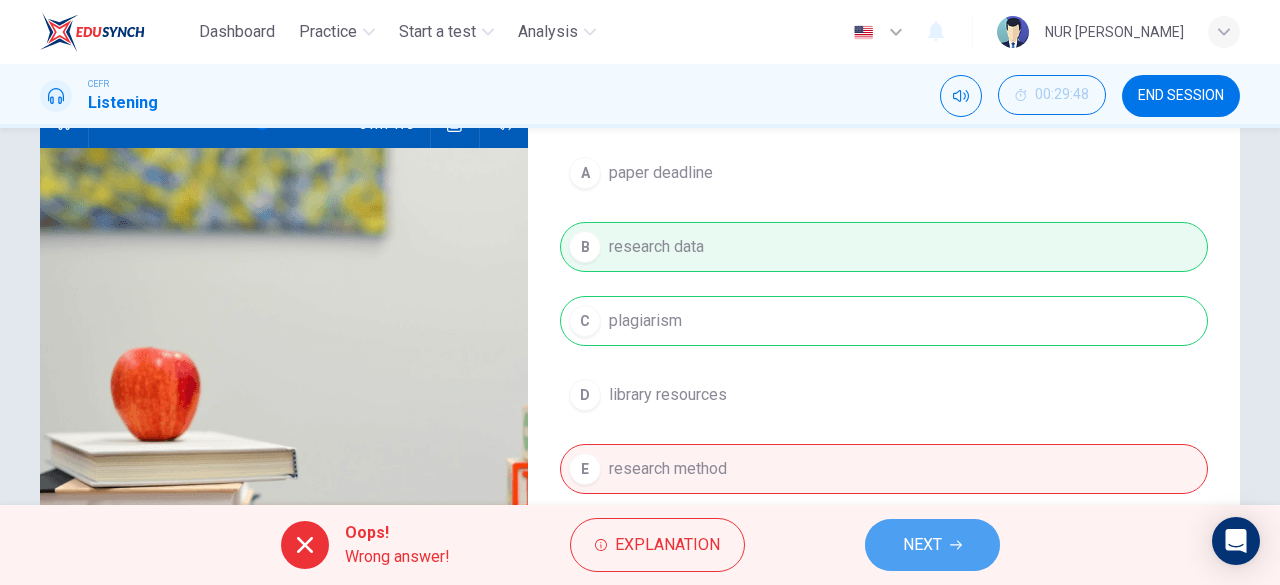 click on "NEXT" at bounding box center [932, 545] 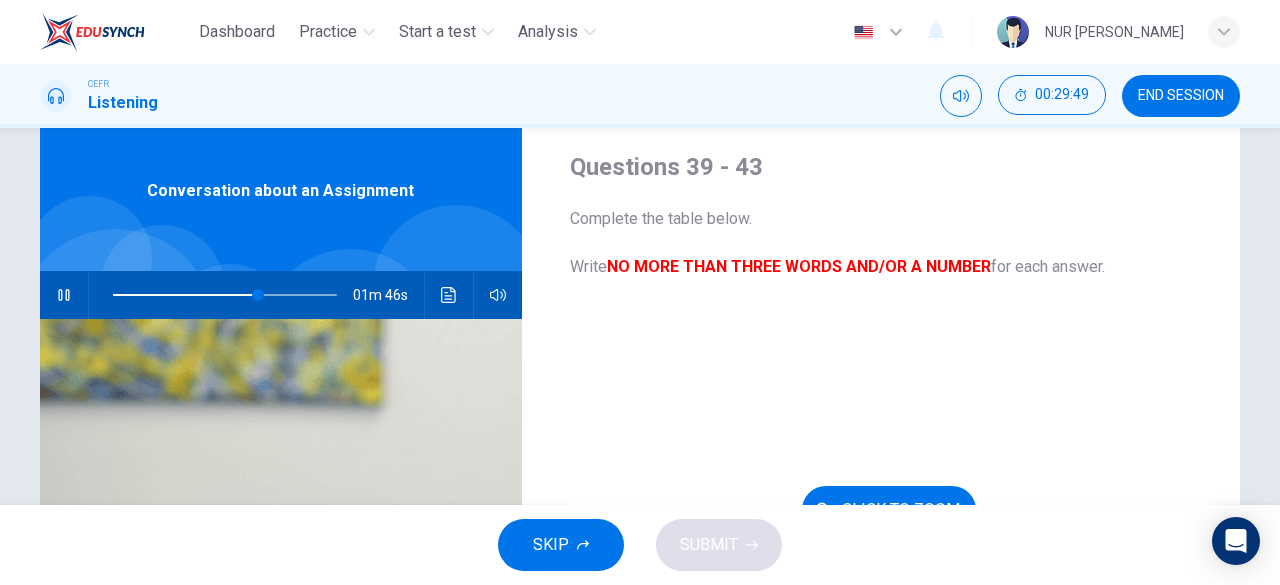 scroll, scrollTop: 56, scrollLeft: 0, axis: vertical 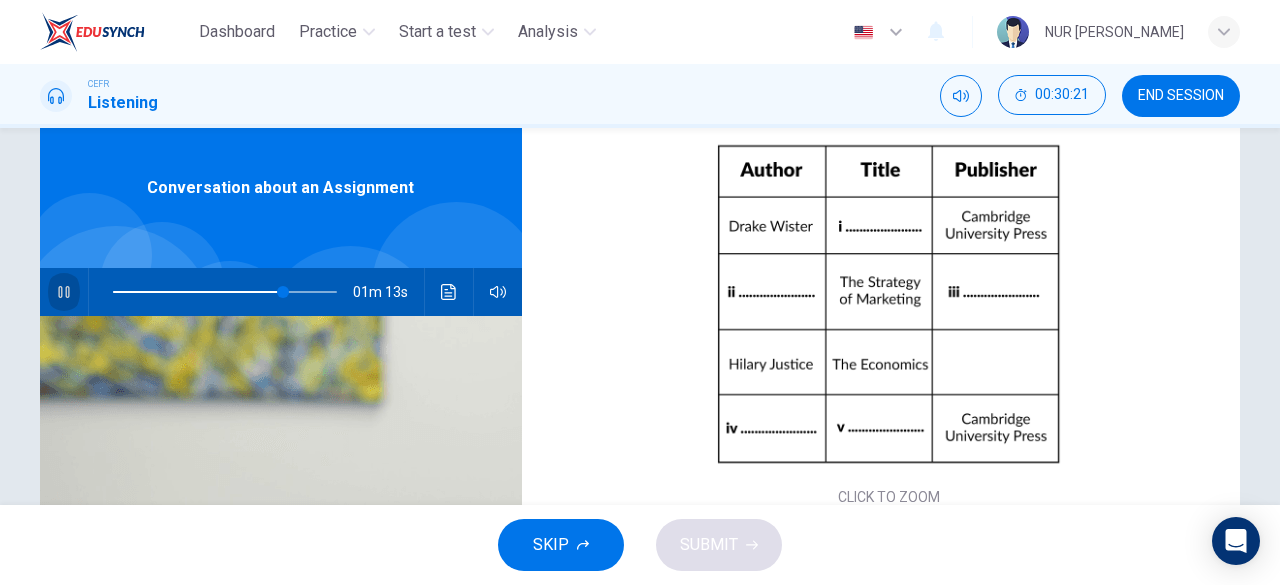 click 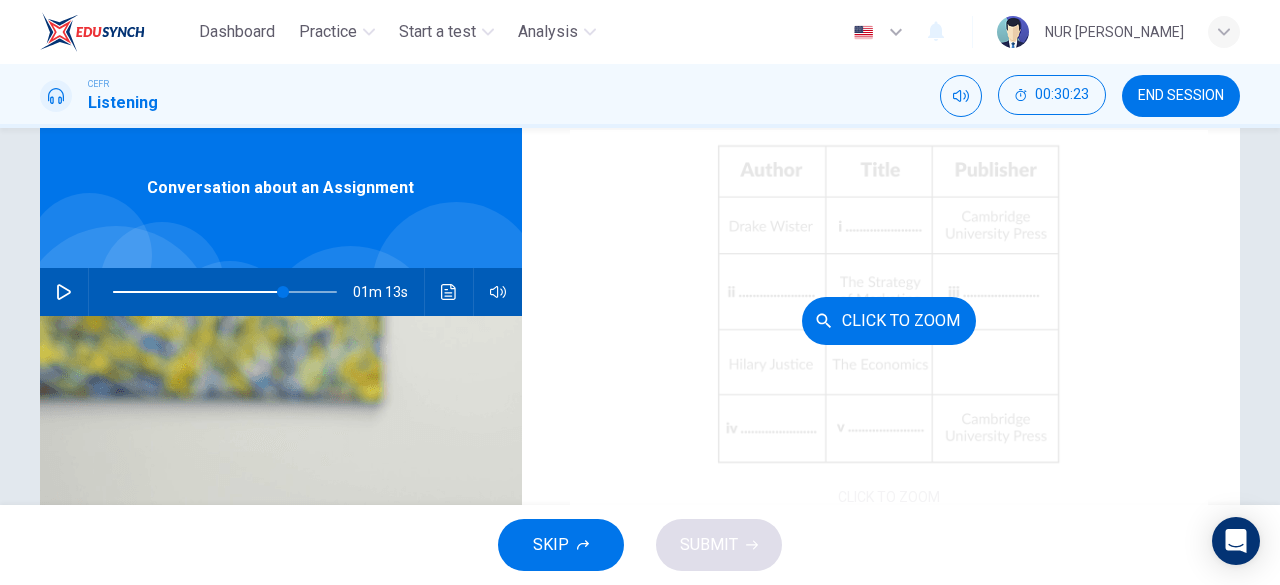 scroll, scrollTop: 230, scrollLeft: 0, axis: vertical 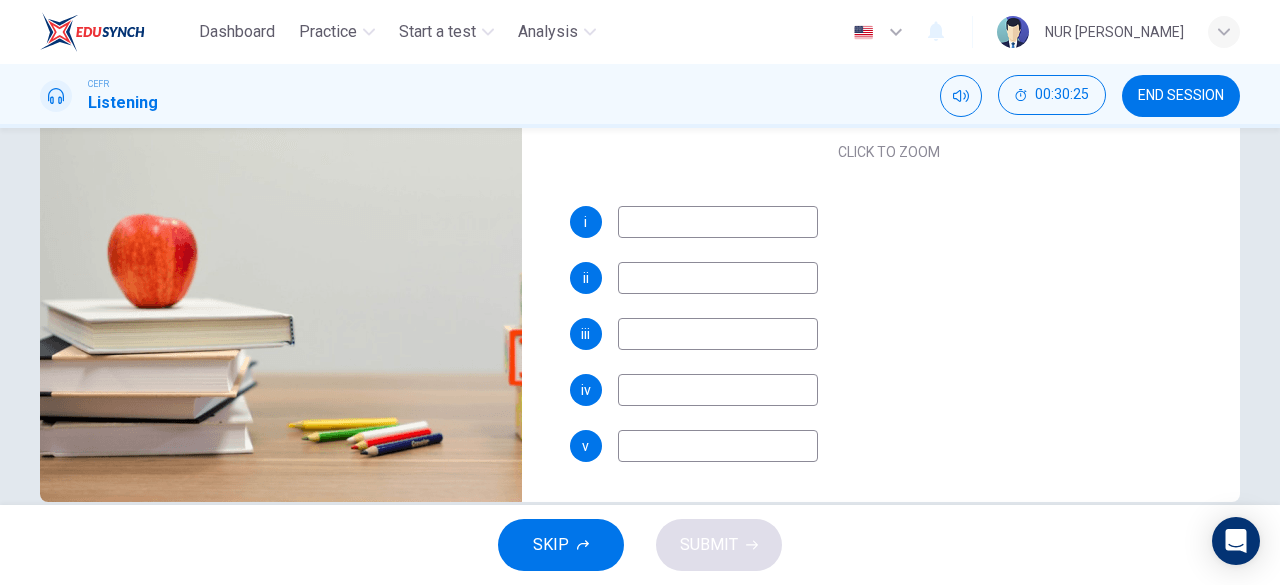 click at bounding box center [718, 222] 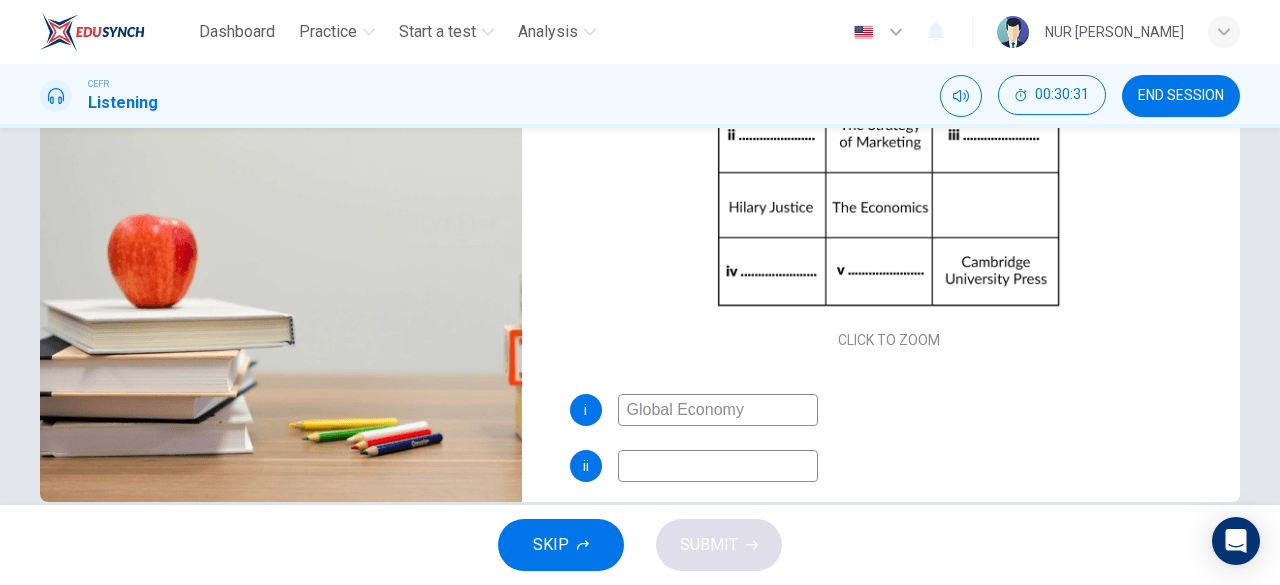 scroll, scrollTop: 0, scrollLeft: 0, axis: both 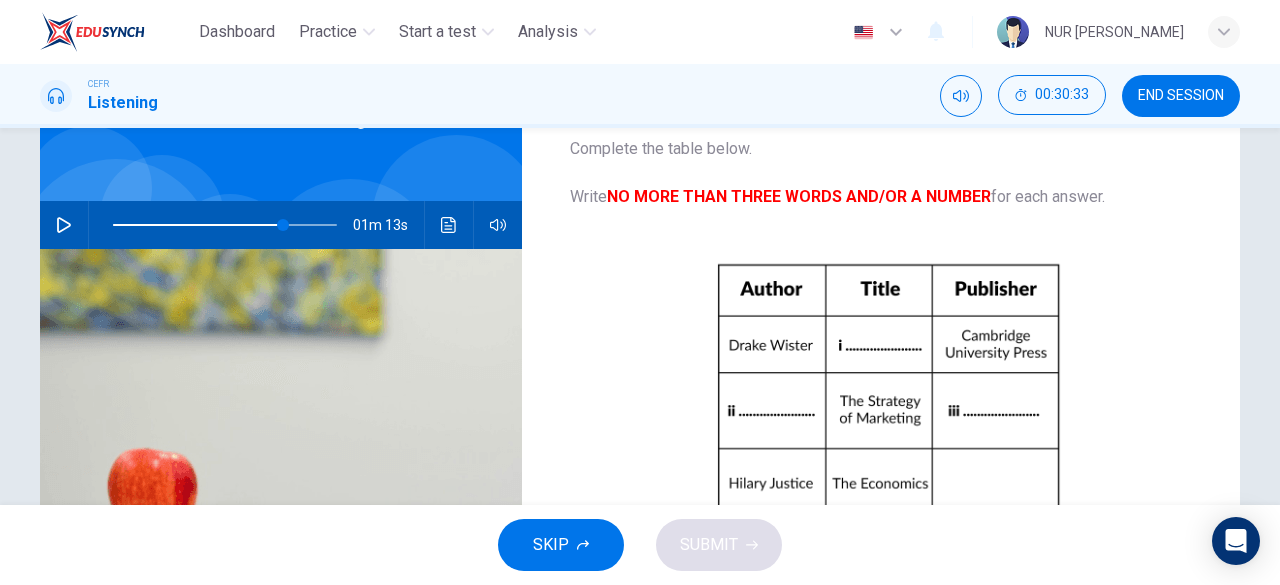 type on "Global Economy" 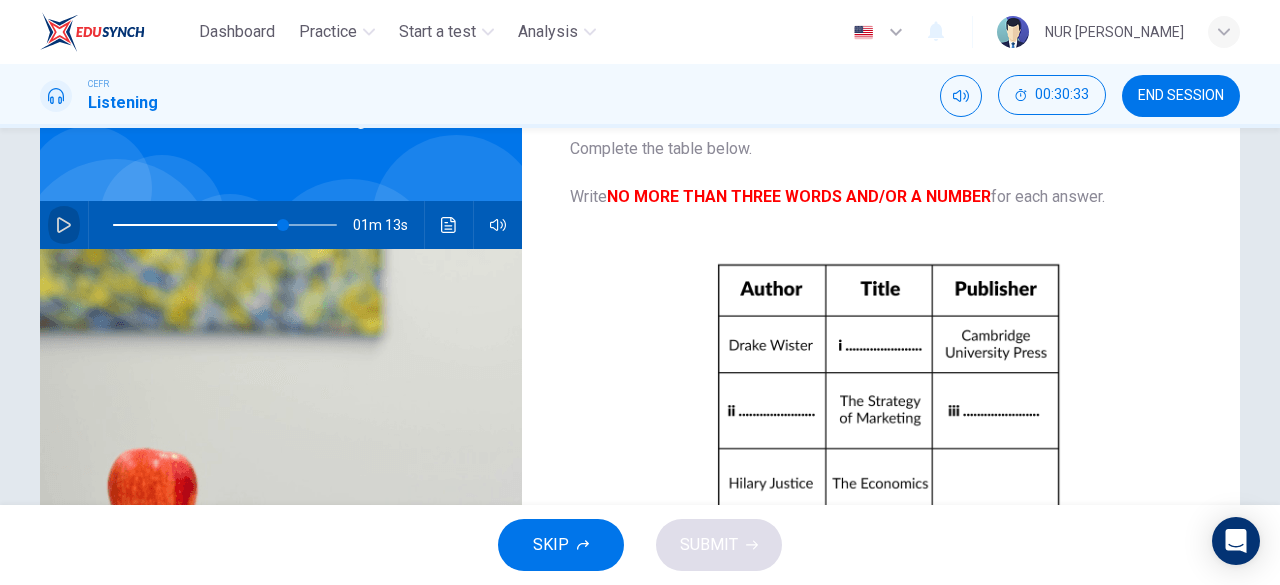 click at bounding box center (64, 225) 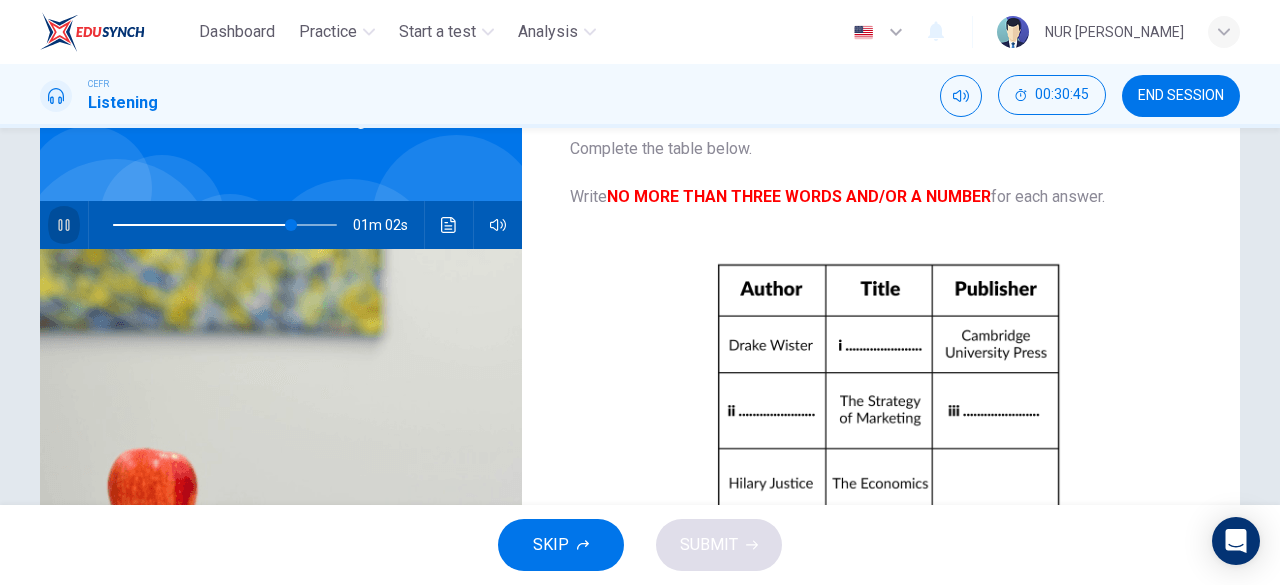 click at bounding box center (64, 225) 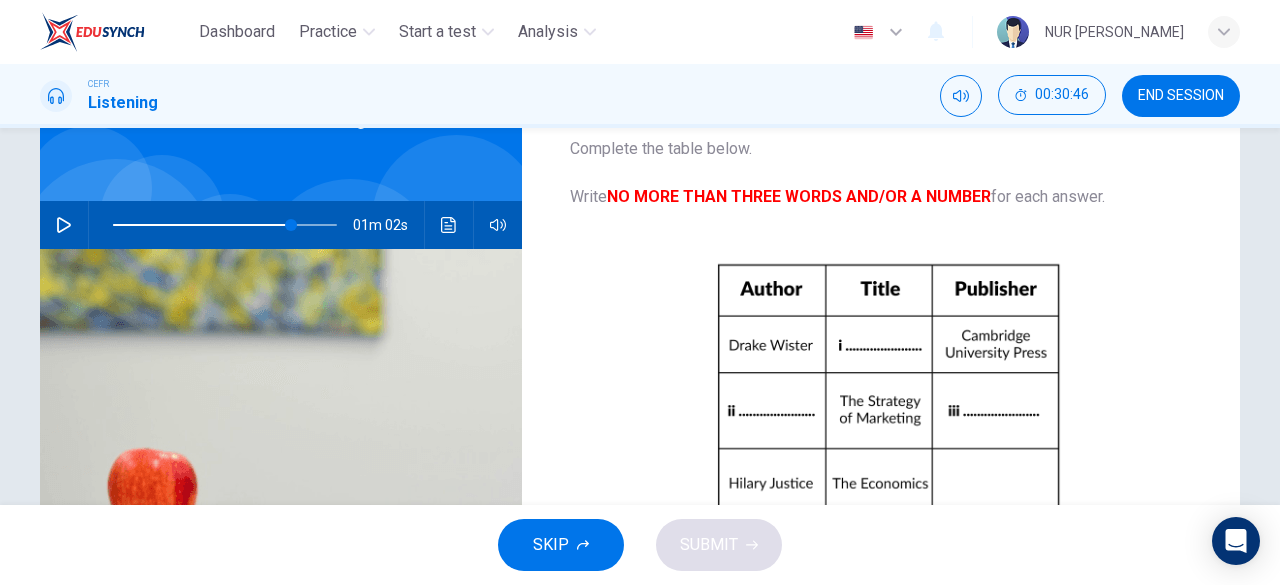 type on "80" 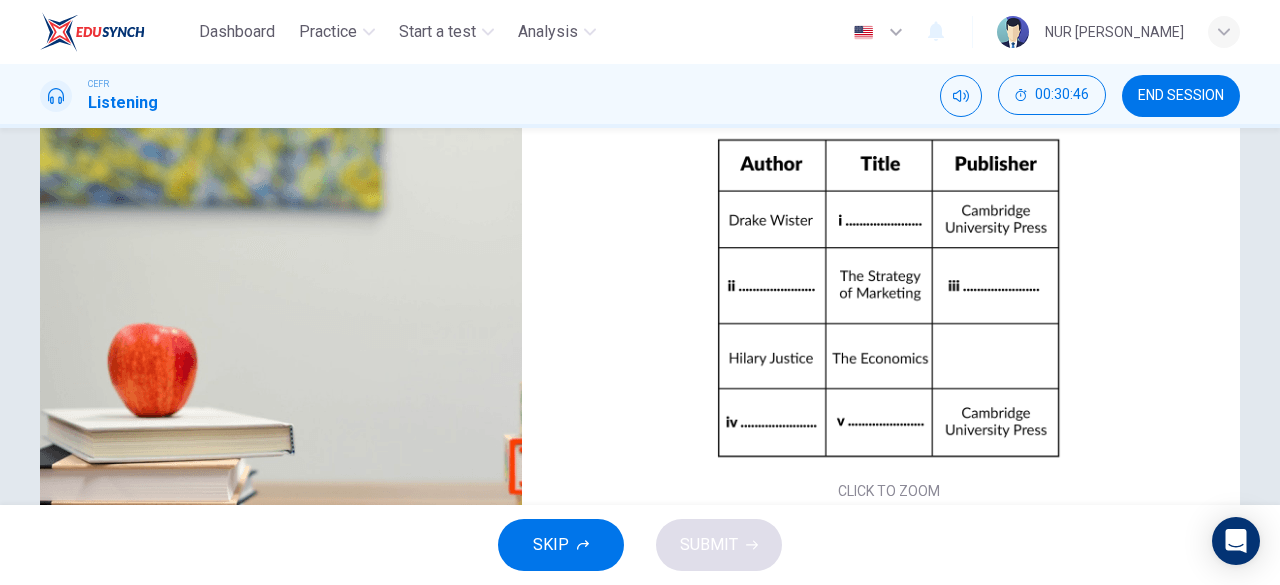 scroll, scrollTop: 259, scrollLeft: 0, axis: vertical 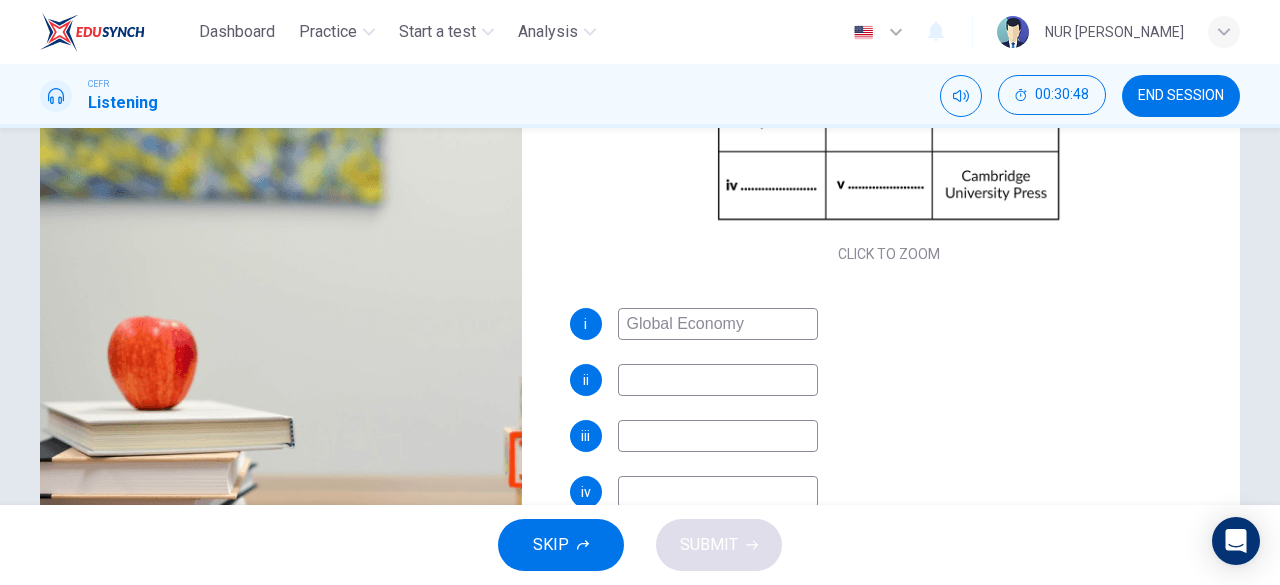 click at bounding box center [718, 380] 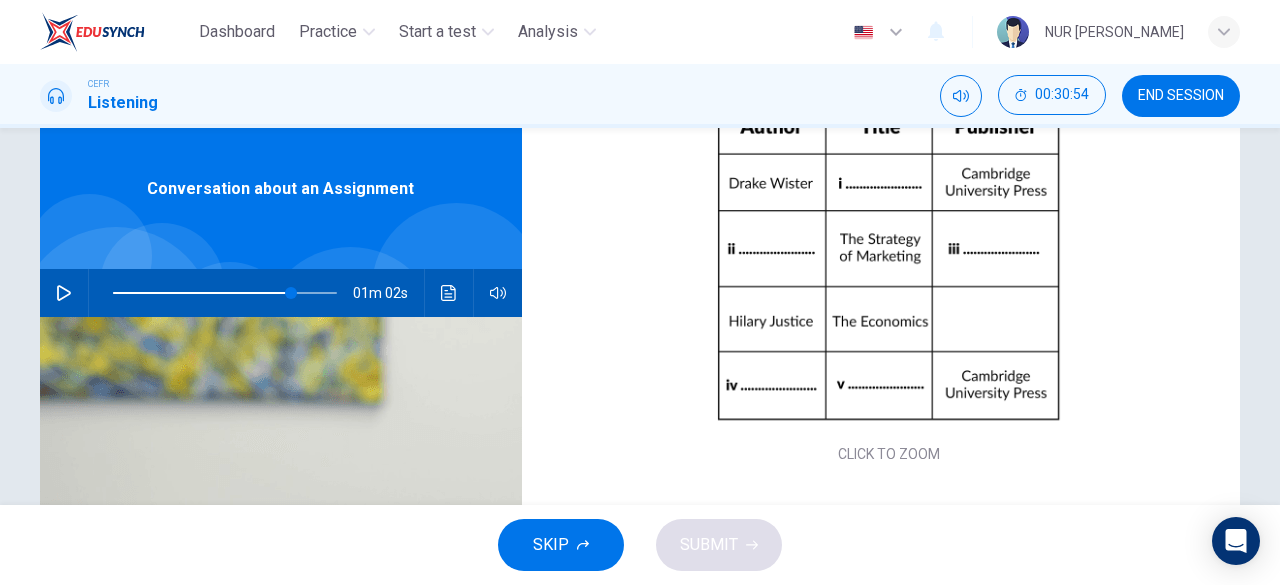 scroll, scrollTop: 0, scrollLeft: 0, axis: both 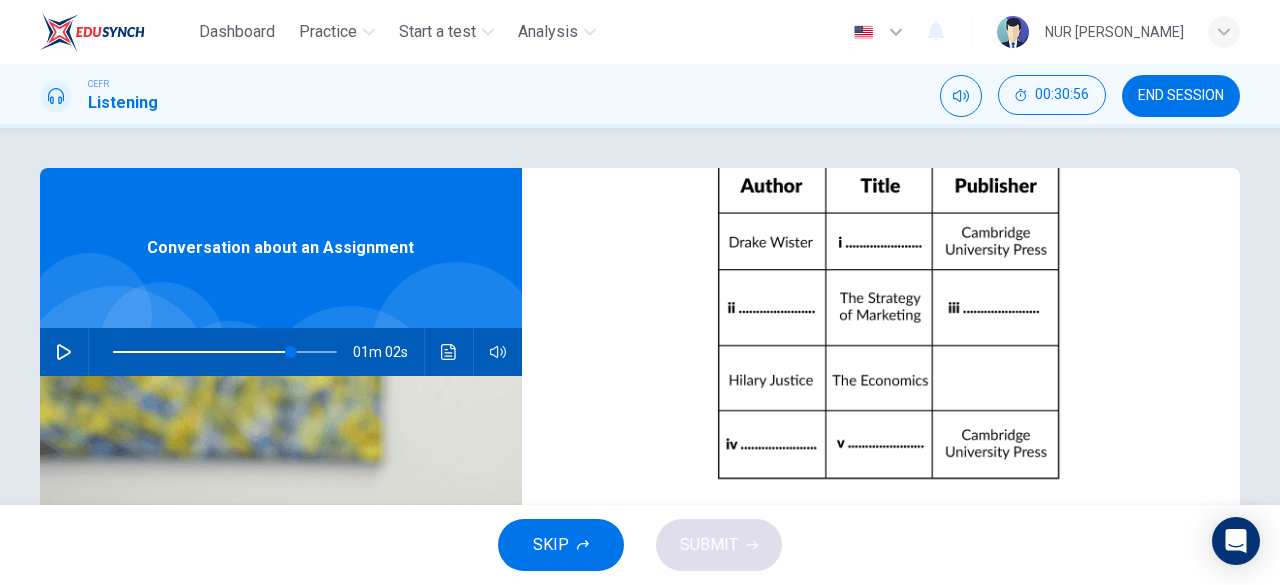 type on "[PERSON_NAME]" 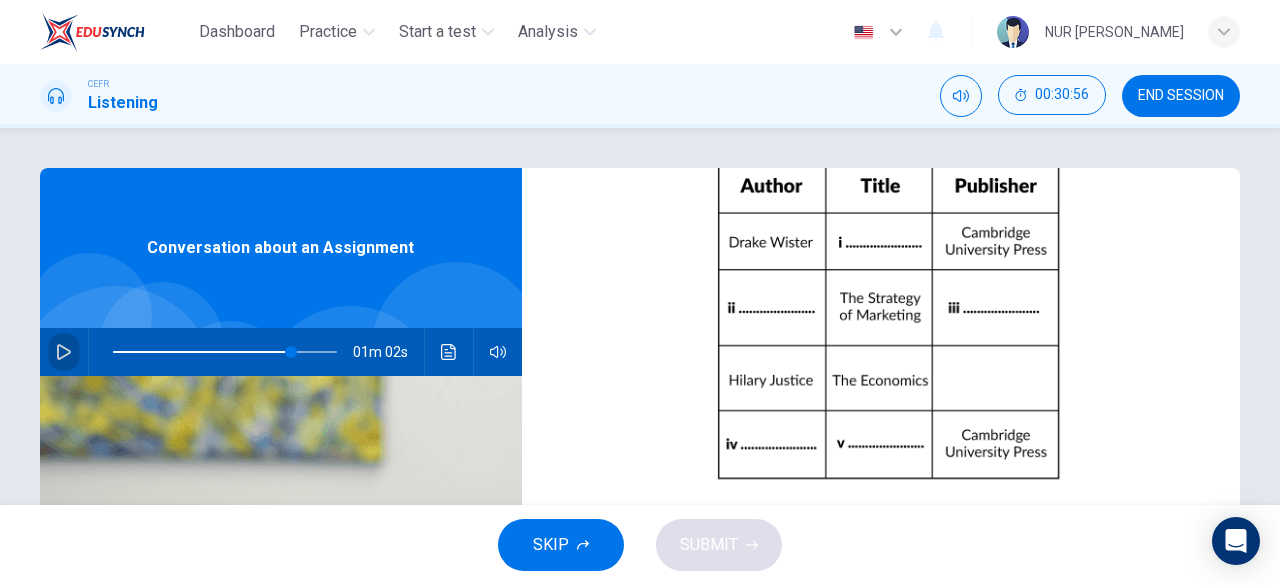 click 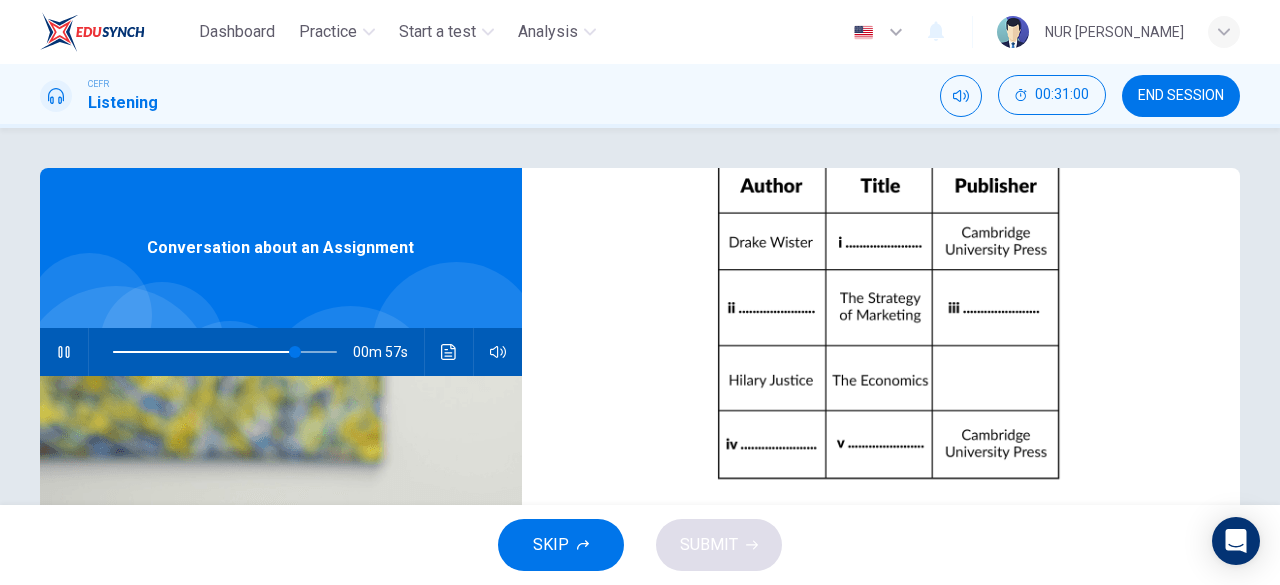 click 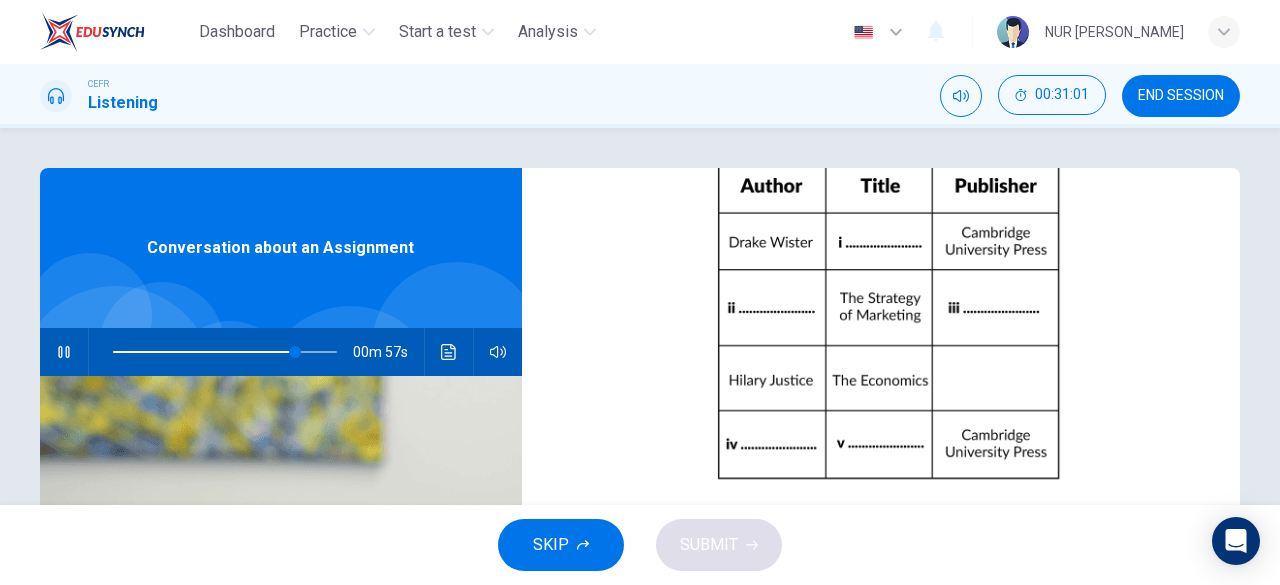 type on "81" 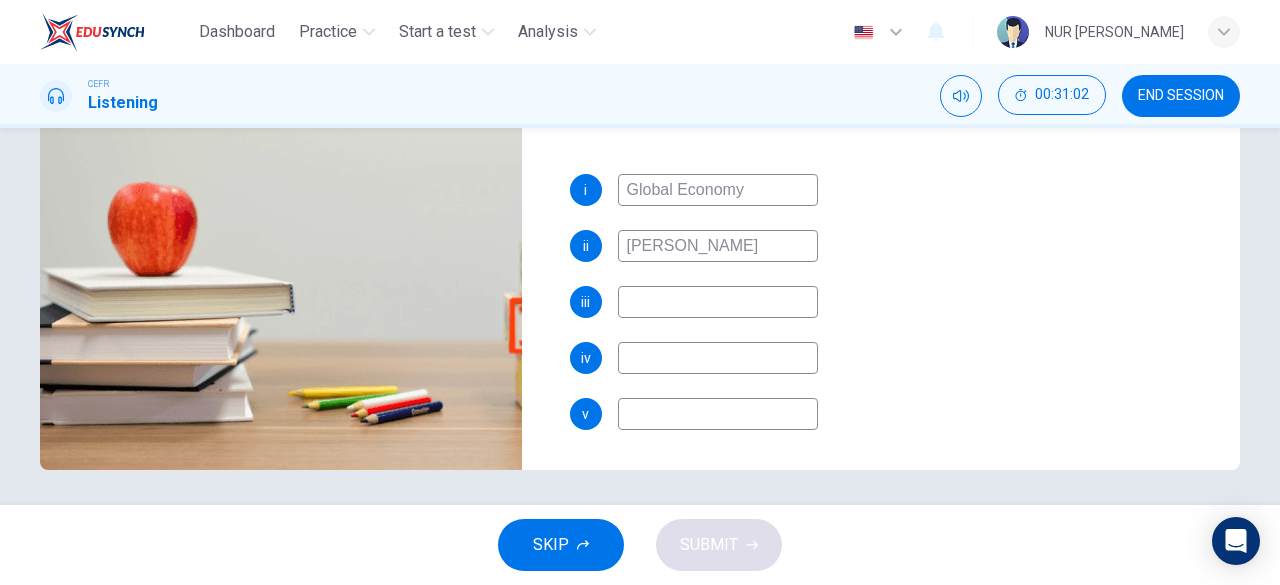scroll, scrollTop: 398, scrollLeft: 0, axis: vertical 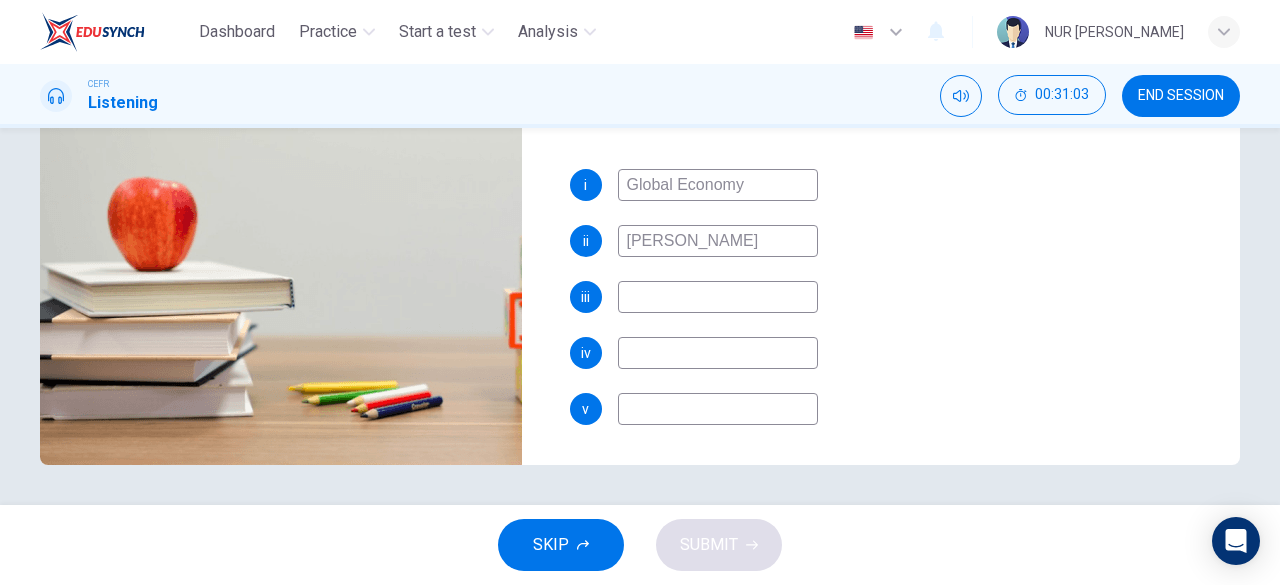 click at bounding box center (718, 297) 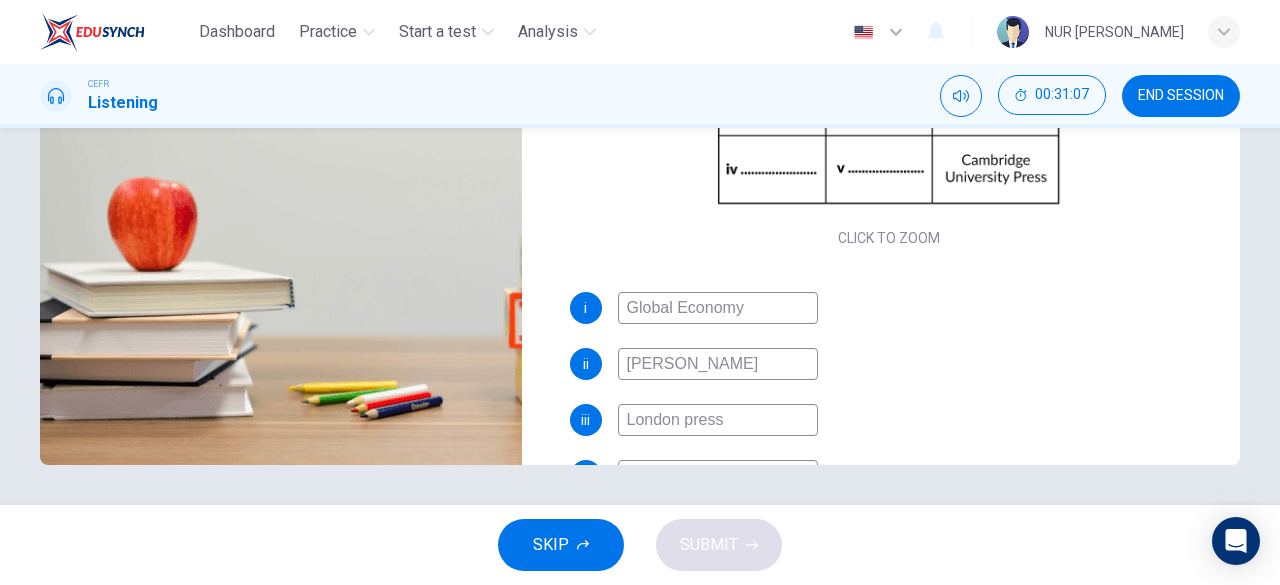 scroll, scrollTop: 0, scrollLeft: 0, axis: both 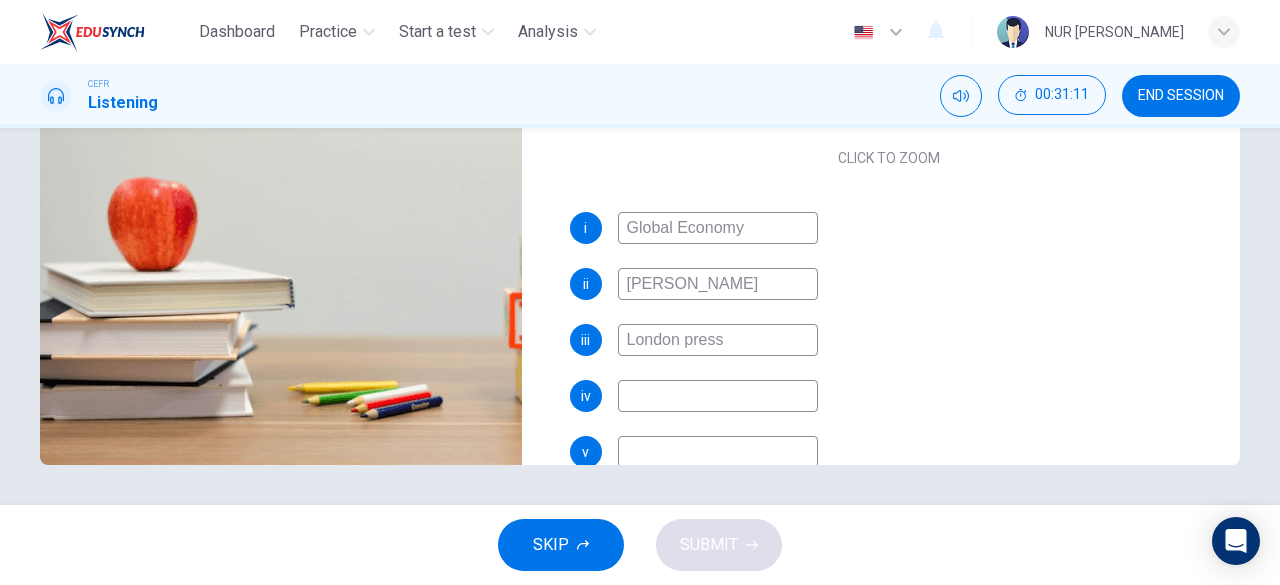 click on "London press" at bounding box center (718, 340) 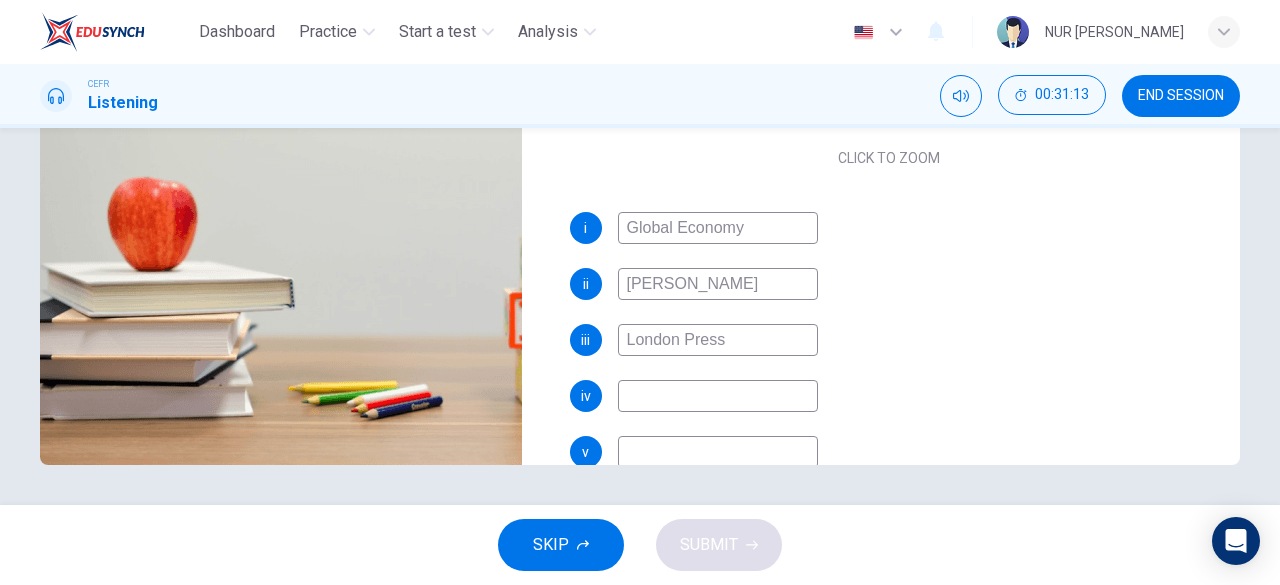 scroll, scrollTop: 0, scrollLeft: 0, axis: both 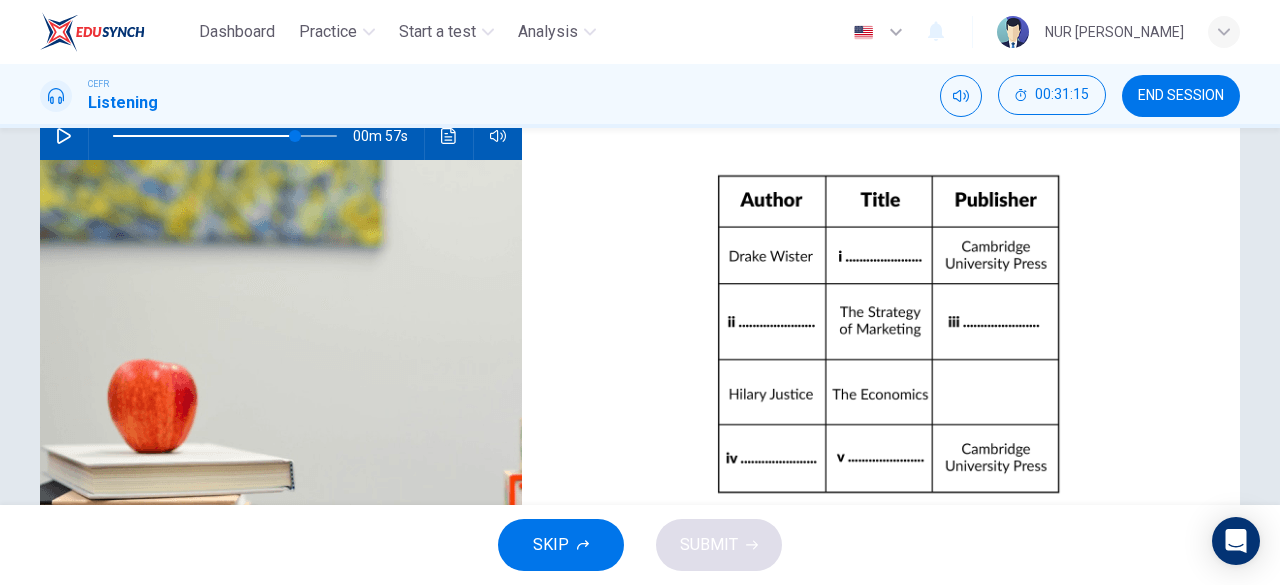 type on "London Press" 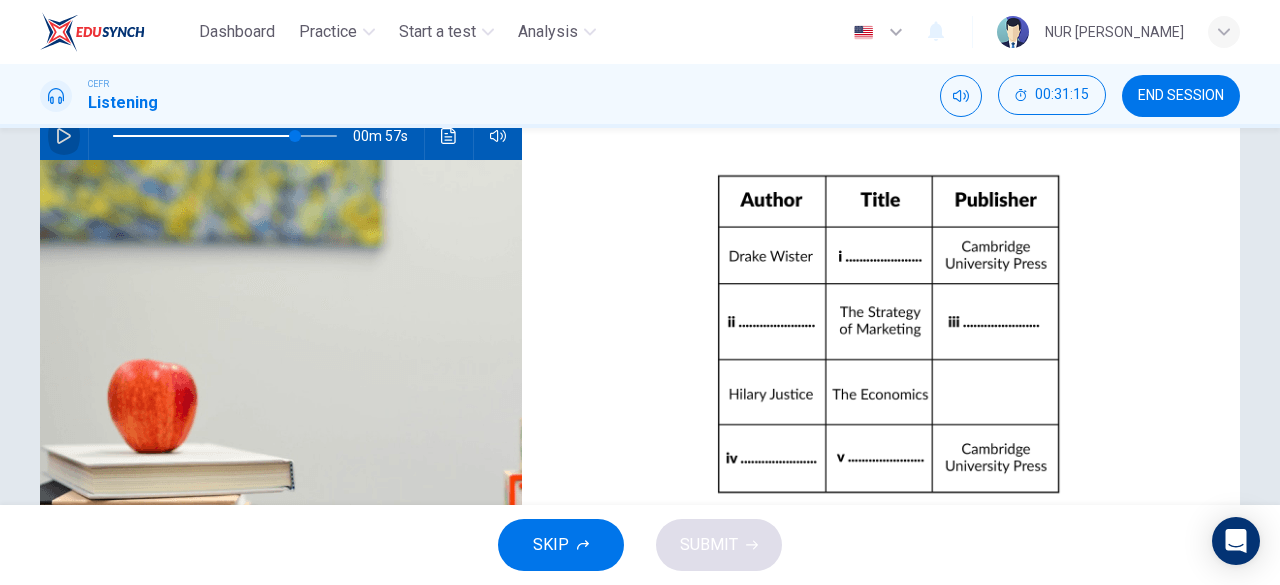 click at bounding box center (64, 136) 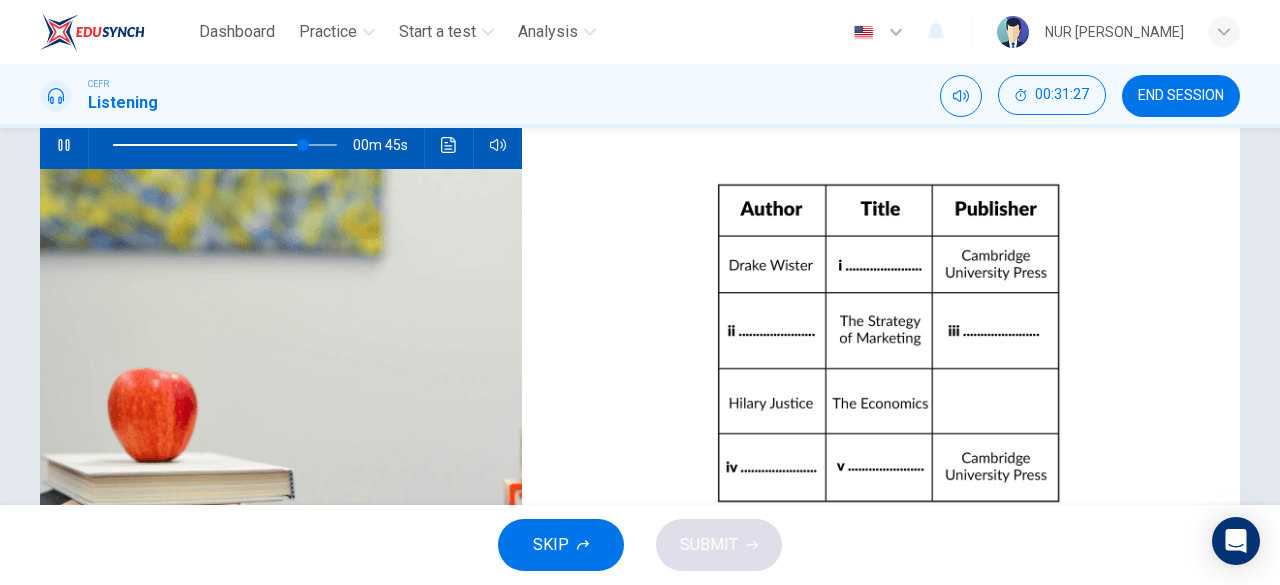 scroll, scrollTop: 205, scrollLeft: 0, axis: vertical 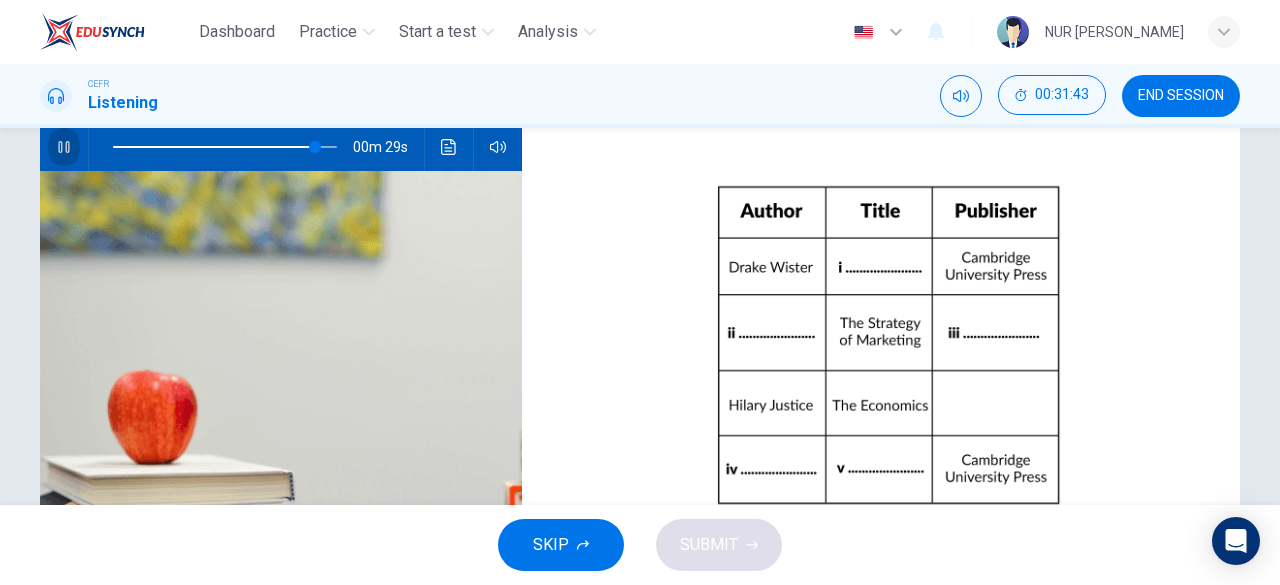 click at bounding box center [64, 147] 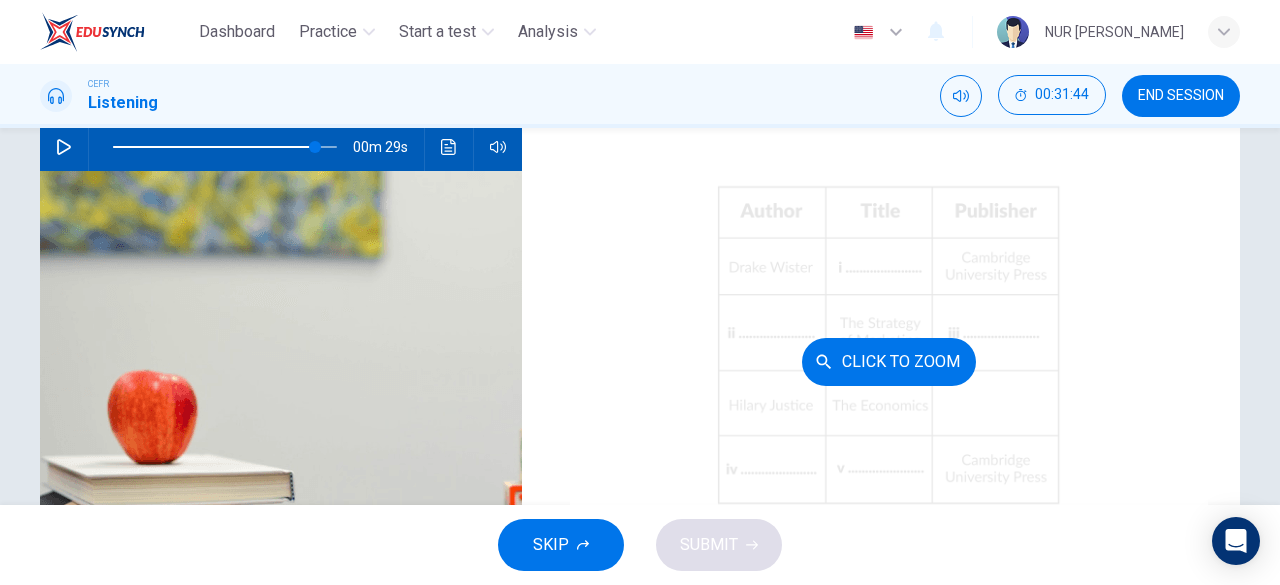 scroll, scrollTop: 230, scrollLeft: 0, axis: vertical 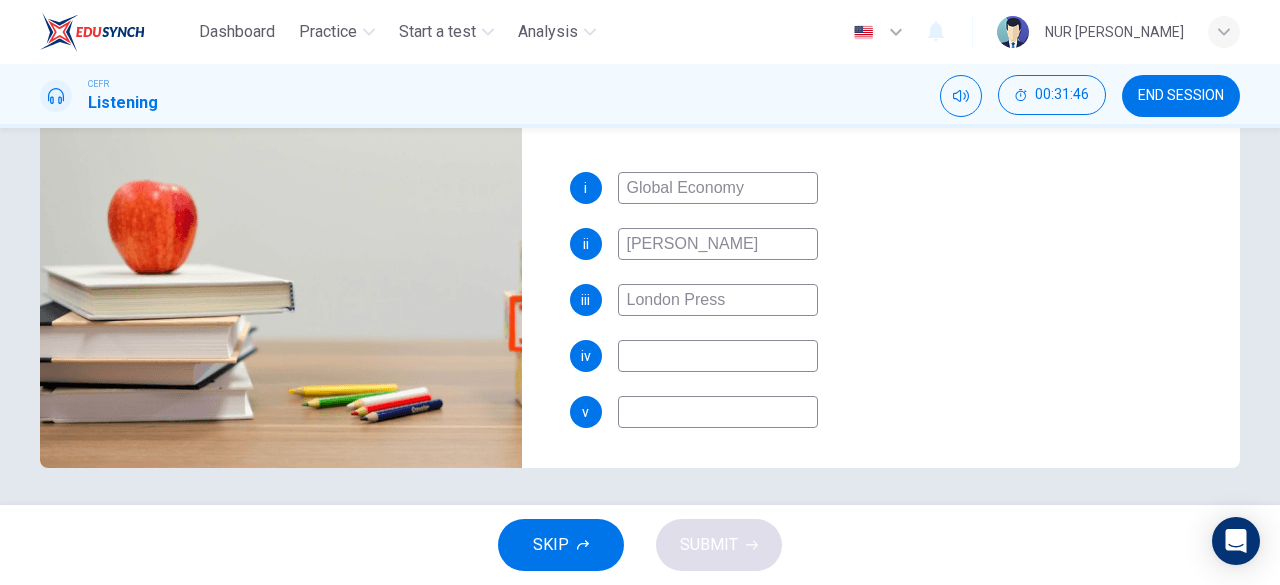 click at bounding box center [718, 356] 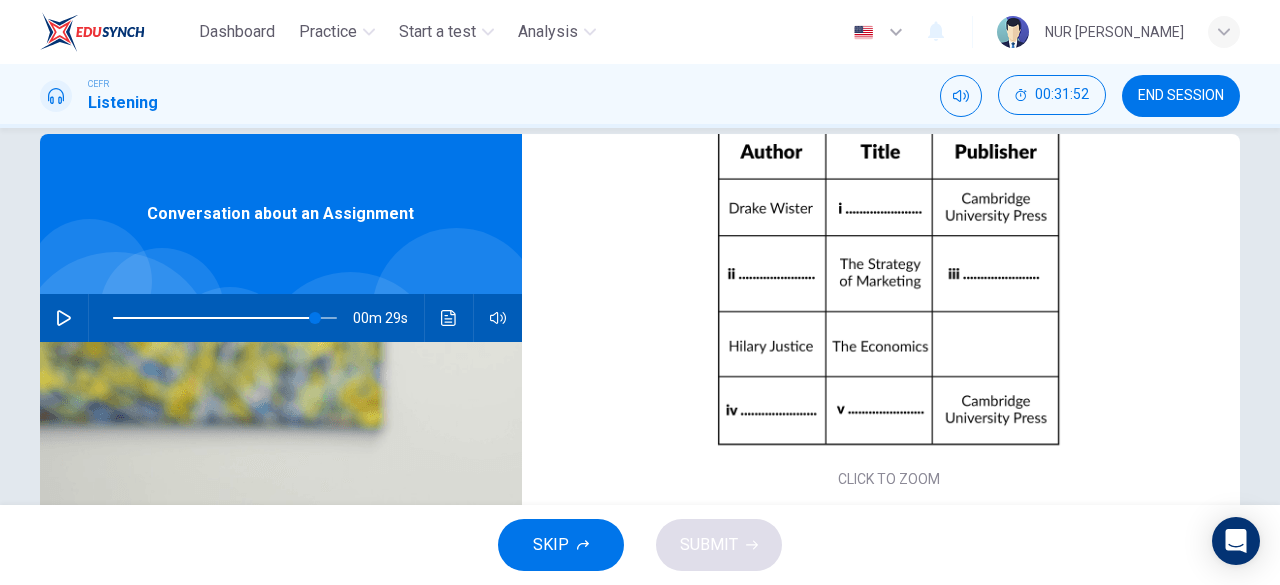 scroll, scrollTop: 0, scrollLeft: 0, axis: both 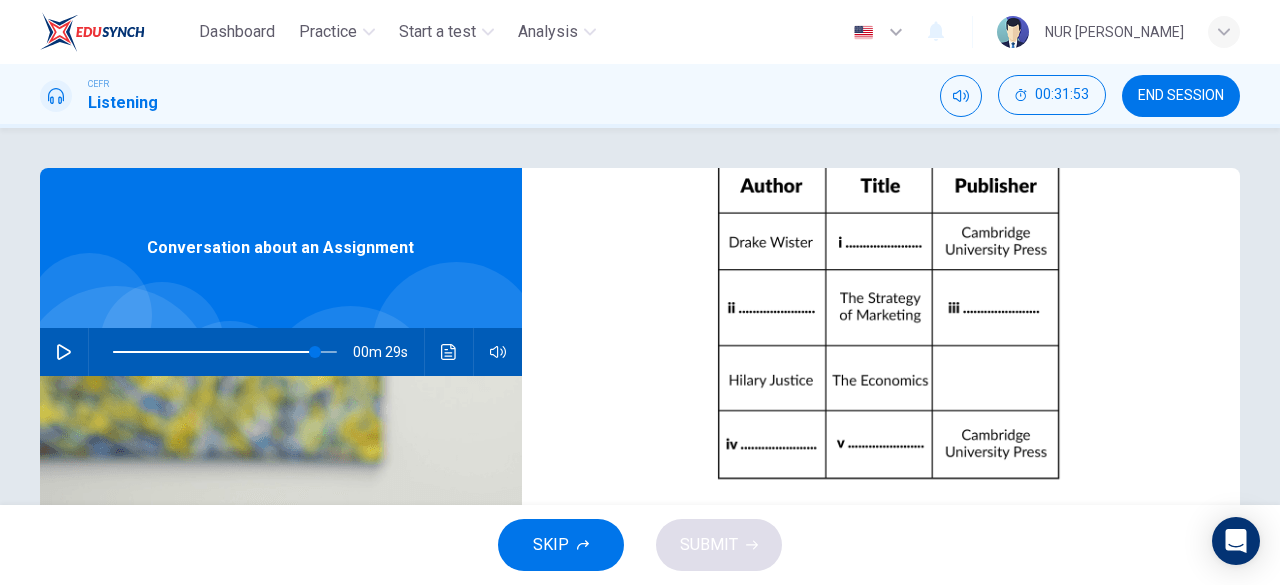 type on "[PERSON_NAME]" 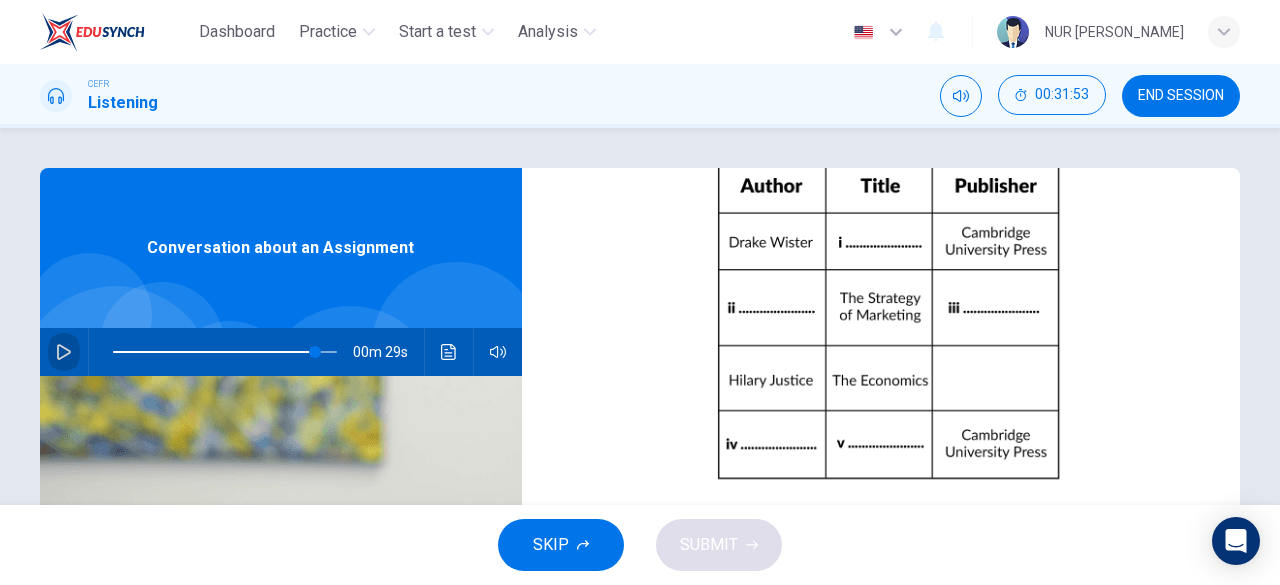 click at bounding box center (64, 352) 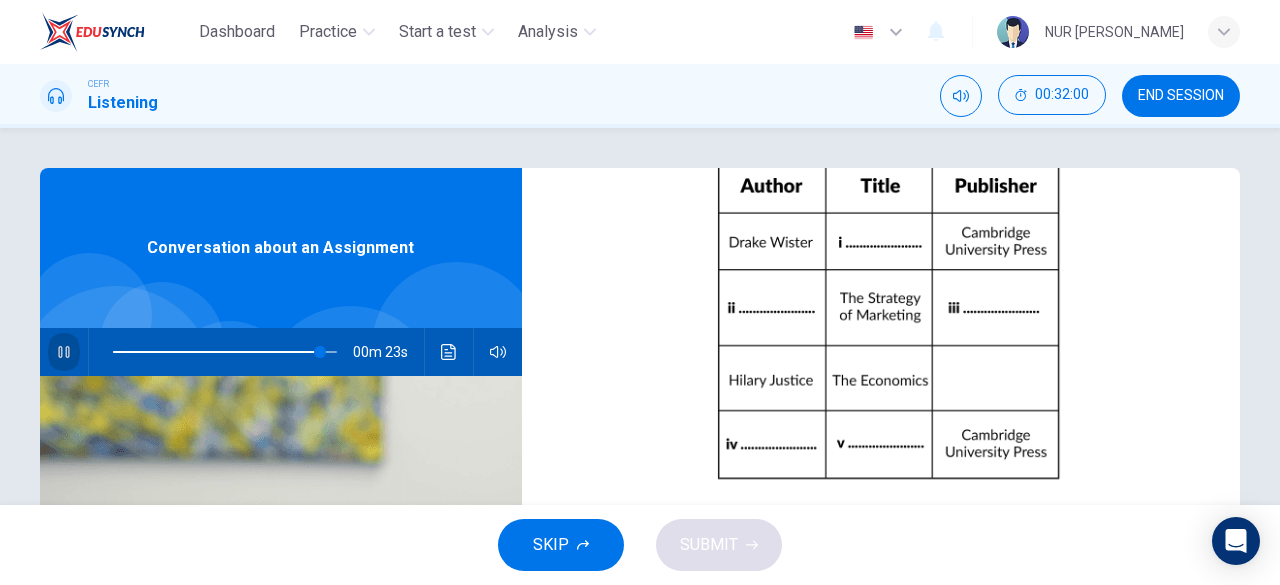 click at bounding box center (64, 352) 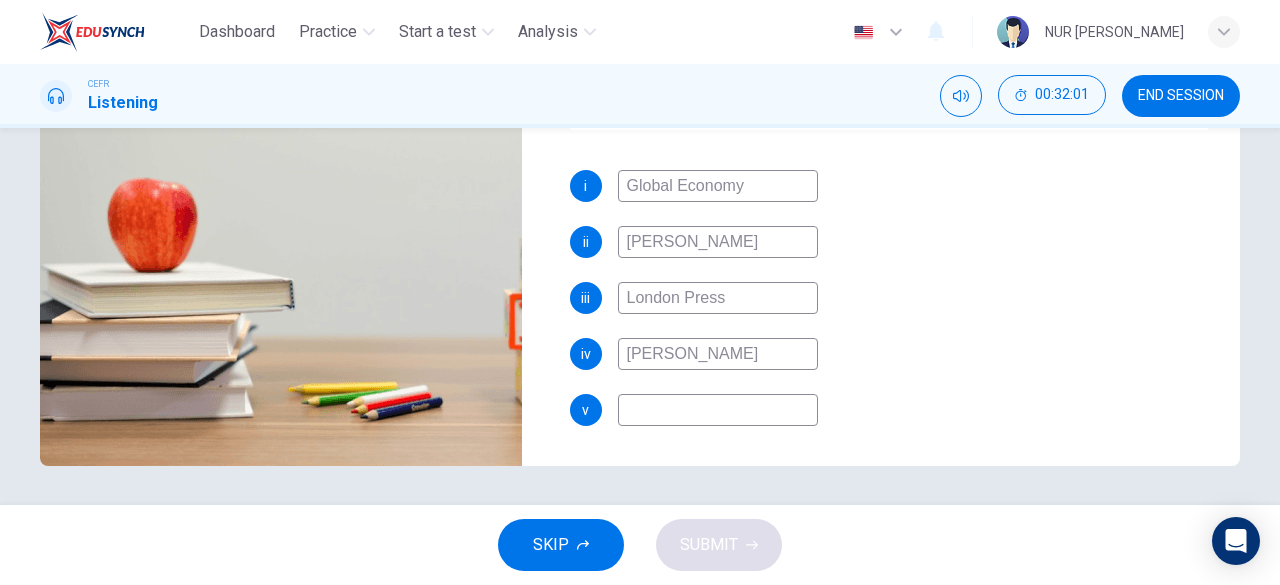scroll, scrollTop: 398, scrollLeft: 0, axis: vertical 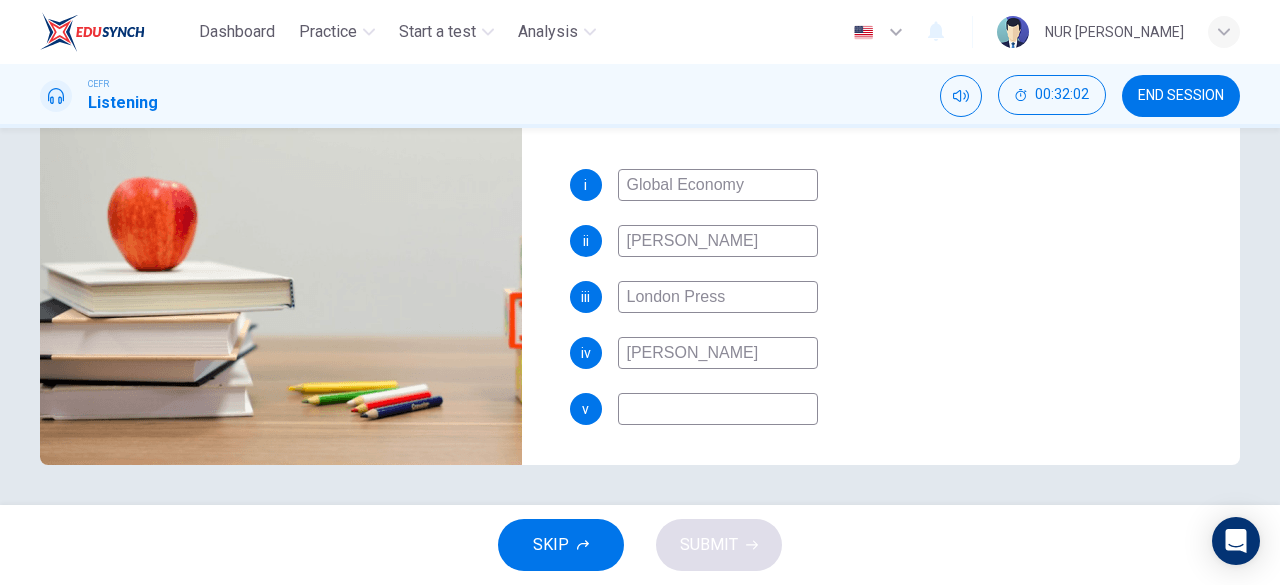 click on "[PERSON_NAME]" at bounding box center [718, 353] 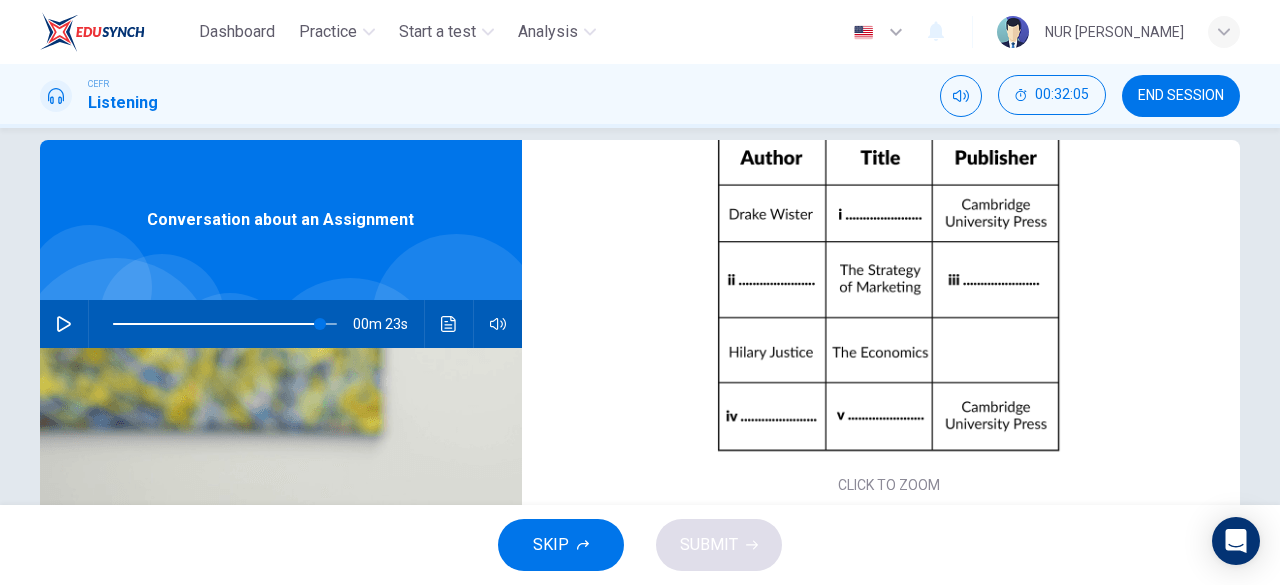 scroll, scrollTop: 24, scrollLeft: 0, axis: vertical 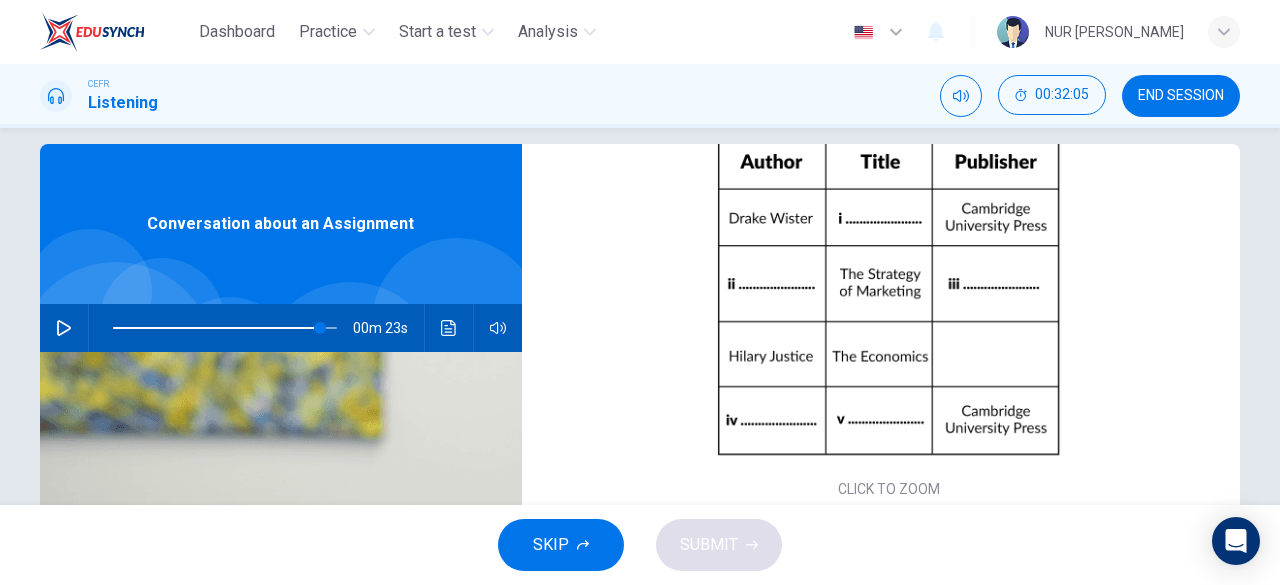 type on "[PERSON_NAME]" 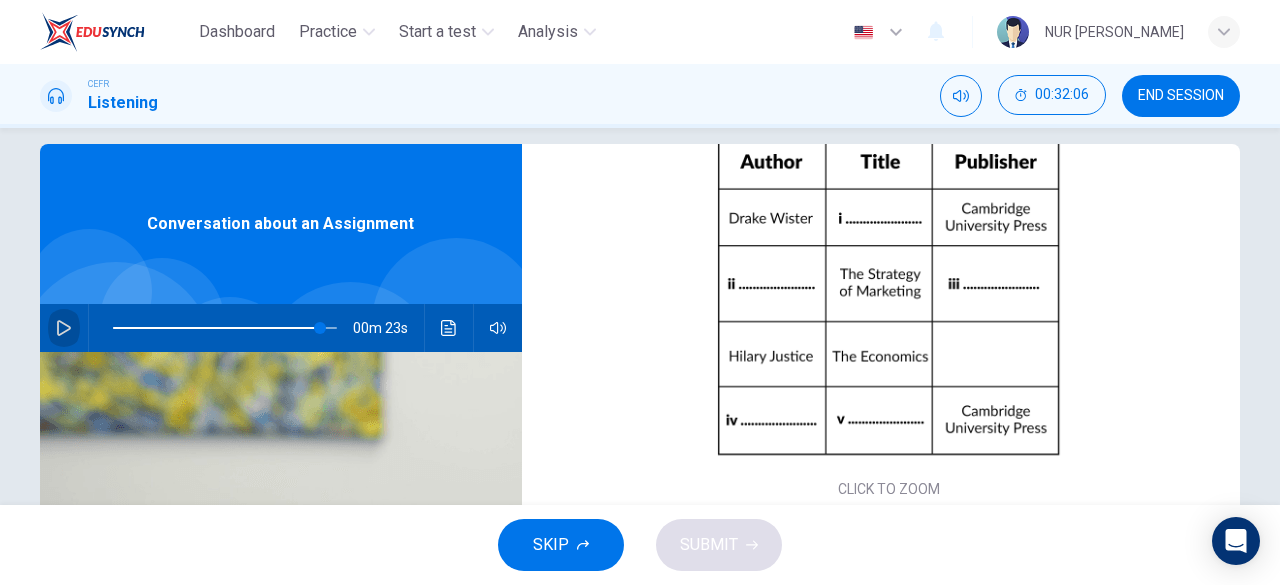 click at bounding box center (64, 328) 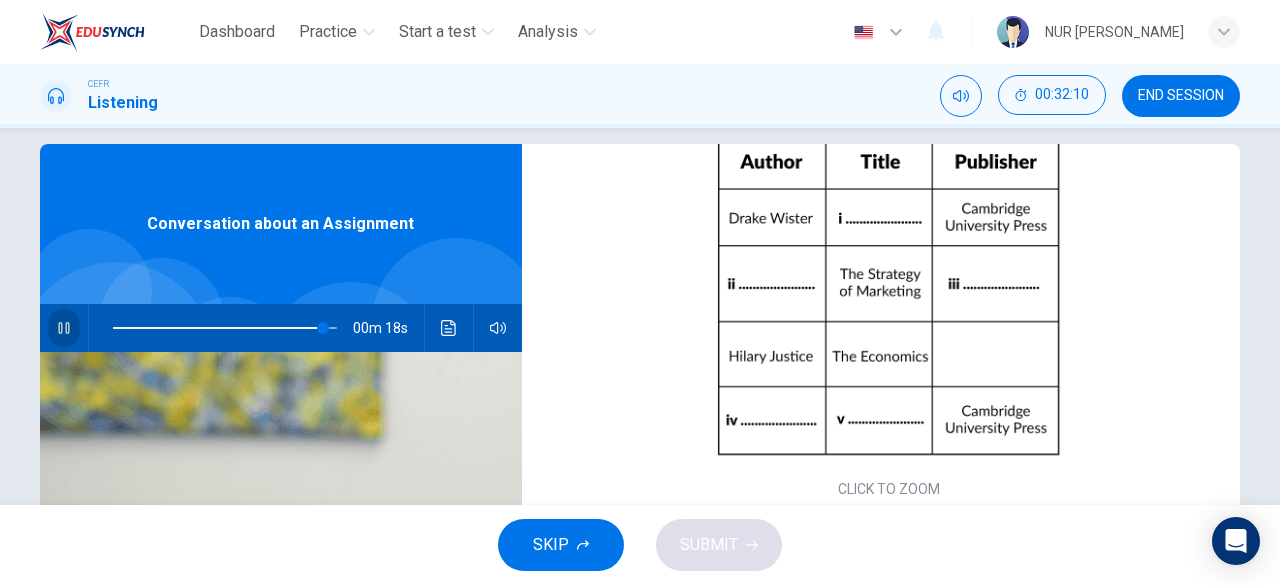 click at bounding box center (64, 328) 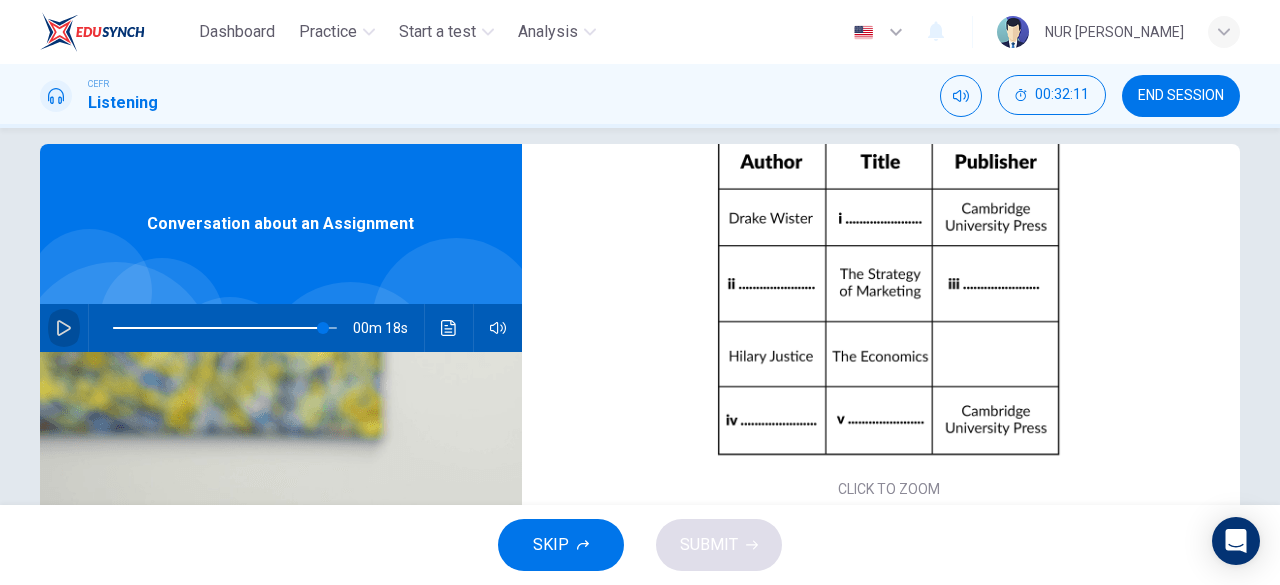 click at bounding box center [64, 328] 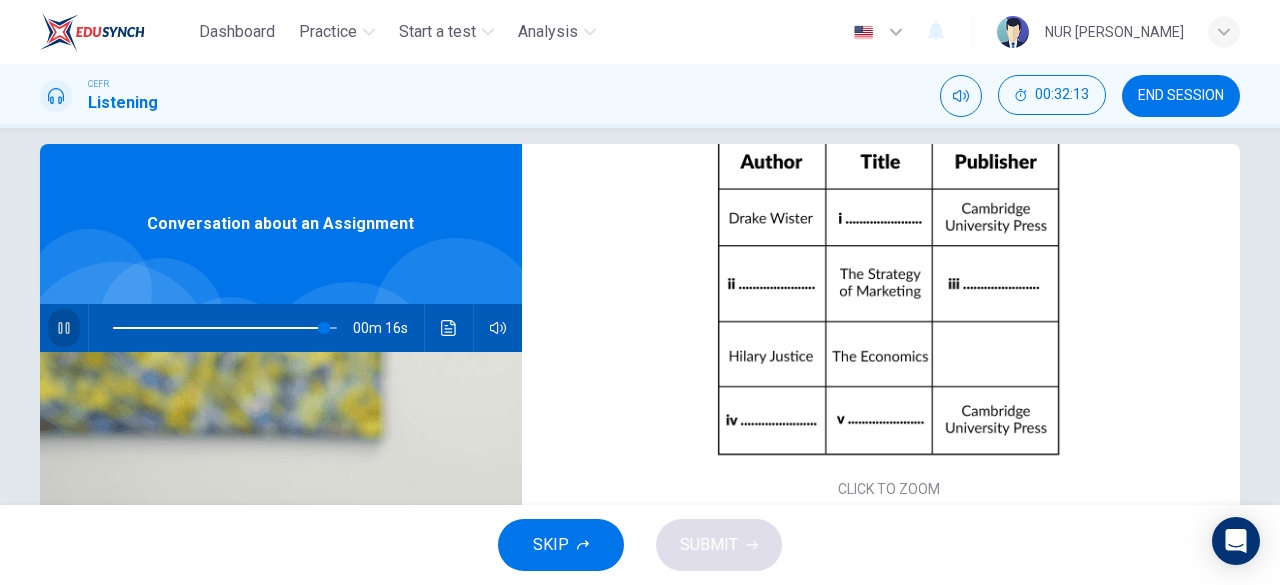 click at bounding box center [64, 328] 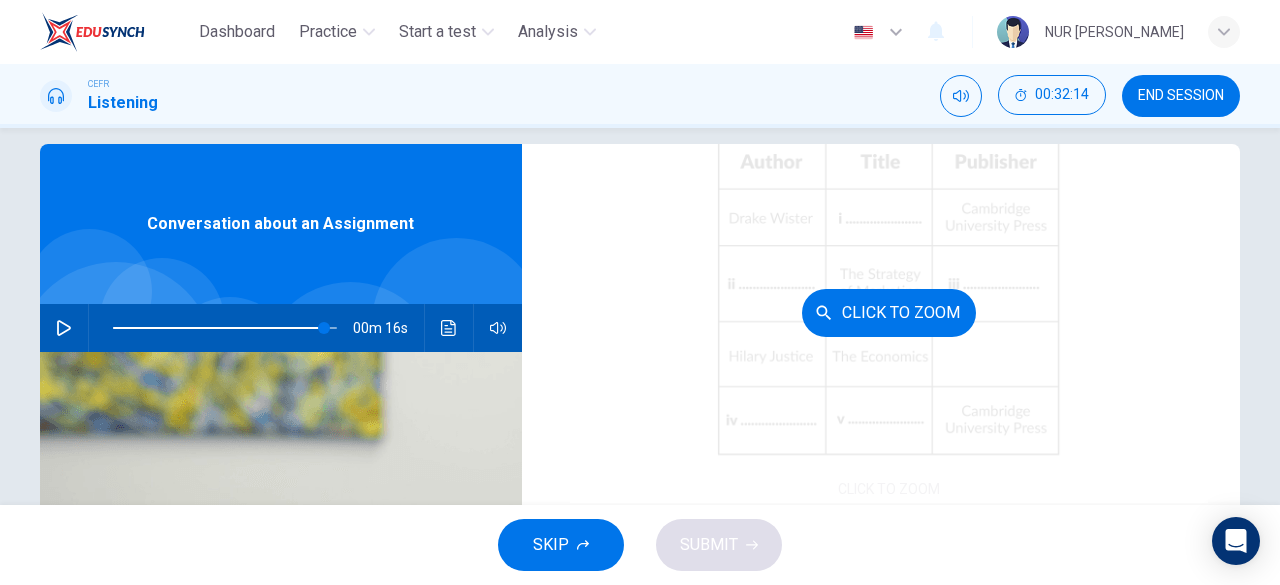 scroll, scrollTop: 398, scrollLeft: 0, axis: vertical 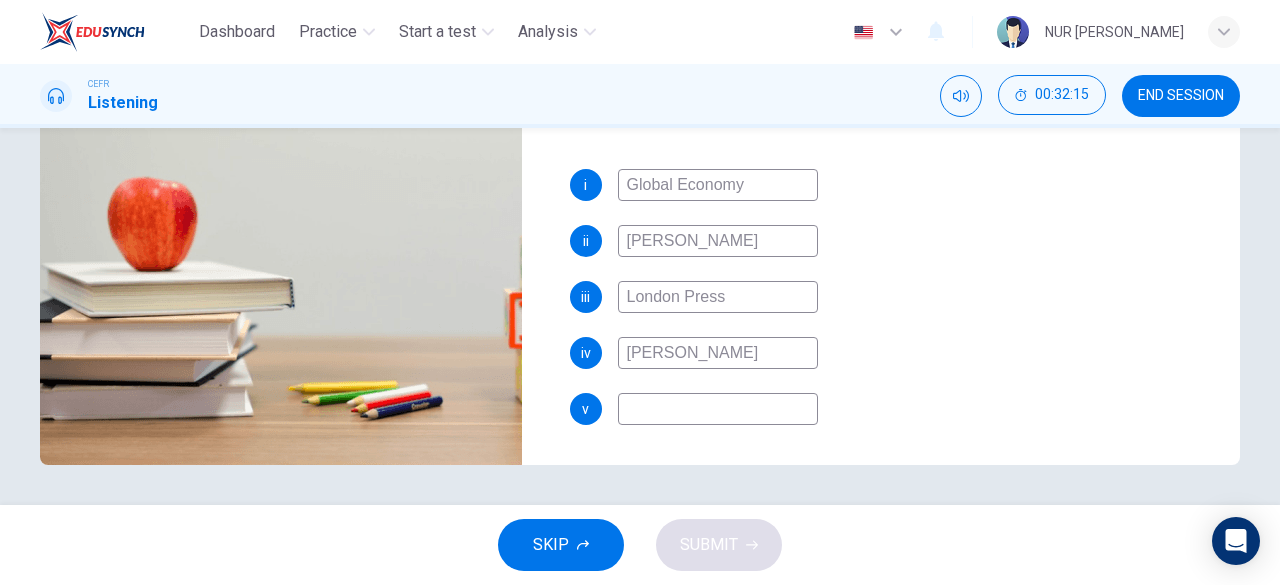 click at bounding box center [718, 409] 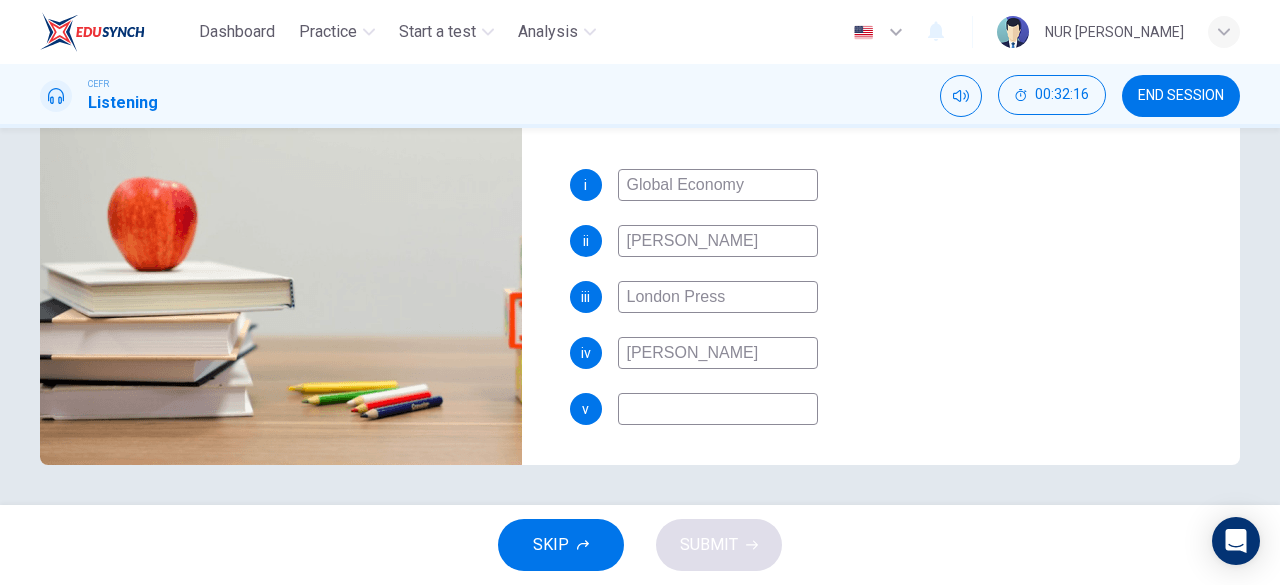 type on "N" 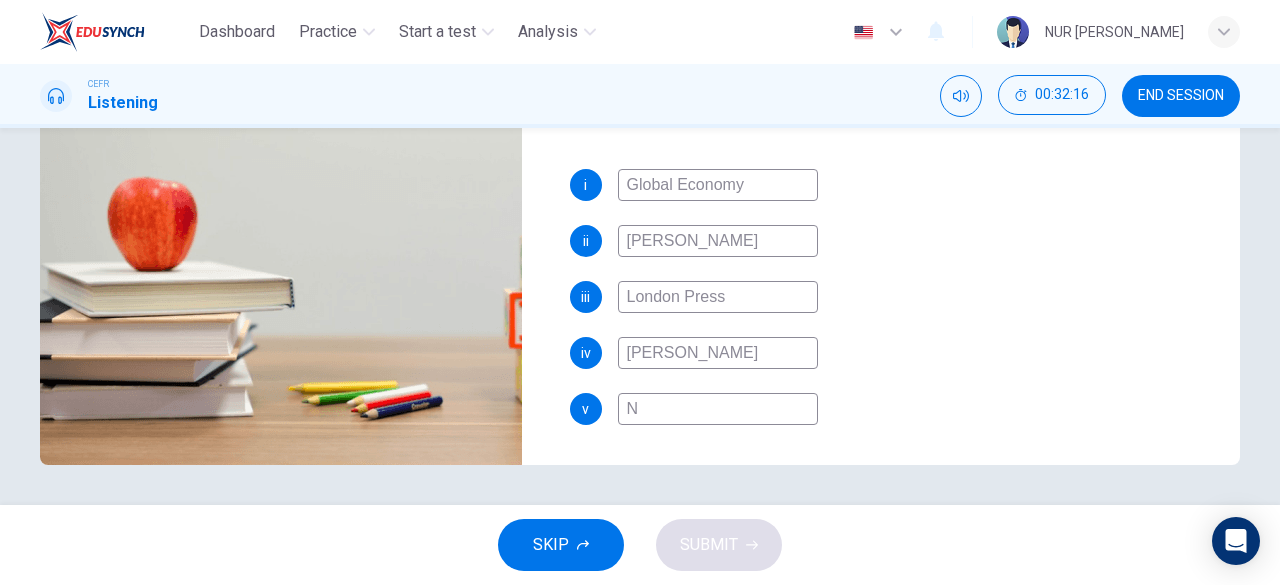 type on "95" 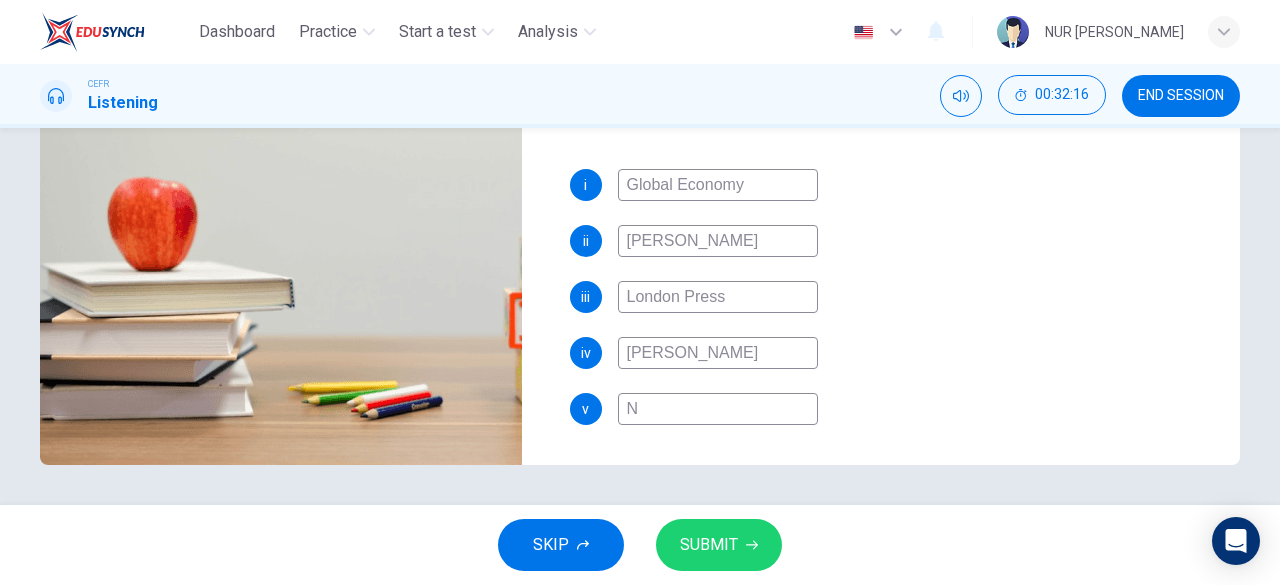 type on "Nu" 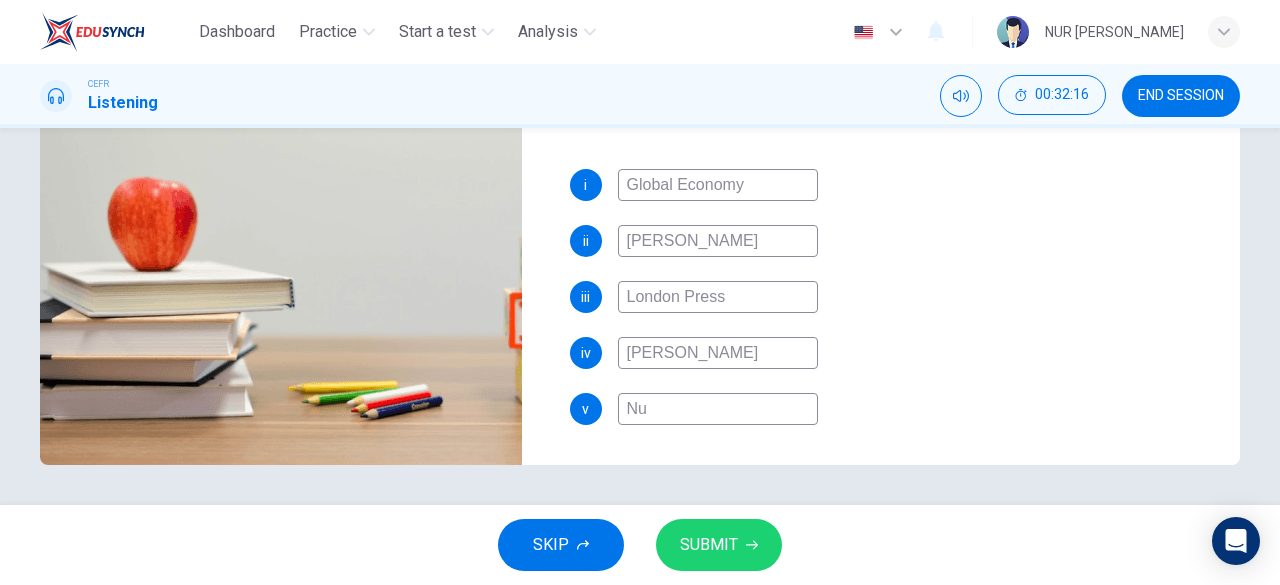 type on "95" 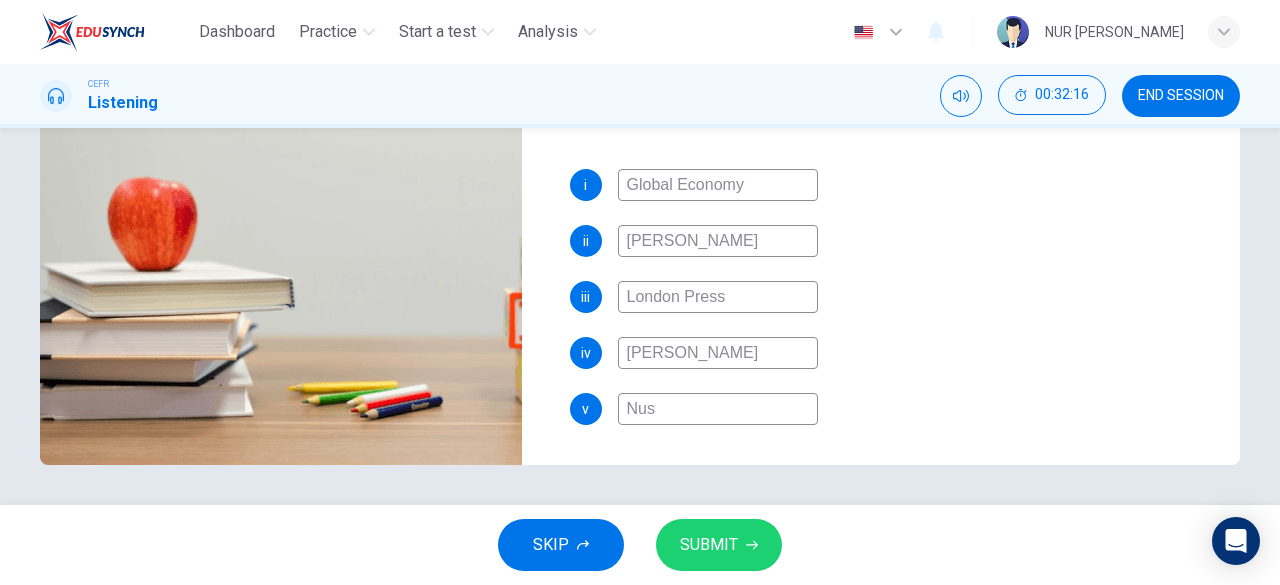 type on "95" 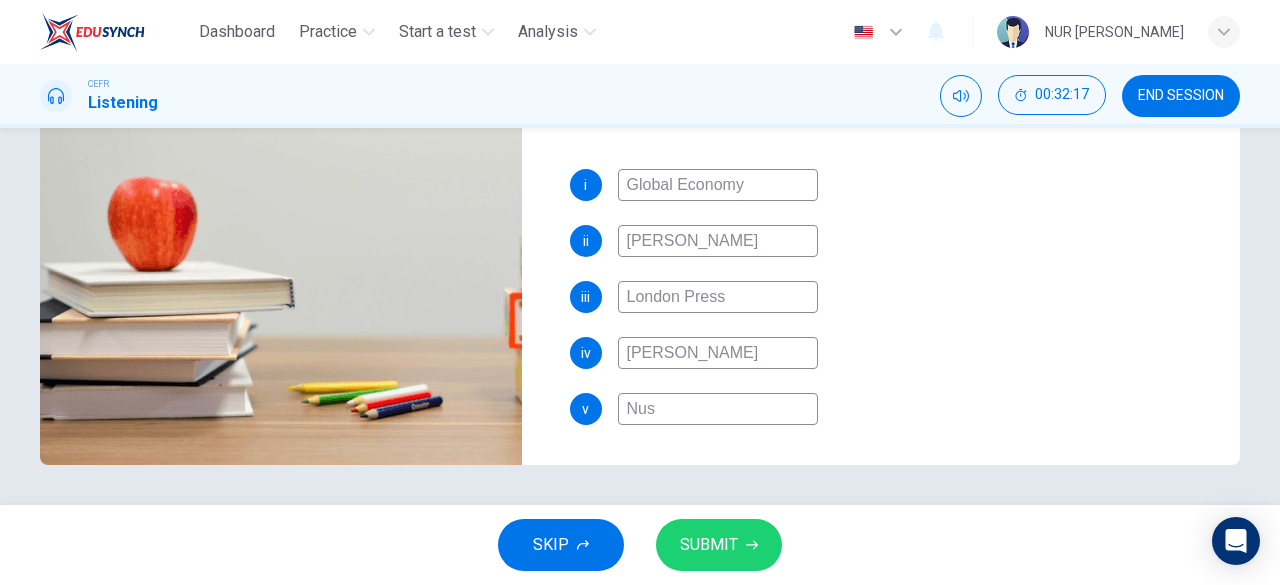 type on "Nusi" 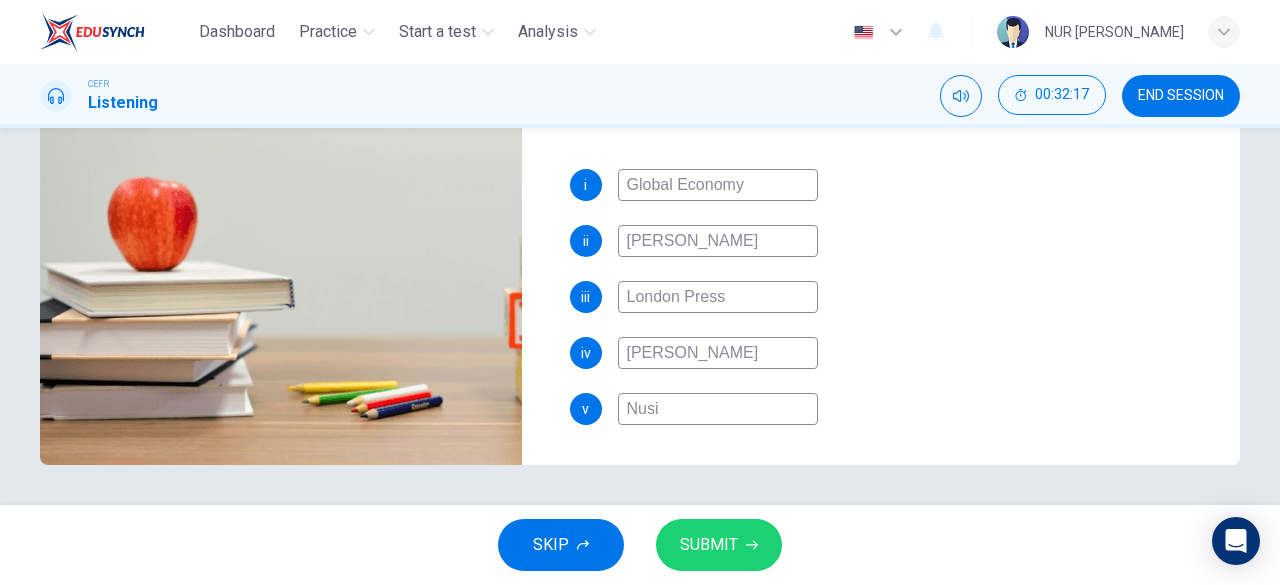 type on "95" 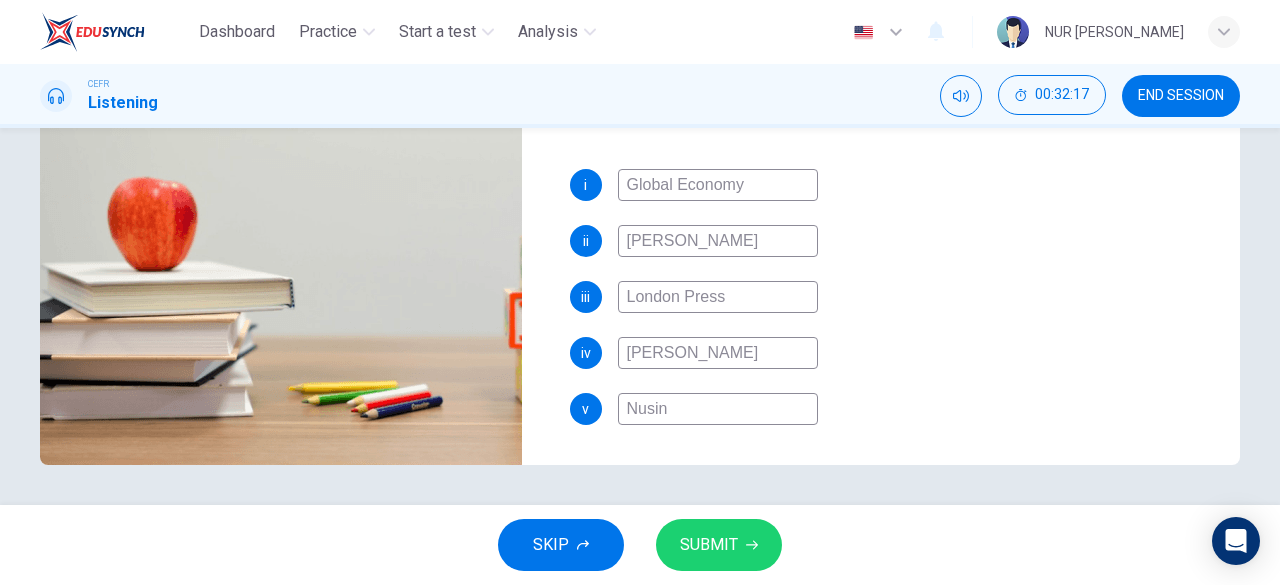 type on "95" 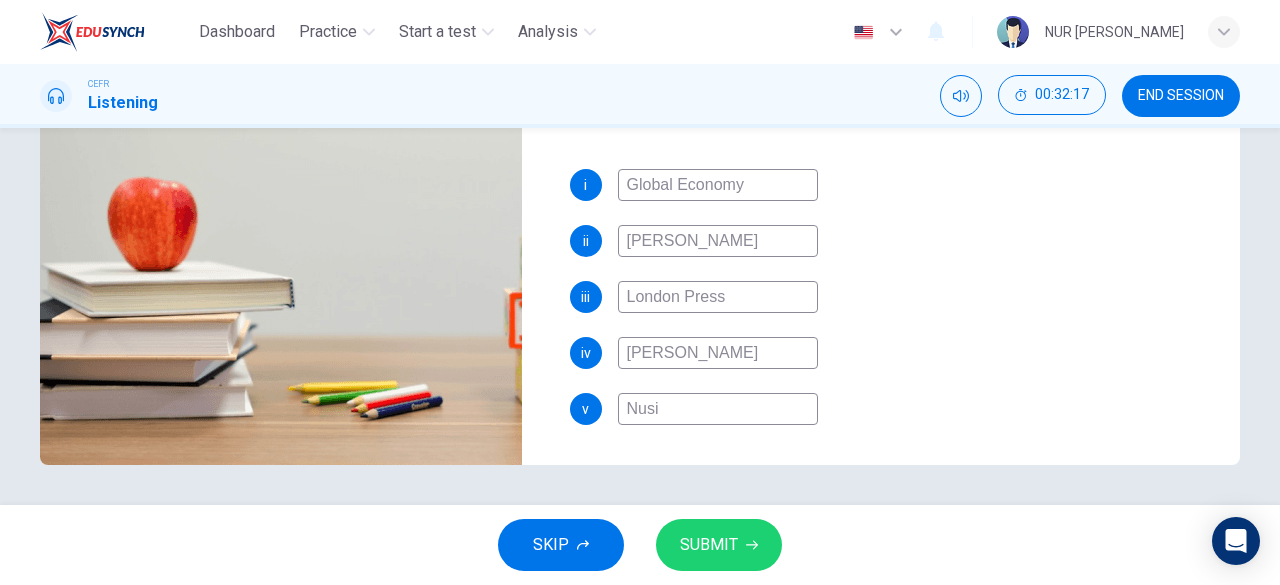 type on "95" 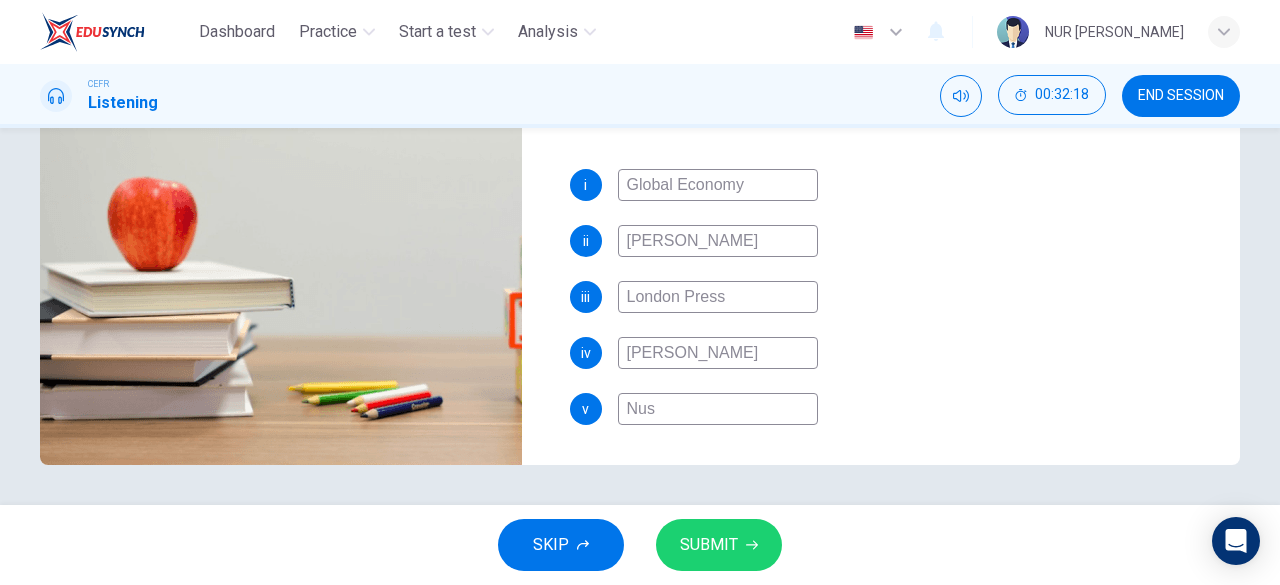 type on "95" 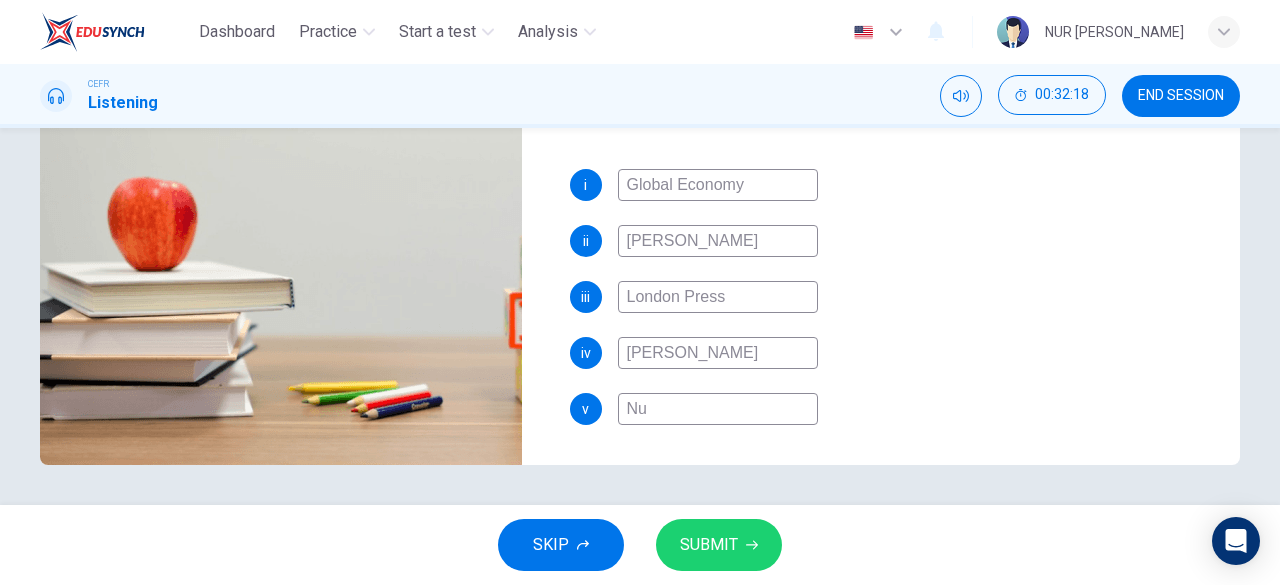type on "N" 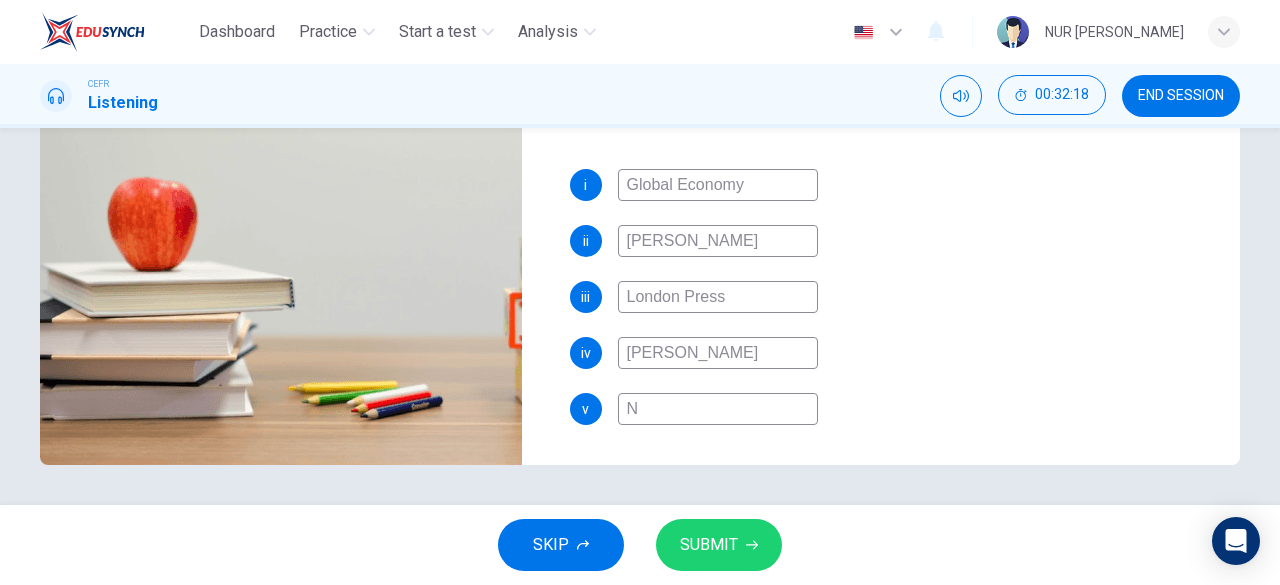 type on "95" 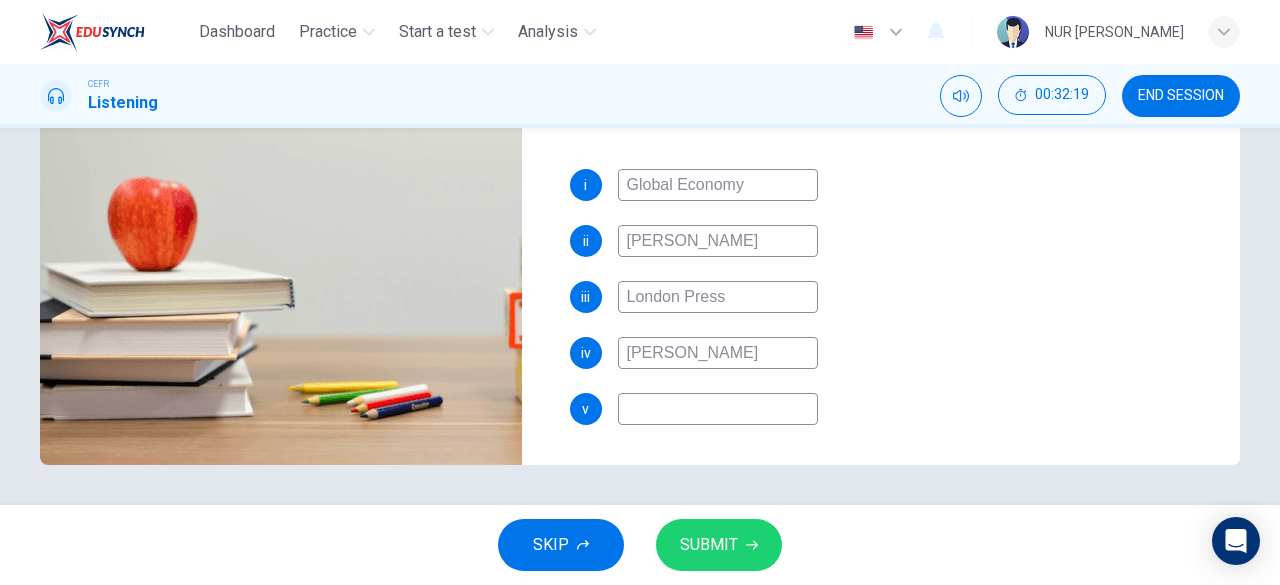 type on "B" 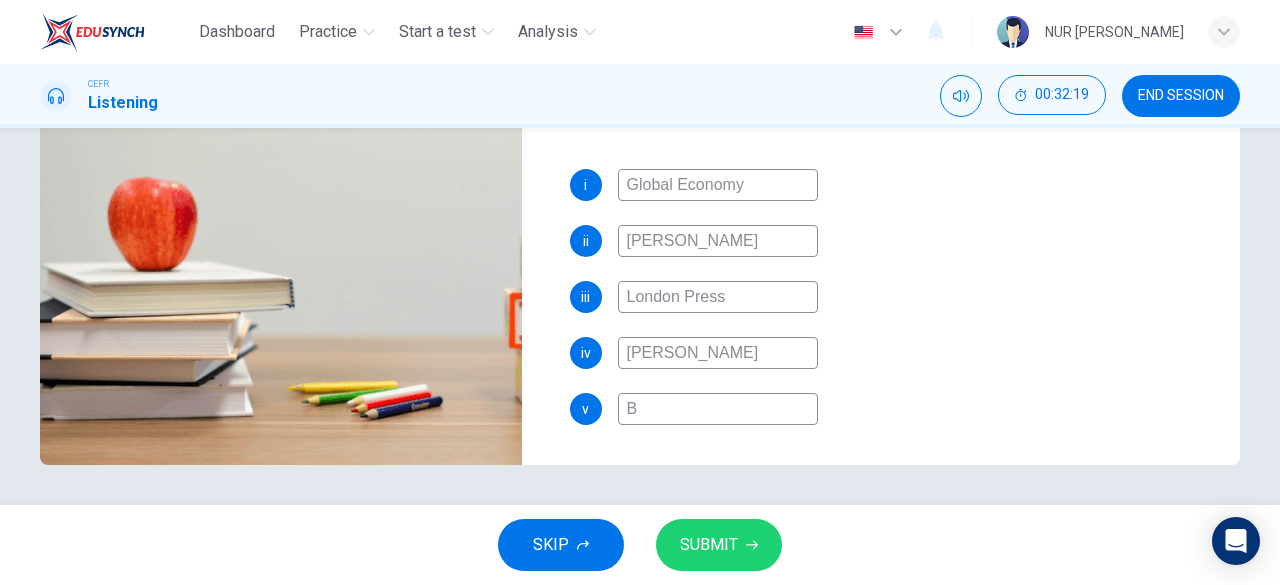 type on "95" 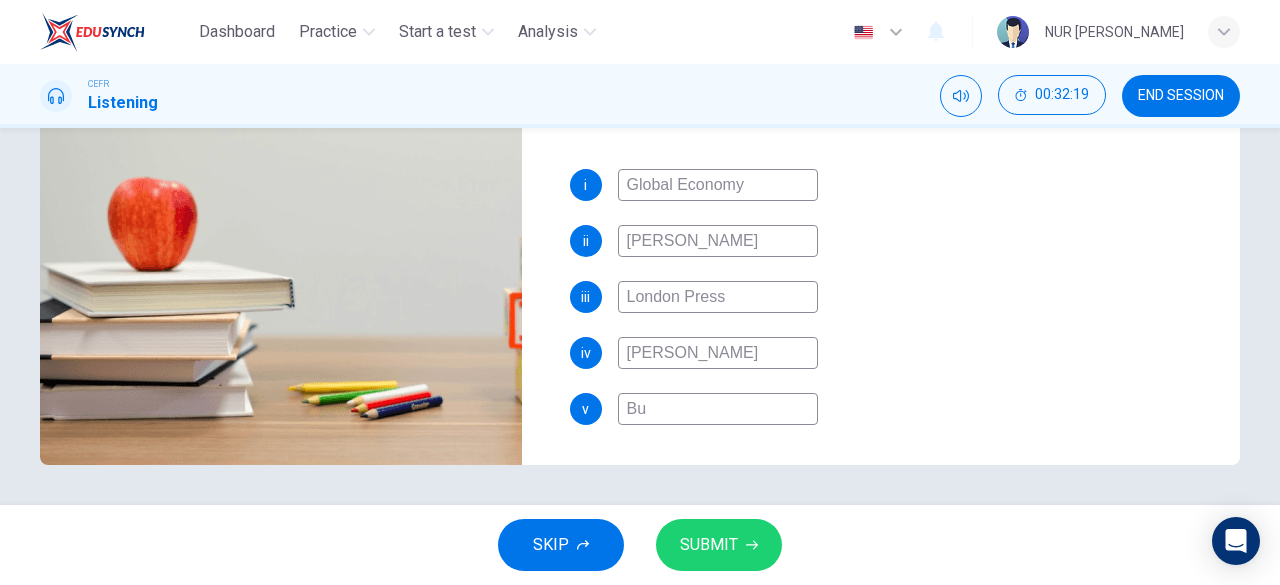 type on "95" 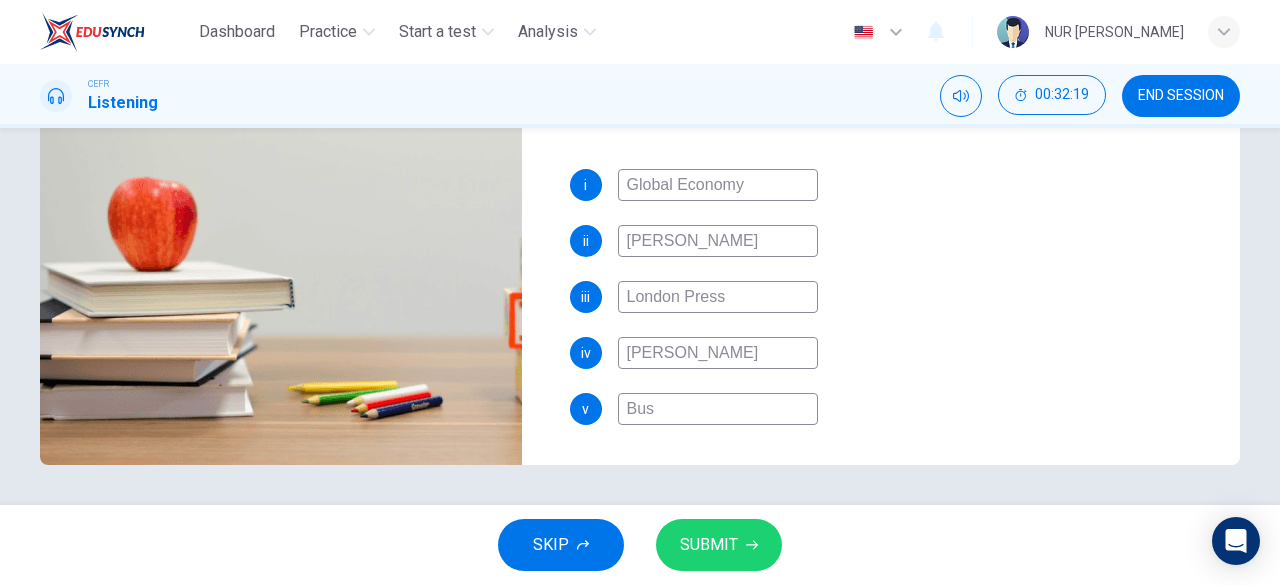 type on "95" 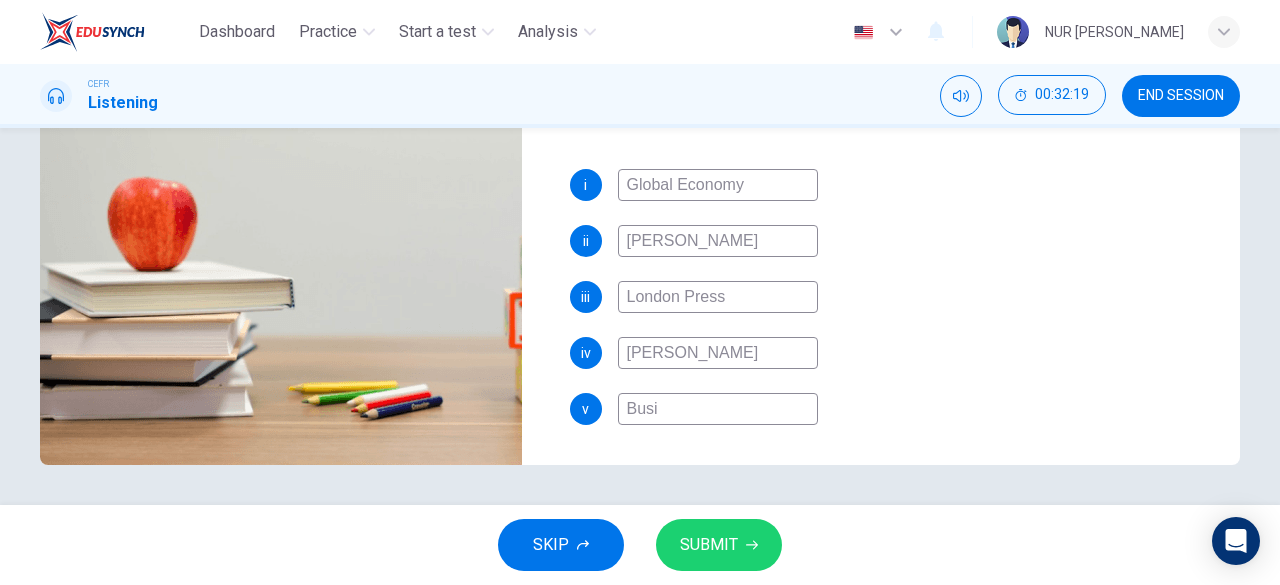 type on "95" 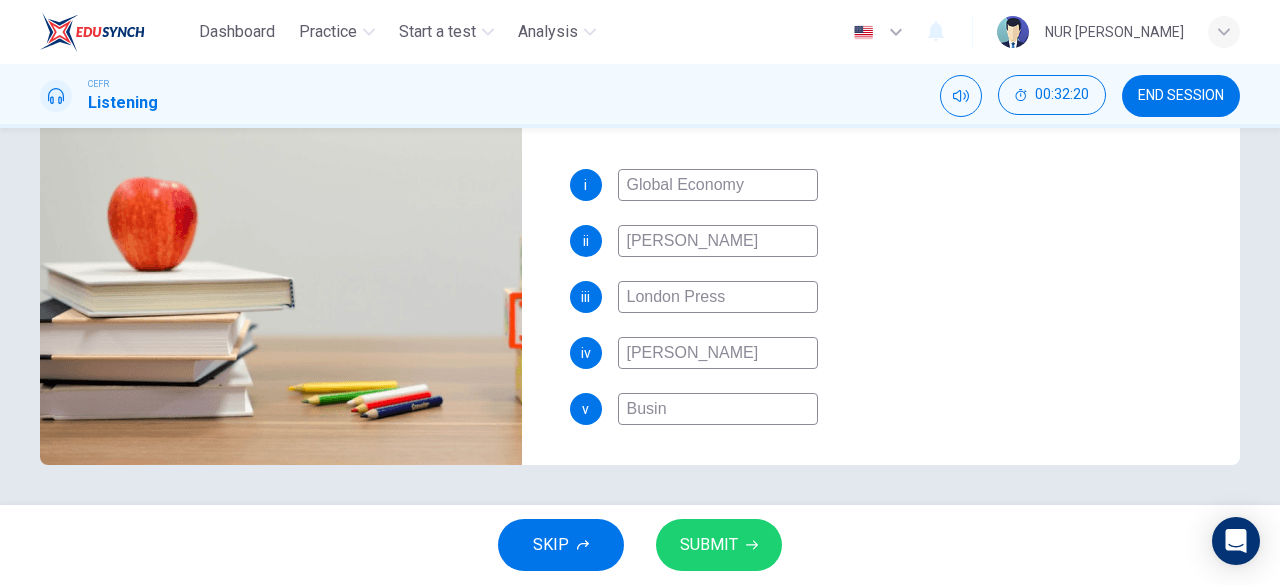 type on "Busine" 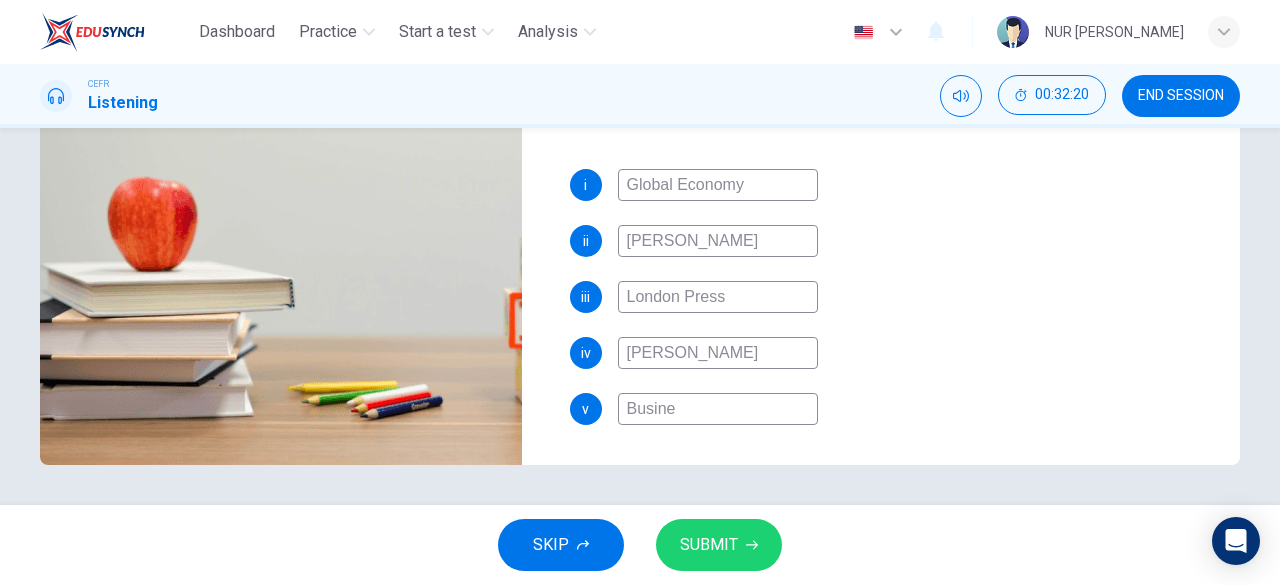 type on "Busines" 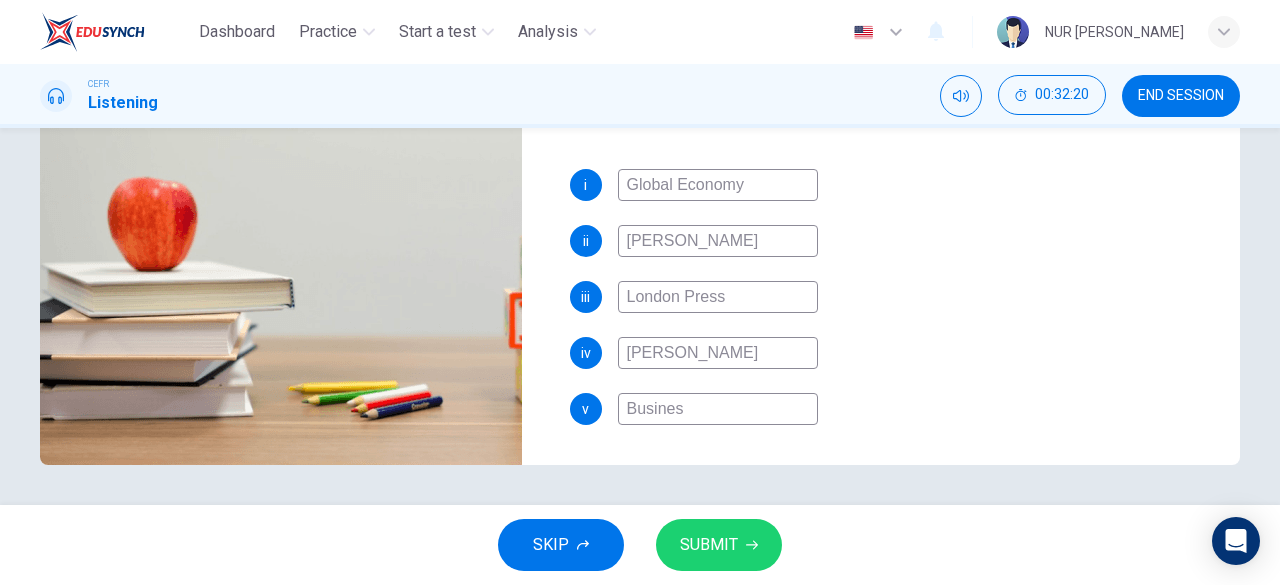 type on "95" 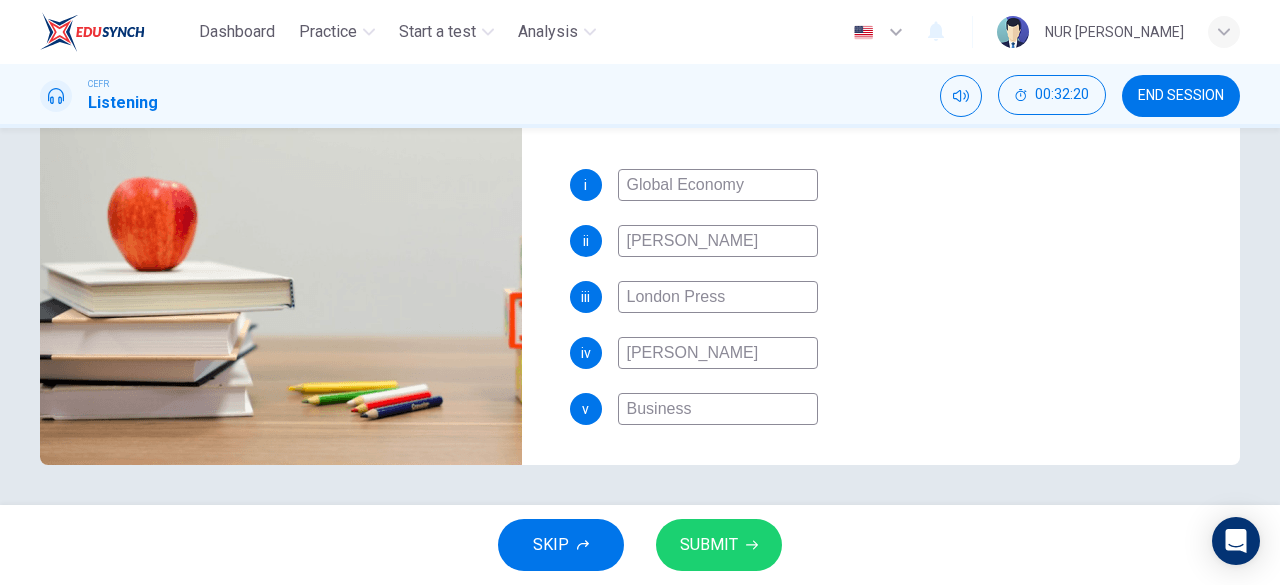 type 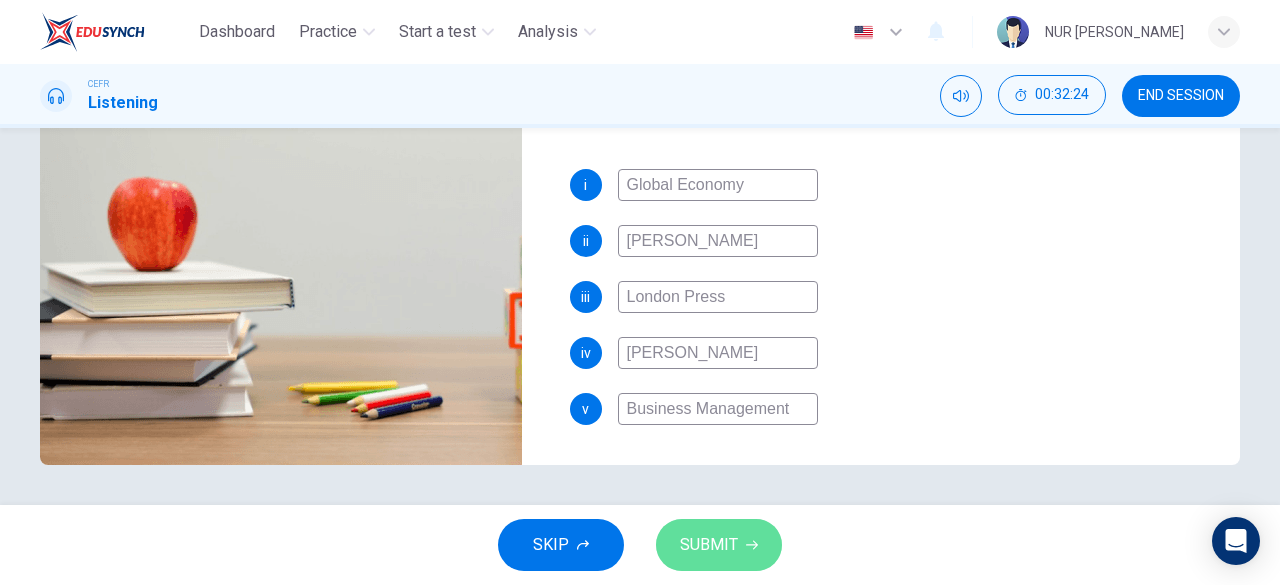 click on "SUBMIT" at bounding box center (709, 545) 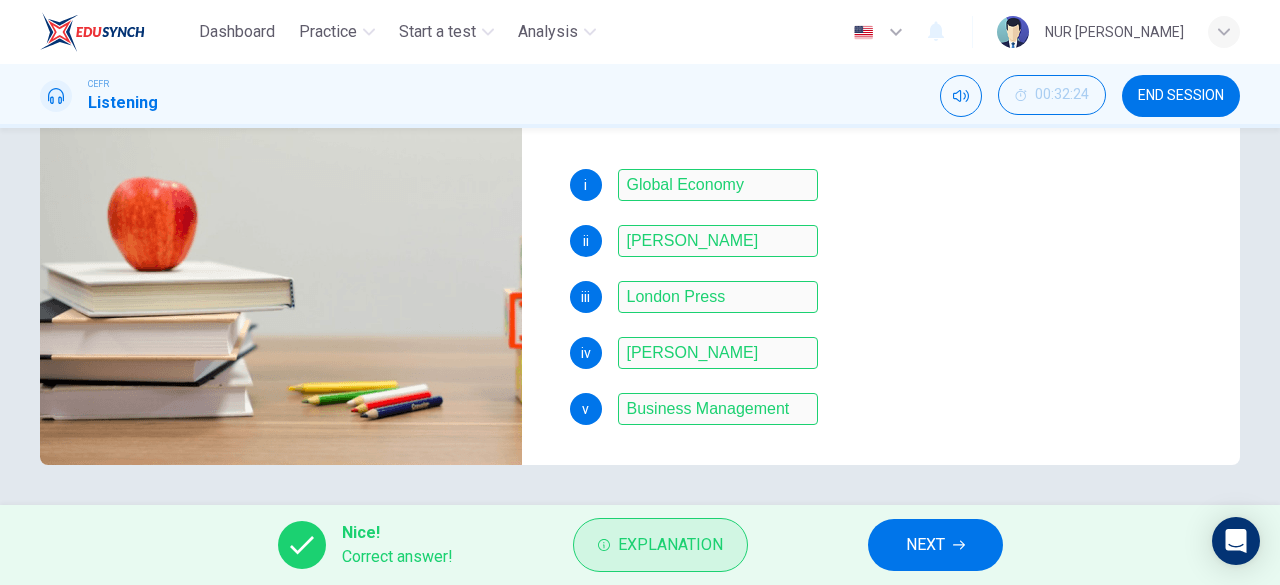 click on "Explanation" at bounding box center [660, 545] 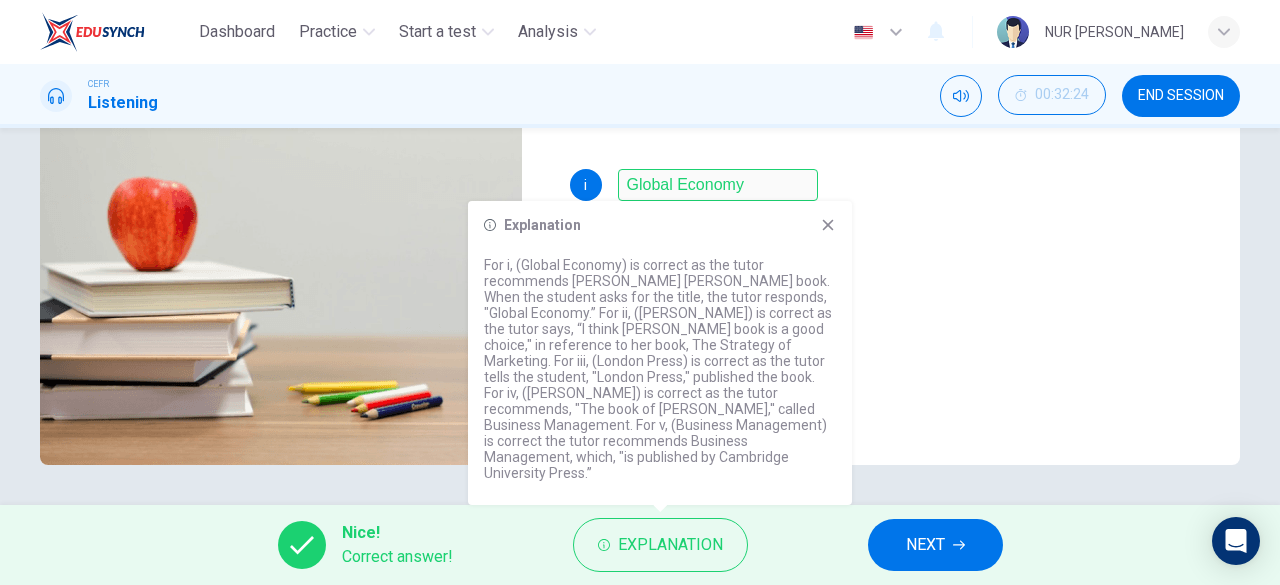 click 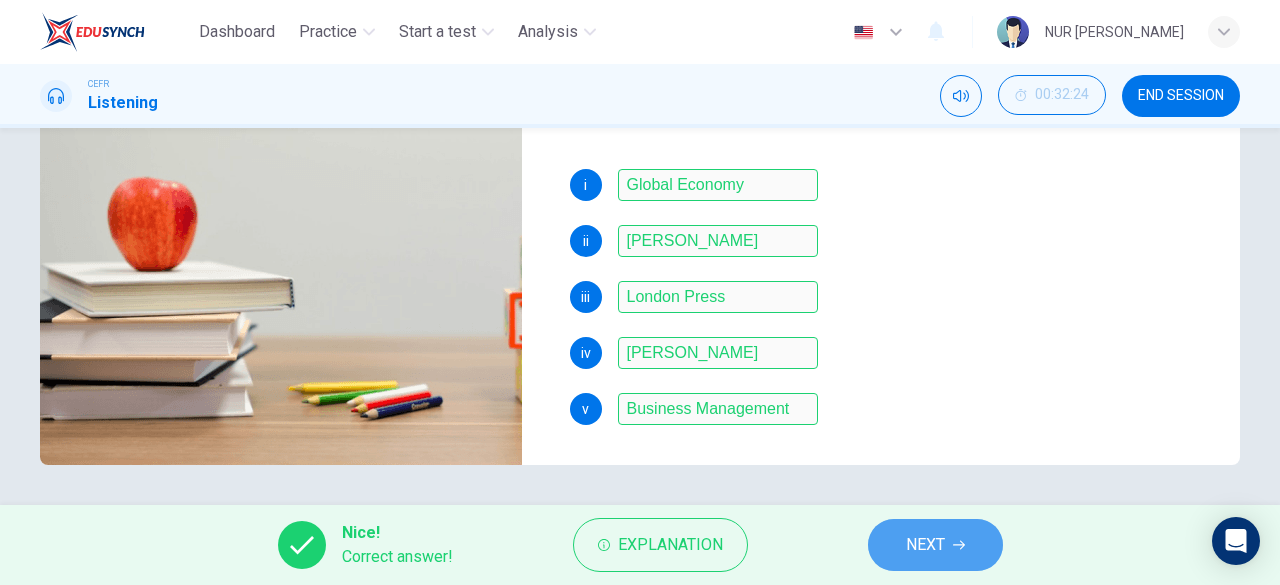 click on "NEXT" at bounding box center (935, 545) 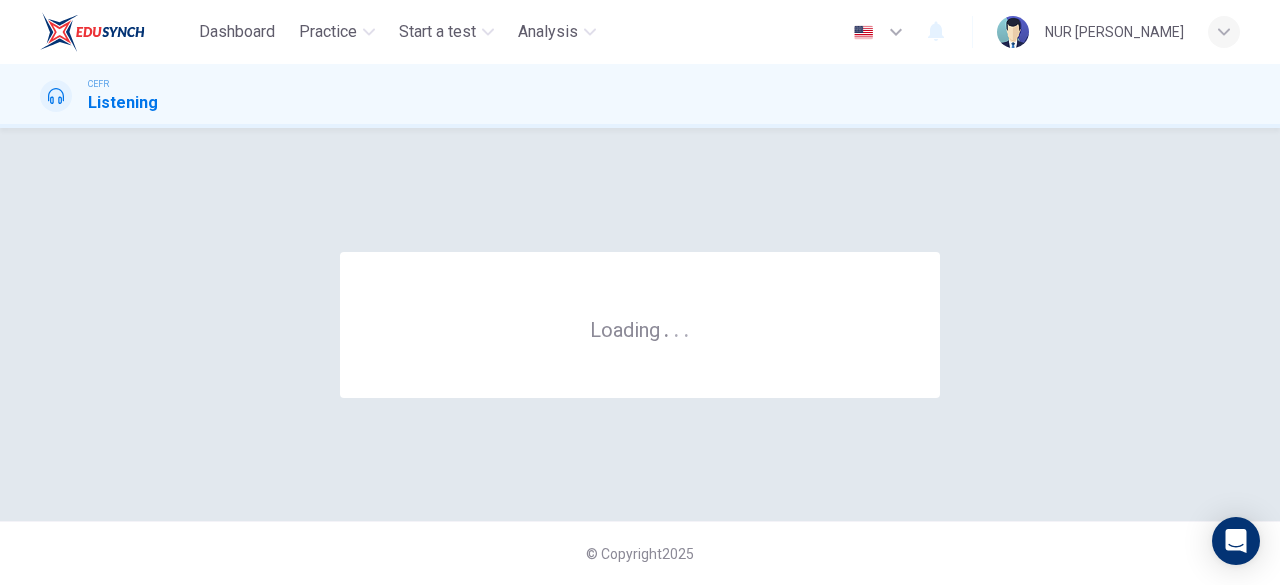 scroll, scrollTop: 0, scrollLeft: 0, axis: both 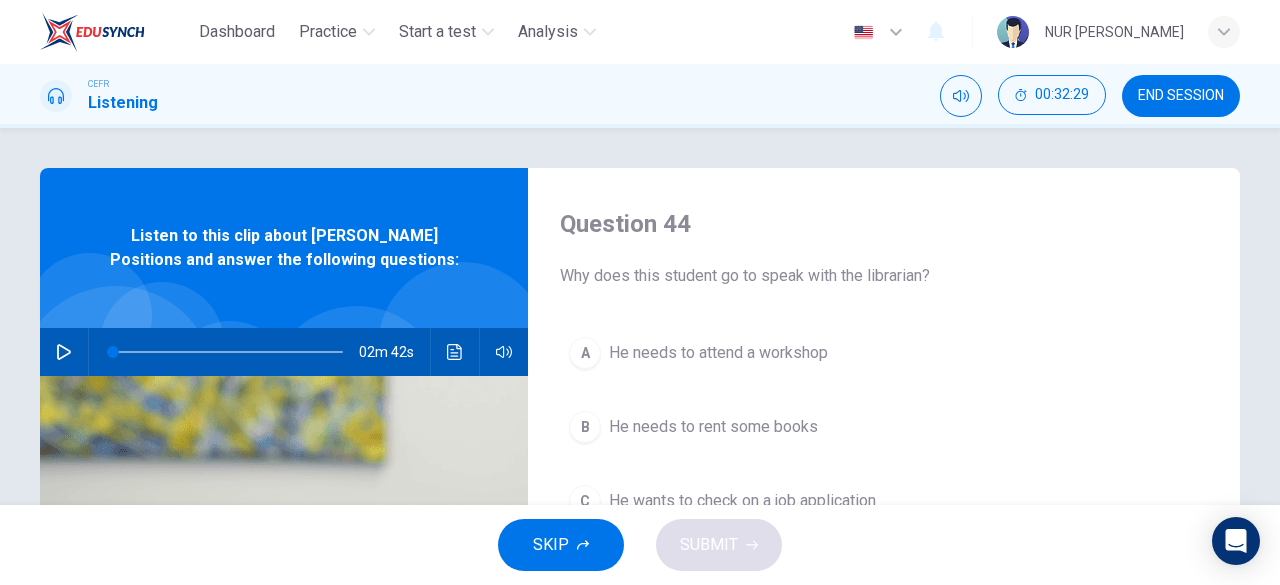 drag, startPoint x: 80, startPoint y: 351, endPoint x: 42, endPoint y: 355, distance: 38.209946 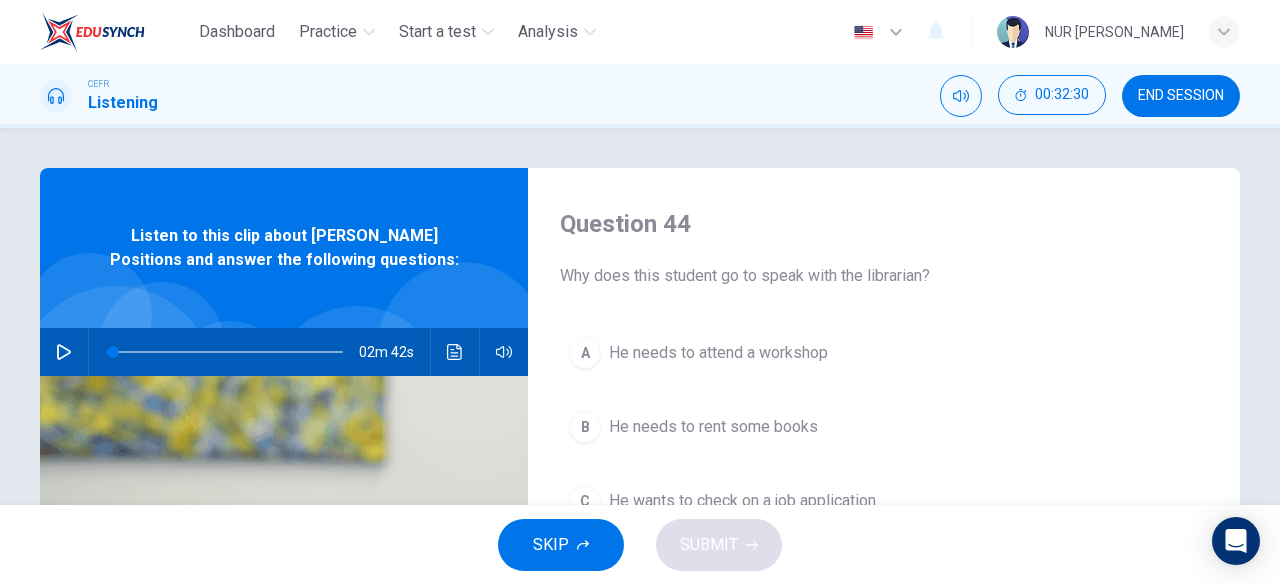 click on "02m 42s" at bounding box center (284, 352) 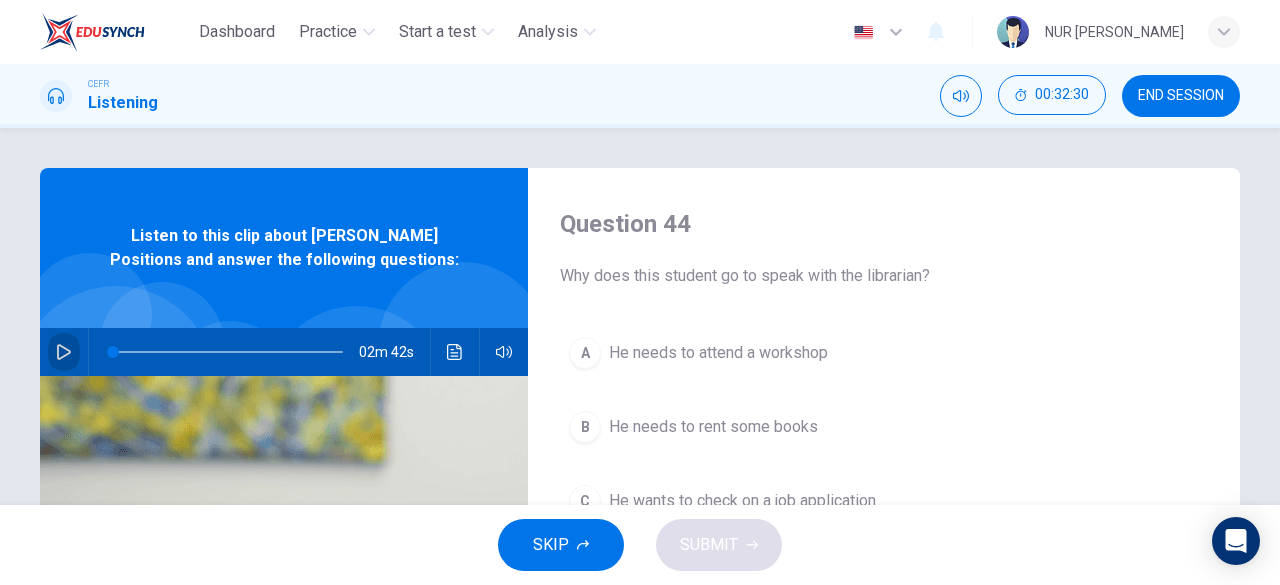 click at bounding box center [64, 352] 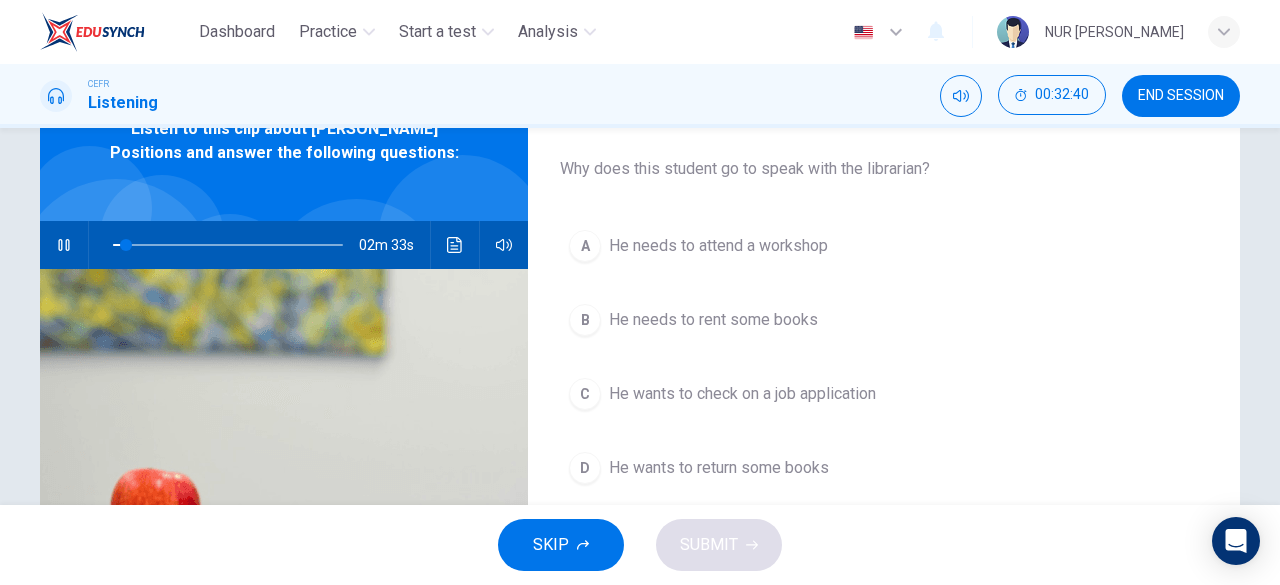 scroll, scrollTop: 114, scrollLeft: 0, axis: vertical 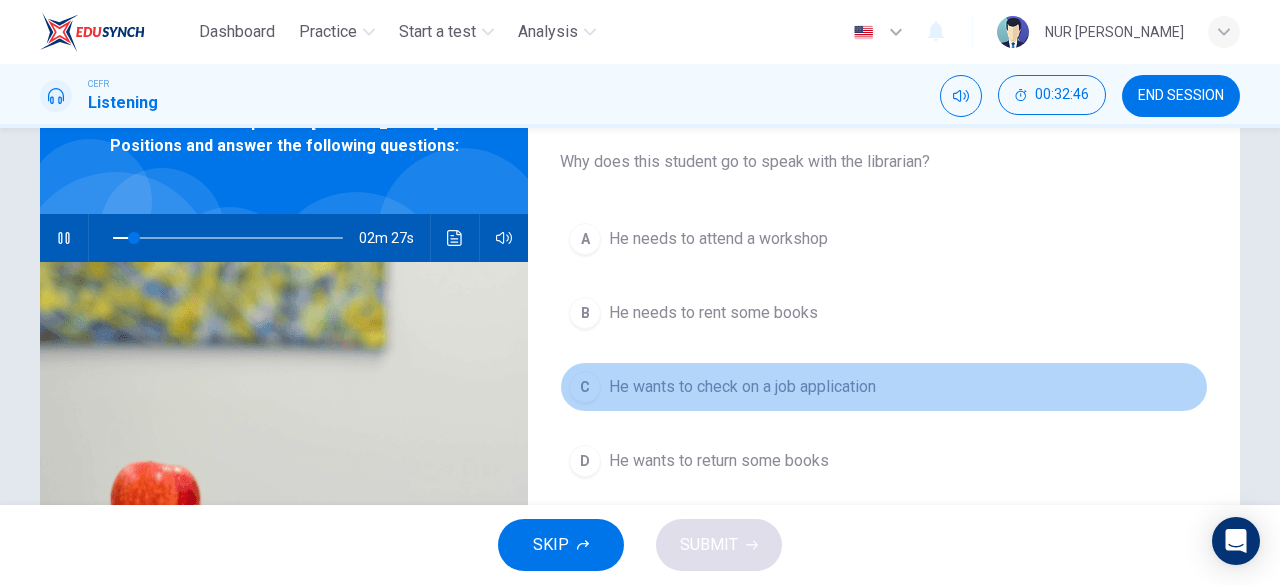 click on "He wants to check on a job application" at bounding box center [742, 387] 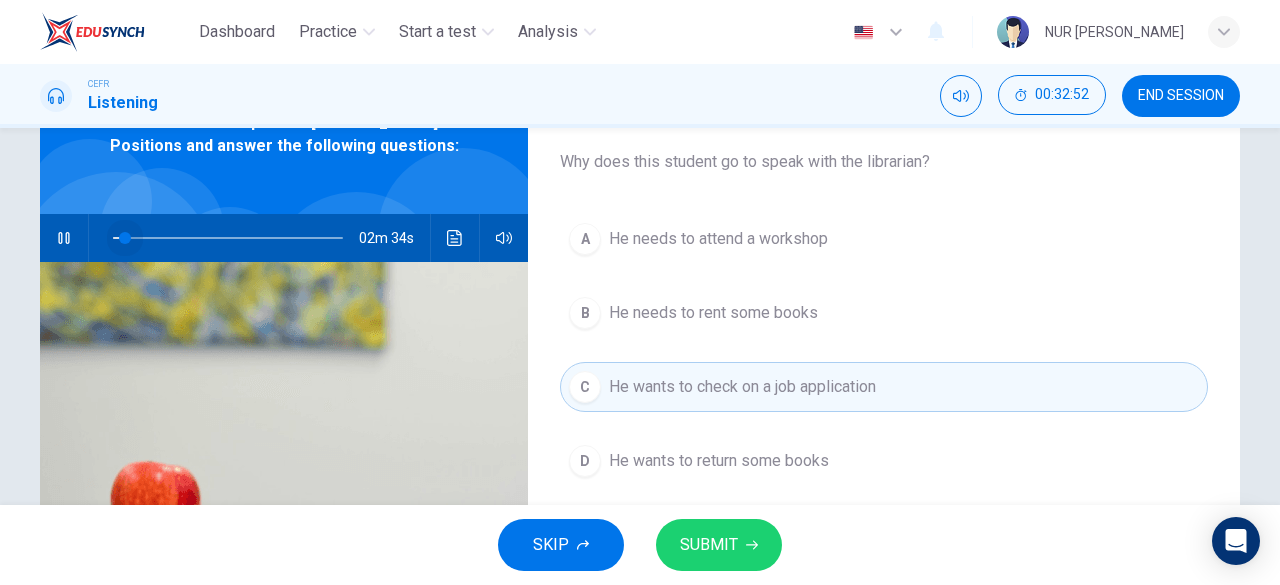 click at bounding box center (125, 238) 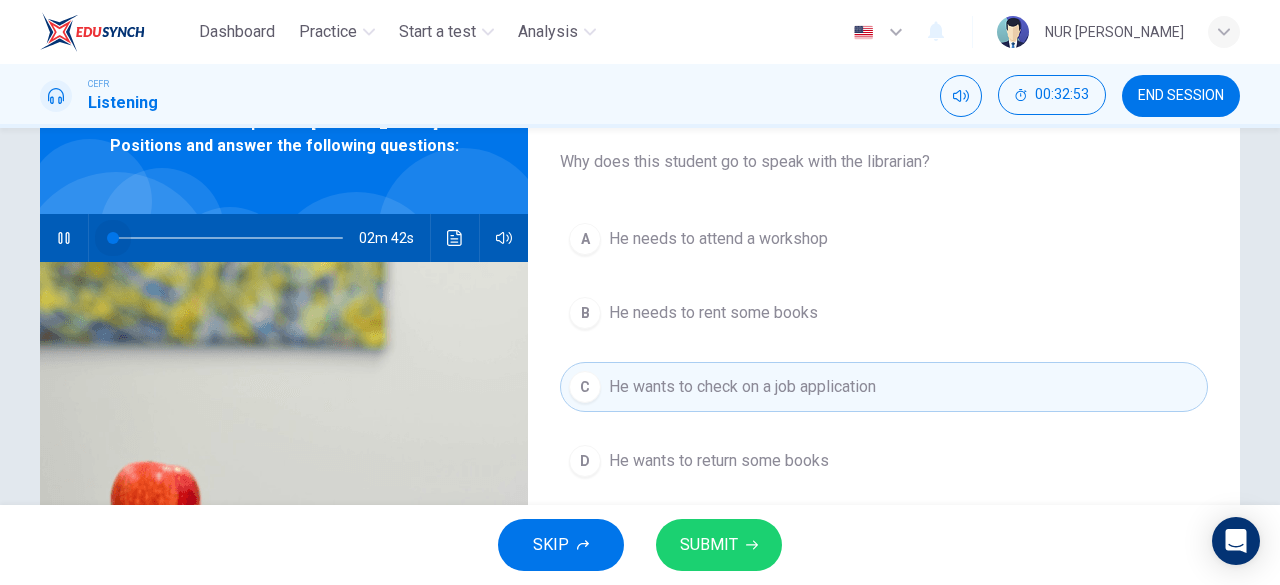 drag, startPoint x: 120, startPoint y: 233, endPoint x: 102, endPoint y: 233, distance: 18 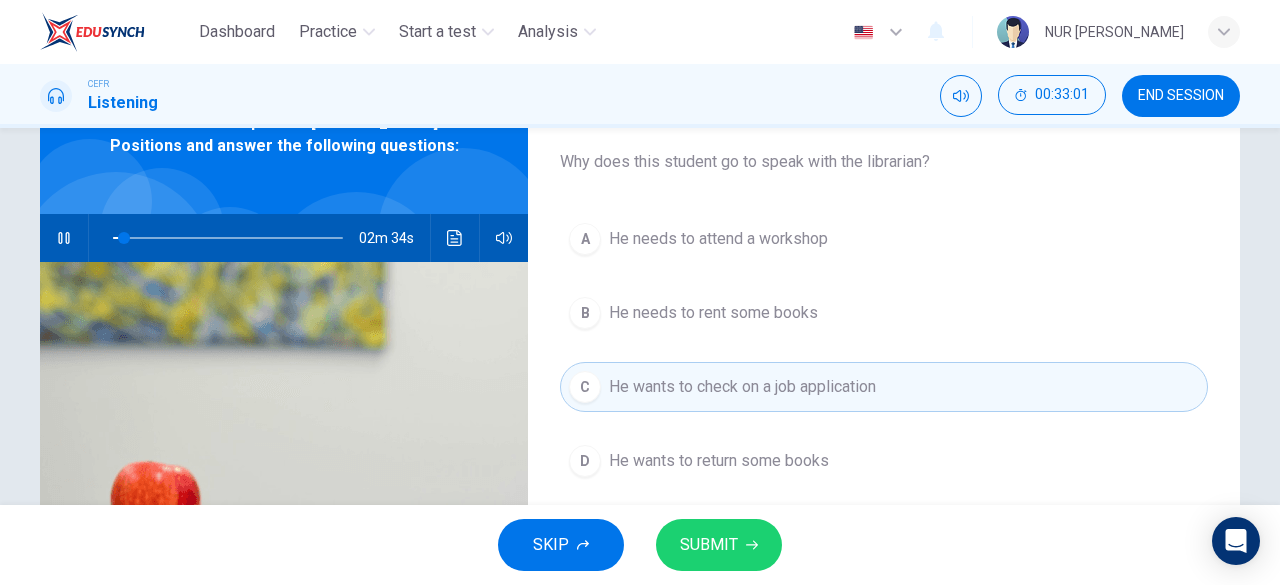click on "SUBMIT" at bounding box center (719, 545) 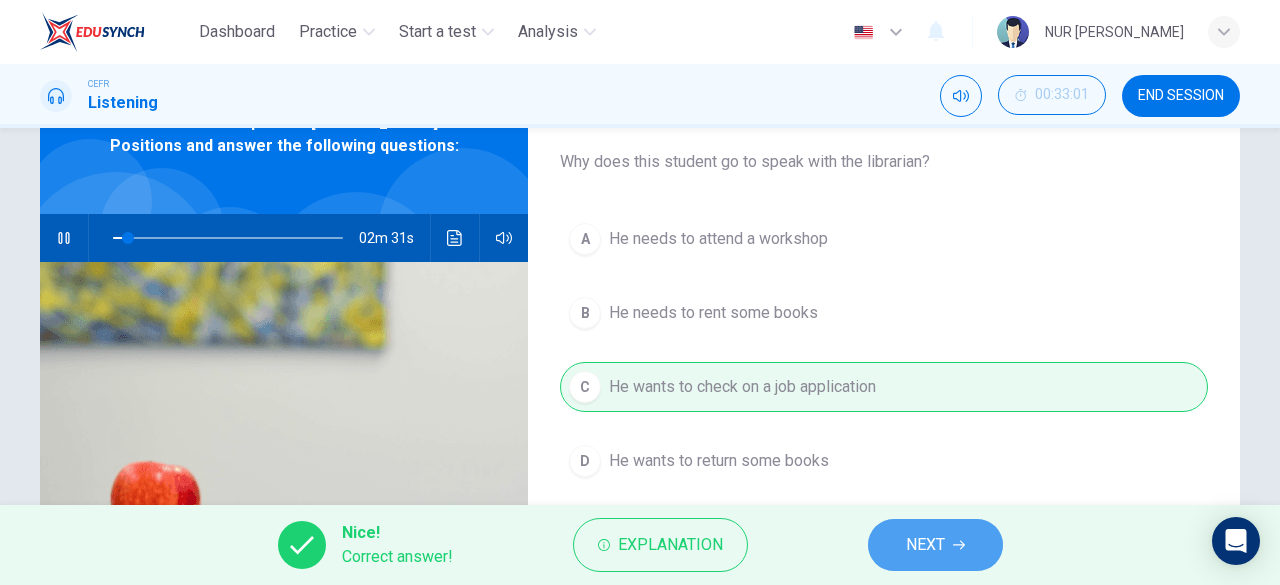 click on "NEXT" at bounding box center [935, 545] 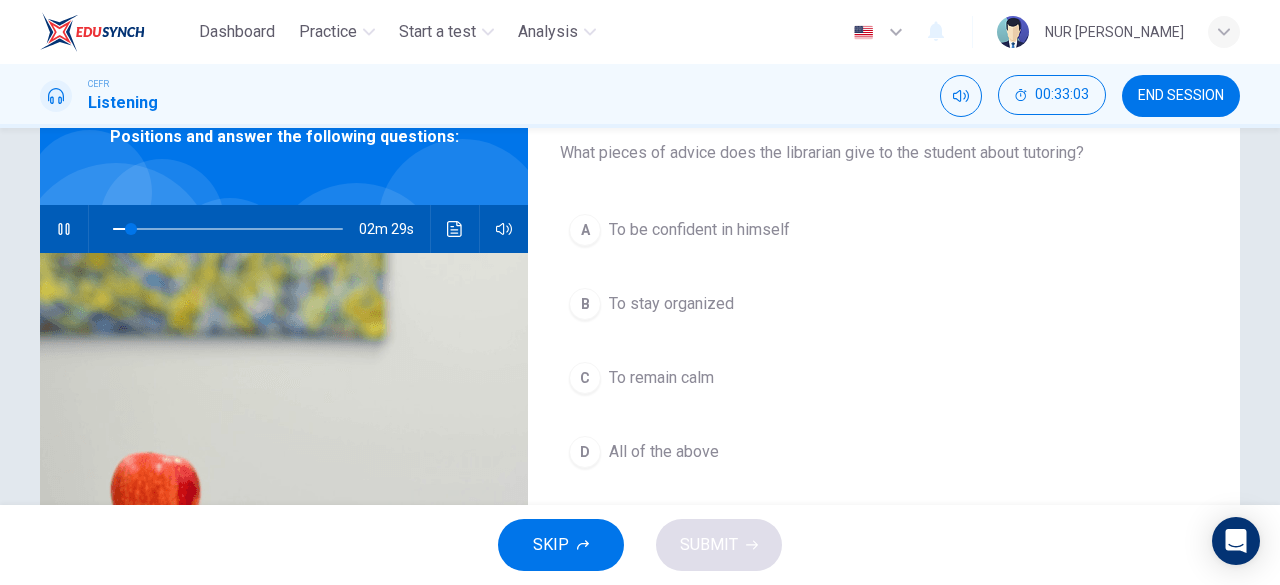 scroll, scrollTop: 121, scrollLeft: 0, axis: vertical 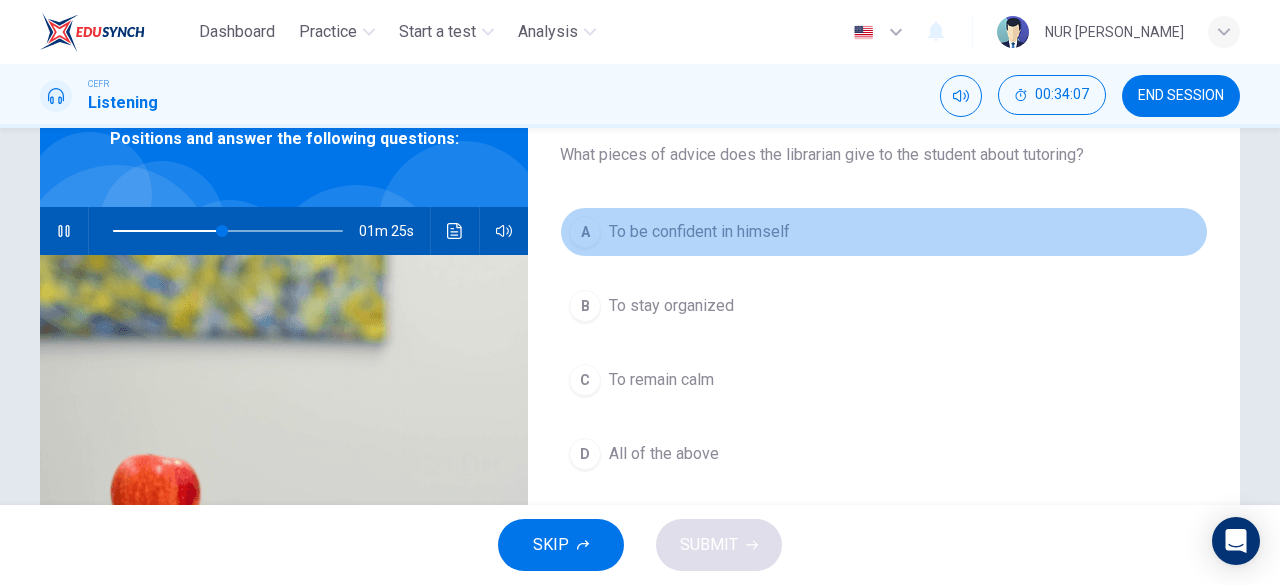 click on "To be confident in himself" at bounding box center (699, 232) 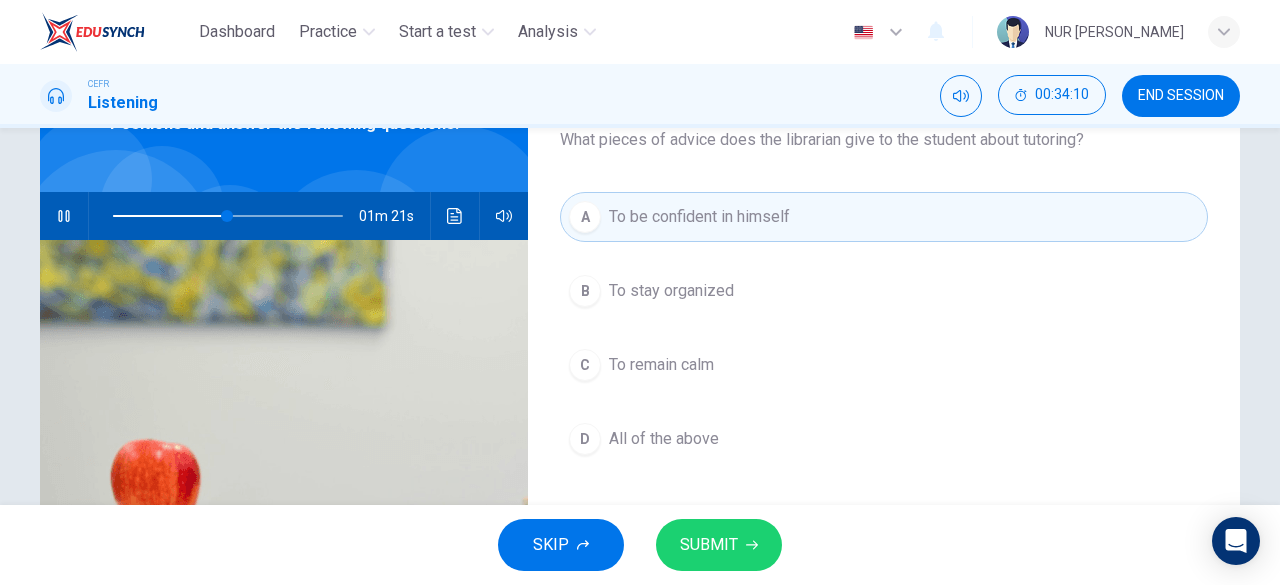 scroll, scrollTop: 135, scrollLeft: 0, axis: vertical 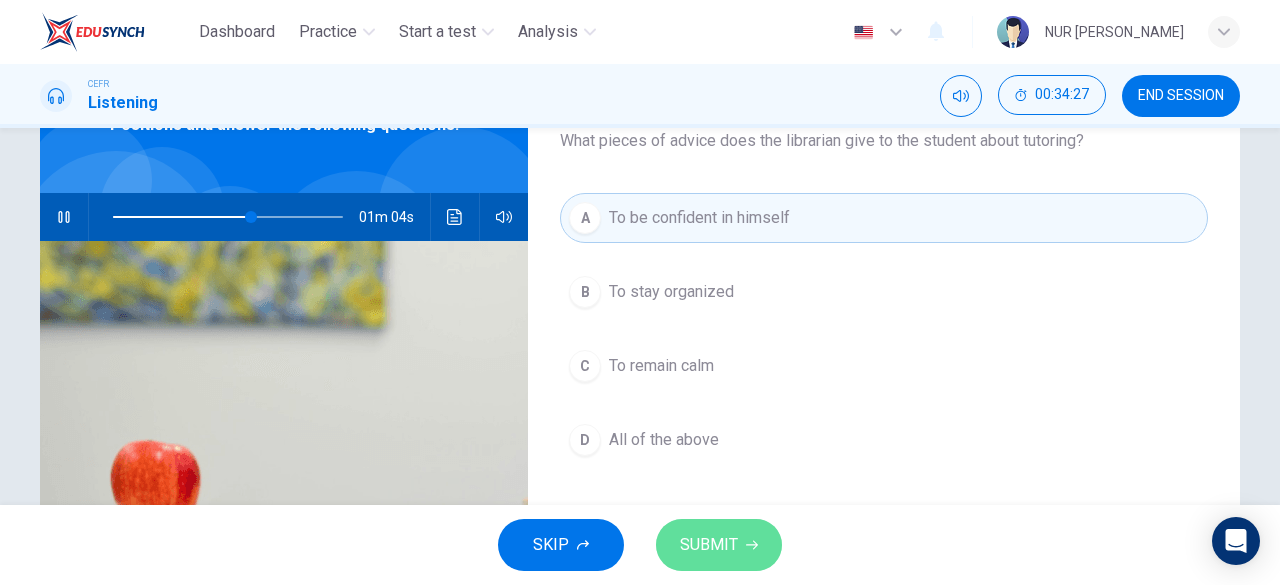 click on "SUBMIT" at bounding box center [709, 545] 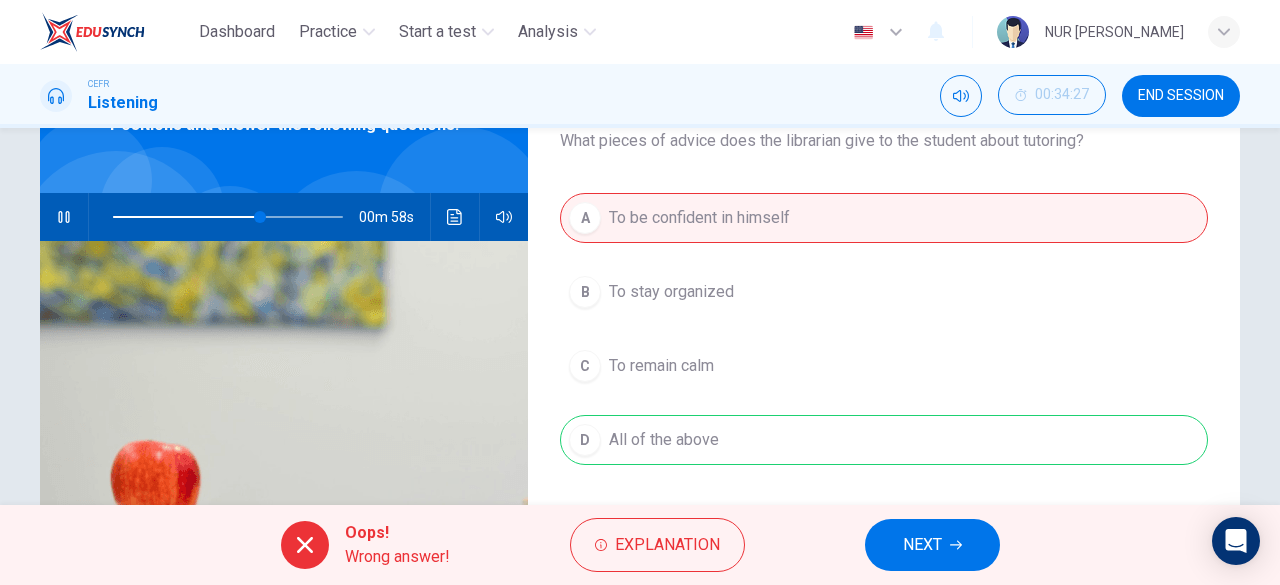 click on "NEXT" at bounding box center (932, 545) 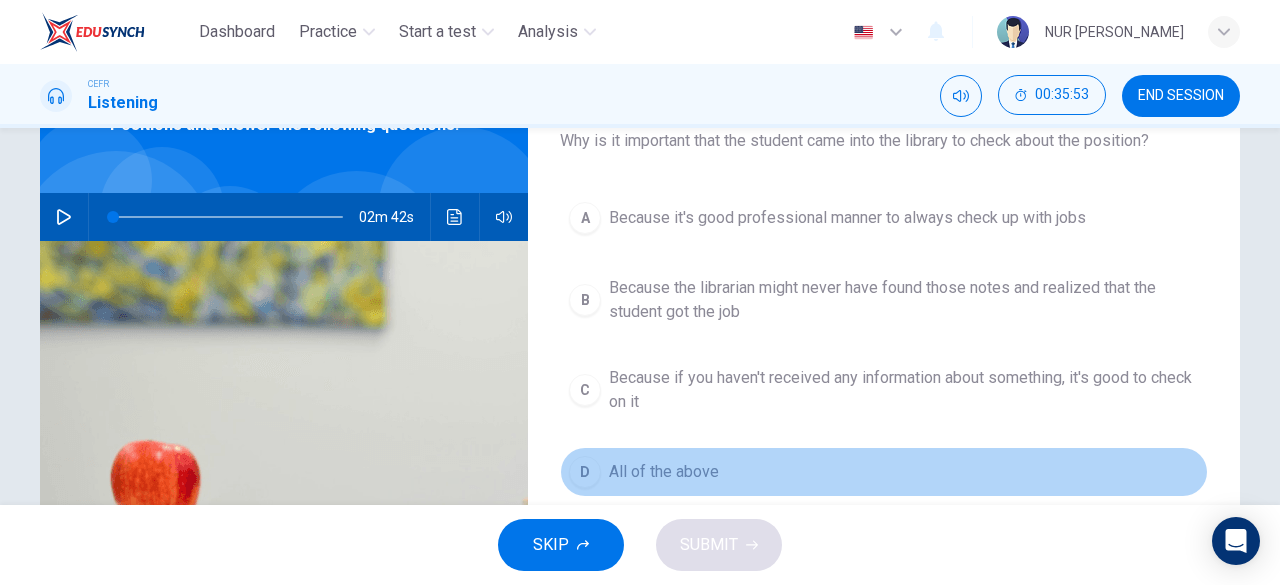 click on "D All of the above" at bounding box center [884, 472] 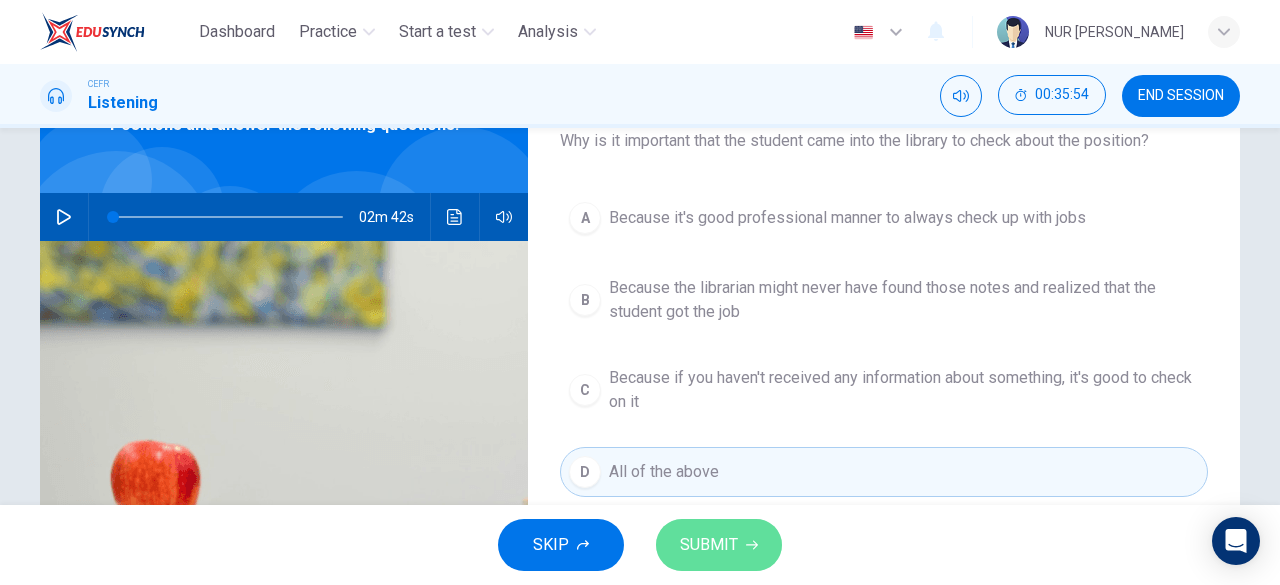 click on "SUBMIT" at bounding box center [709, 545] 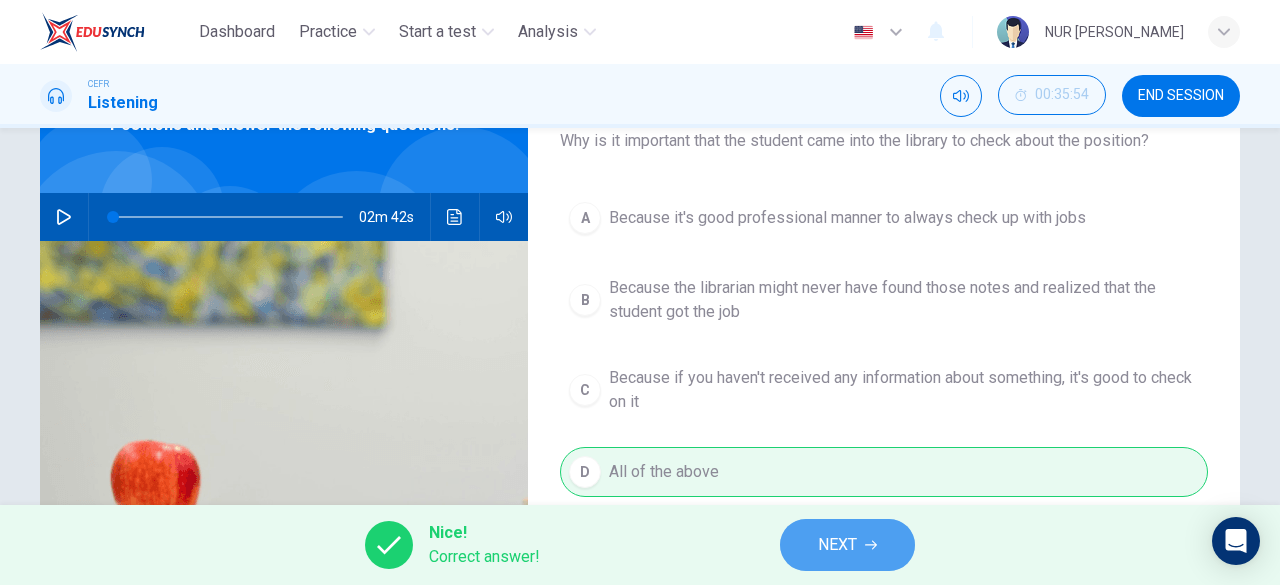 click on "NEXT" at bounding box center (837, 545) 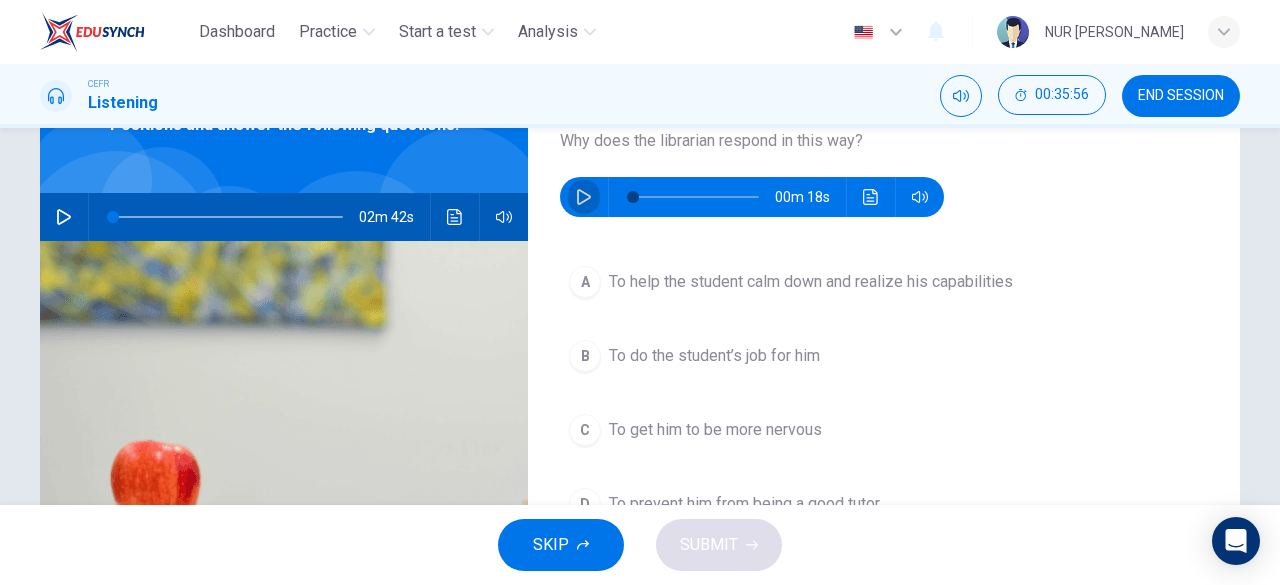 click at bounding box center (584, 197) 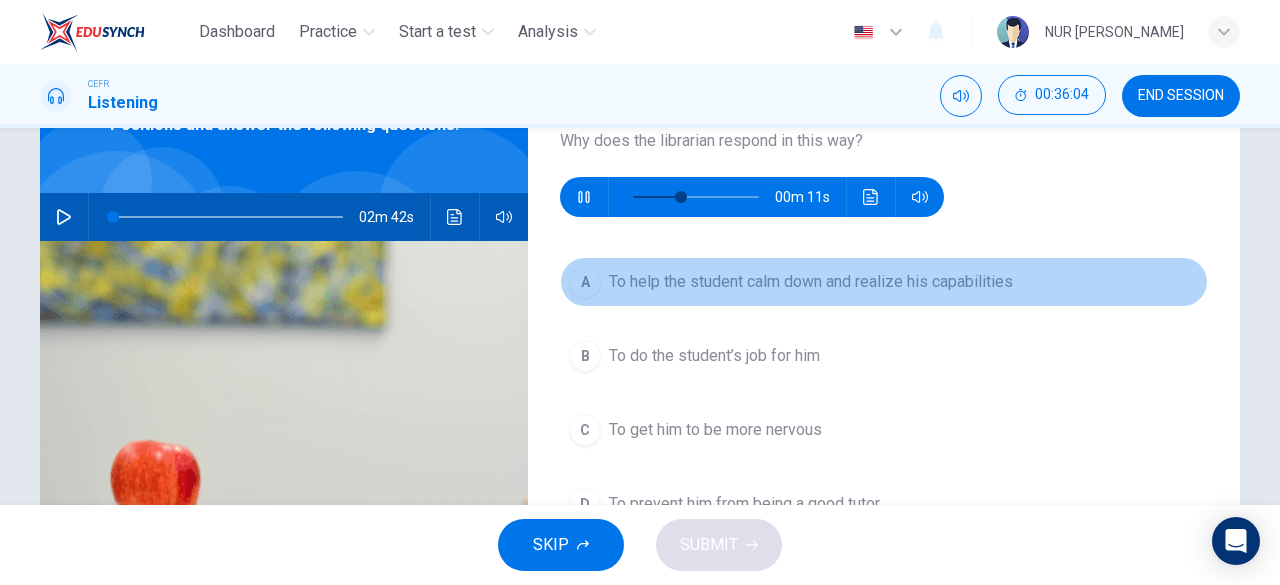 click on "To help the student calm down and realize his capabilities" at bounding box center [811, 282] 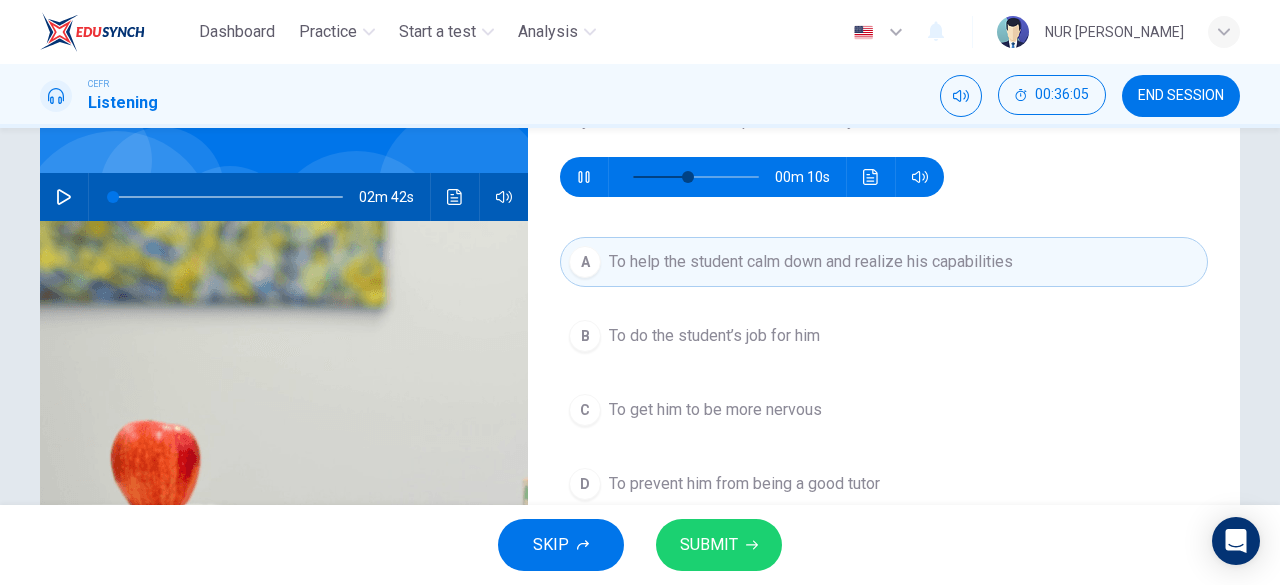 scroll, scrollTop: 161, scrollLeft: 0, axis: vertical 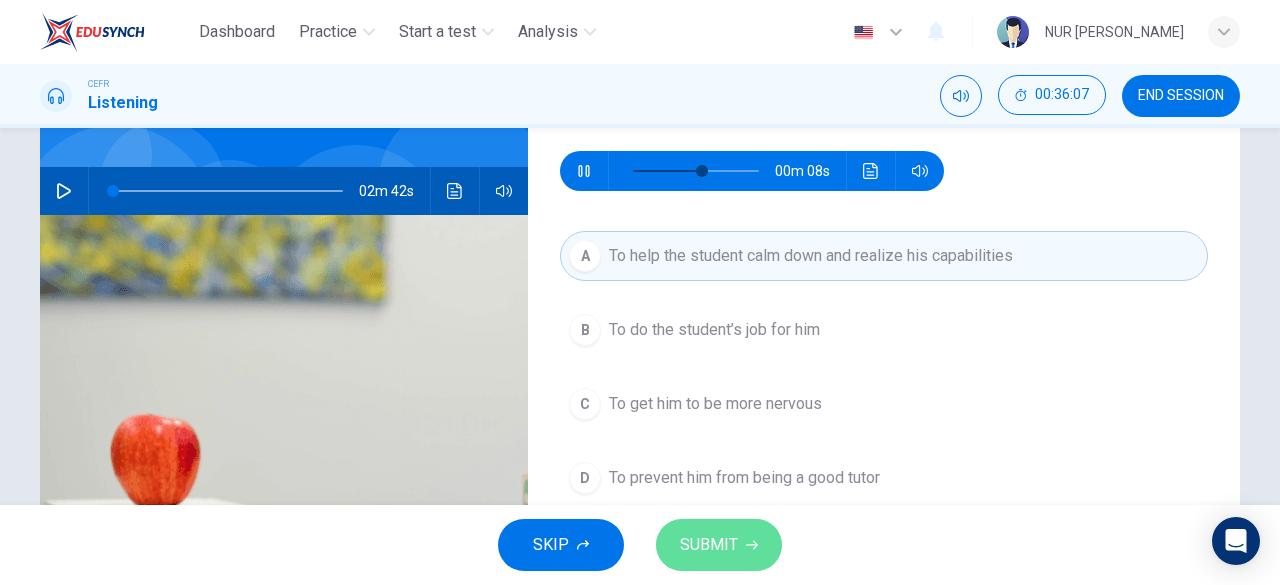 click on "SUBMIT" at bounding box center [709, 545] 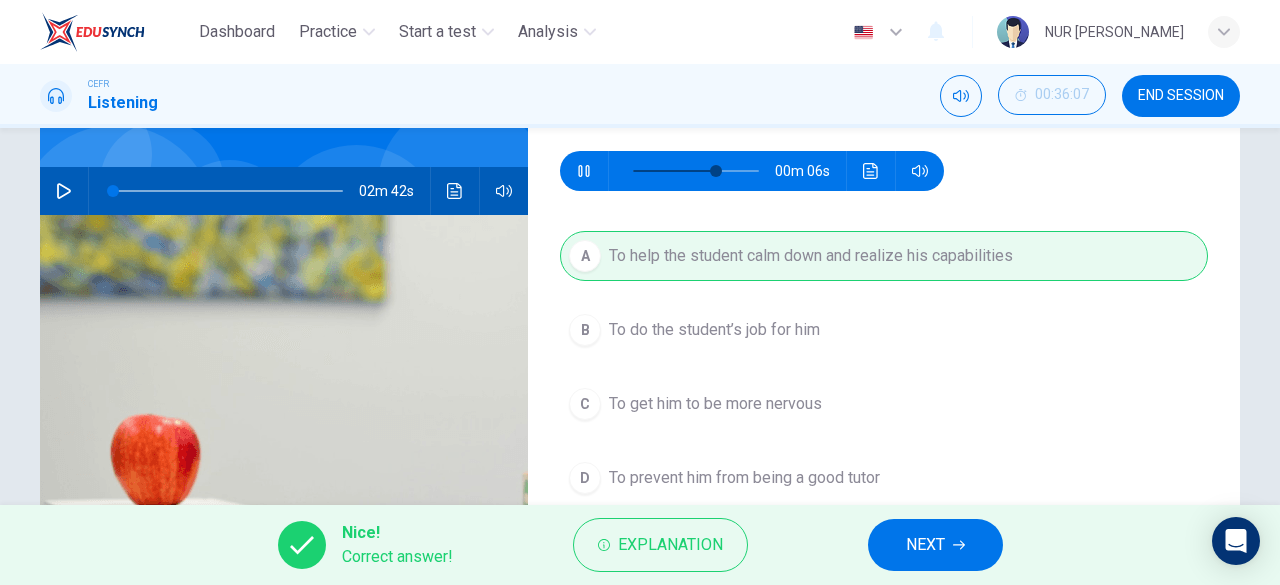click on "NEXT" at bounding box center [935, 545] 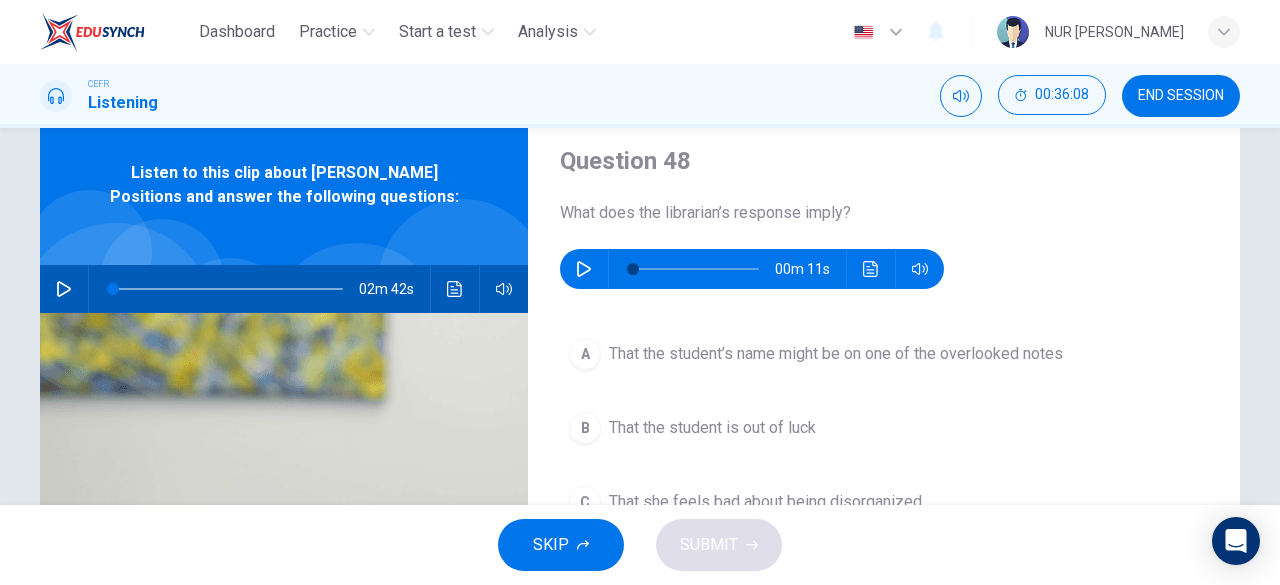 scroll, scrollTop: 62, scrollLeft: 0, axis: vertical 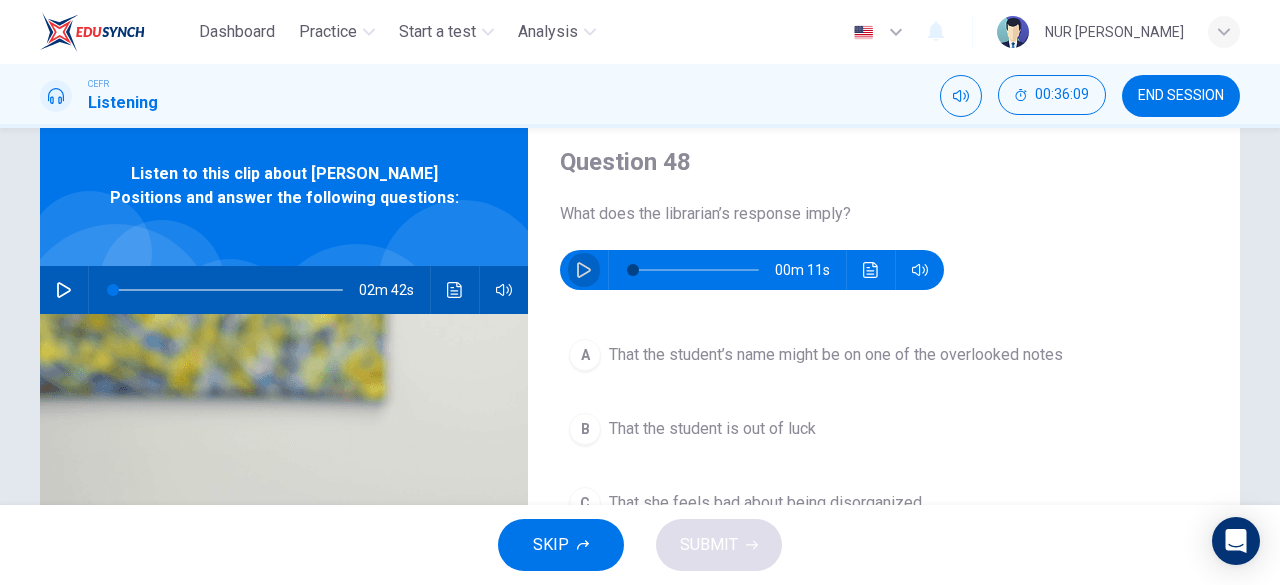 click at bounding box center [584, 270] 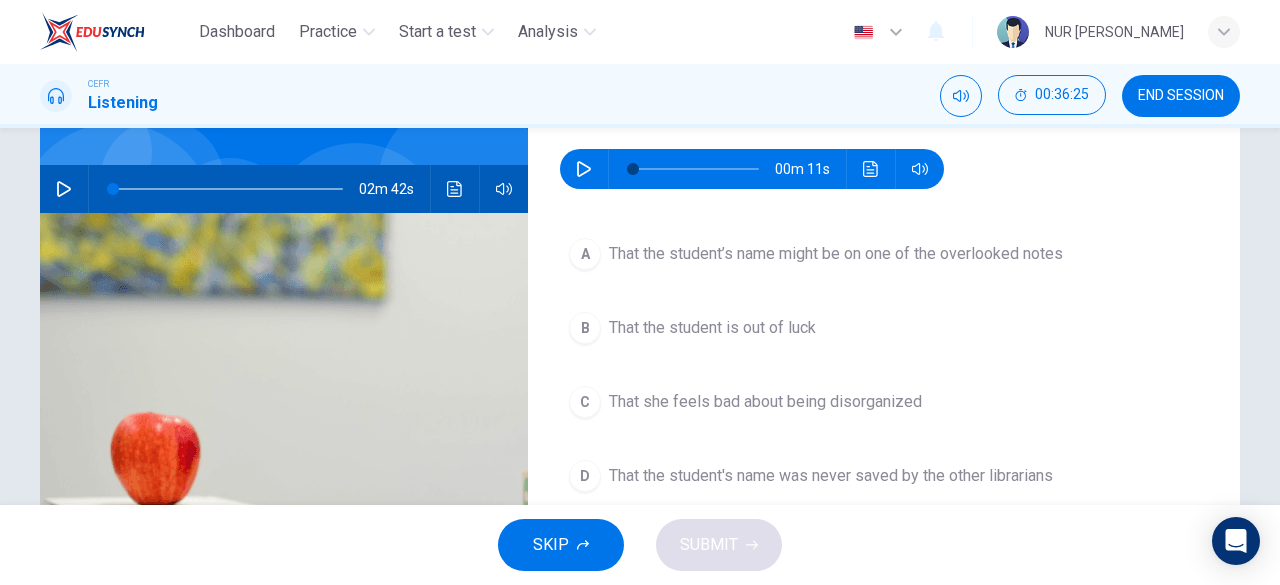 scroll, scrollTop: 147, scrollLeft: 0, axis: vertical 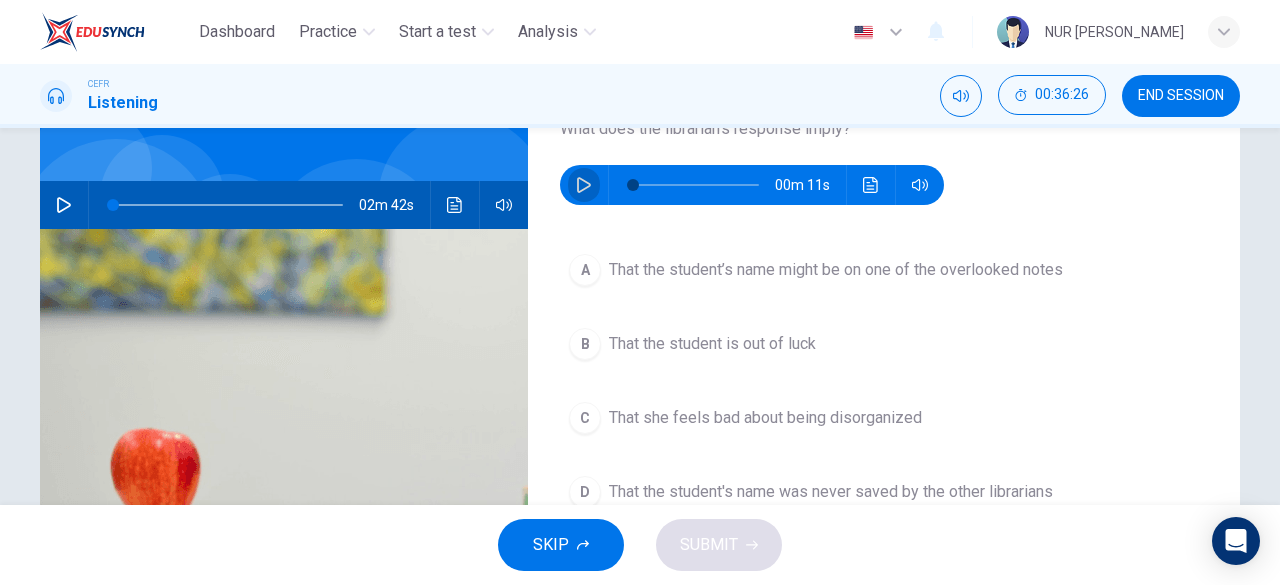click at bounding box center [584, 185] 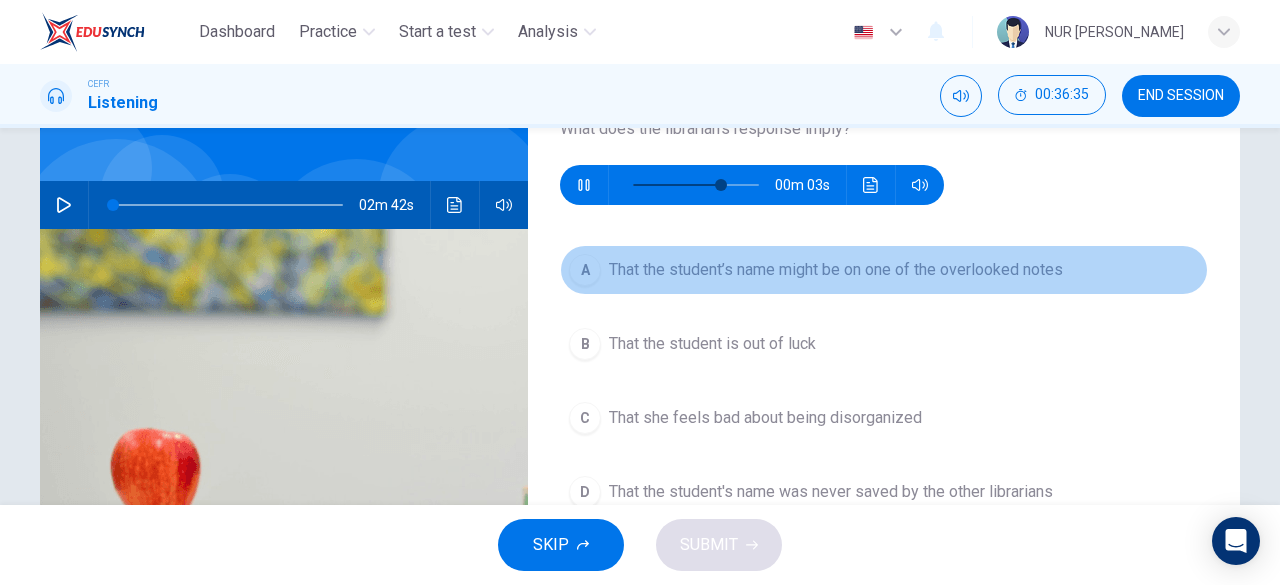click on "That the student’s name might be on one of the overlooked notes" at bounding box center [836, 270] 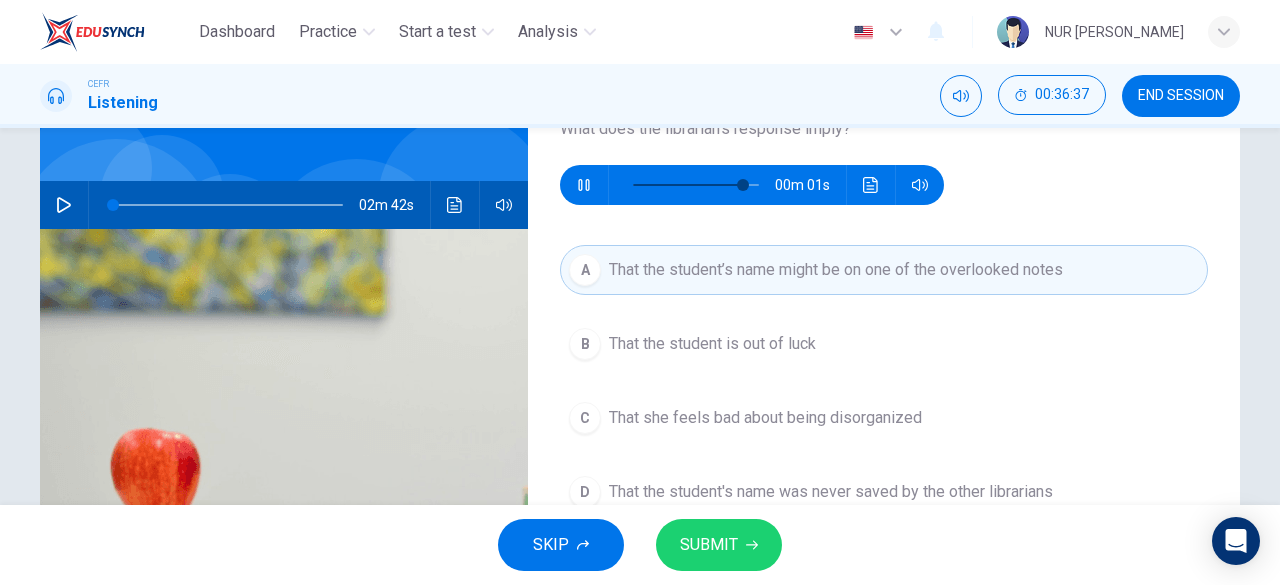 click on "SUBMIT" at bounding box center [709, 545] 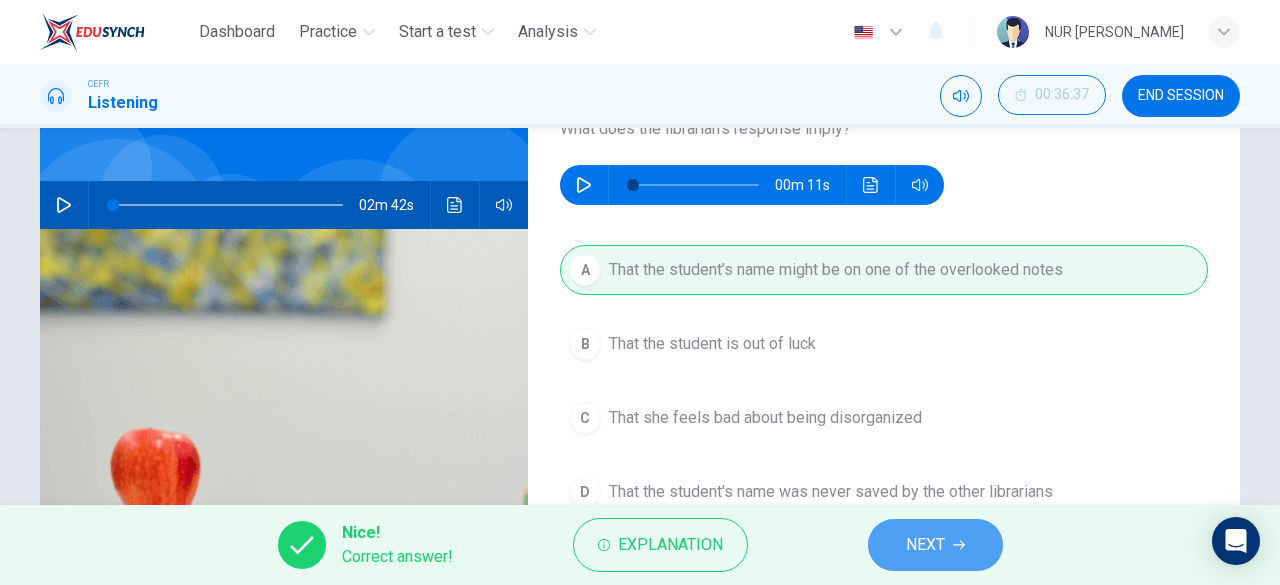 click on "NEXT" at bounding box center (935, 545) 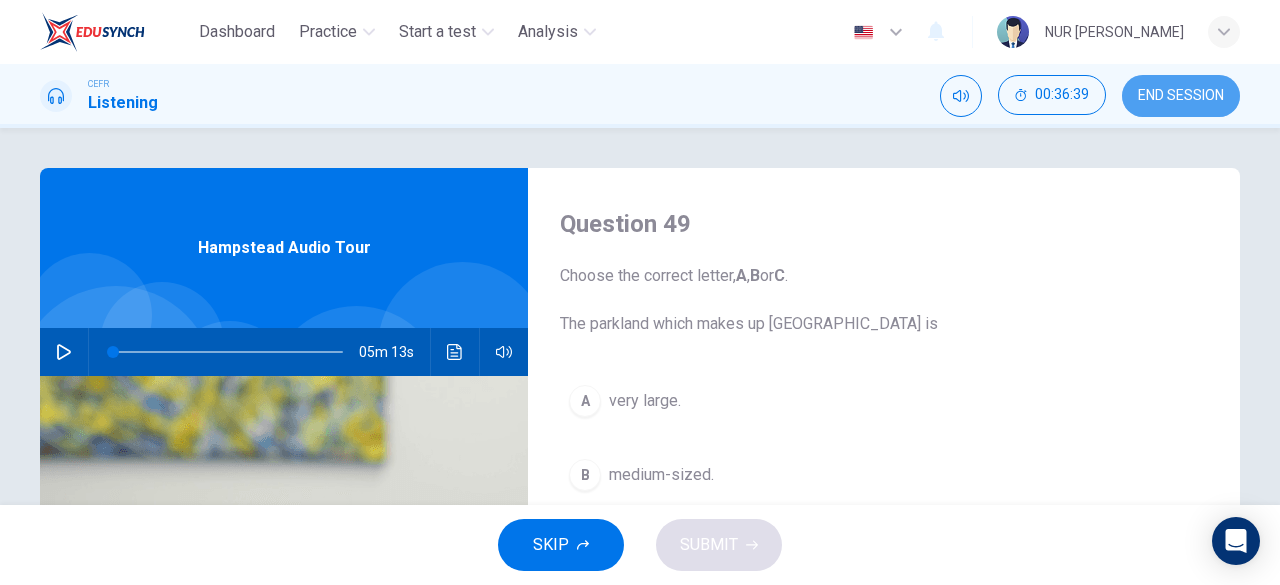 click on "END SESSION" at bounding box center [1181, 96] 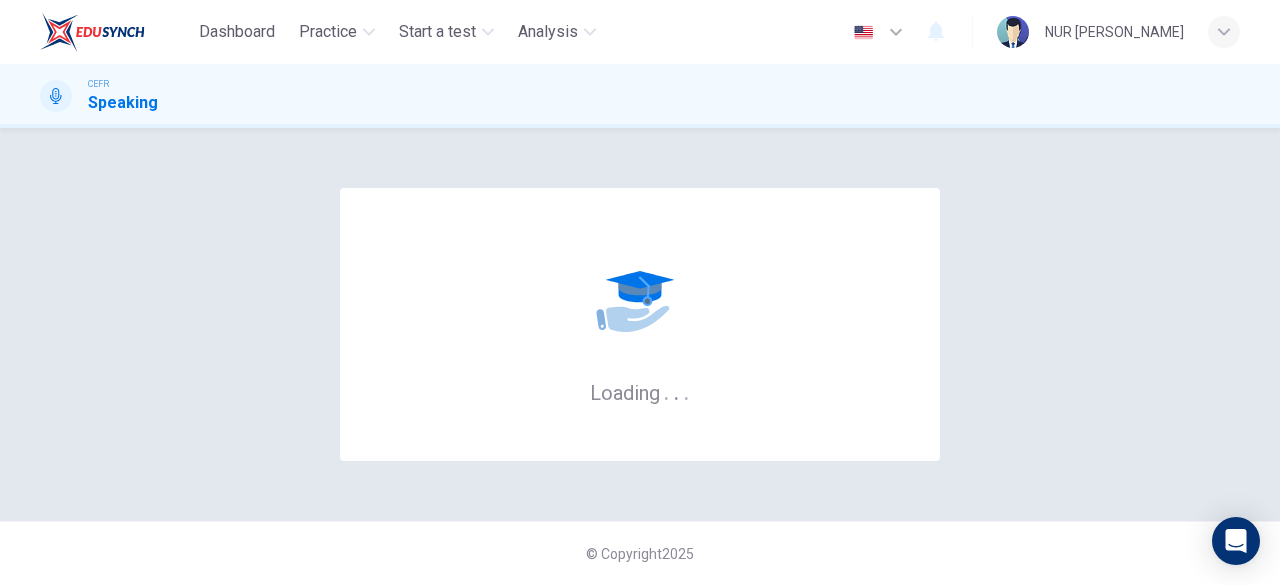 scroll, scrollTop: 0, scrollLeft: 0, axis: both 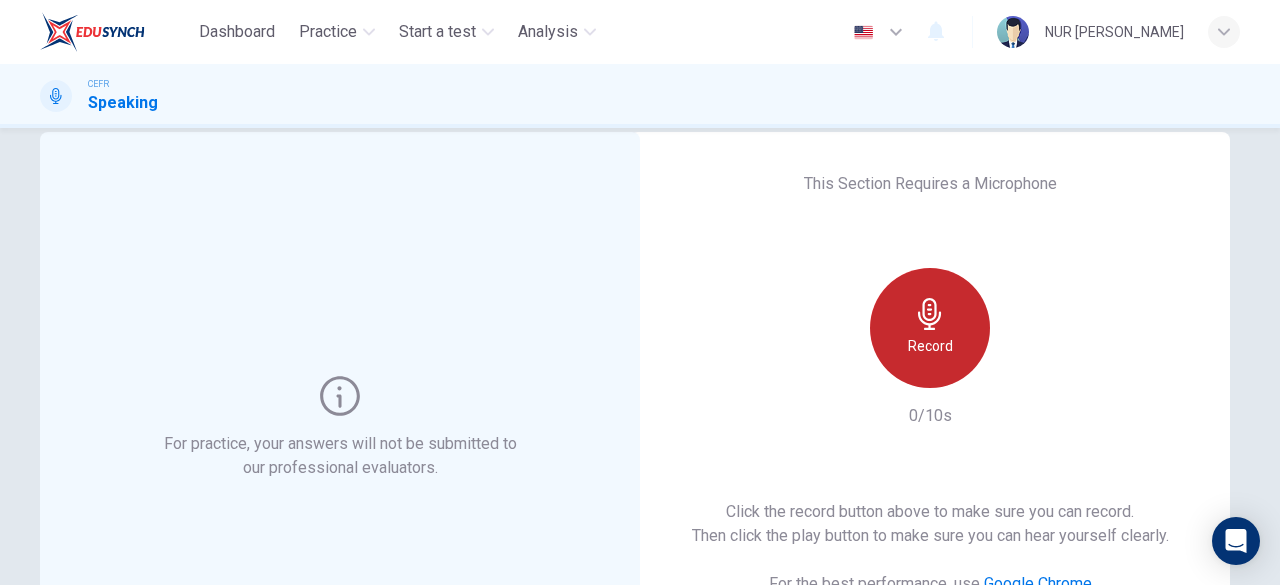 click 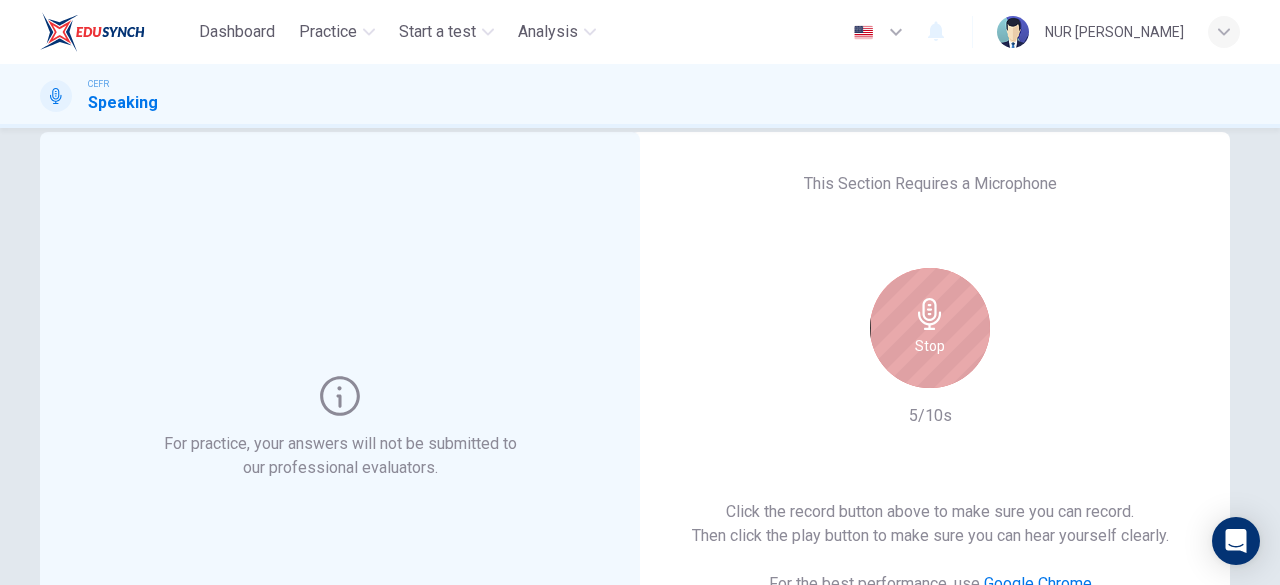 click 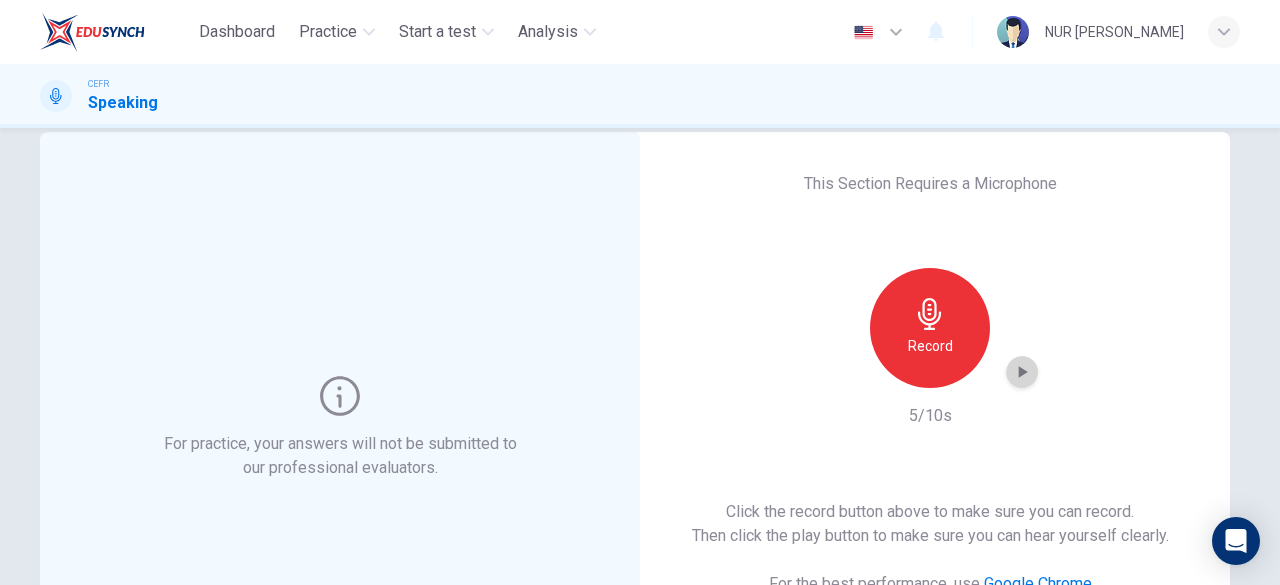 click at bounding box center (1022, 372) 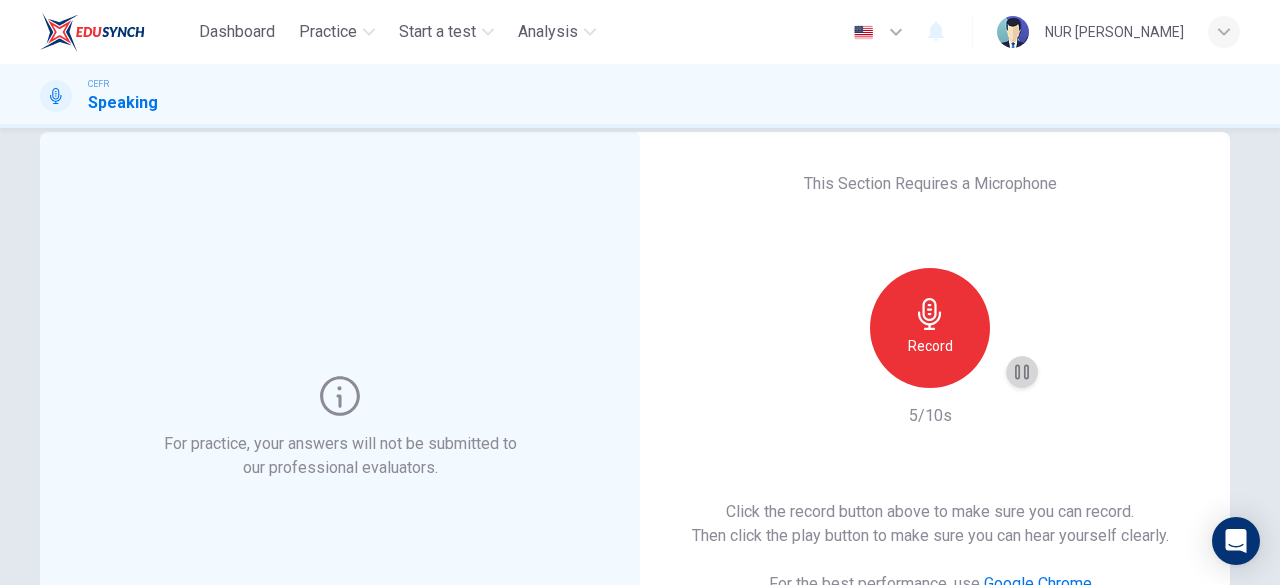 click at bounding box center [1022, 372] 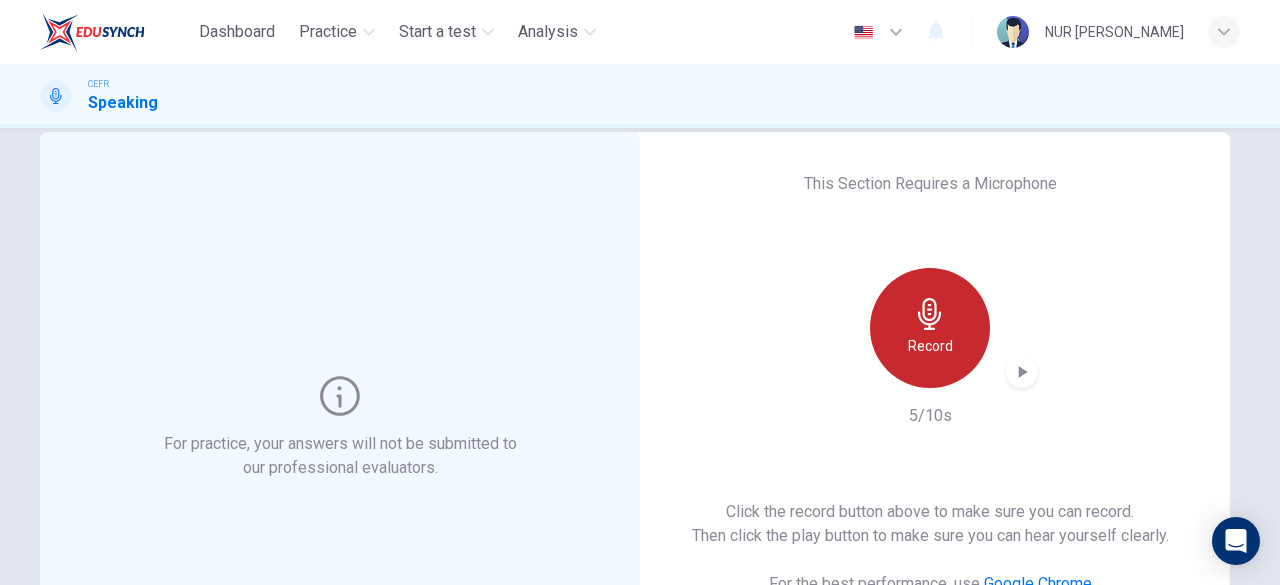 click on "Record" at bounding box center (930, 346) 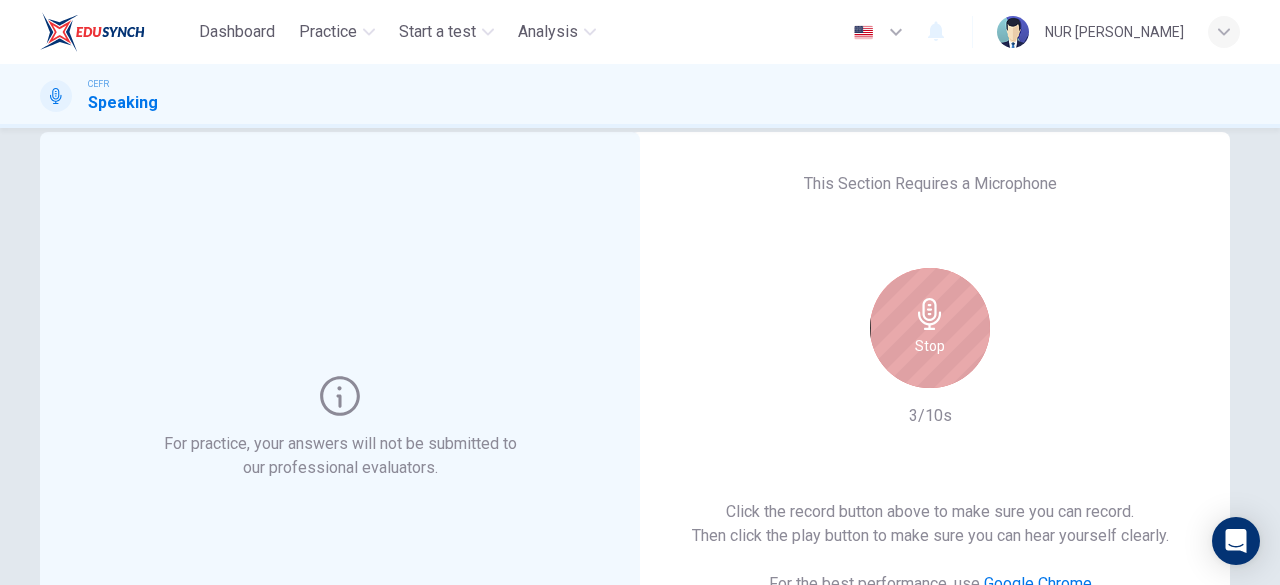 click 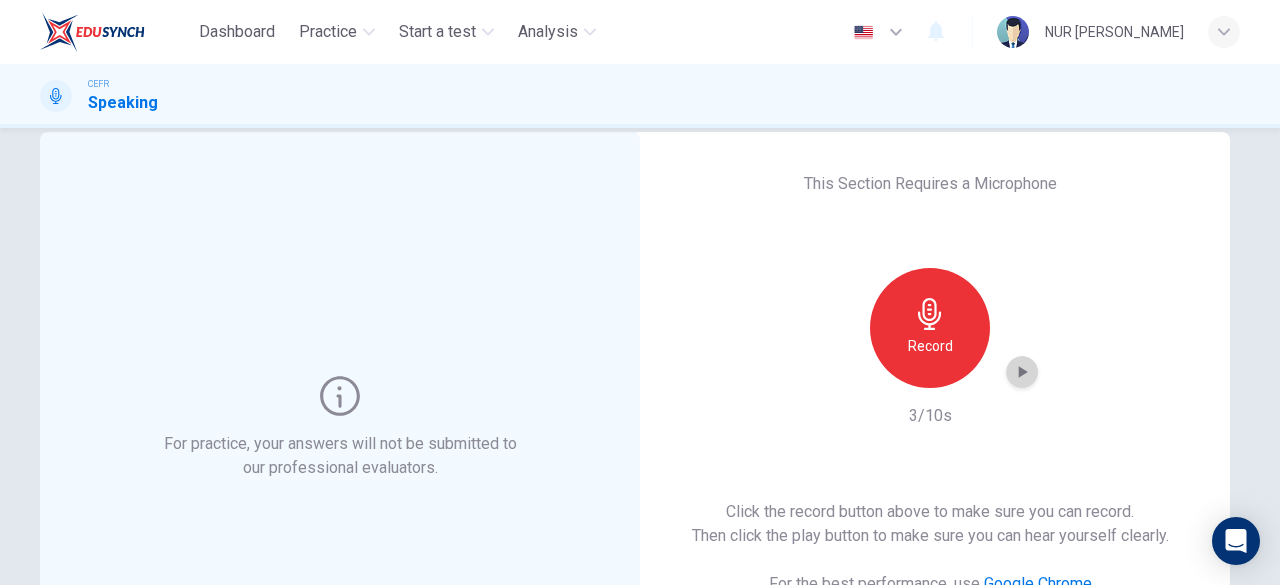 click 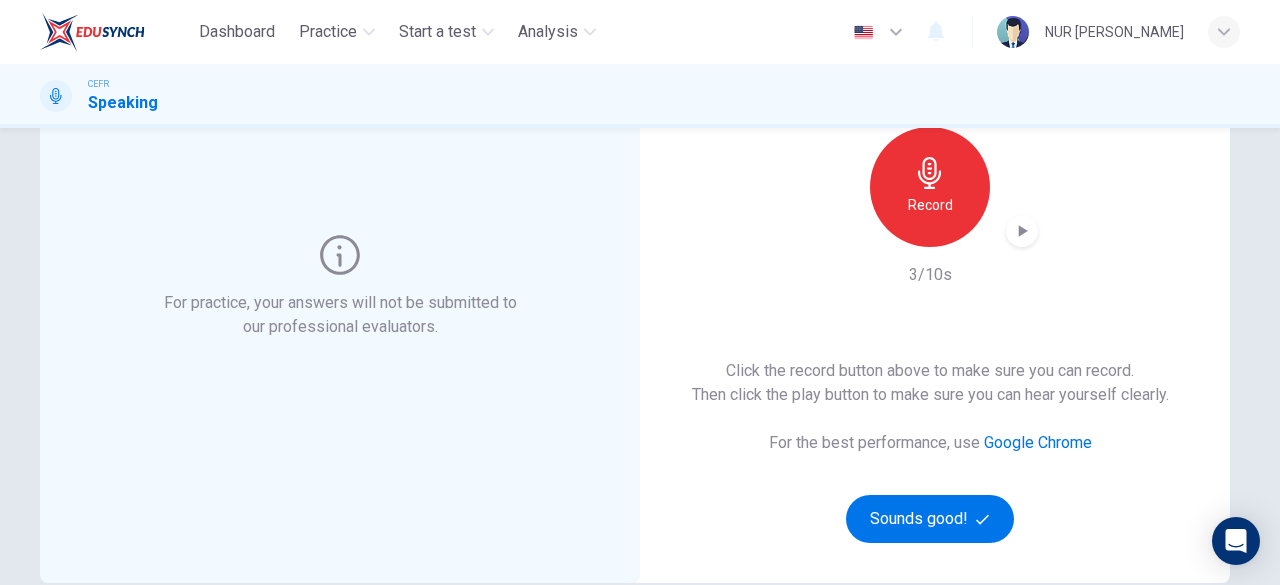 scroll, scrollTop: 178, scrollLeft: 0, axis: vertical 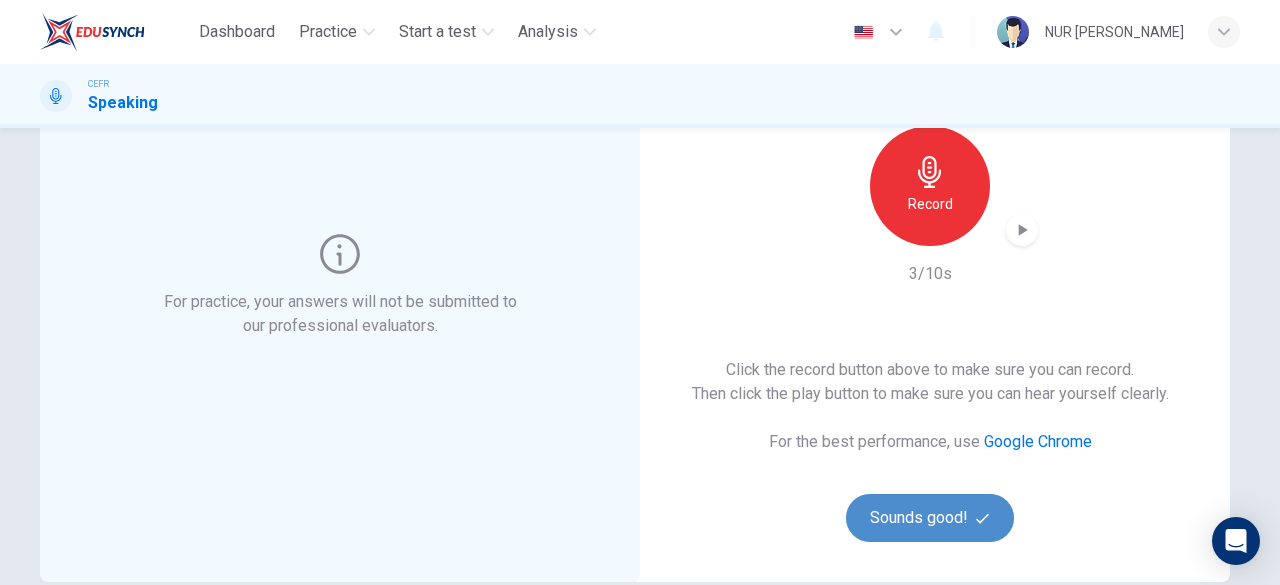 click on "Sounds good!" at bounding box center (930, 518) 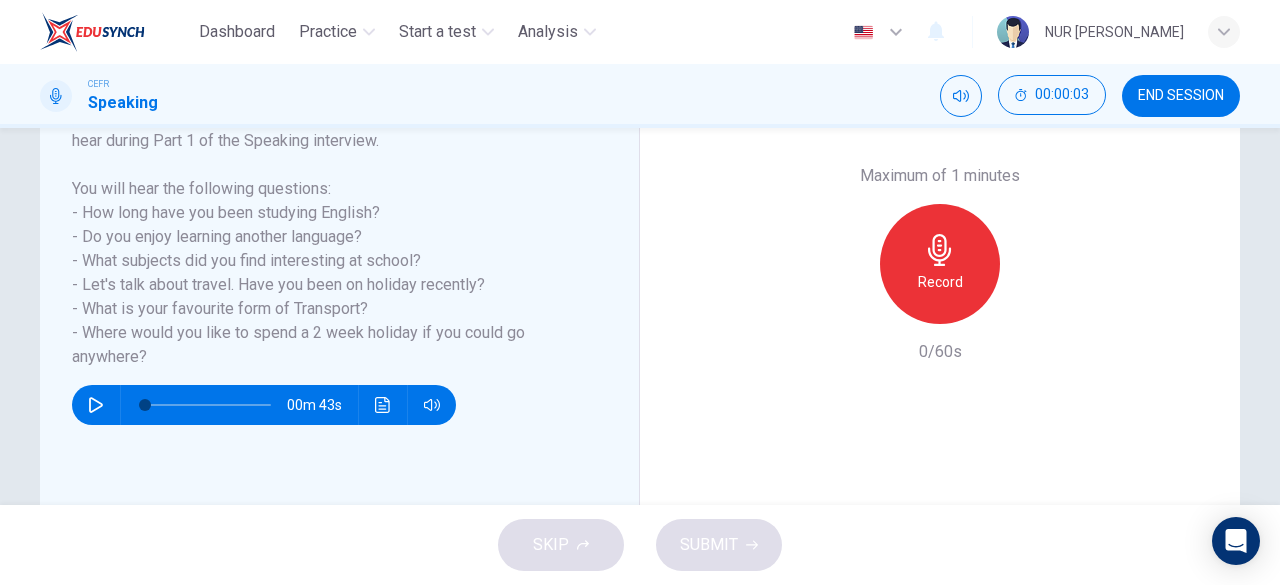 scroll, scrollTop: 353, scrollLeft: 0, axis: vertical 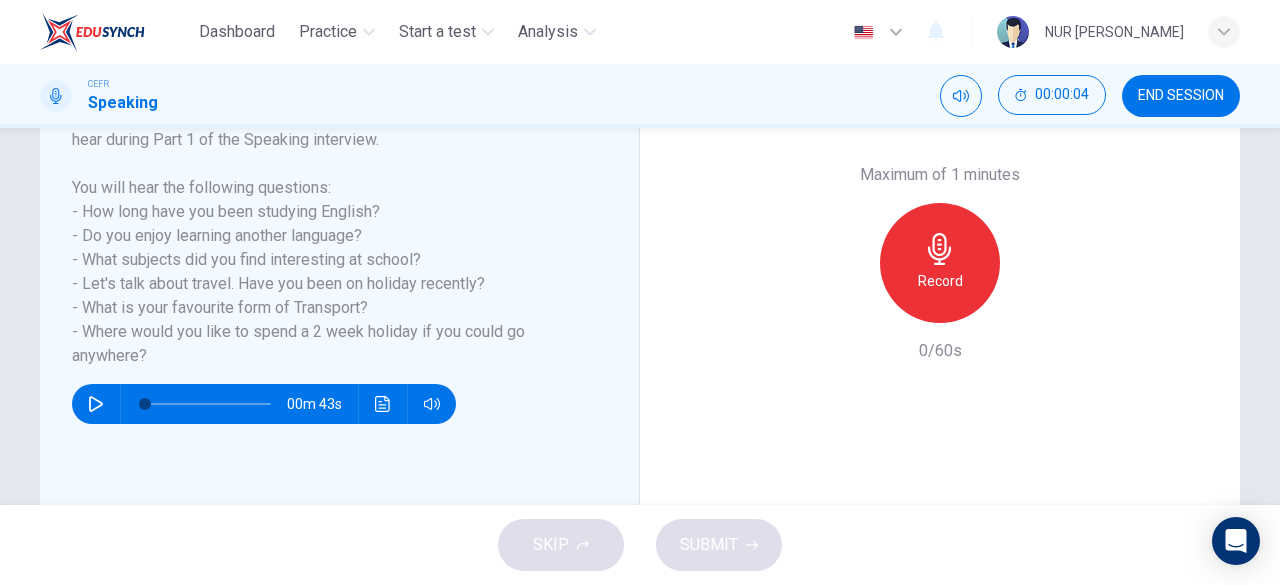 click at bounding box center [96, 404] 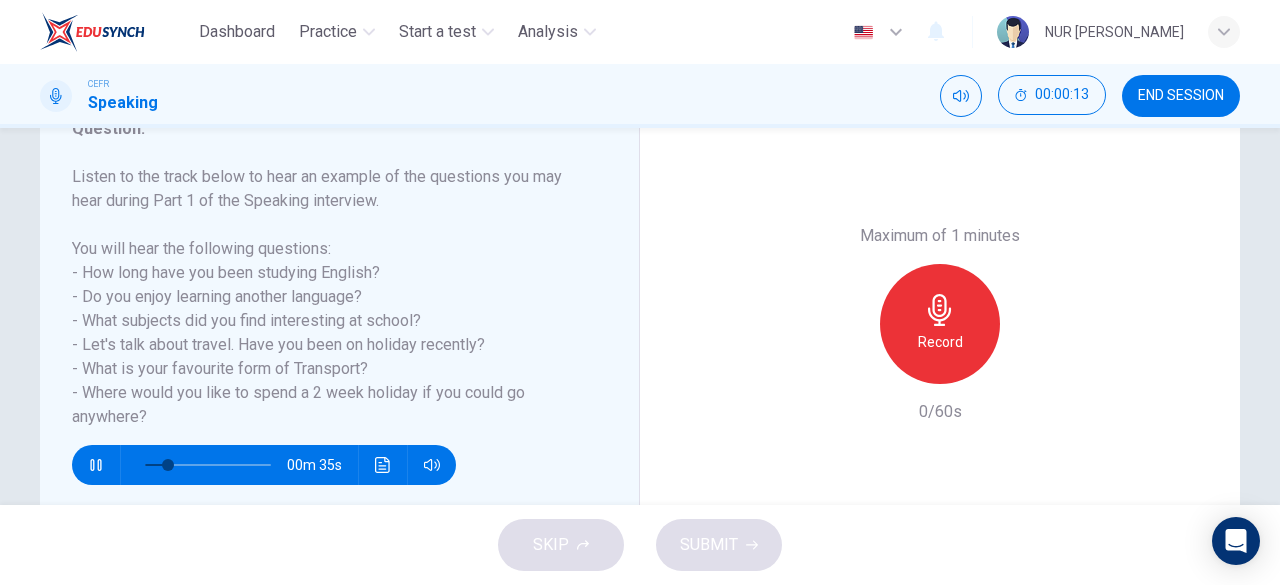scroll, scrollTop: 275, scrollLeft: 0, axis: vertical 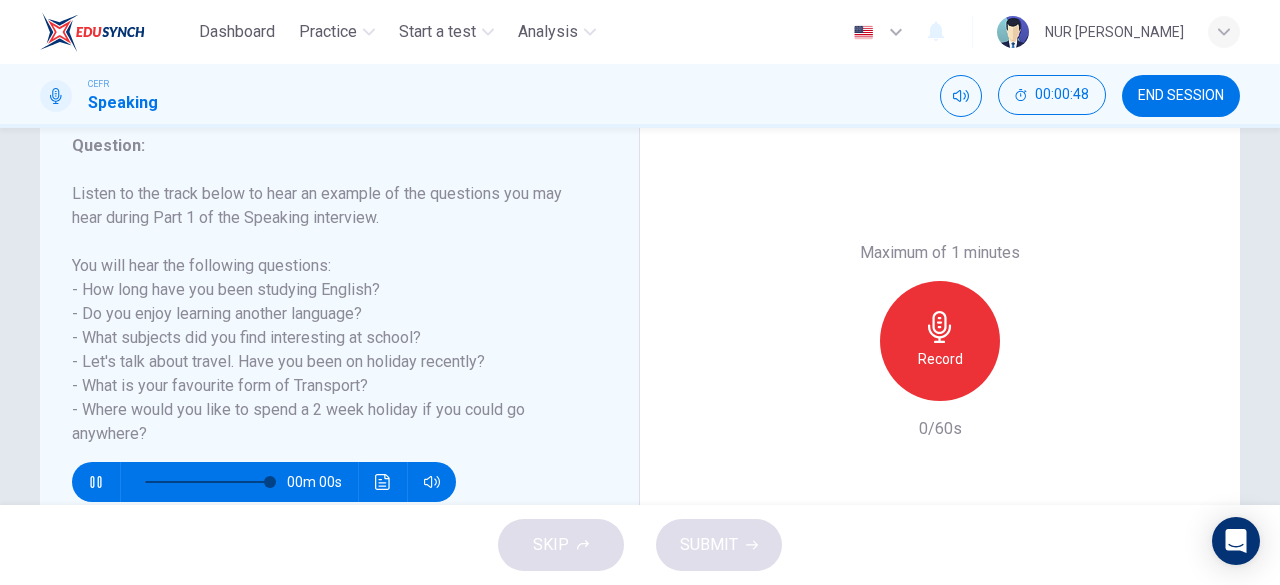 type on "0" 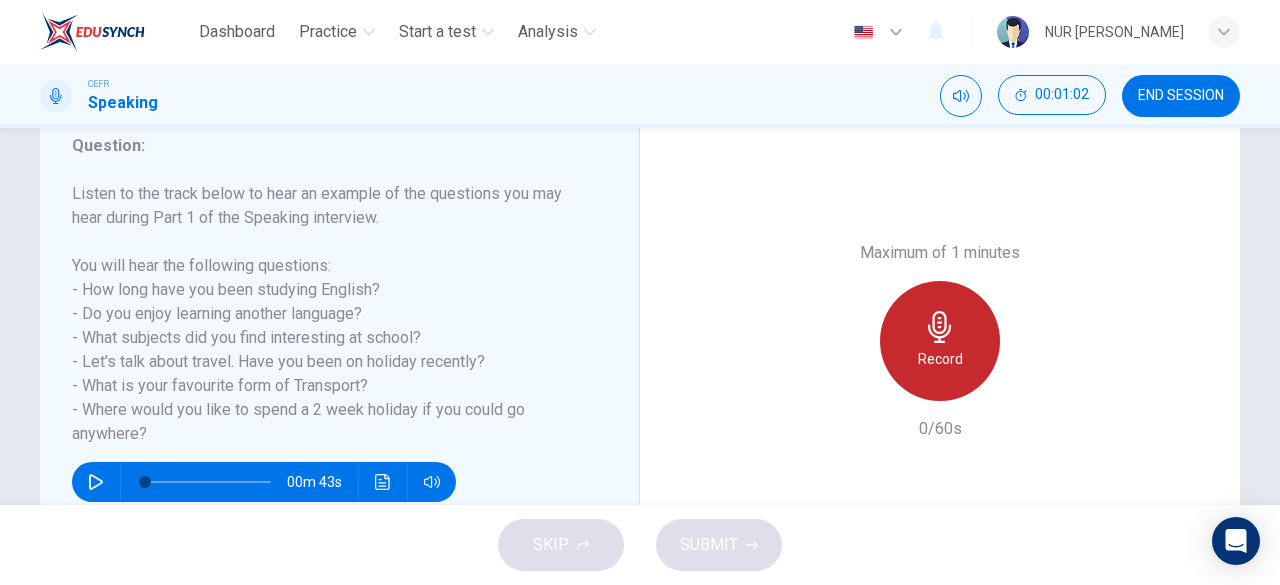 click on "Record" at bounding box center [940, 359] 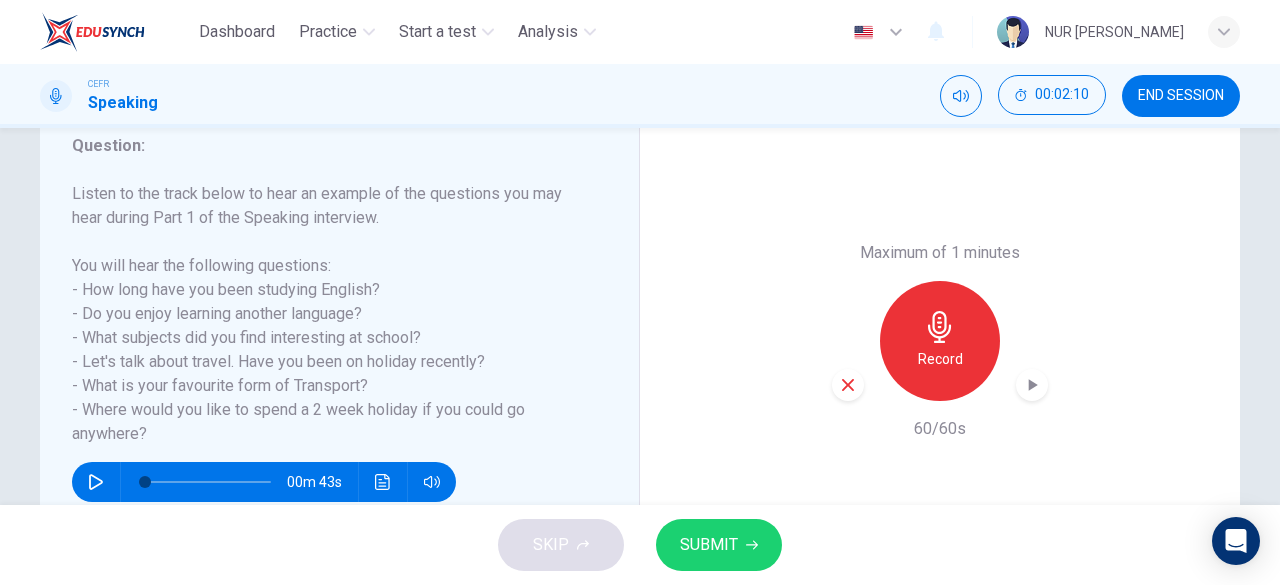 click on "SUBMIT" at bounding box center [709, 545] 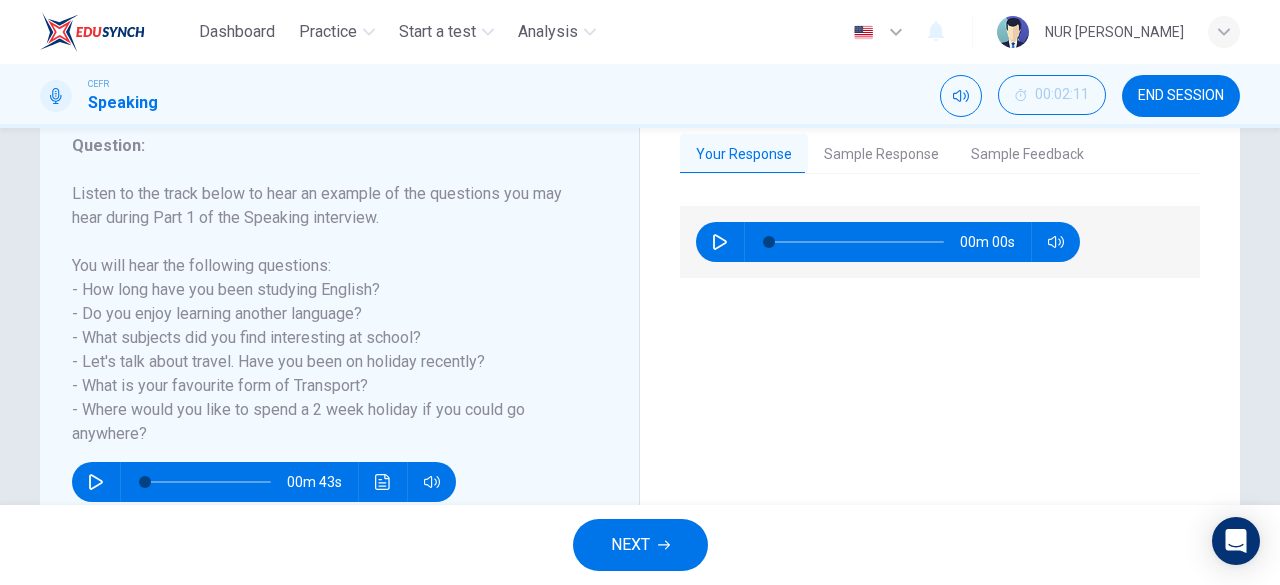 scroll, scrollTop: 255, scrollLeft: 0, axis: vertical 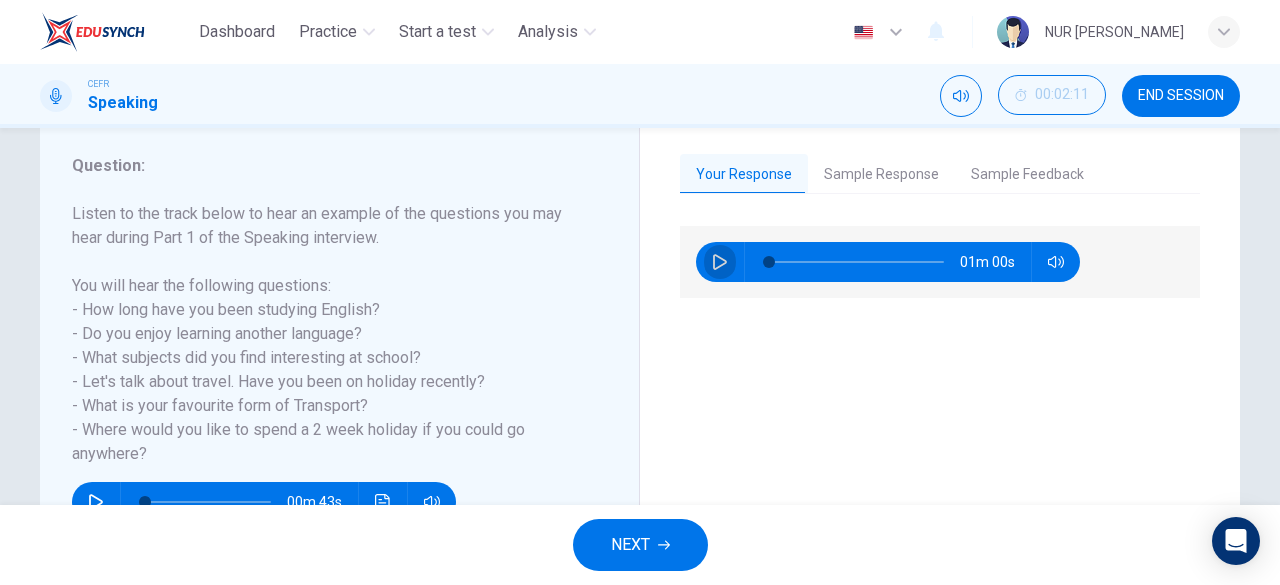 click at bounding box center (720, 262) 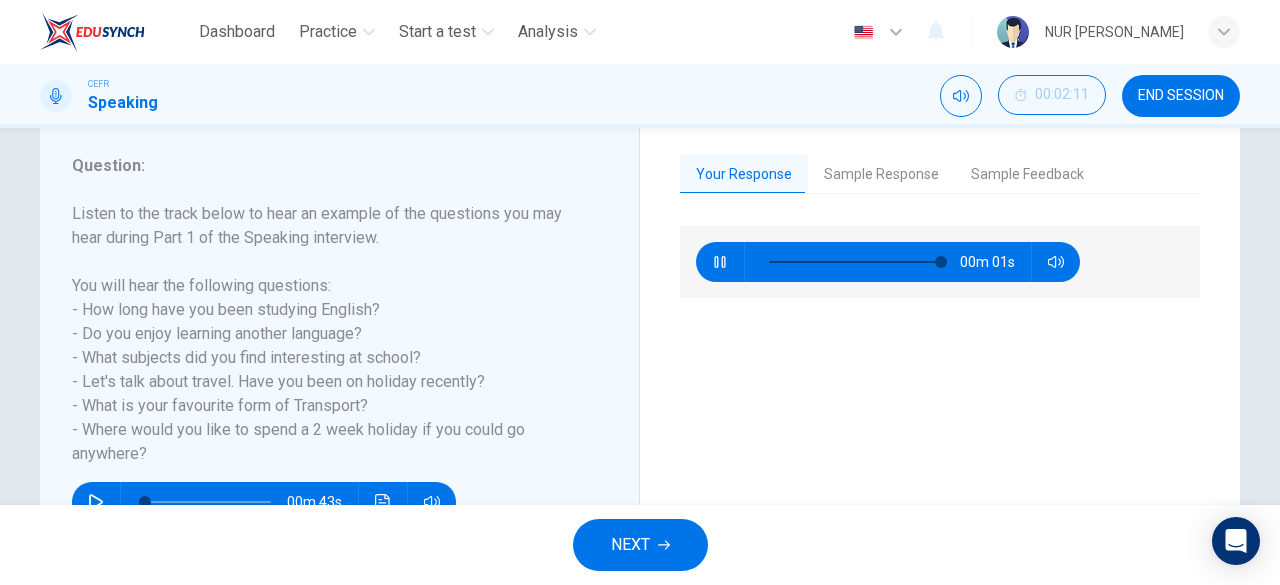 type on "0" 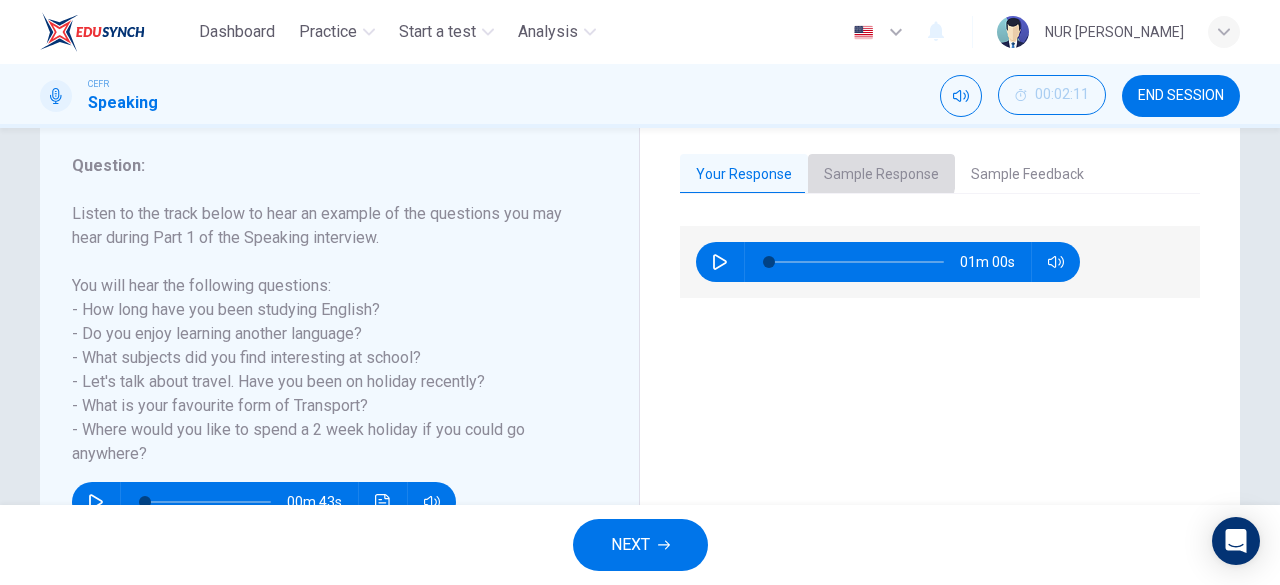 click on "Sample Response" at bounding box center [881, 175] 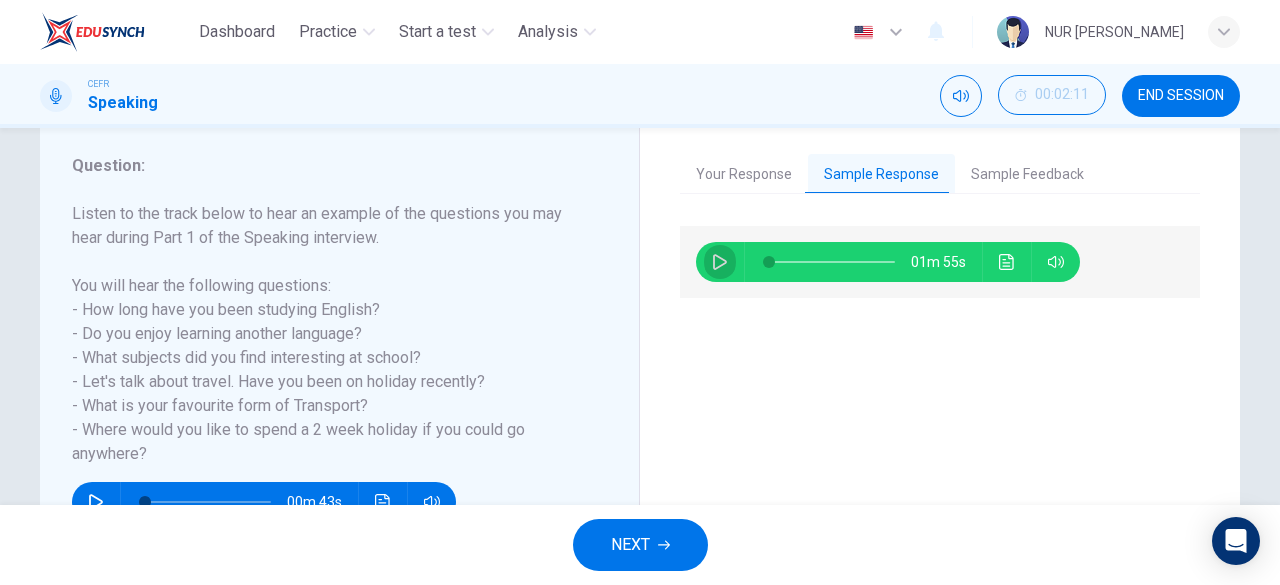 click 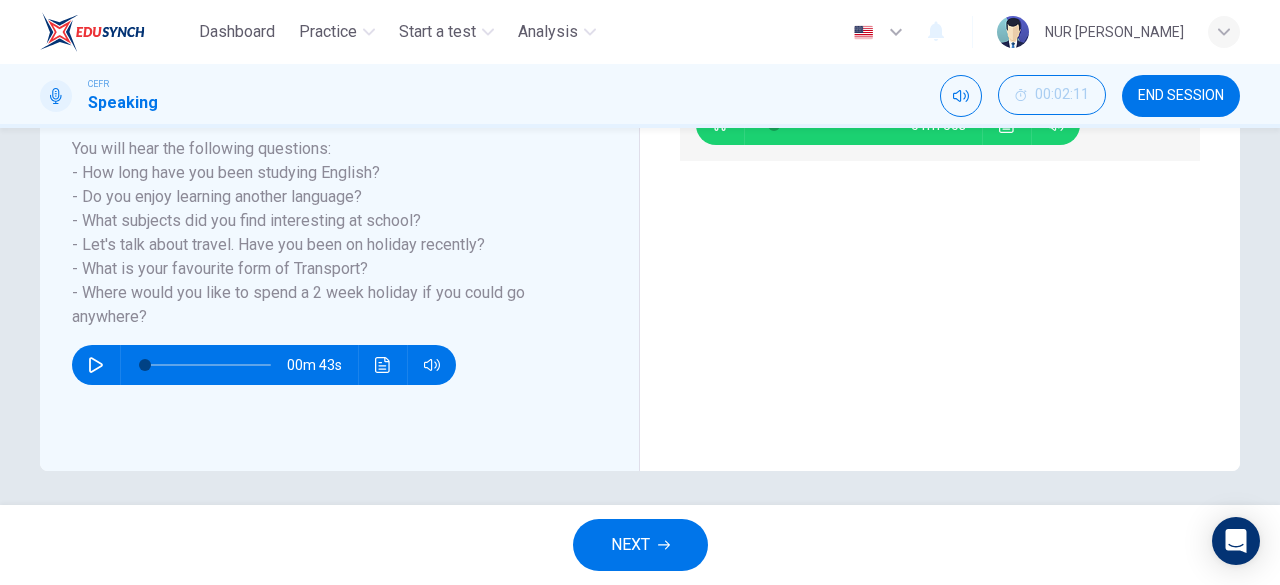 scroll, scrollTop: 393, scrollLeft: 0, axis: vertical 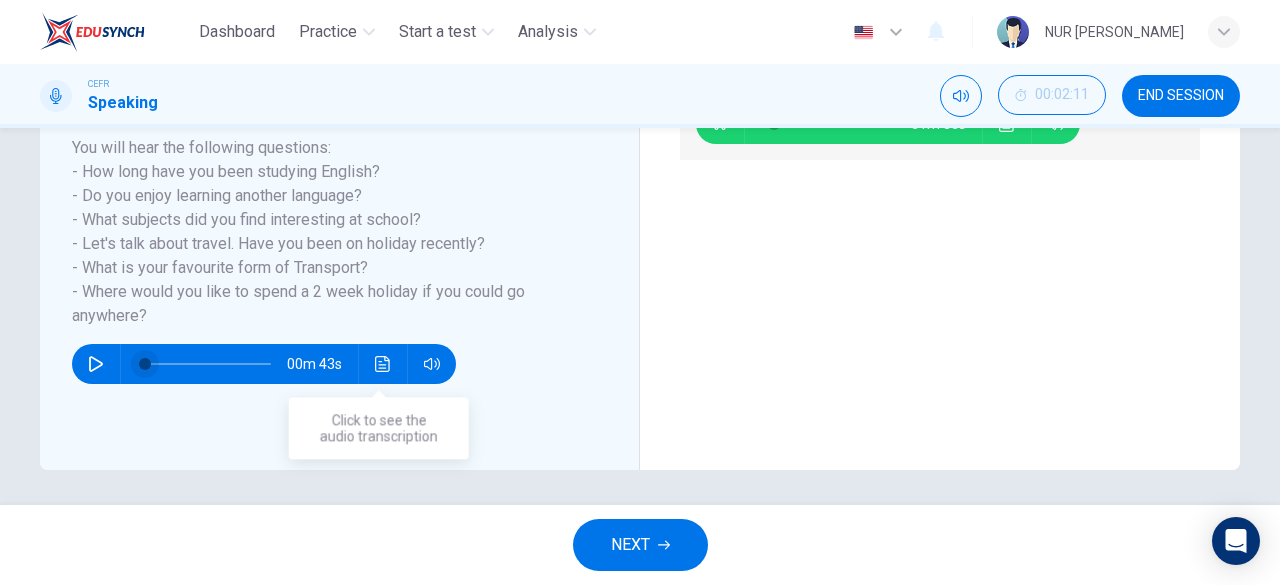 type on "5" 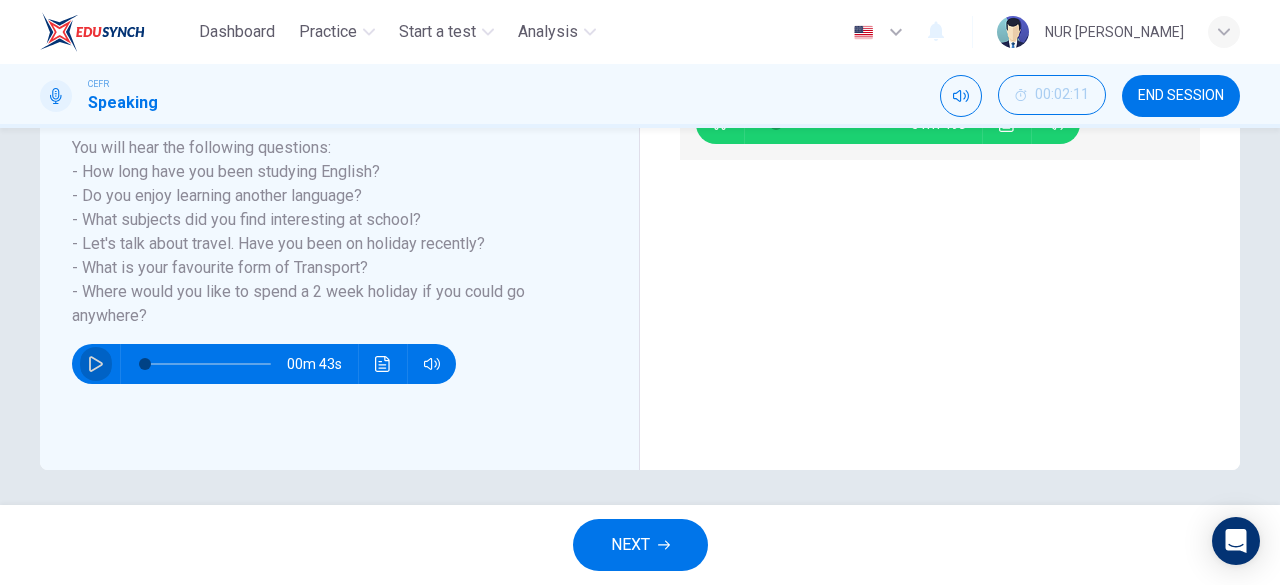 click 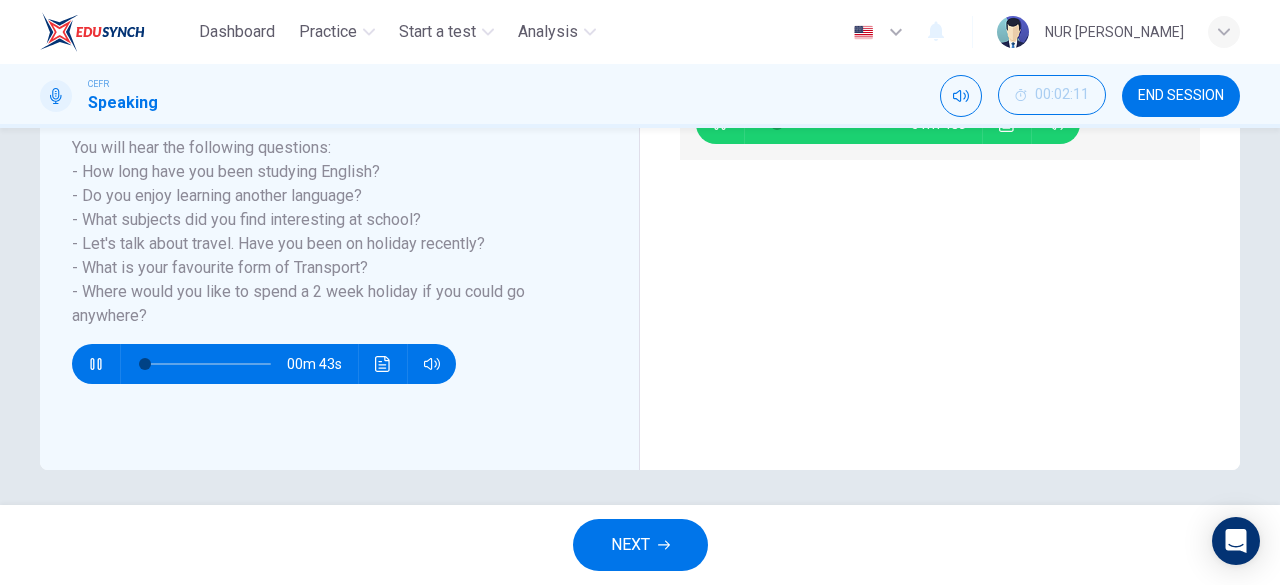 type on "2" 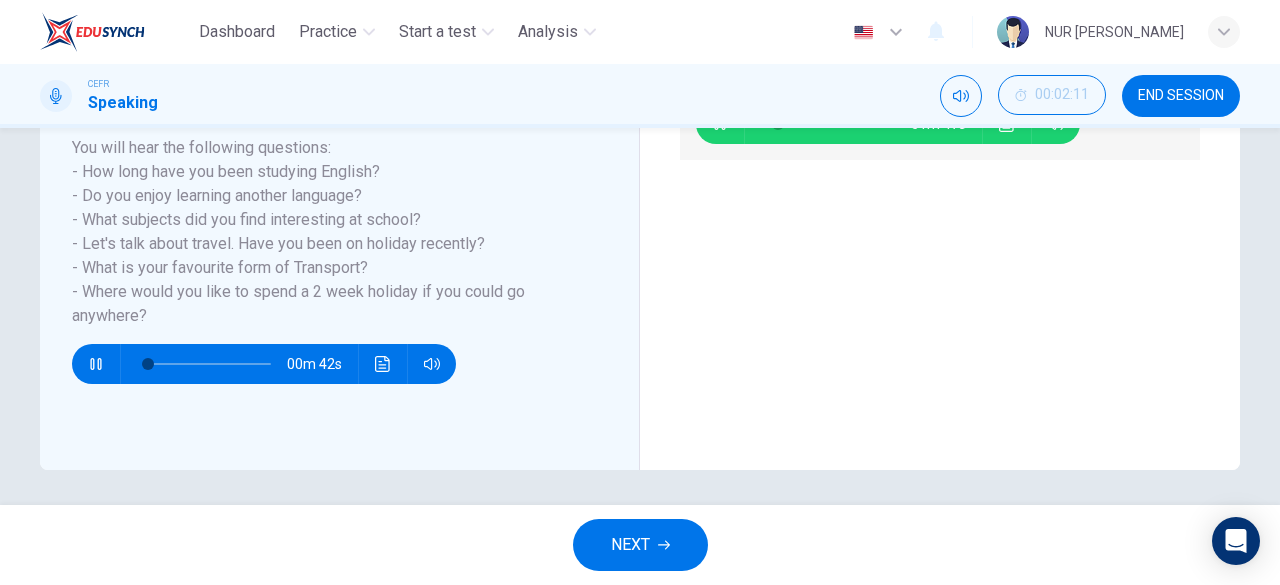 scroll, scrollTop: 284, scrollLeft: 0, axis: vertical 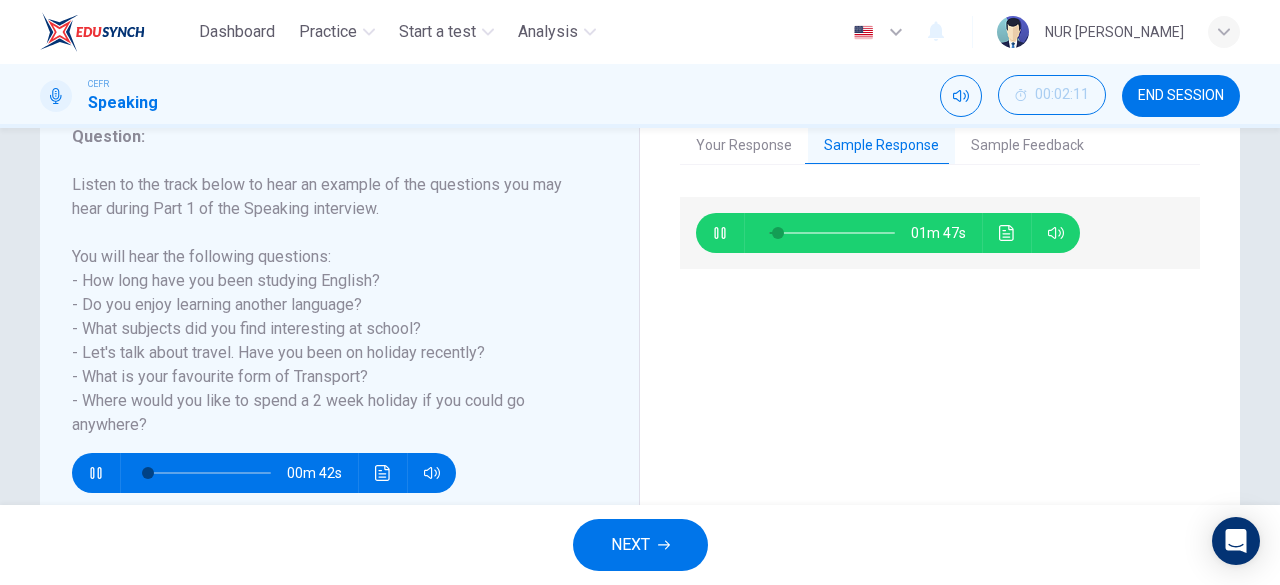 type on "5" 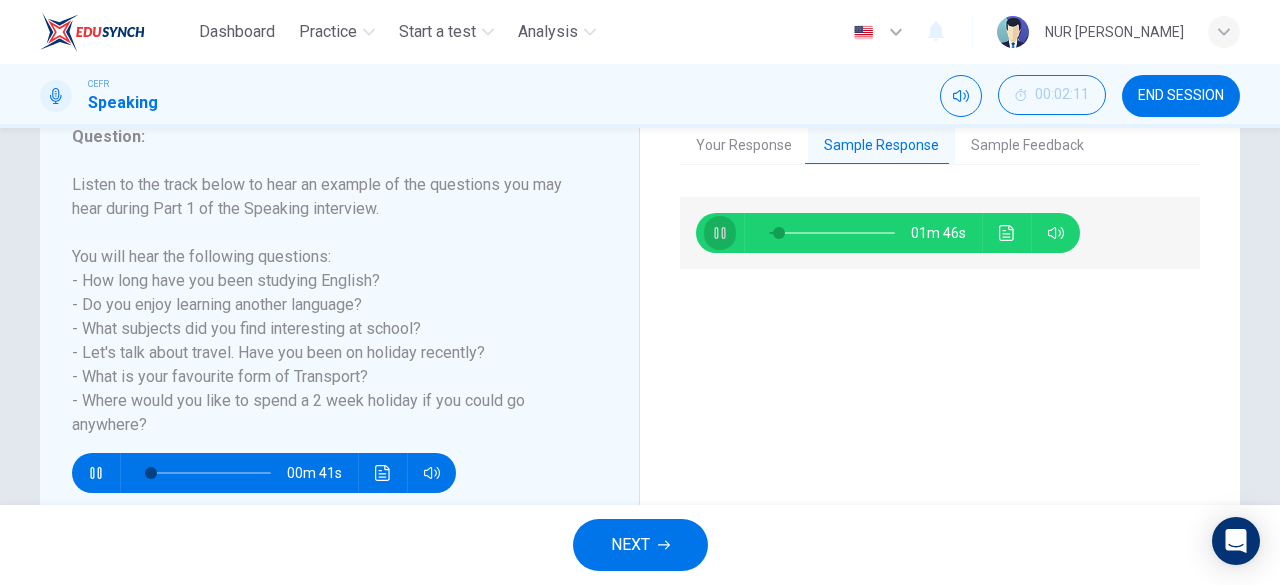 click at bounding box center [720, 233] 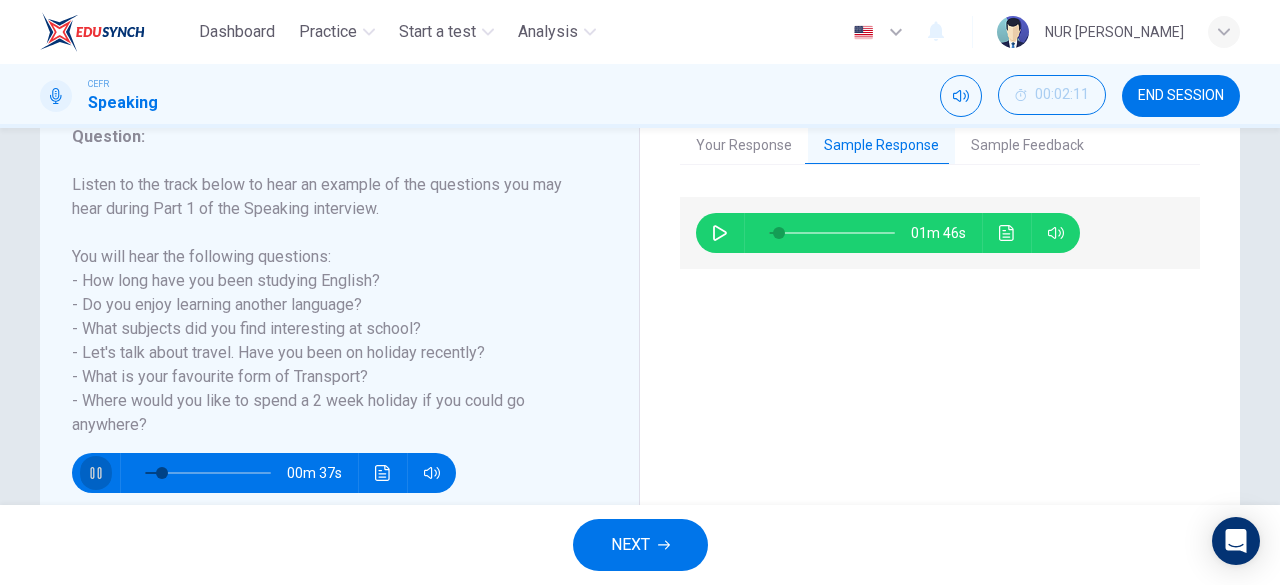 click 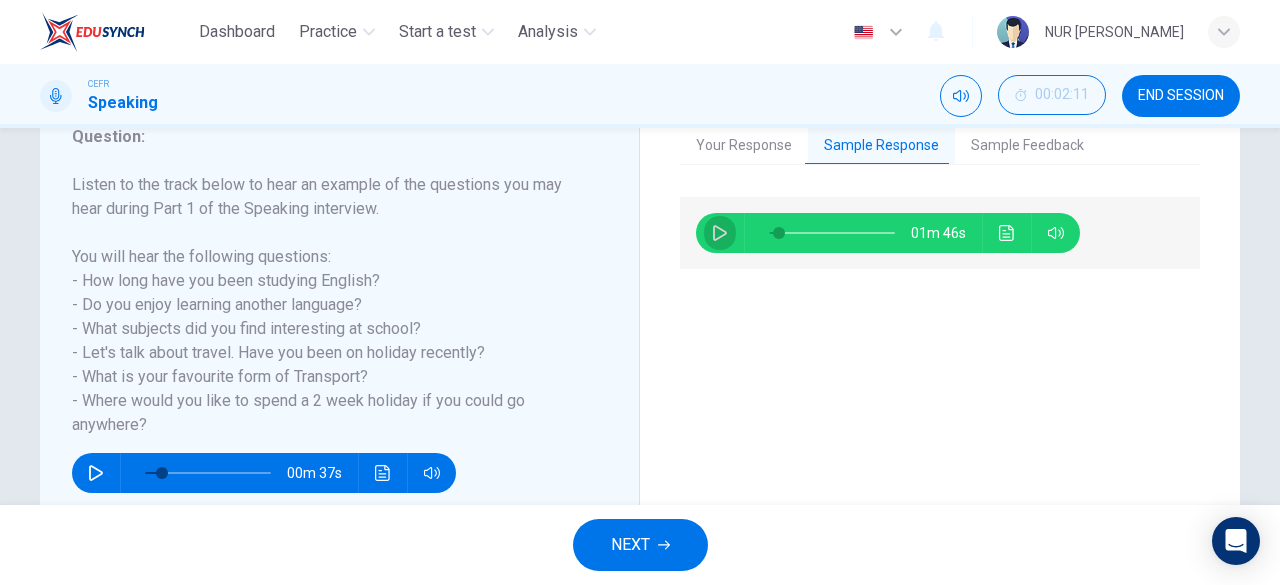 click 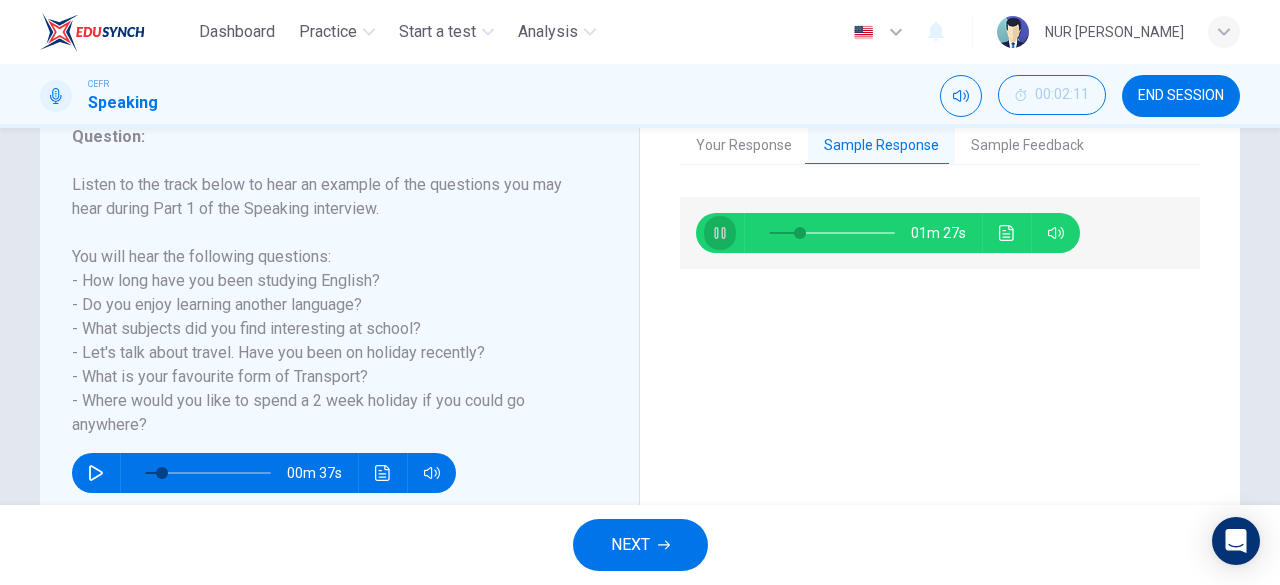 click at bounding box center [720, 233] 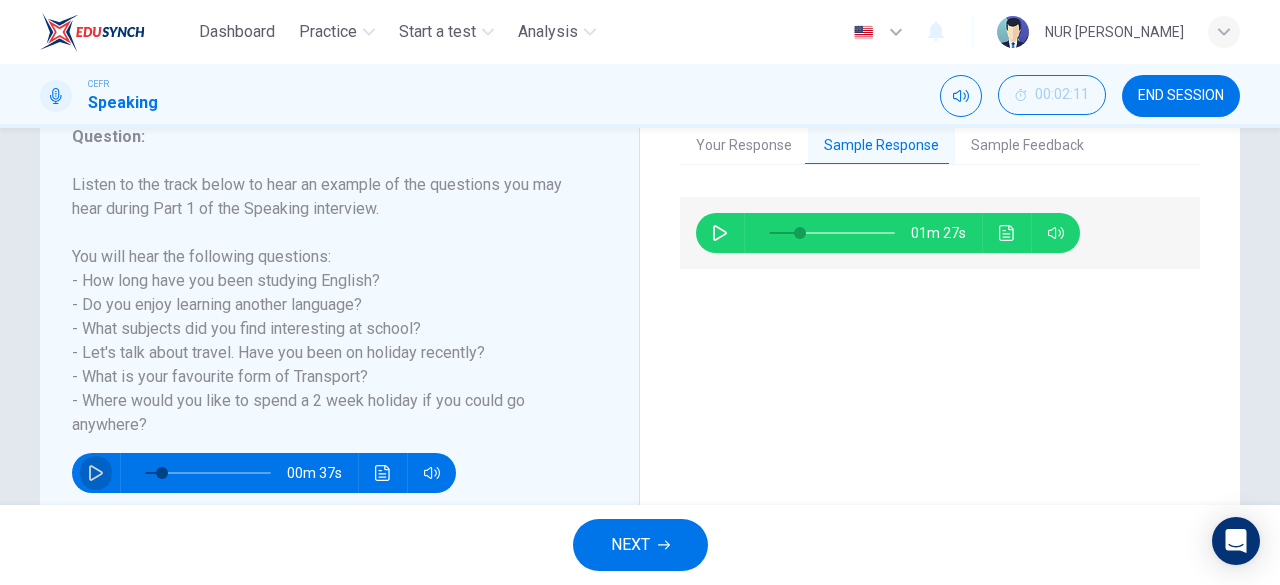 click 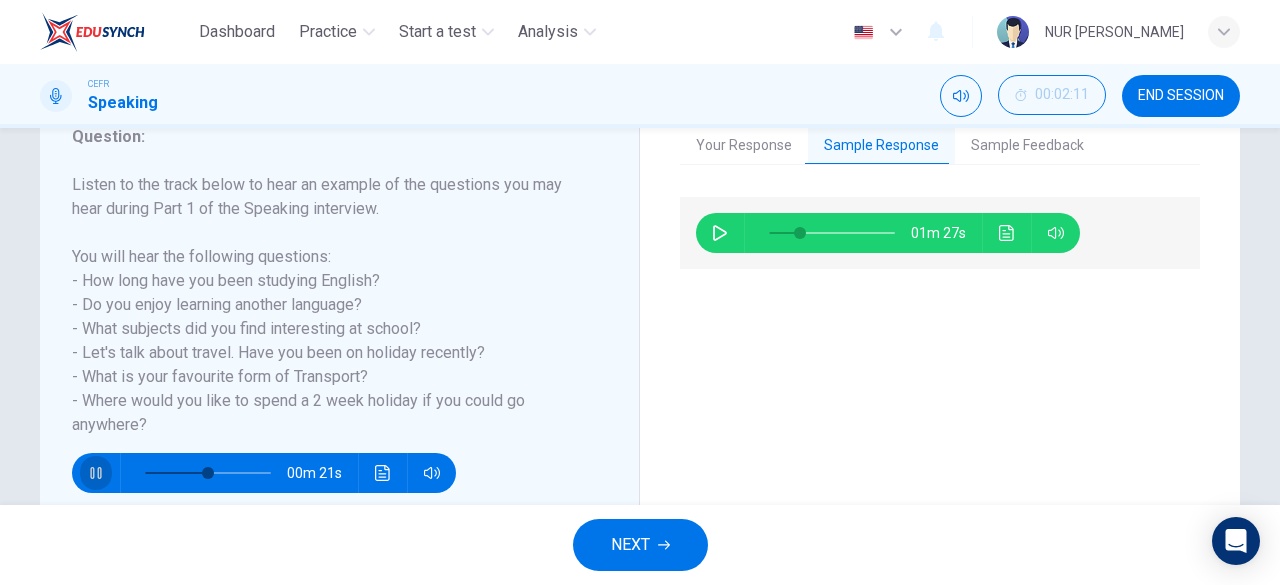click 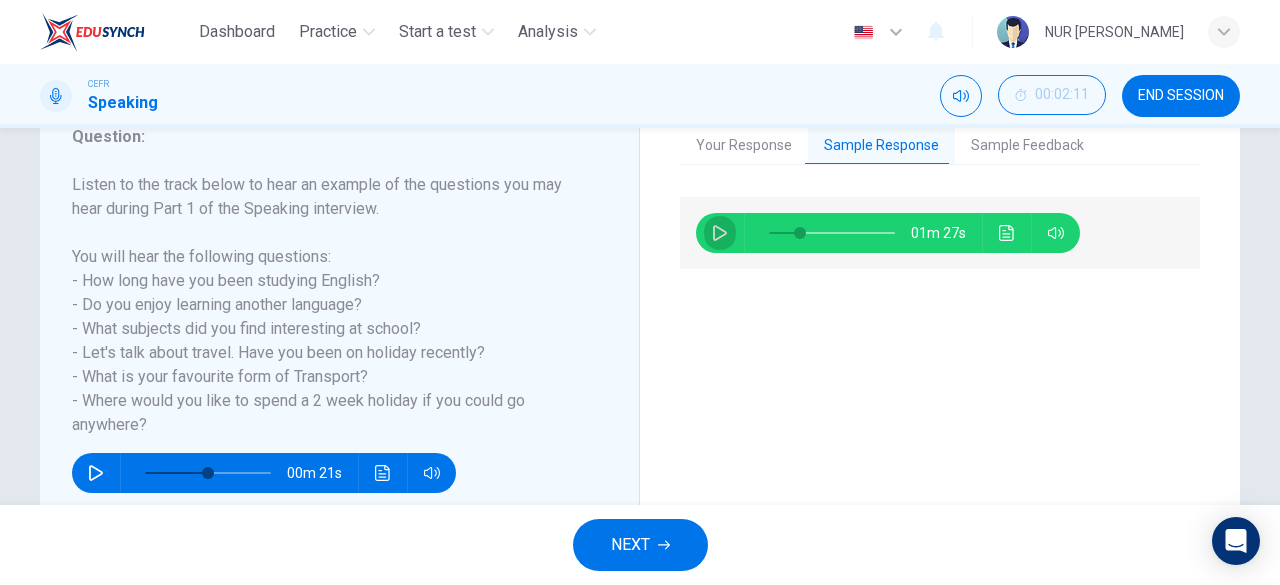 click at bounding box center (720, 233) 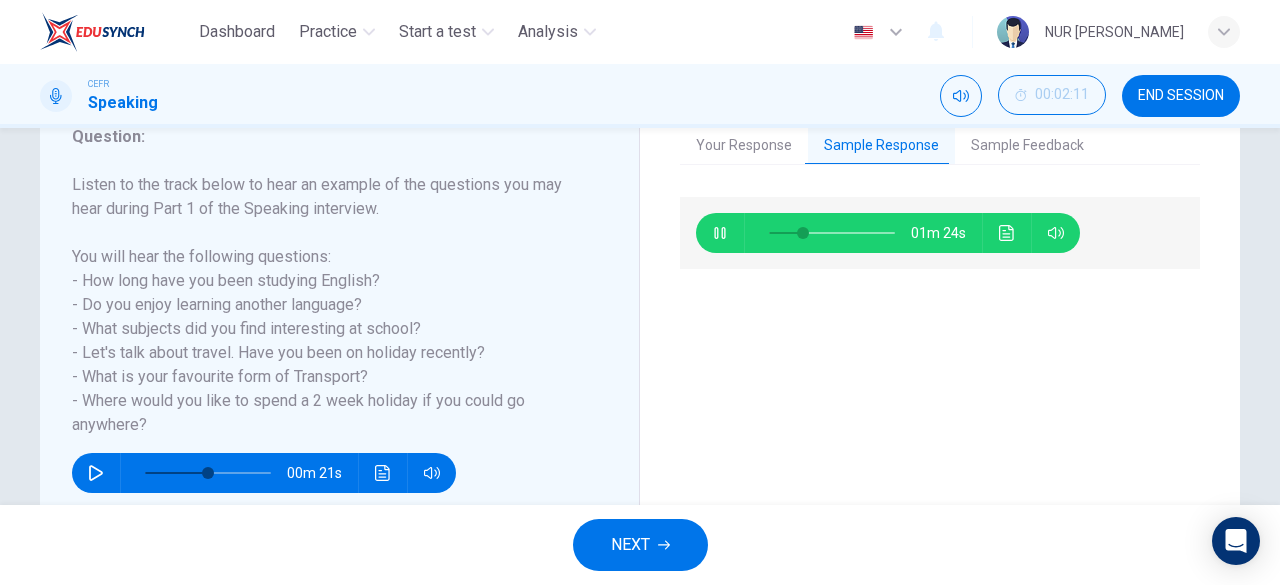 type on "28" 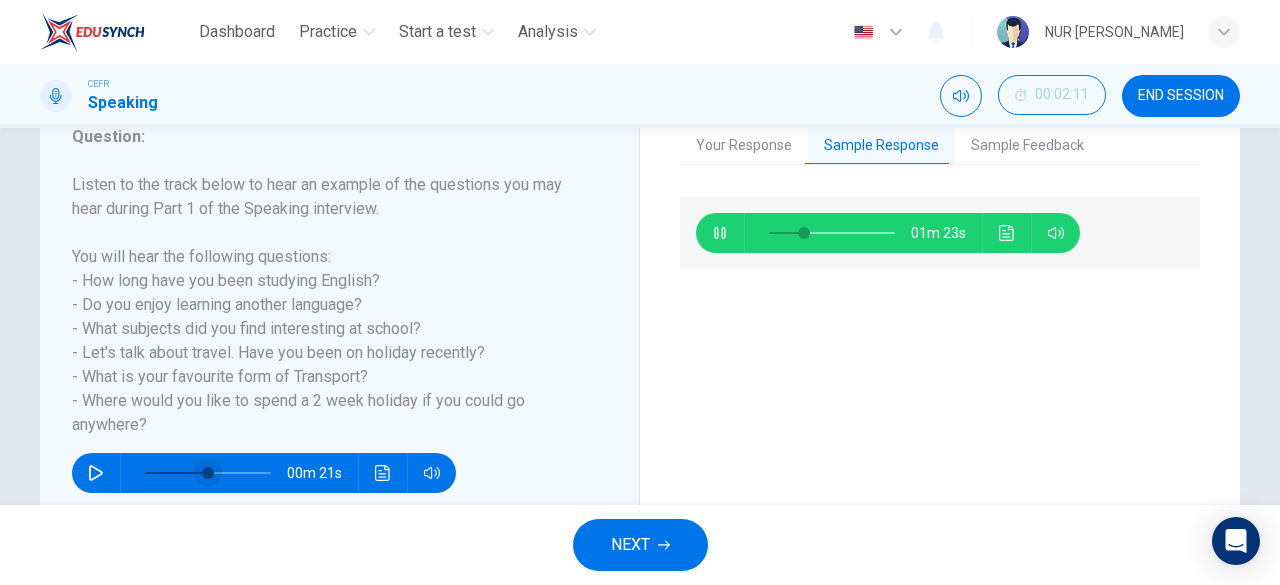 type on "50" 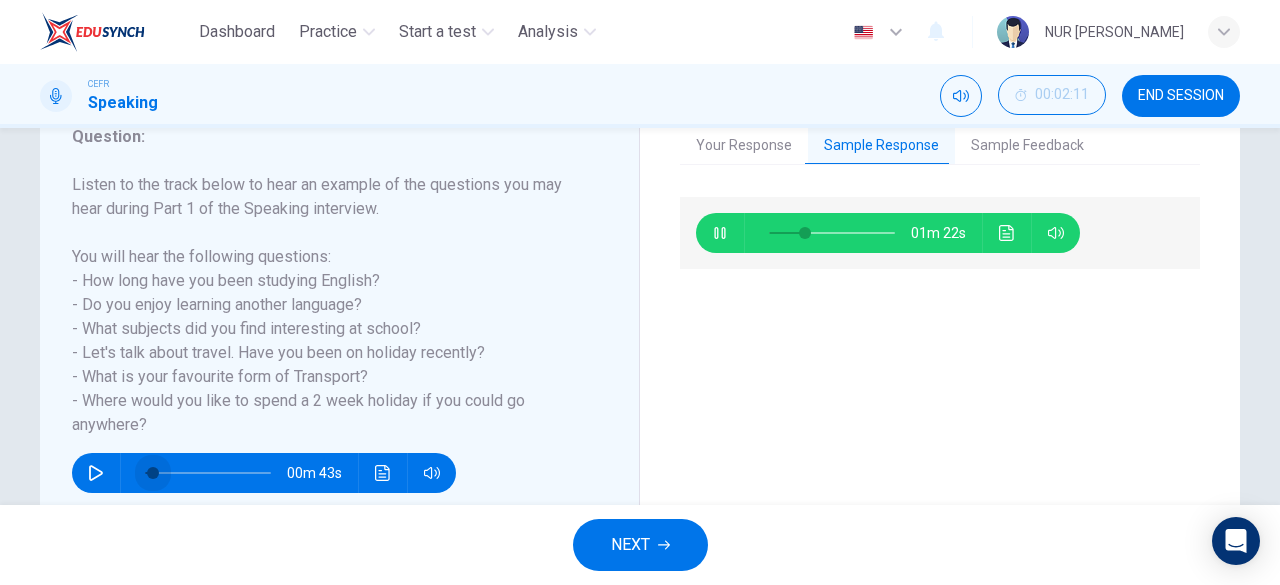 type on "0" 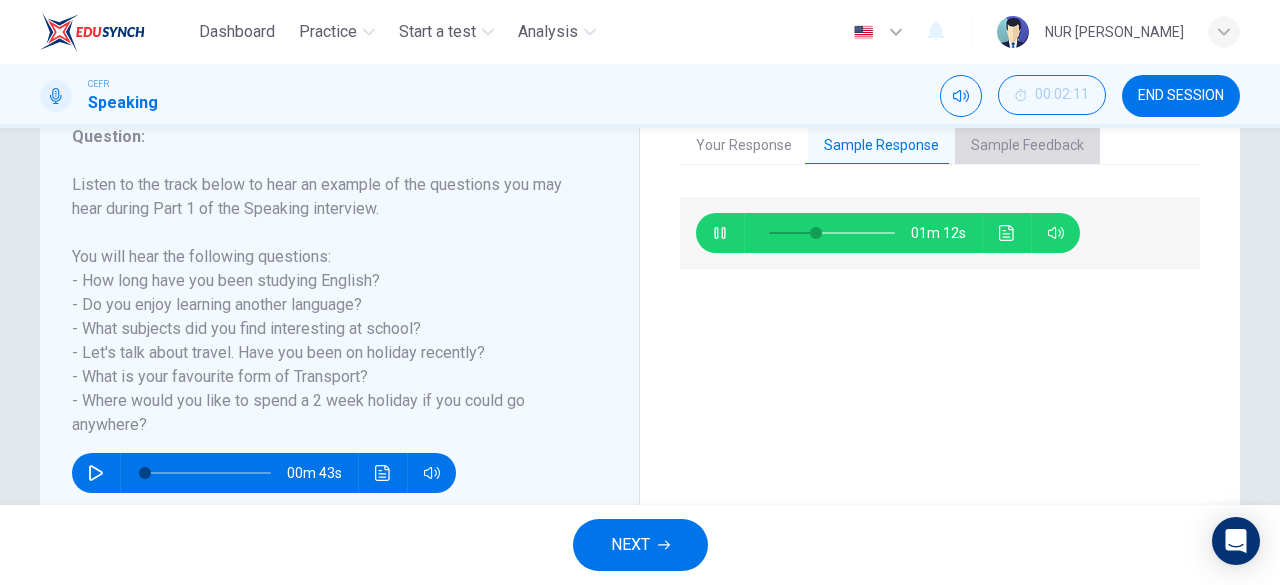 click on "Sample Feedback" at bounding box center (1027, 146) 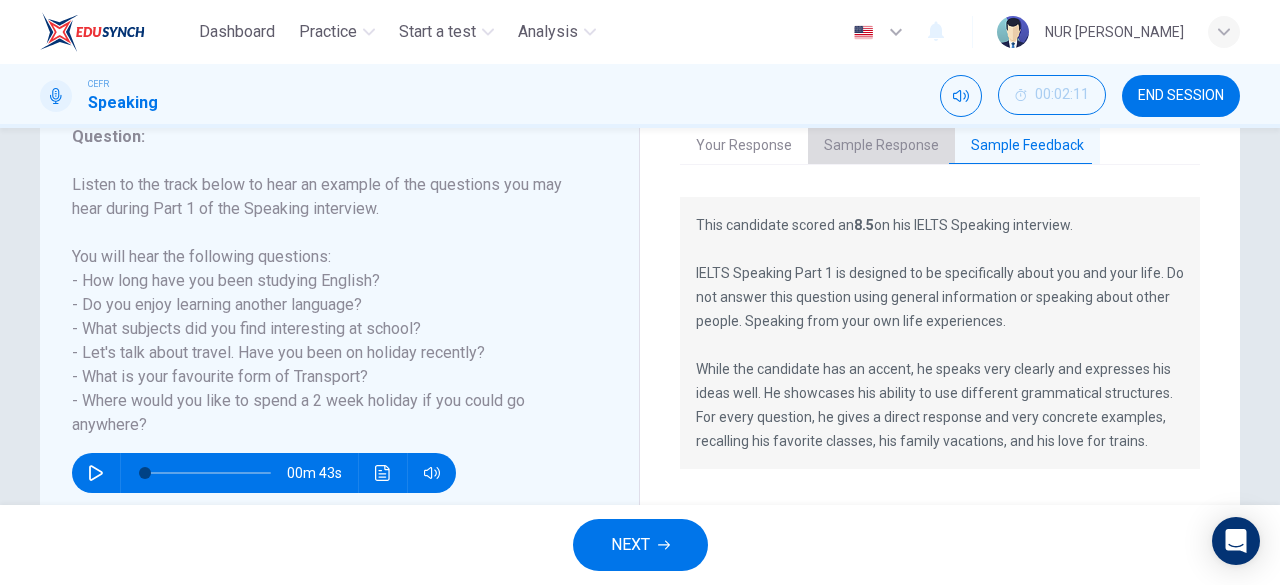 click on "Sample Response" at bounding box center [881, 146] 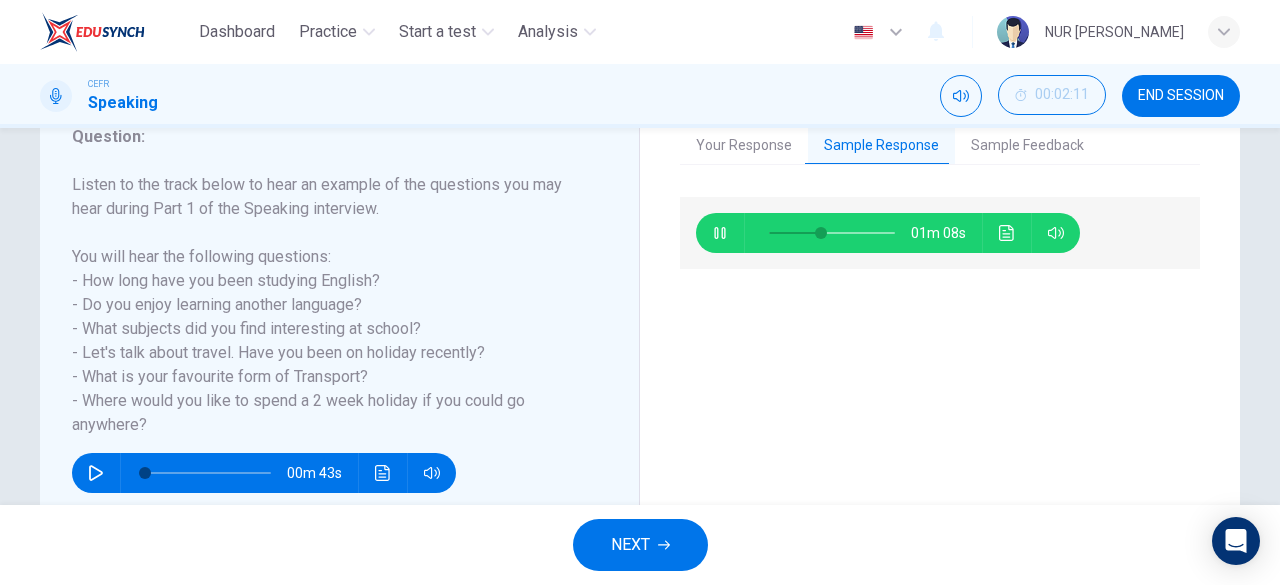 scroll, scrollTop: 398, scrollLeft: 0, axis: vertical 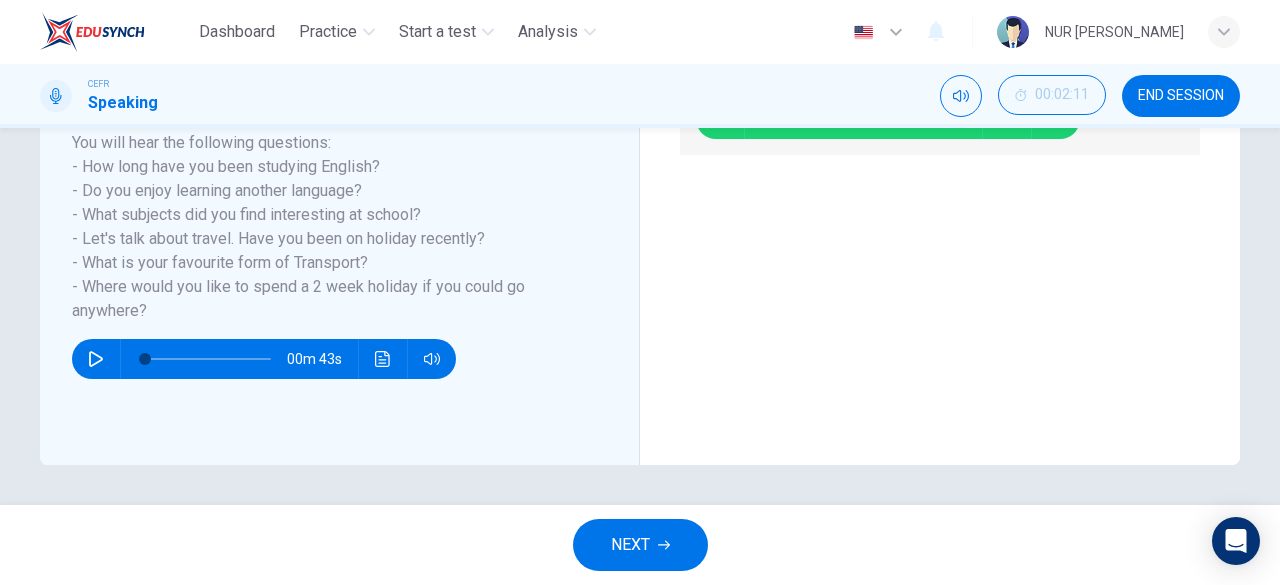 type on "42" 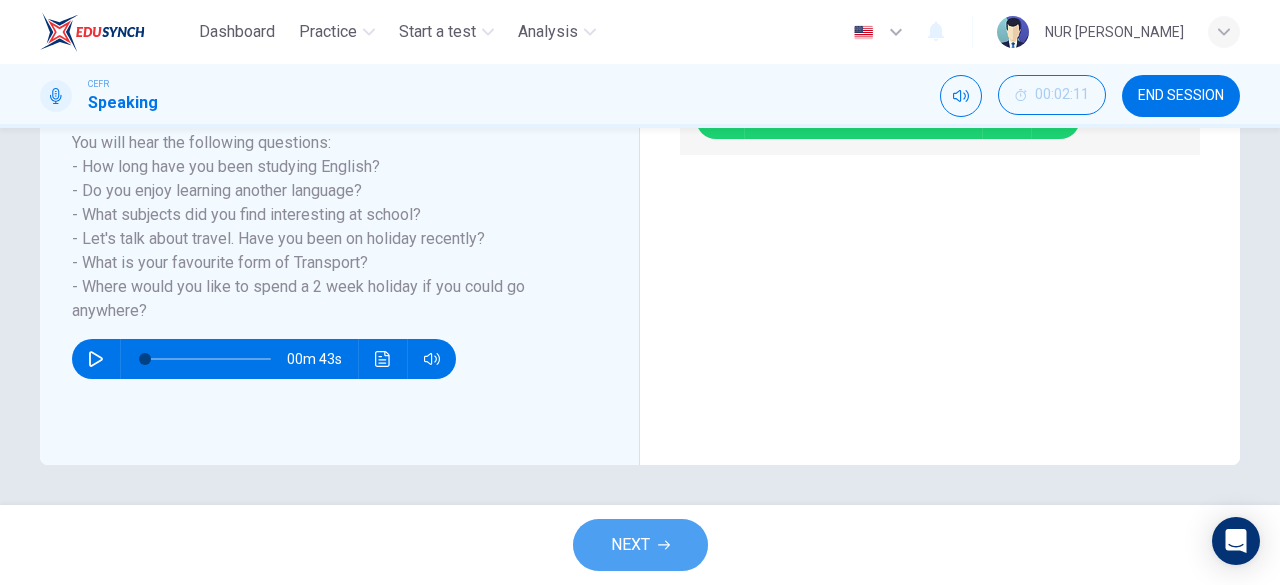 click on "NEXT" at bounding box center (640, 545) 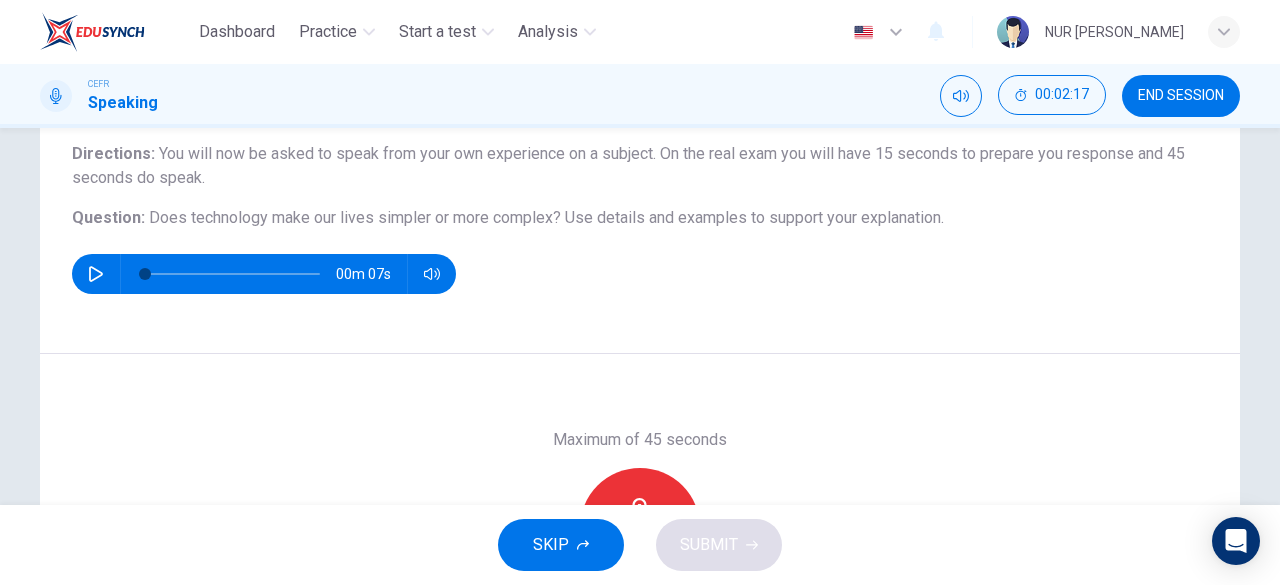 scroll, scrollTop: 163, scrollLeft: 0, axis: vertical 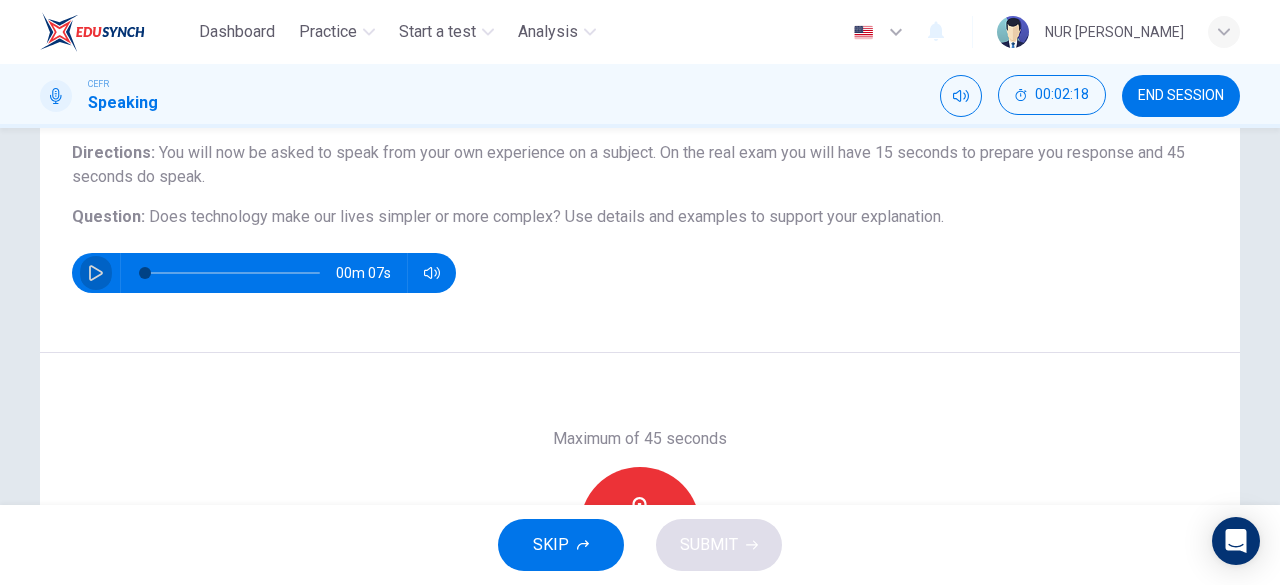 click at bounding box center [96, 273] 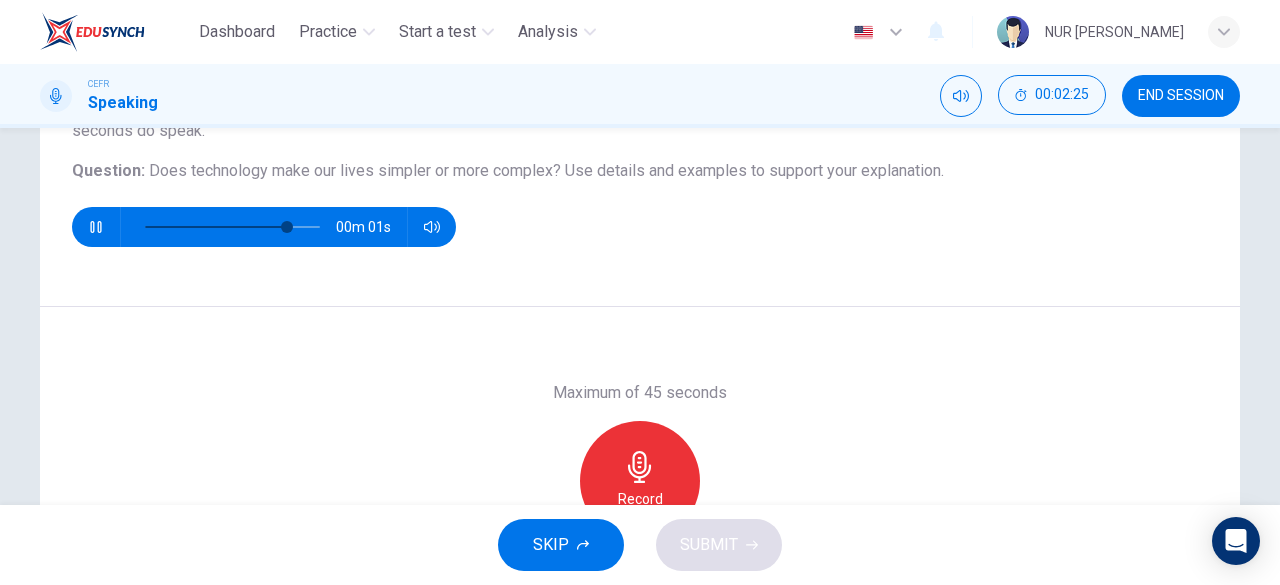 scroll, scrollTop: 207, scrollLeft: 0, axis: vertical 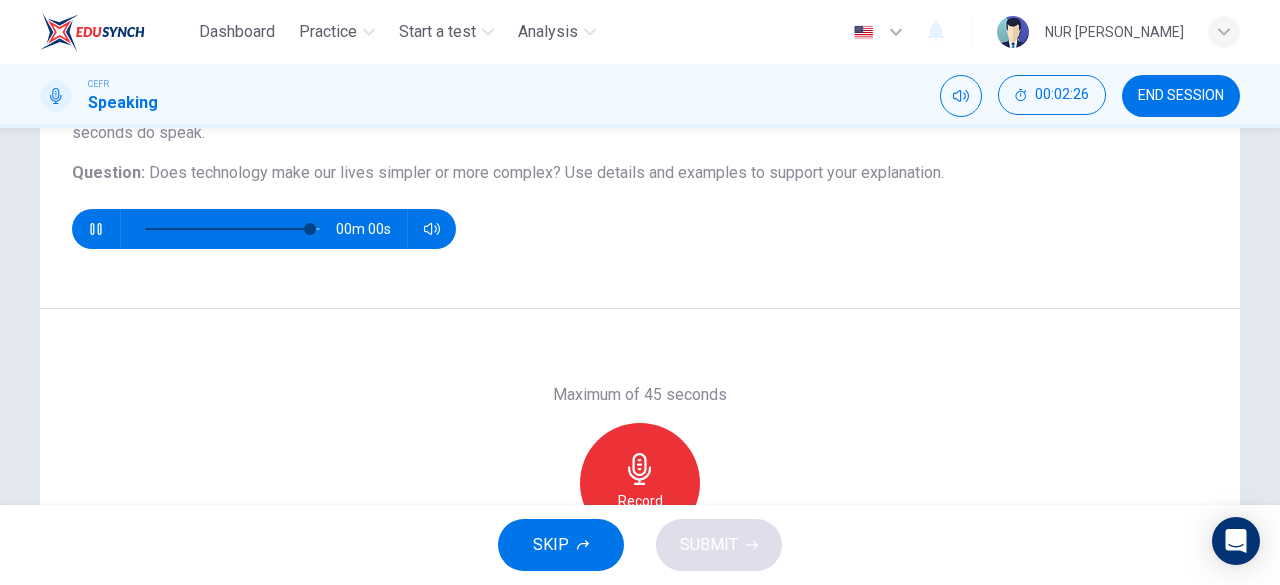 type on "0" 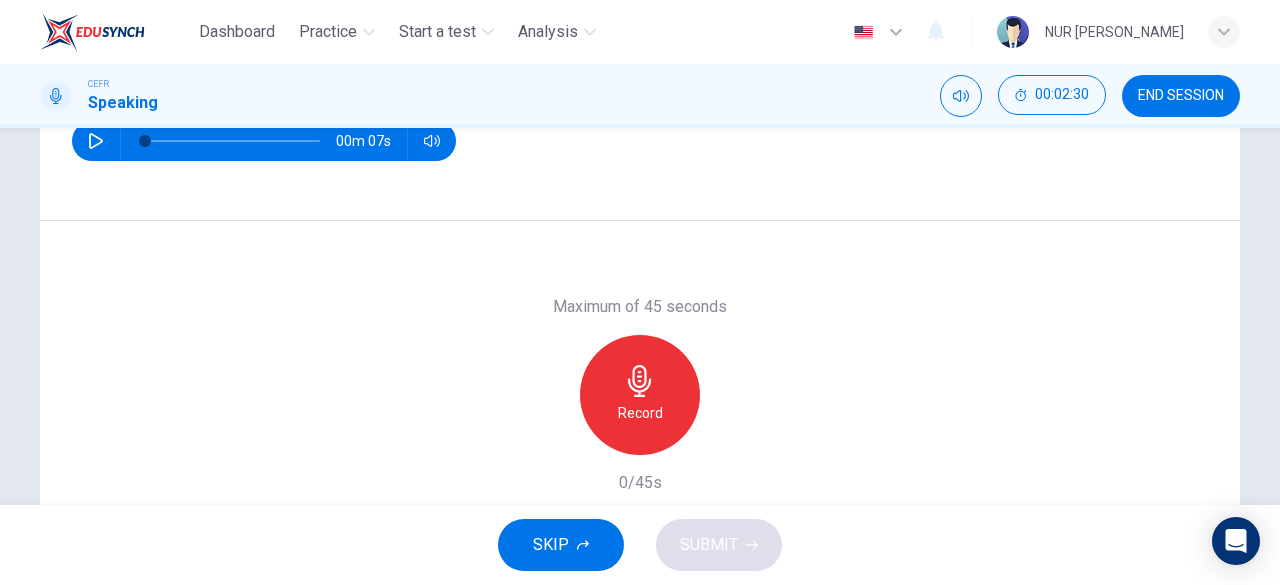 scroll, scrollTop: 294, scrollLeft: 0, axis: vertical 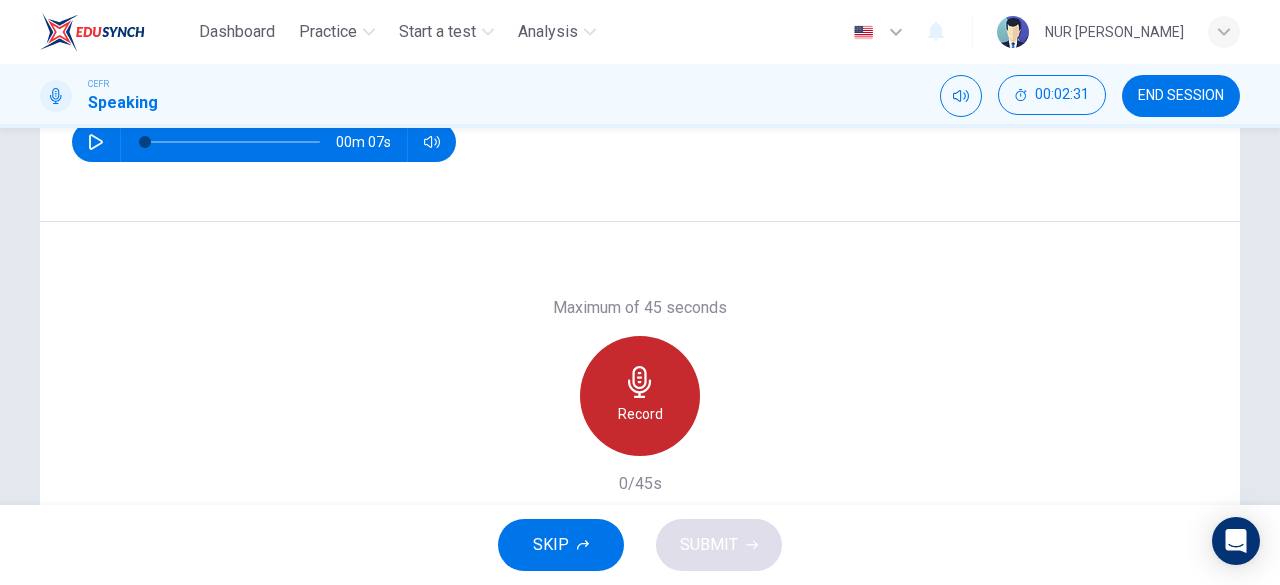 click 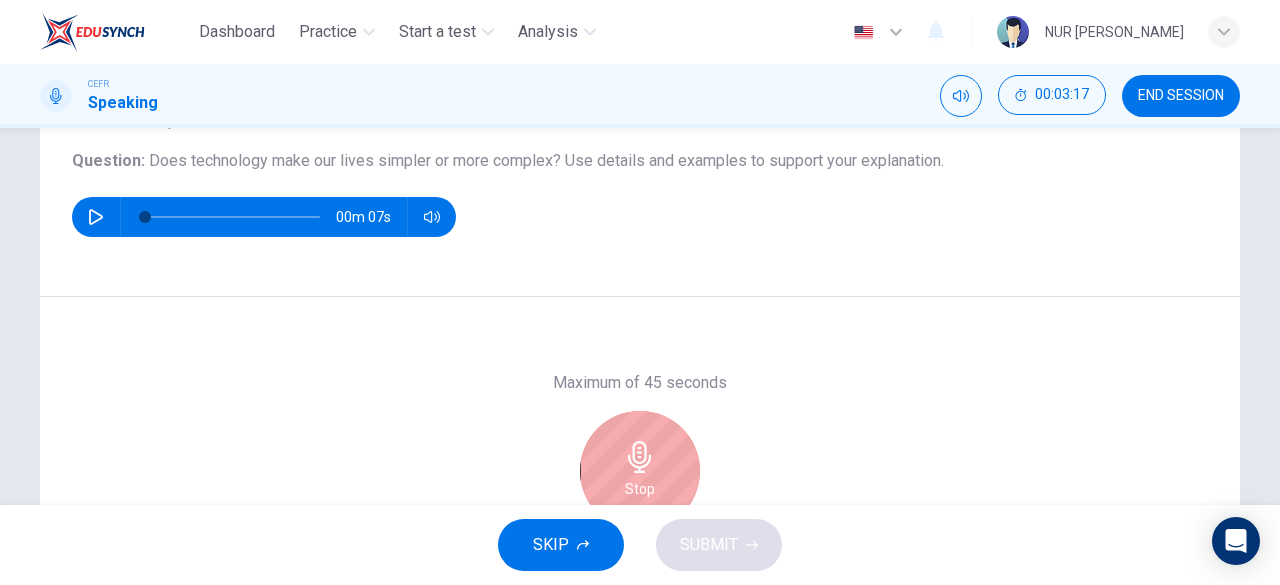 scroll, scrollTop: 398, scrollLeft: 0, axis: vertical 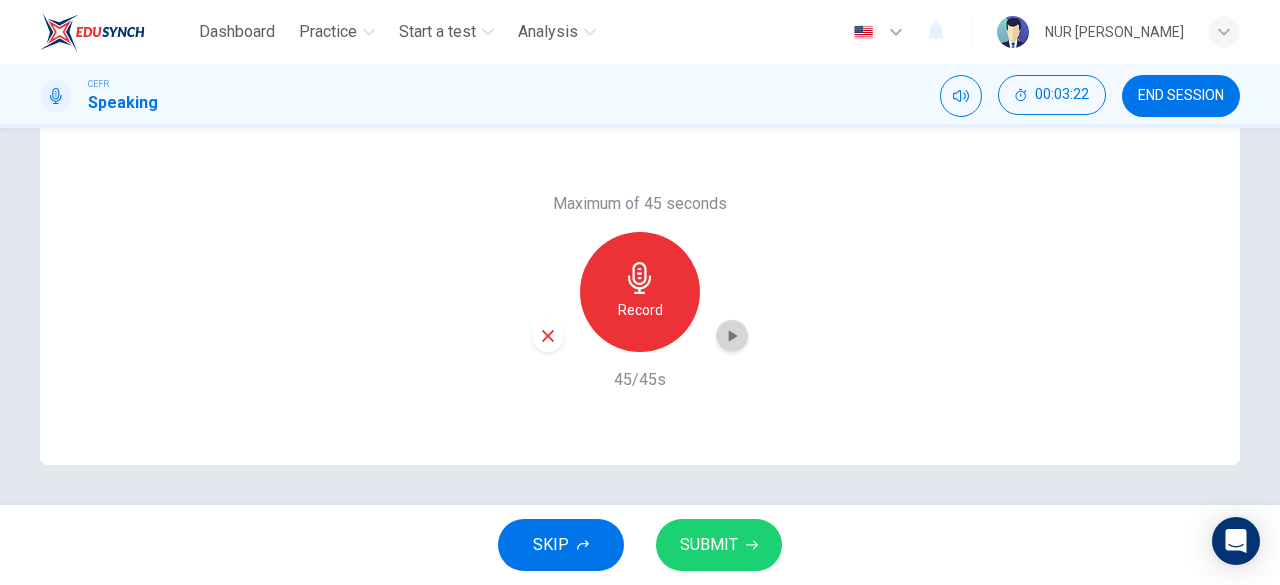 click at bounding box center [732, 336] 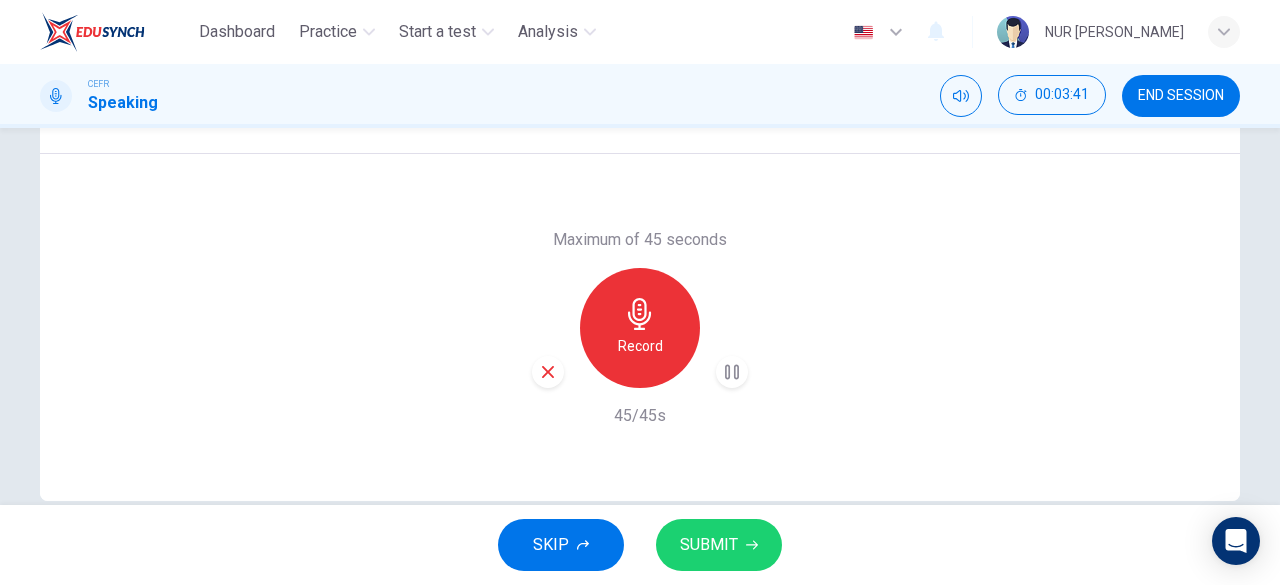 scroll, scrollTop: 376, scrollLeft: 0, axis: vertical 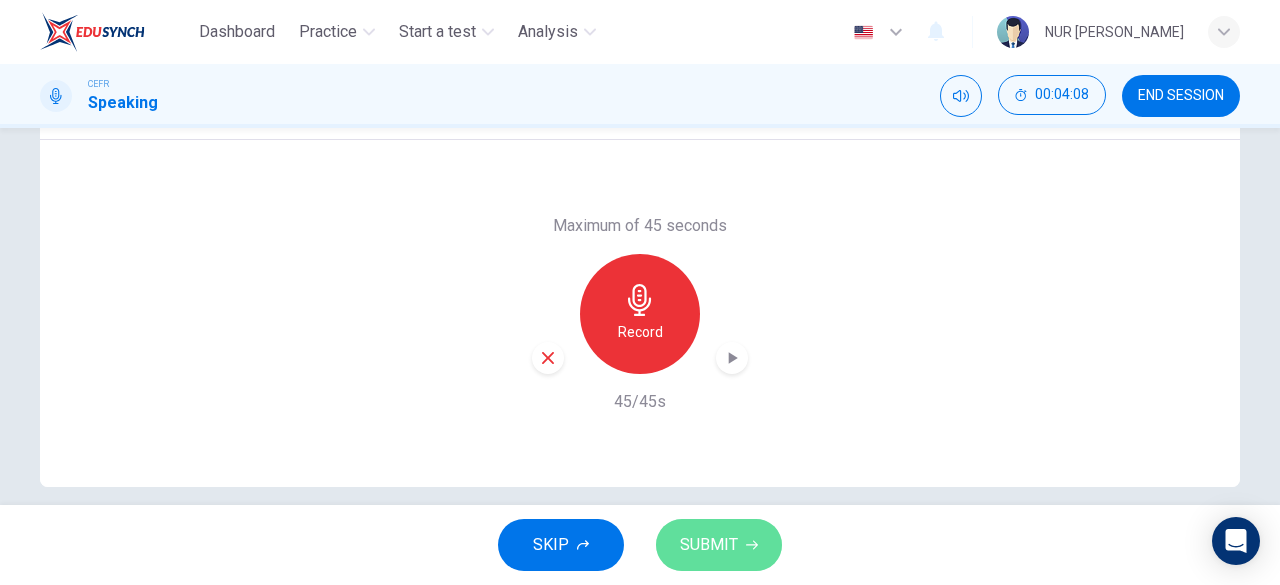 click on "SUBMIT" at bounding box center [709, 545] 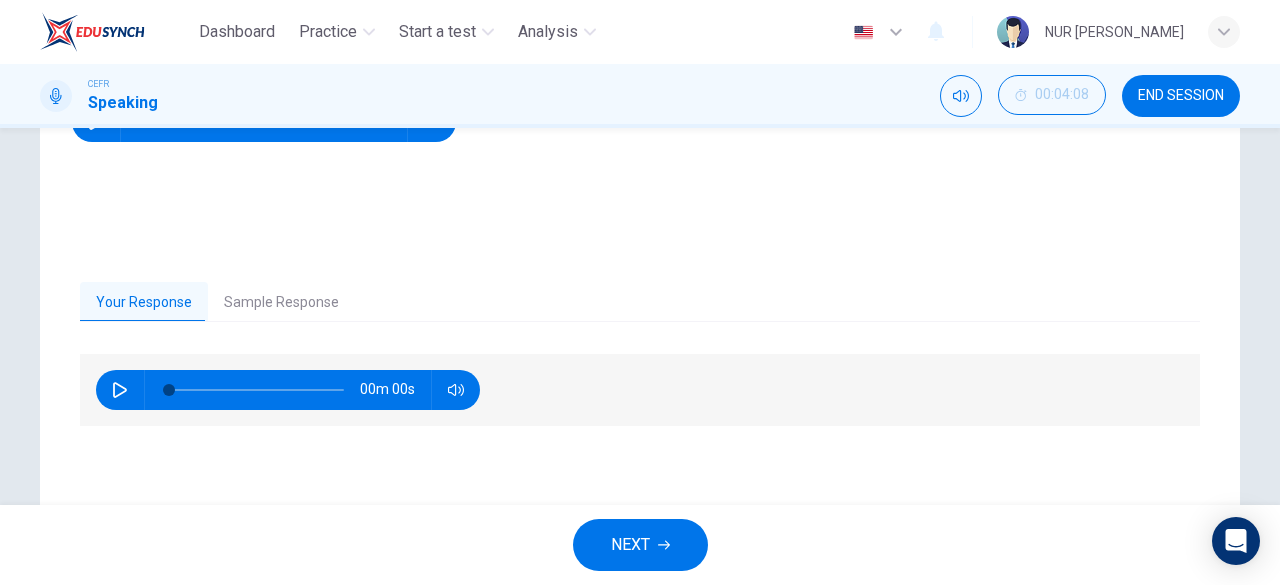 scroll, scrollTop: 316, scrollLeft: 0, axis: vertical 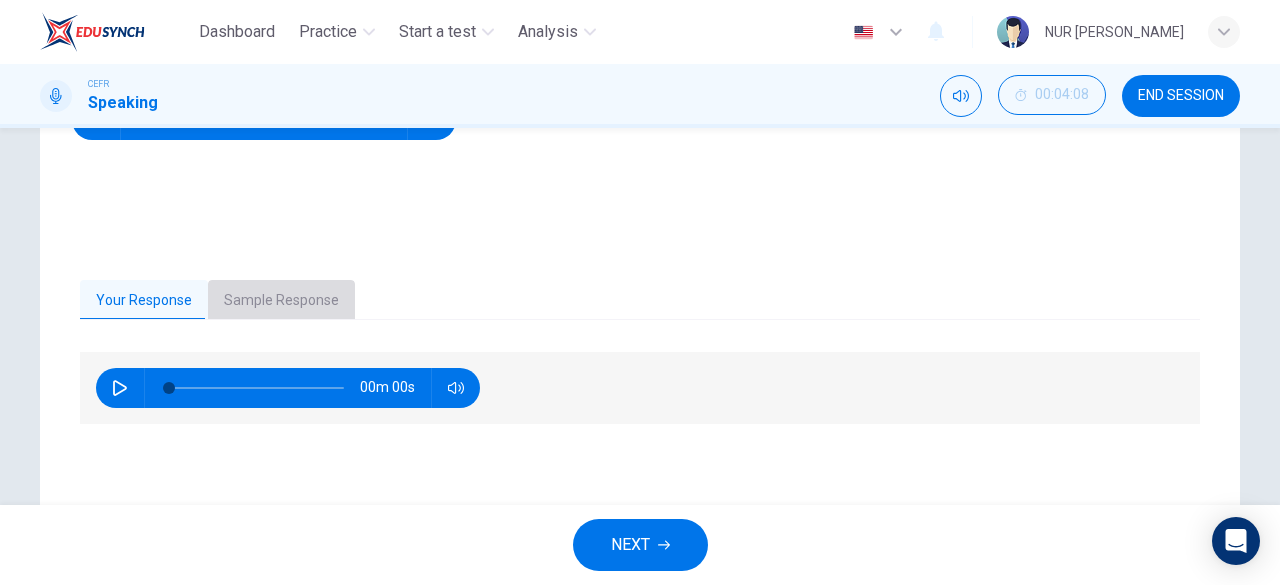 click on "Sample Response" at bounding box center (281, 301) 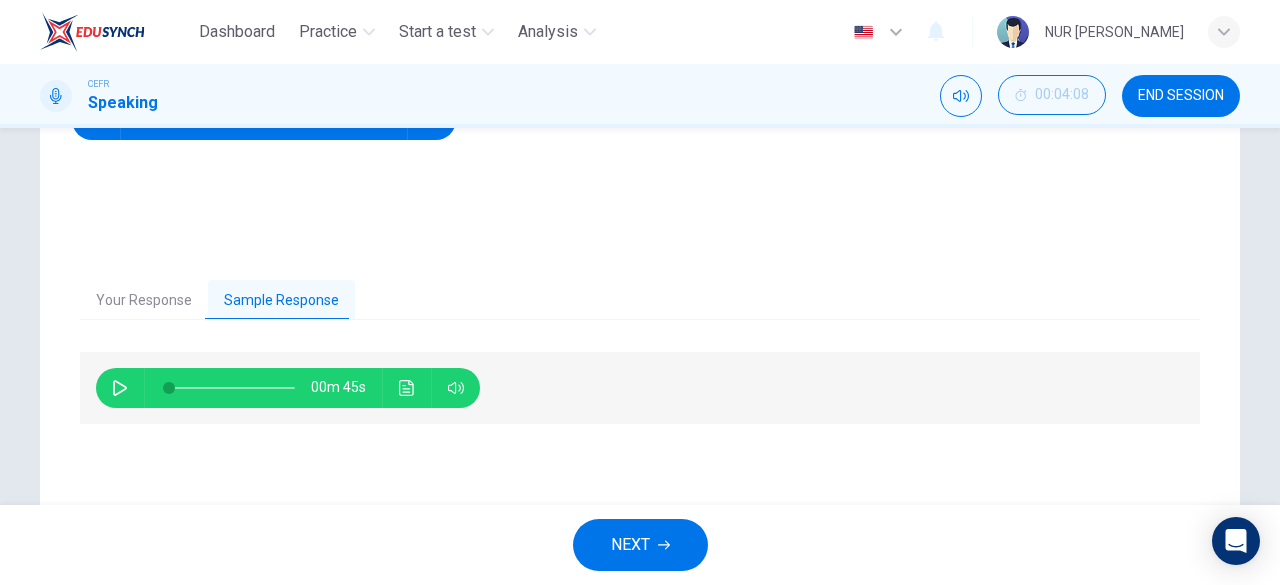 click on "00m 45s" at bounding box center [288, 388] 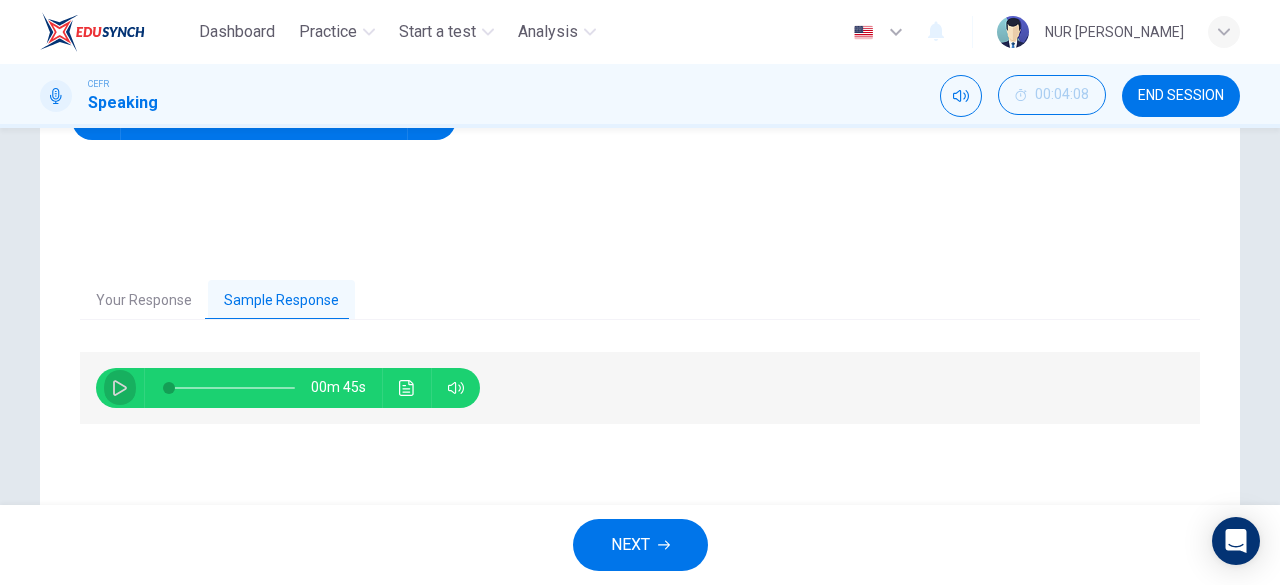 click 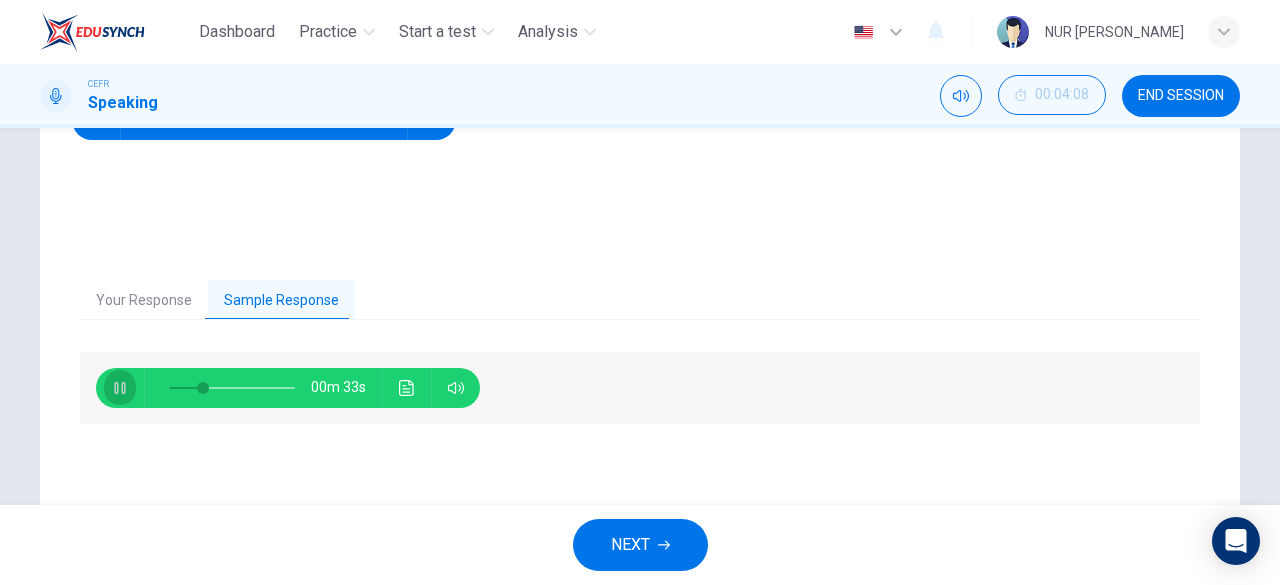 click 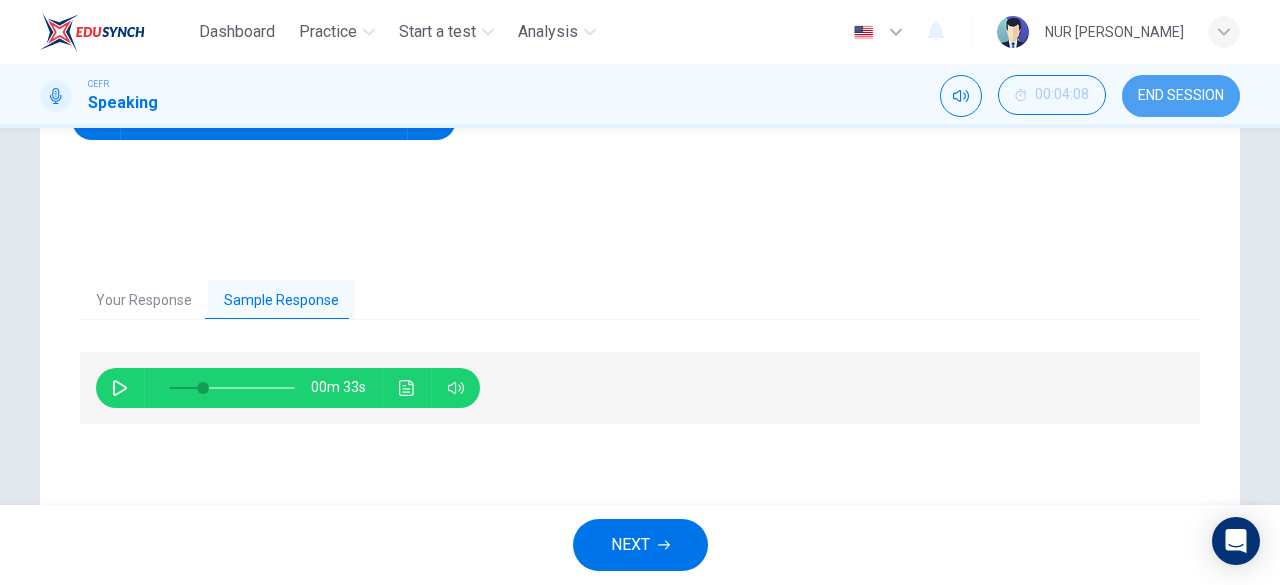 click on "END SESSION" at bounding box center [1181, 96] 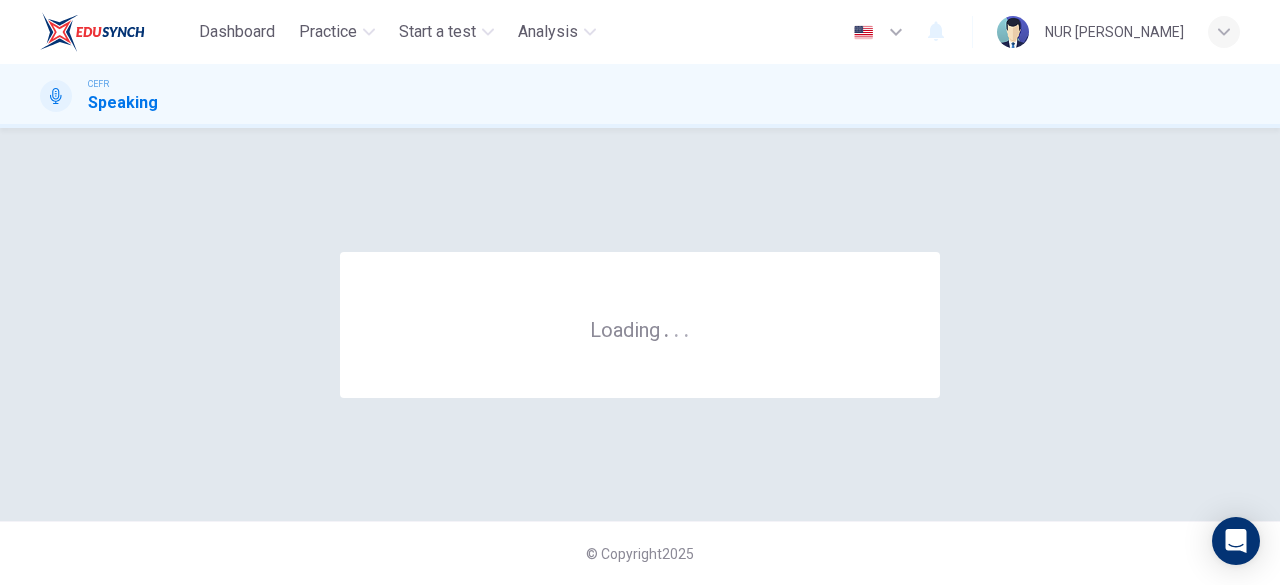 scroll, scrollTop: 0, scrollLeft: 0, axis: both 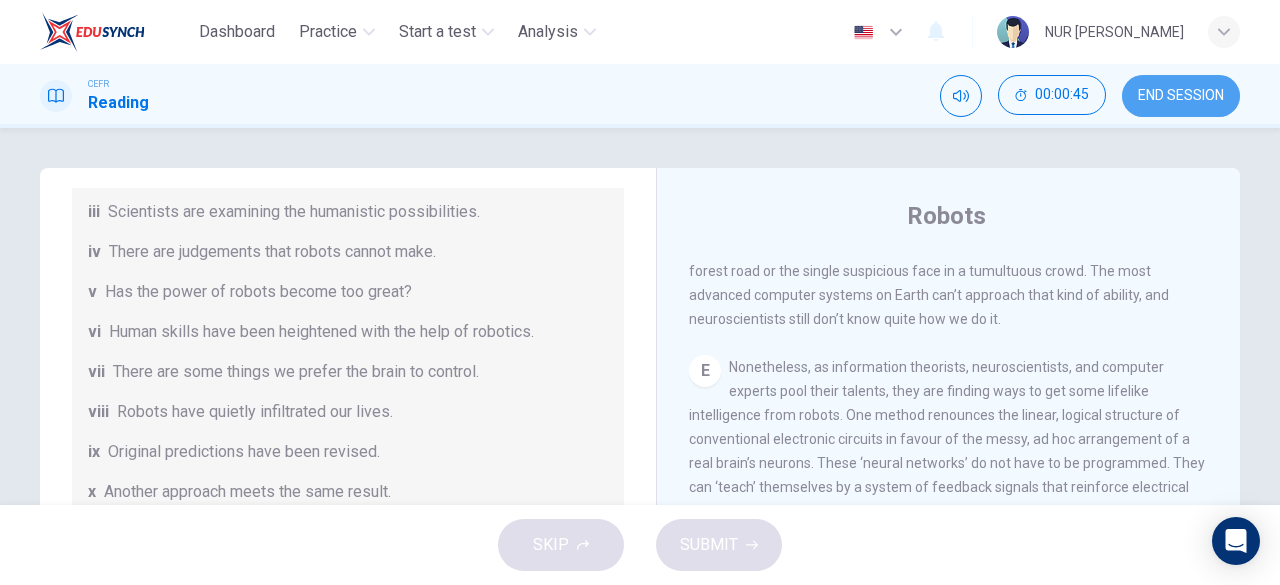 click on "END SESSION" at bounding box center (1181, 96) 